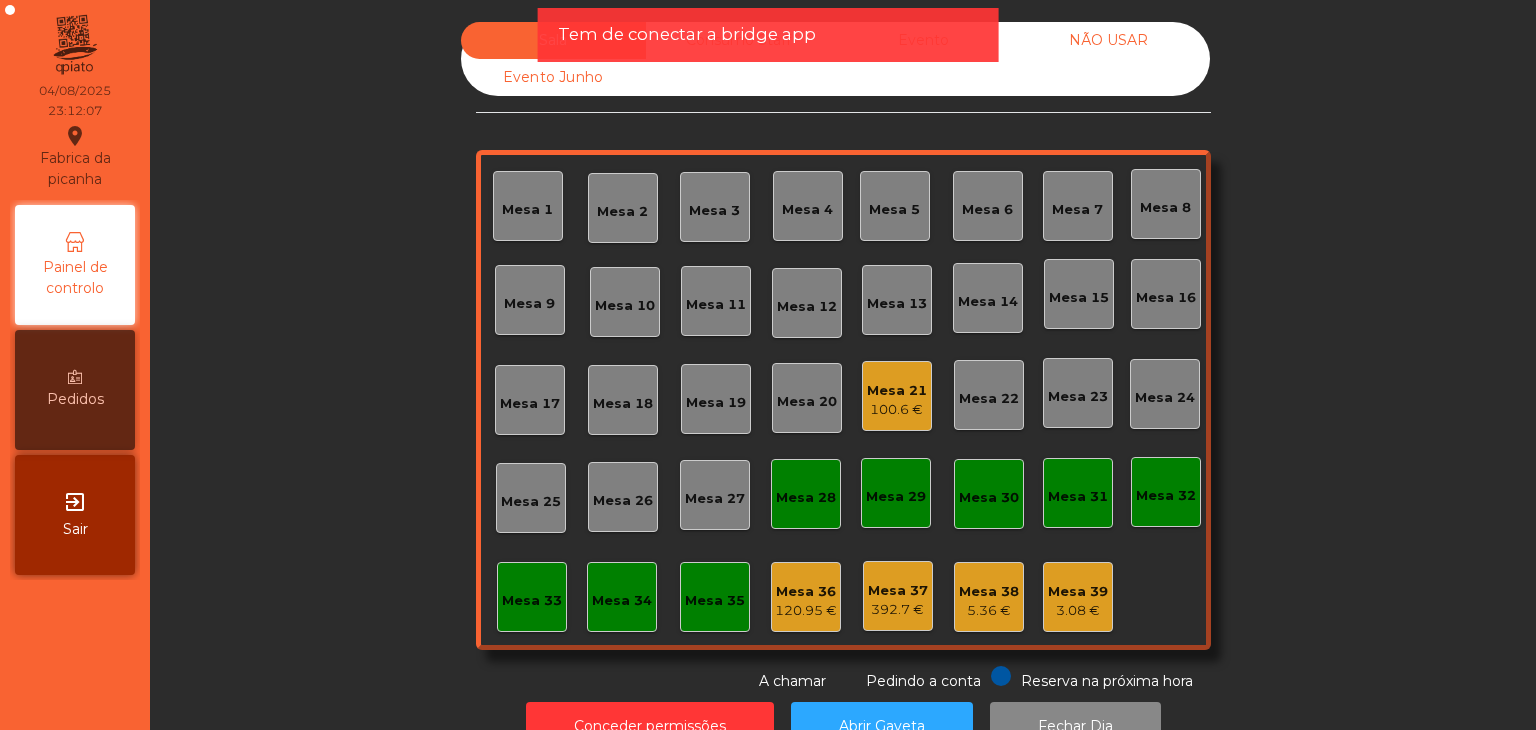 scroll, scrollTop: 0, scrollLeft: 0, axis: both 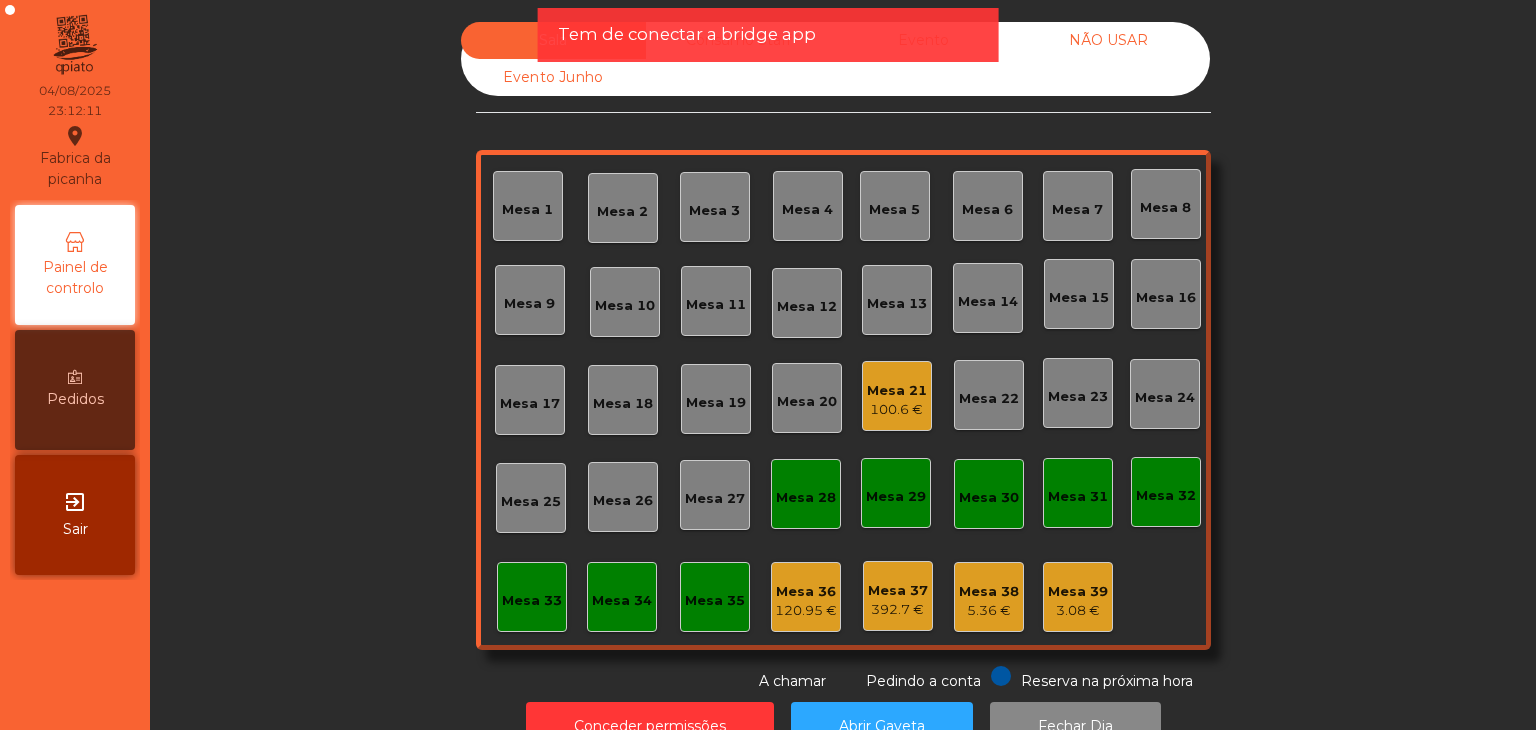 click on "exit_to_app  Sair" at bounding box center [75, 515] 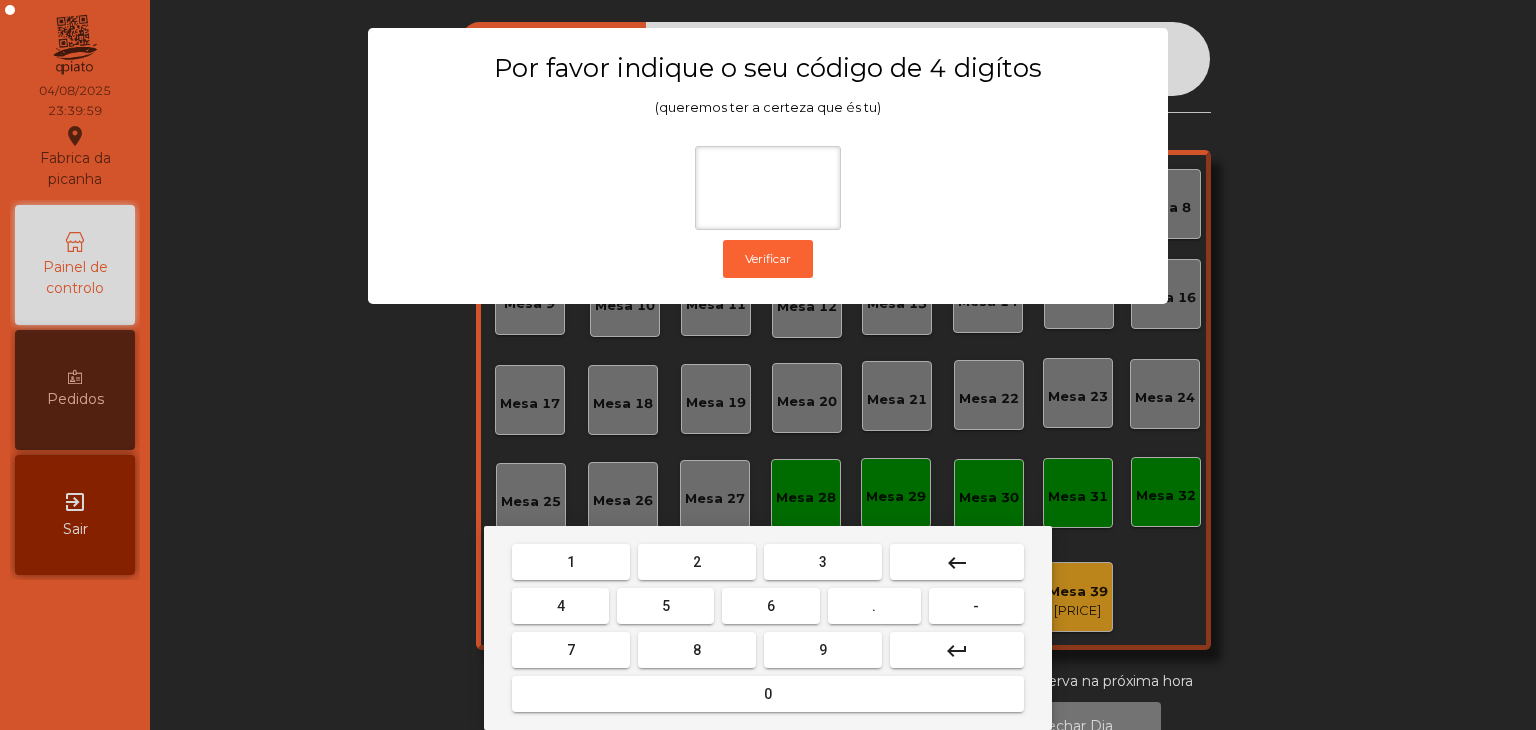scroll, scrollTop: 0, scrollLeft: 0, axis: both 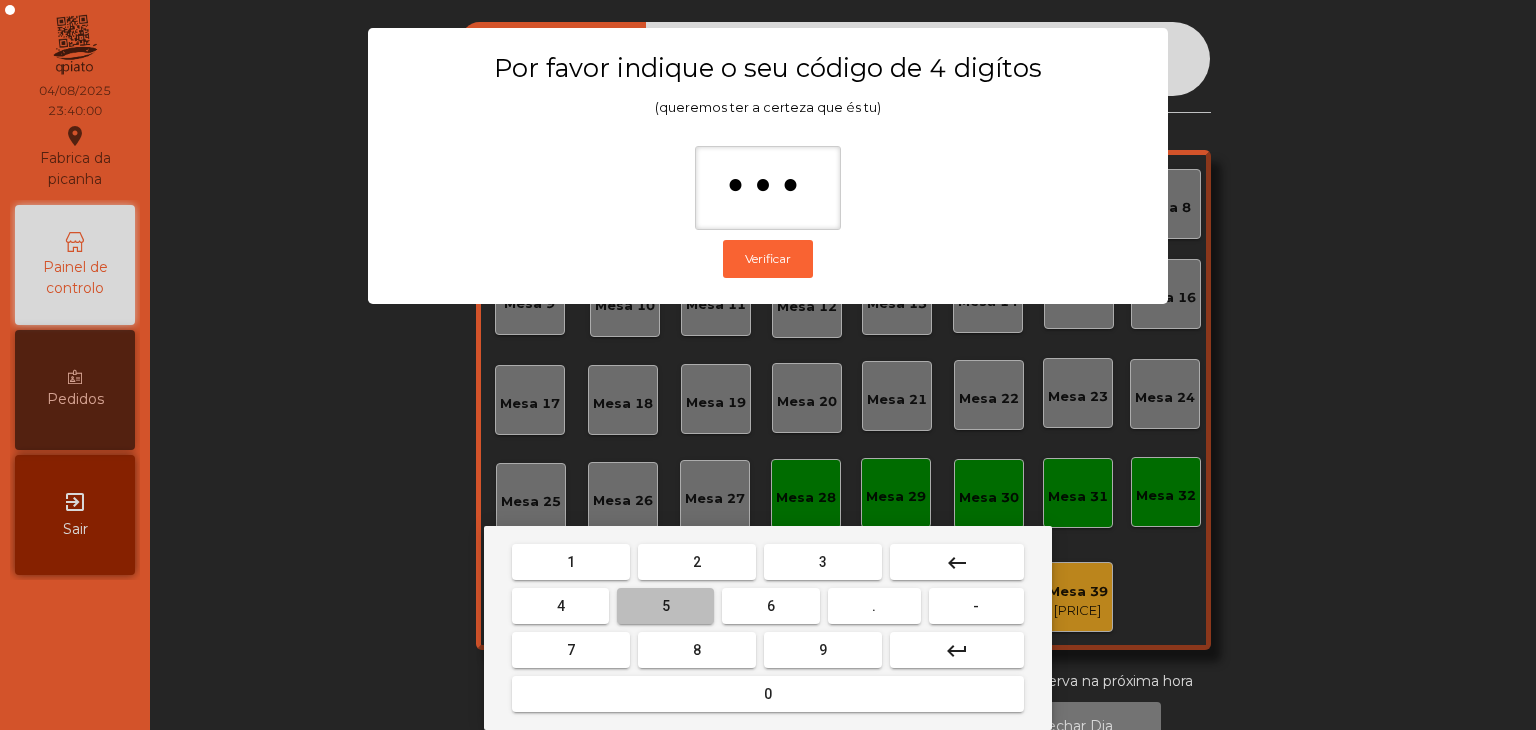 type on "****" 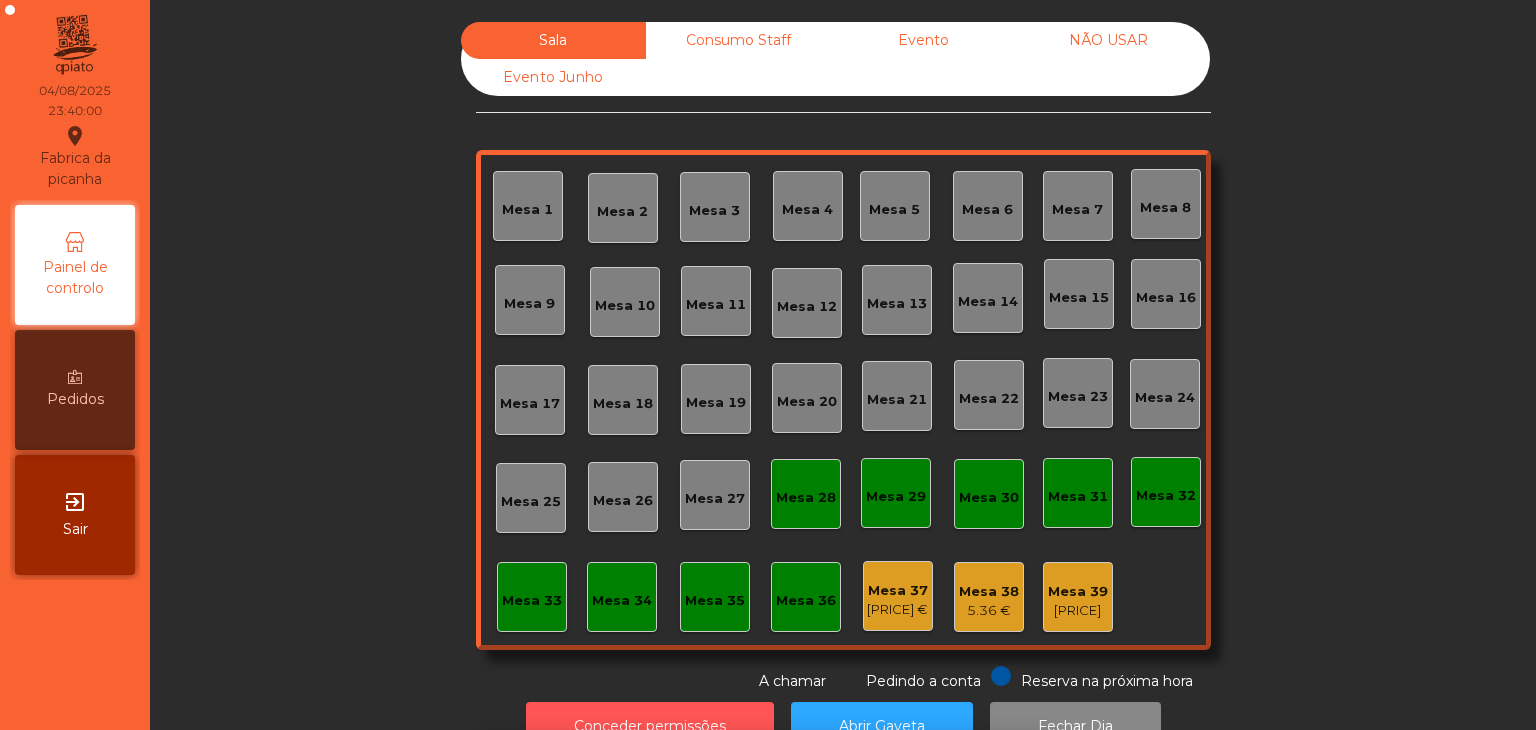 scroll, scrollTop: 36, scrollLeft: 0, axis: vertical 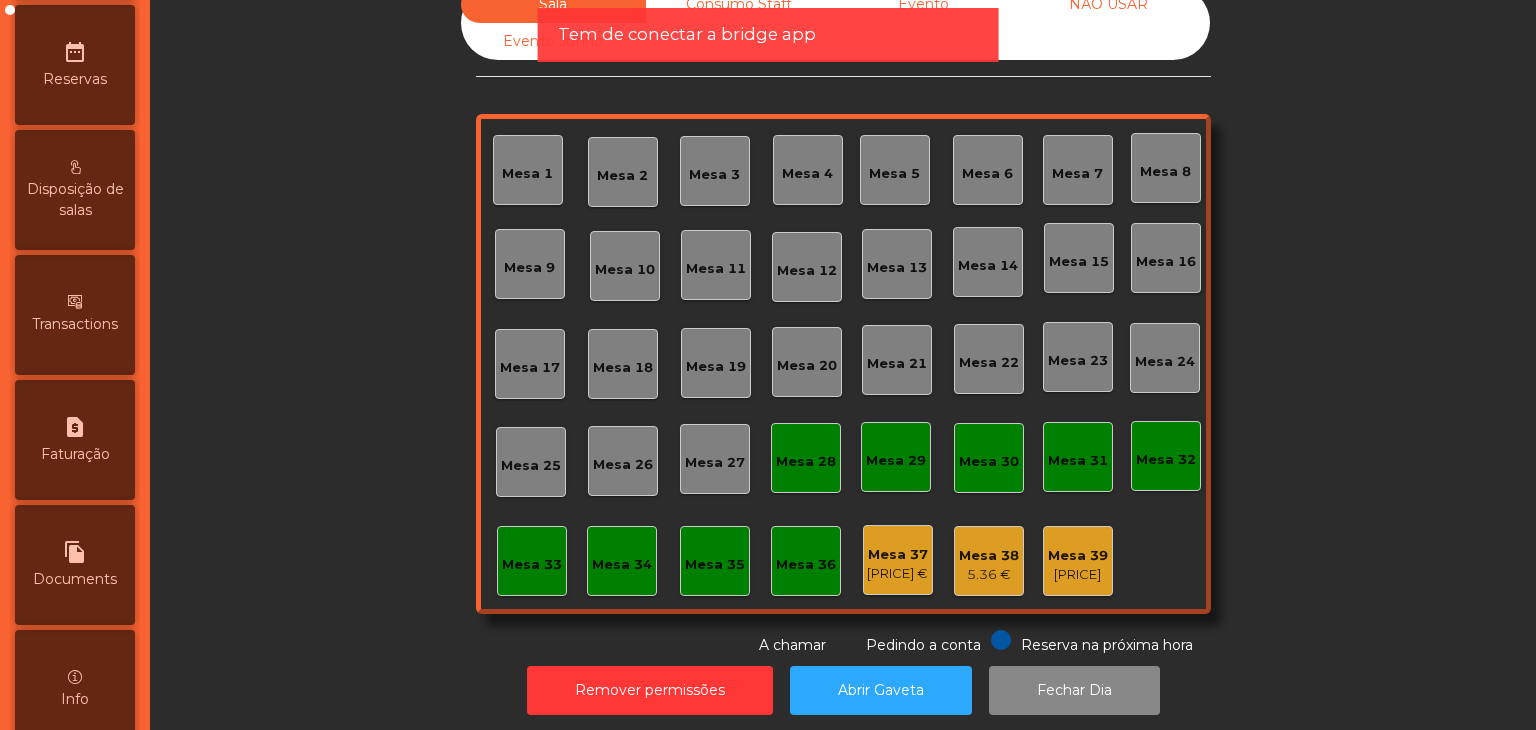 click on "Documents" at bounding box center (75, 579) 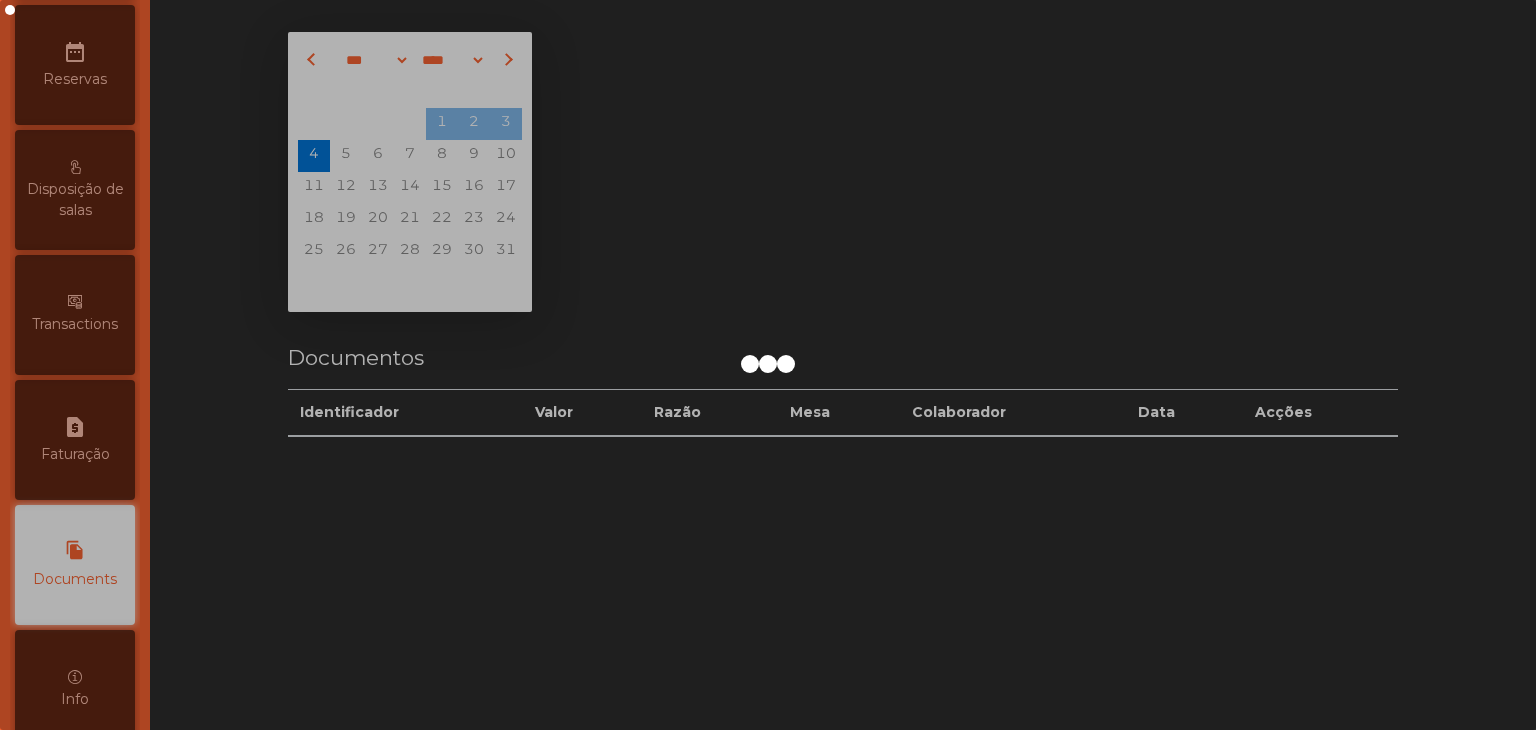 scroll, scrollTop: 10, scrollLeft: 0, axis: vertical 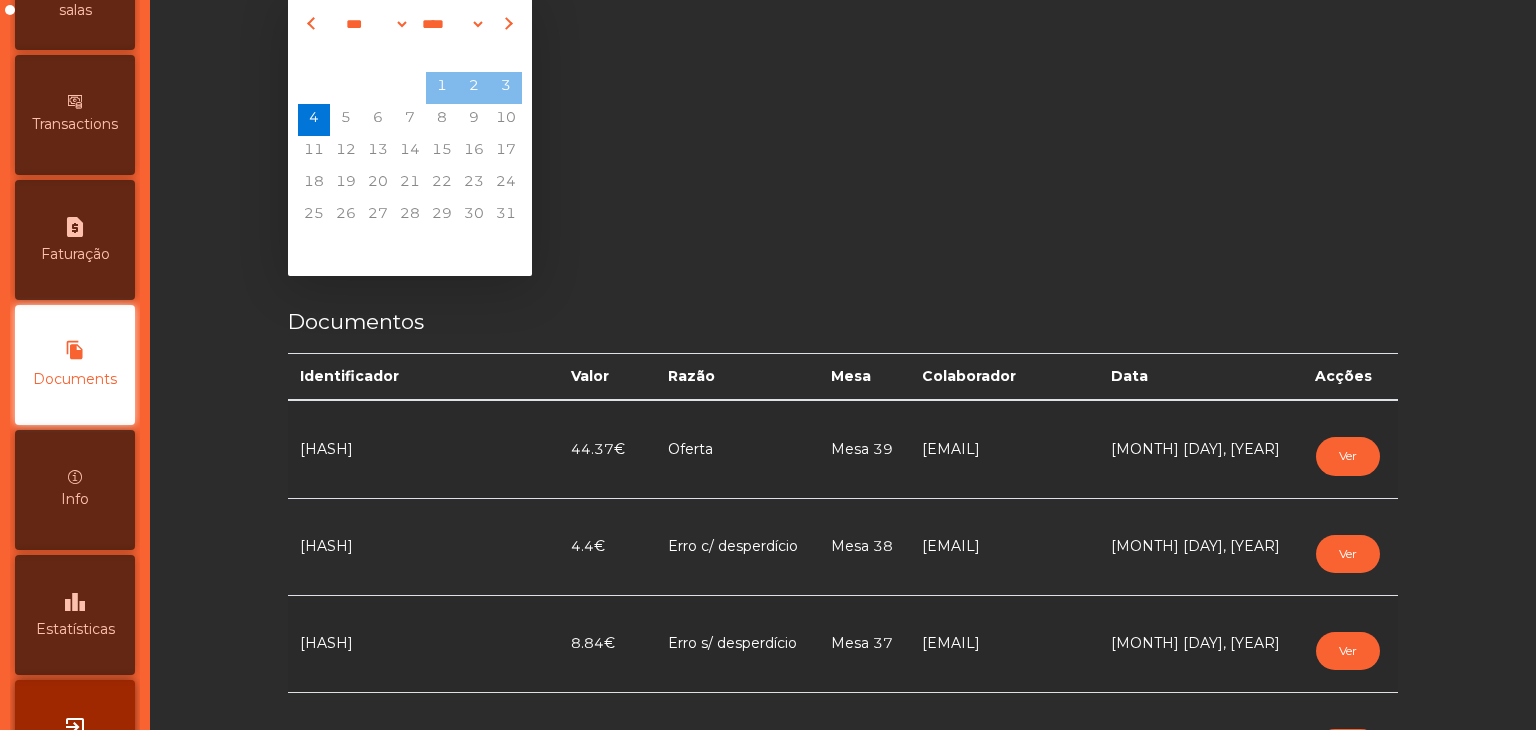 click on "leaderboard  Estatísticas" at bounding box center [75, 615] 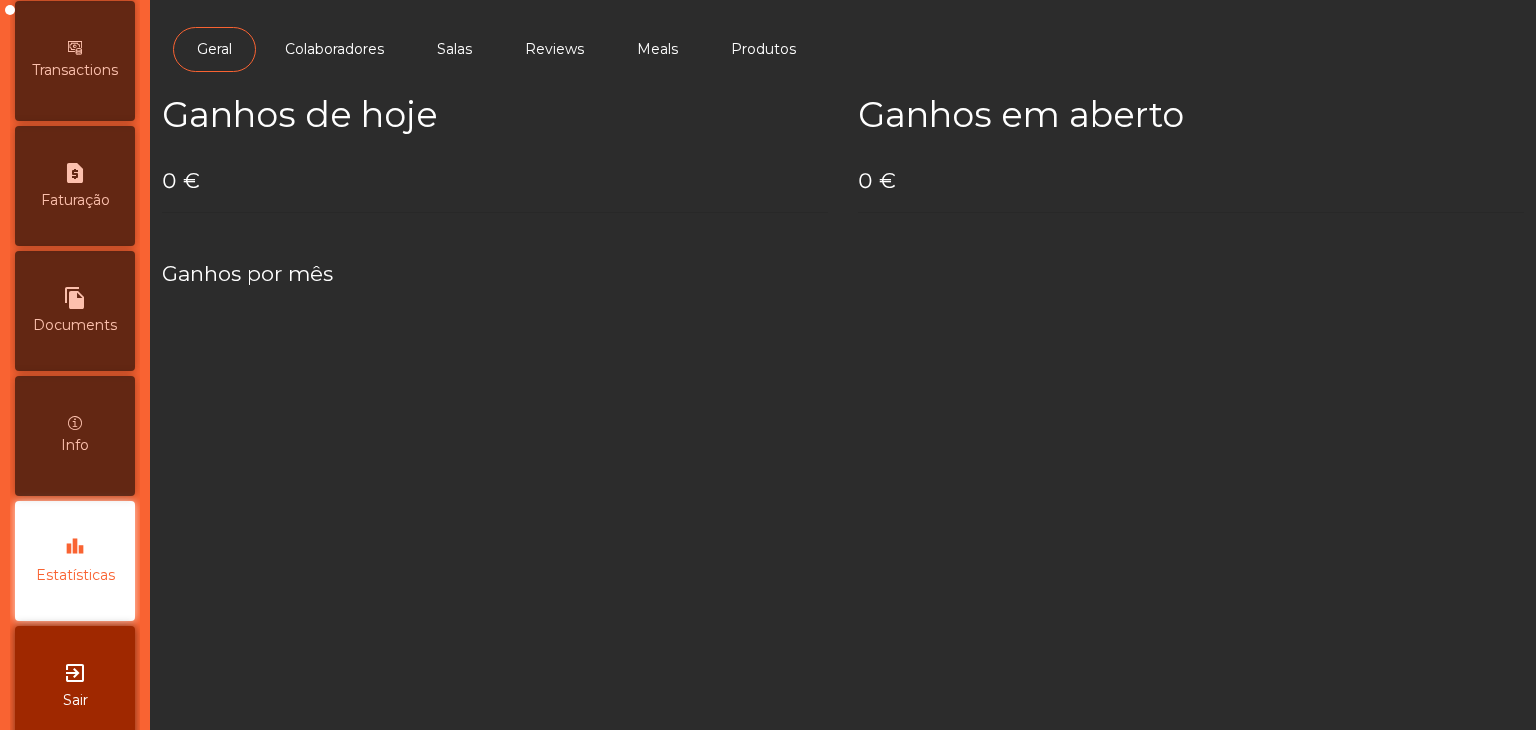 scroll, scrollTop: 985, scrollLeft: 0, axis: vertical 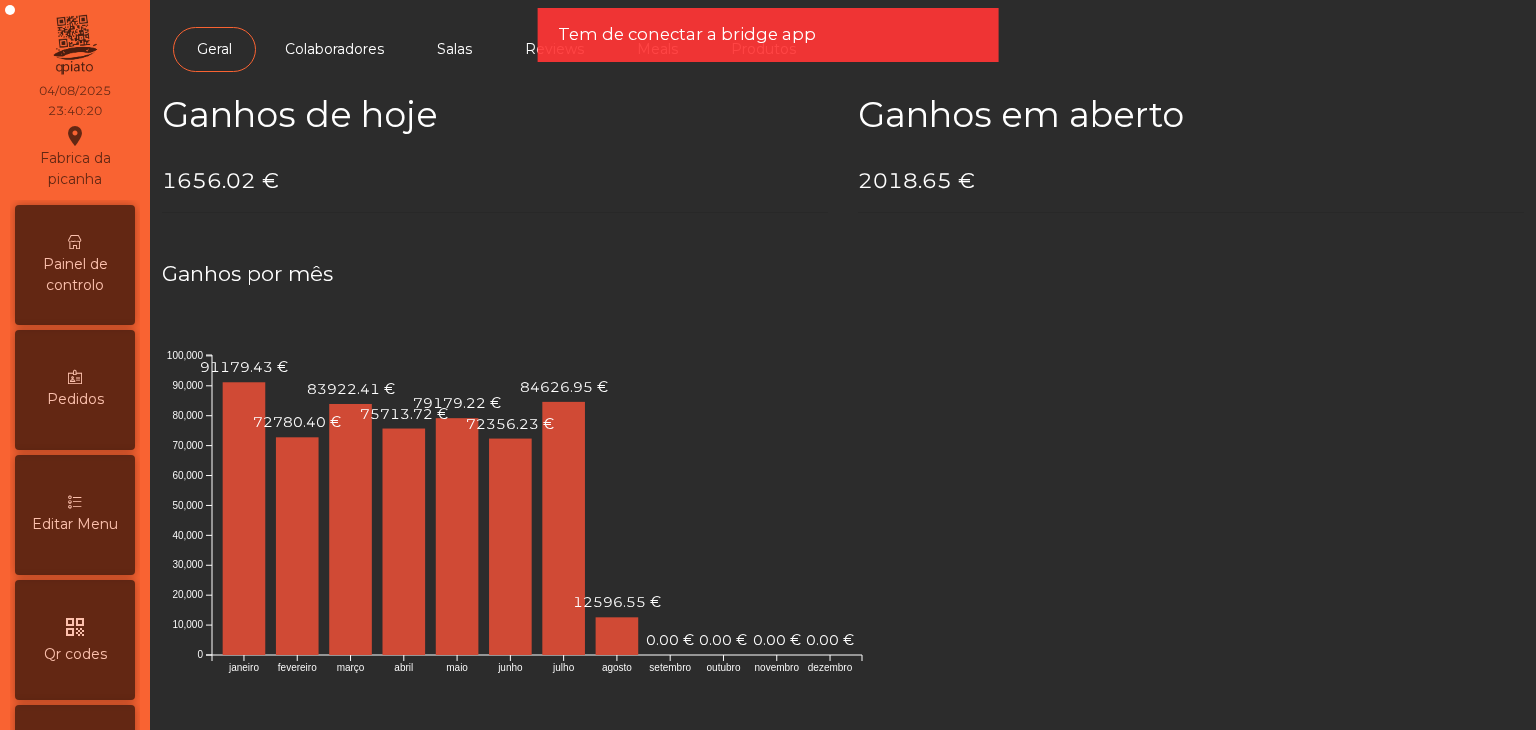 click at bounding box center [75, 242] 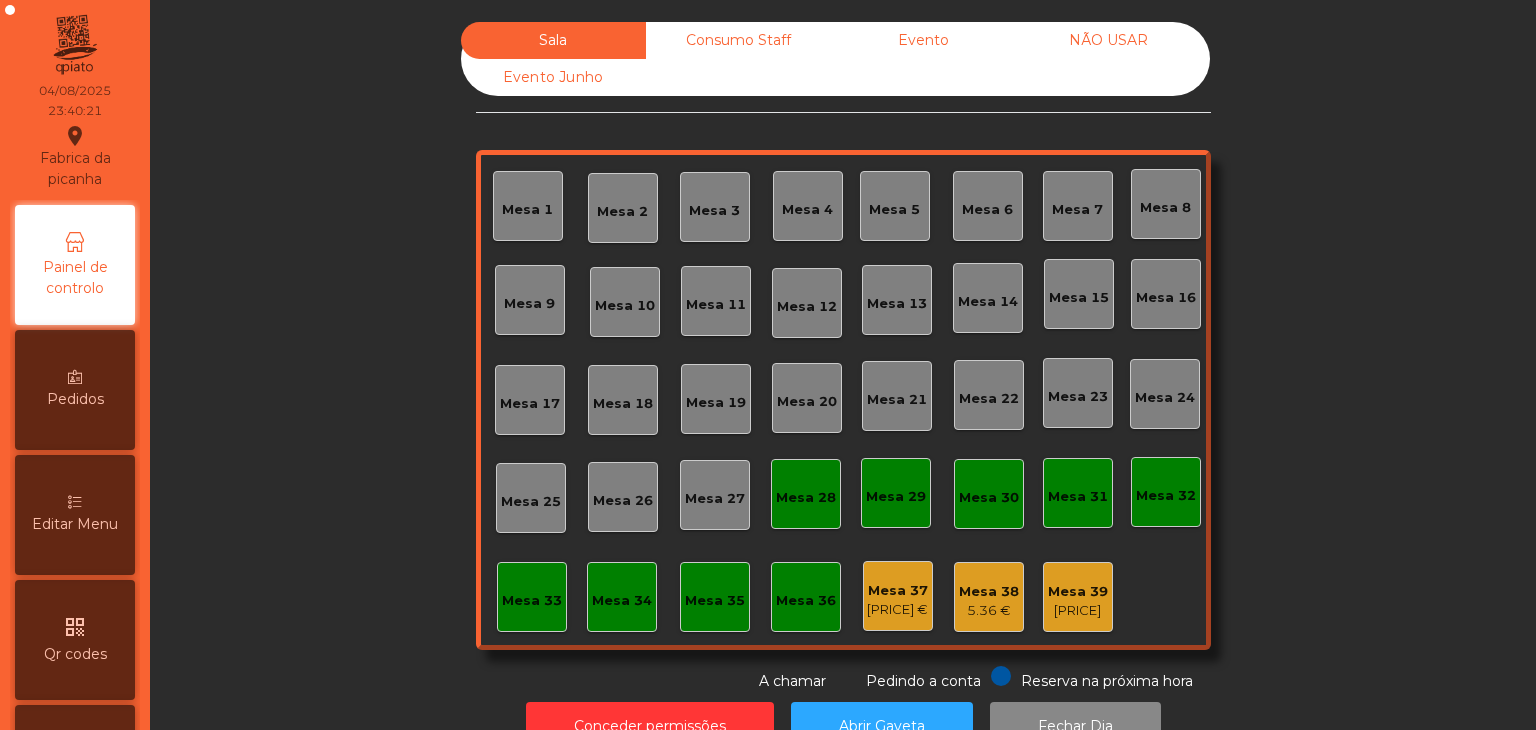click on "NÃO USAR" 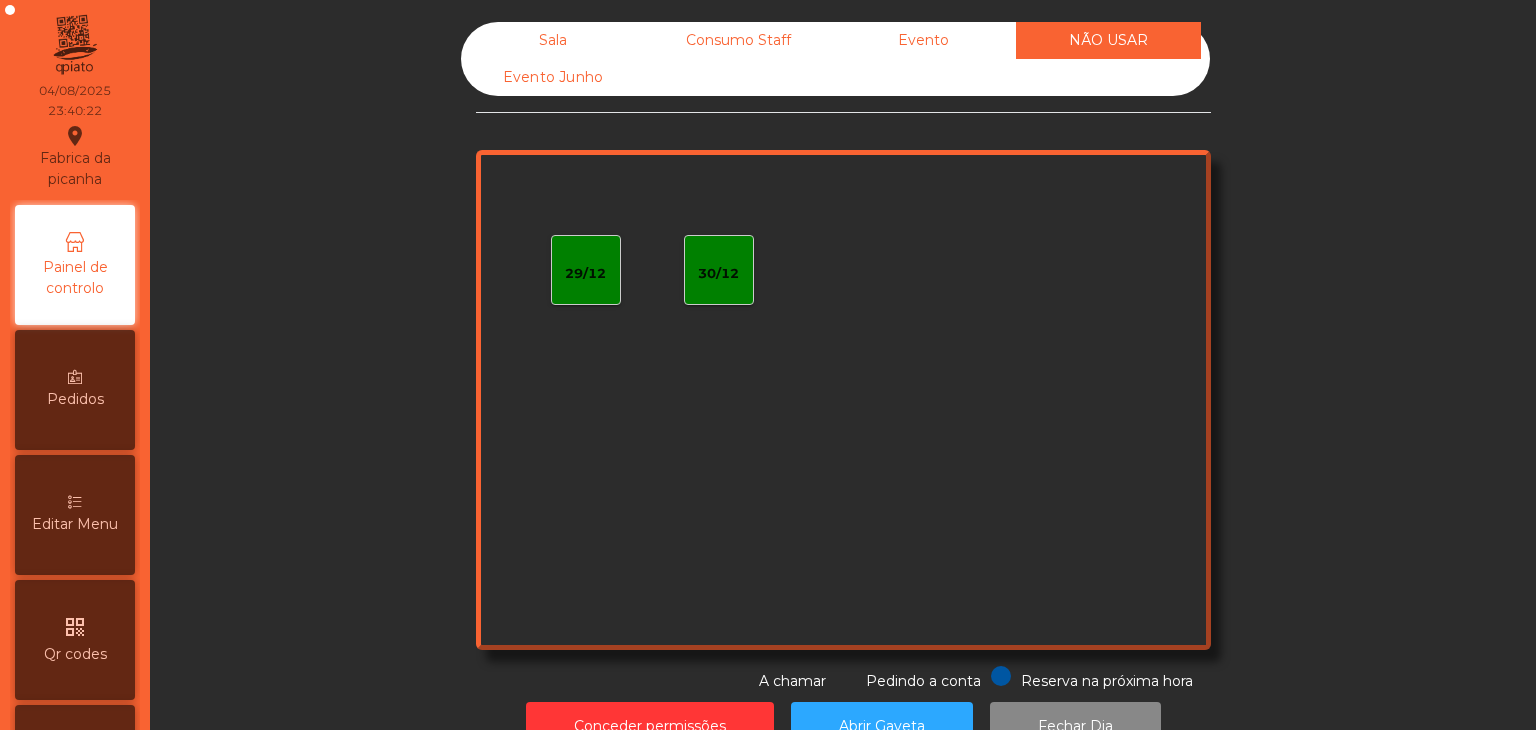 click on "Evento" 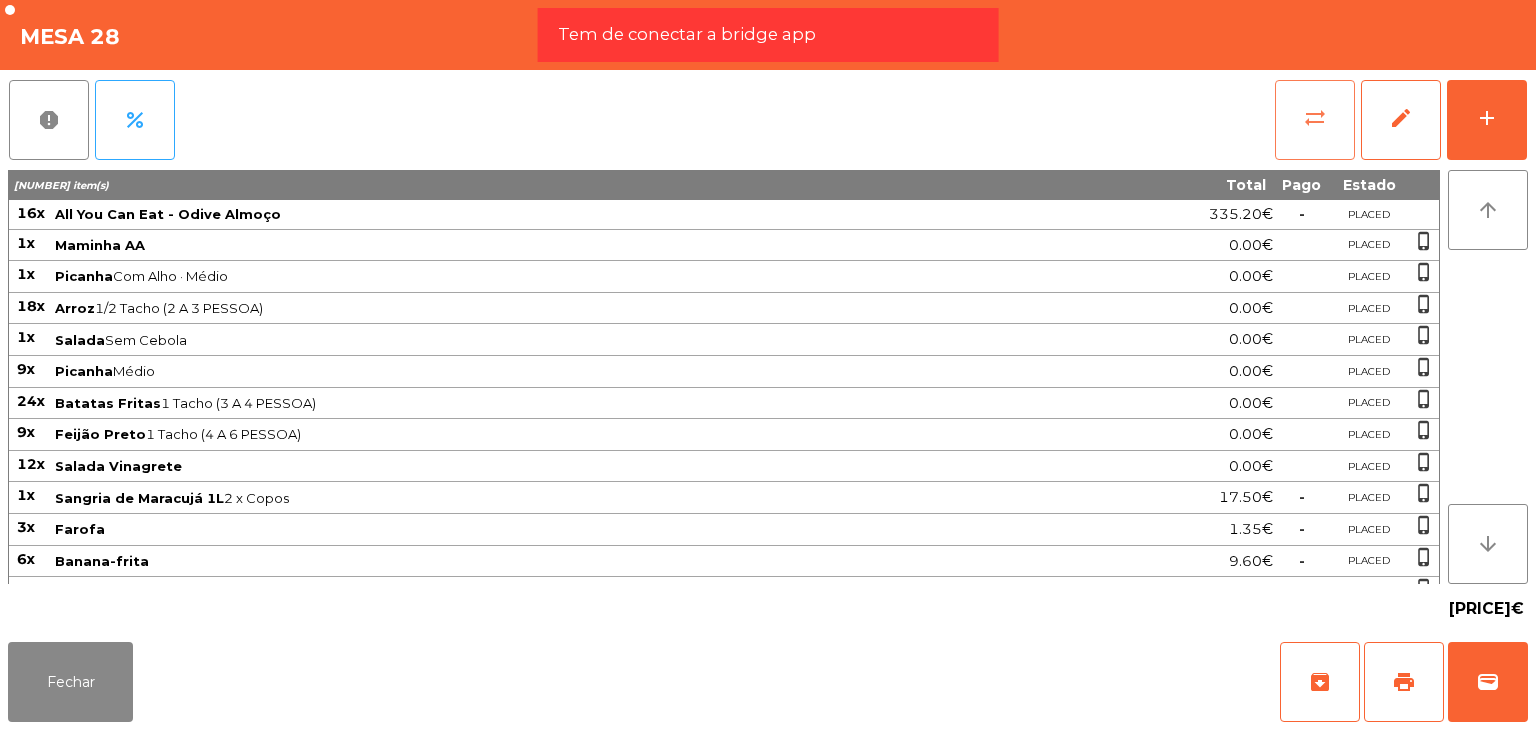 click on "sync_alt" 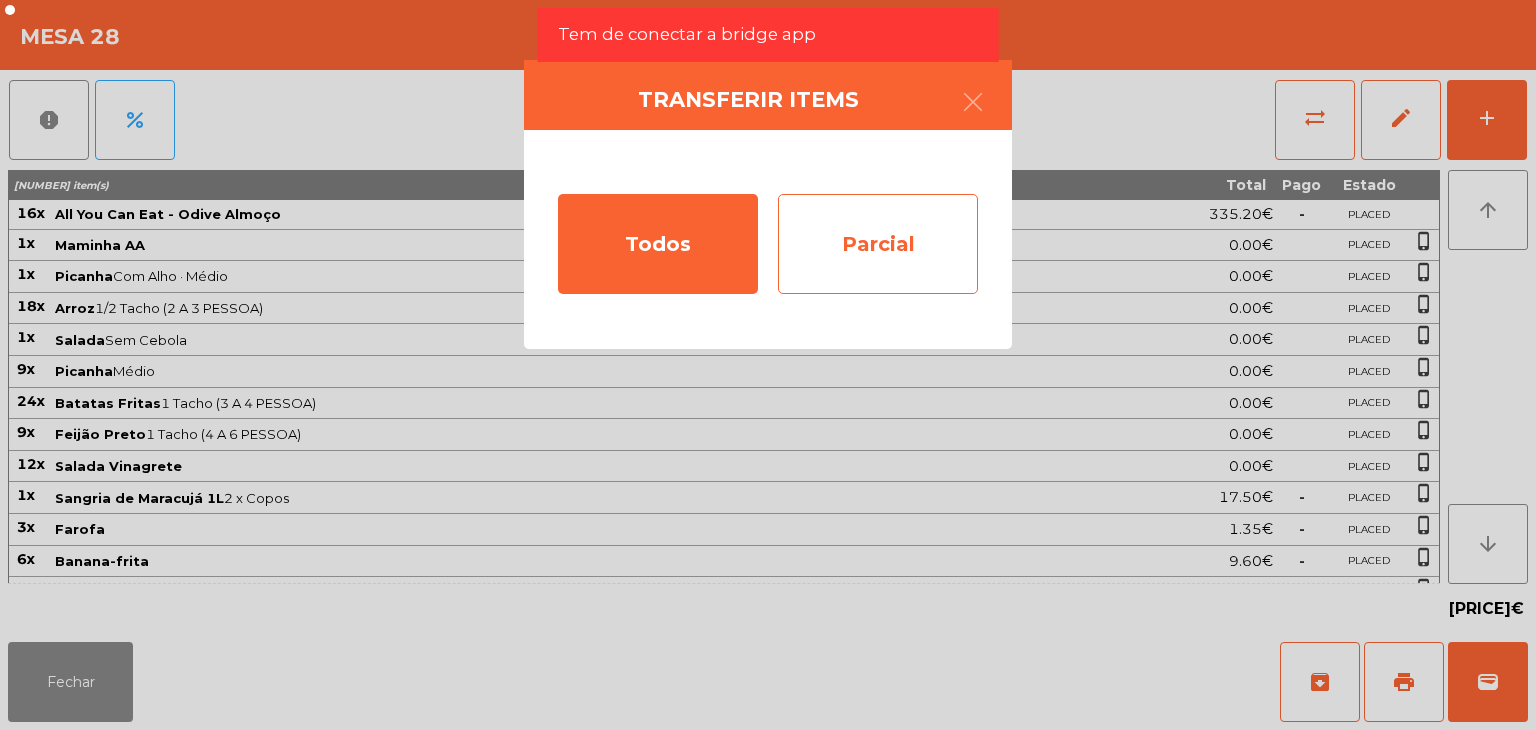 click on "Parcial" 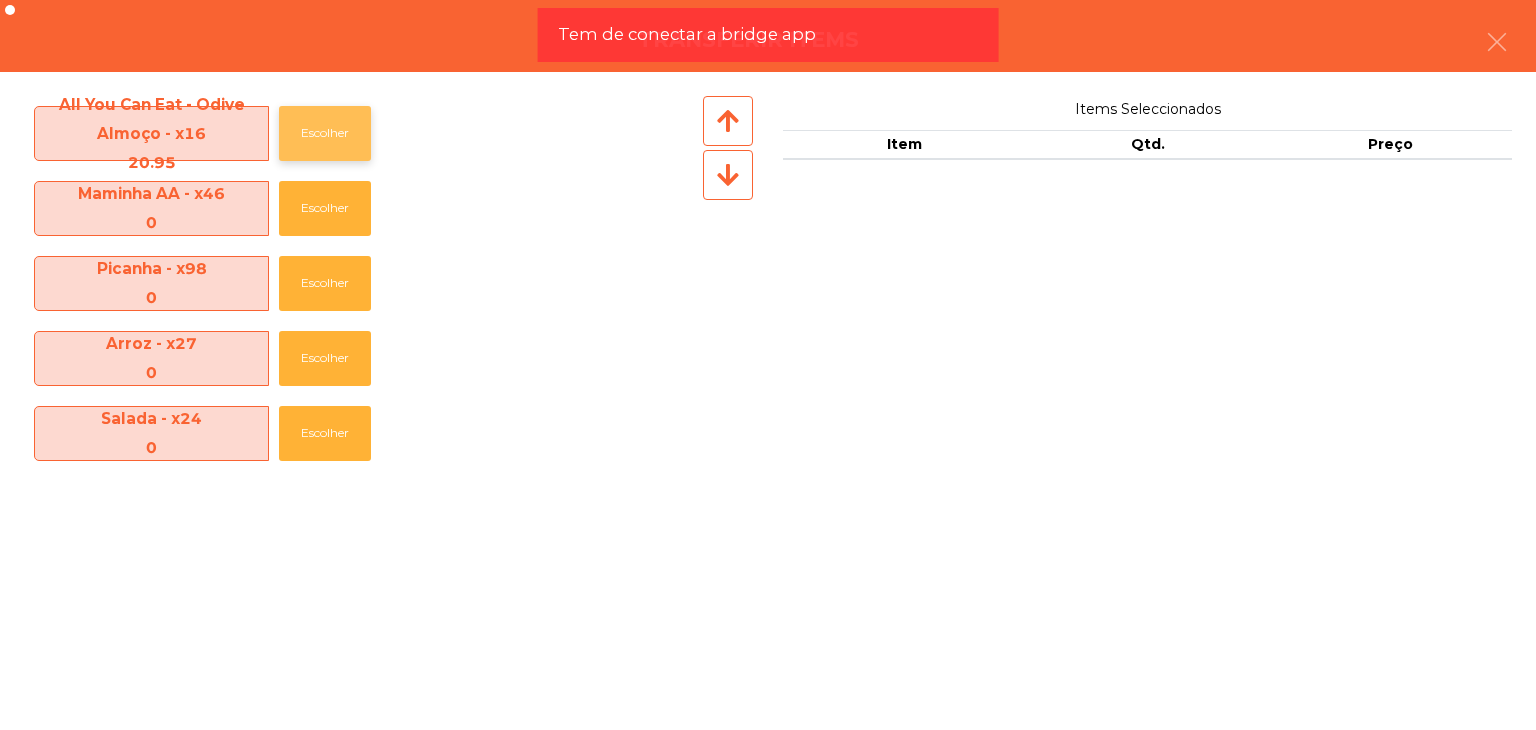 click on "Escolher" 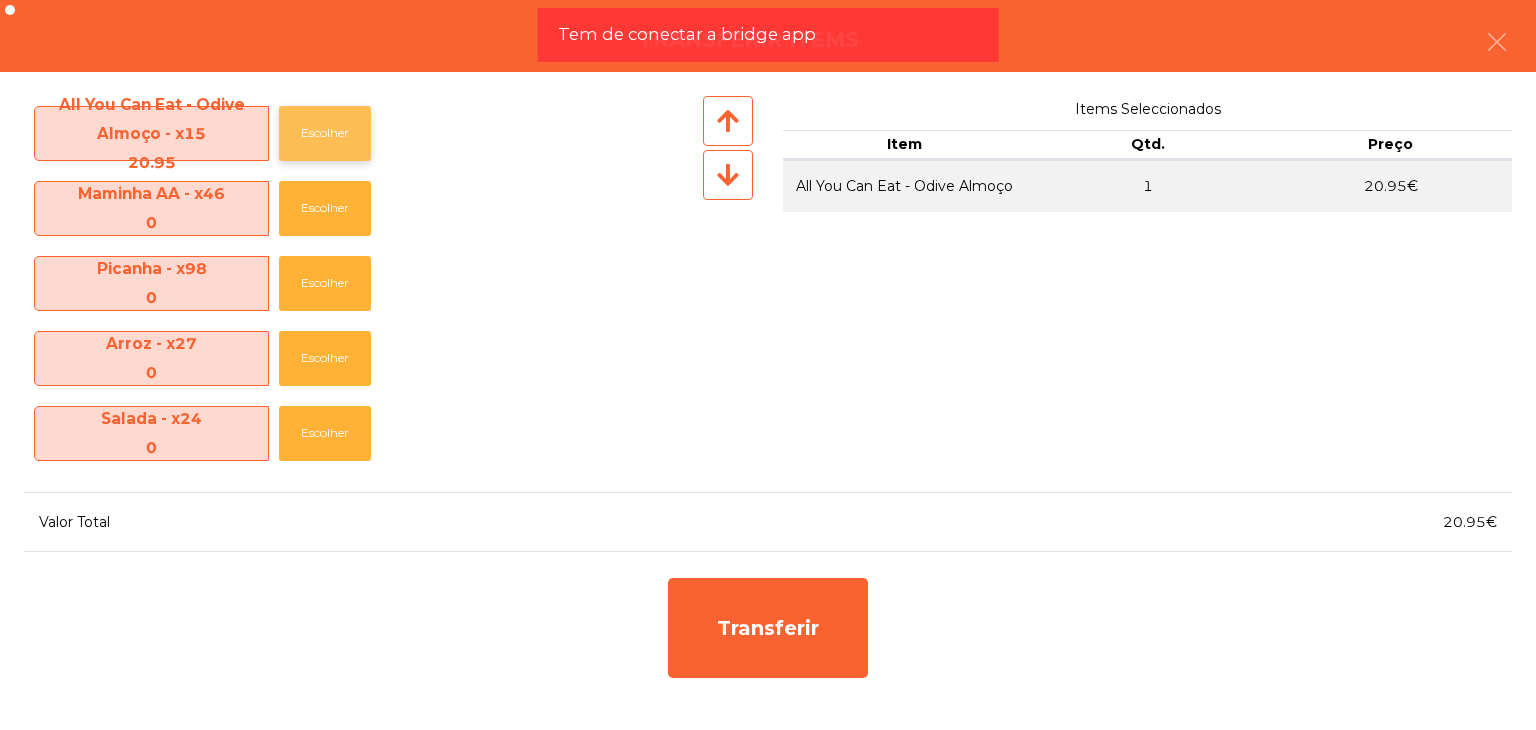 click on "Escolher" 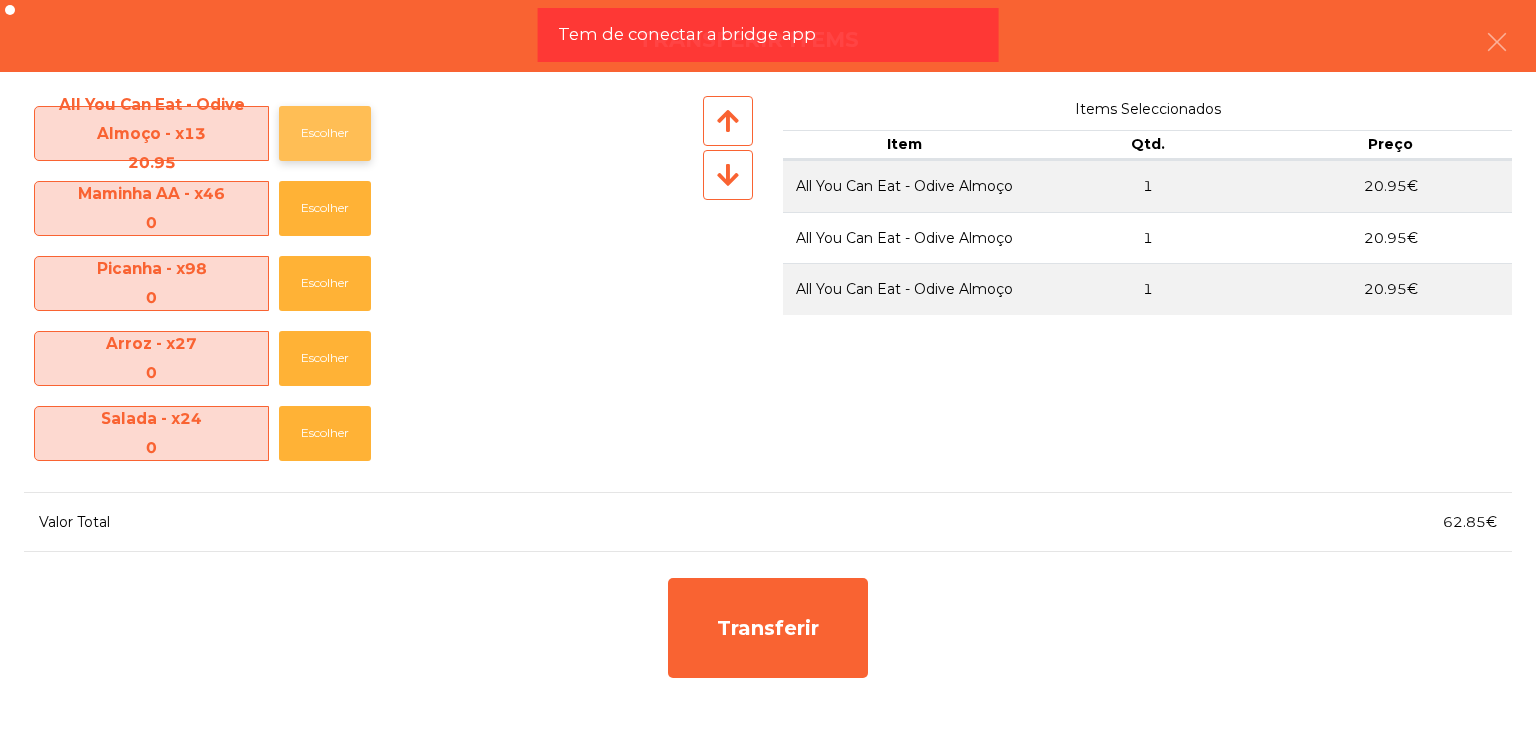 click on "Escolher" 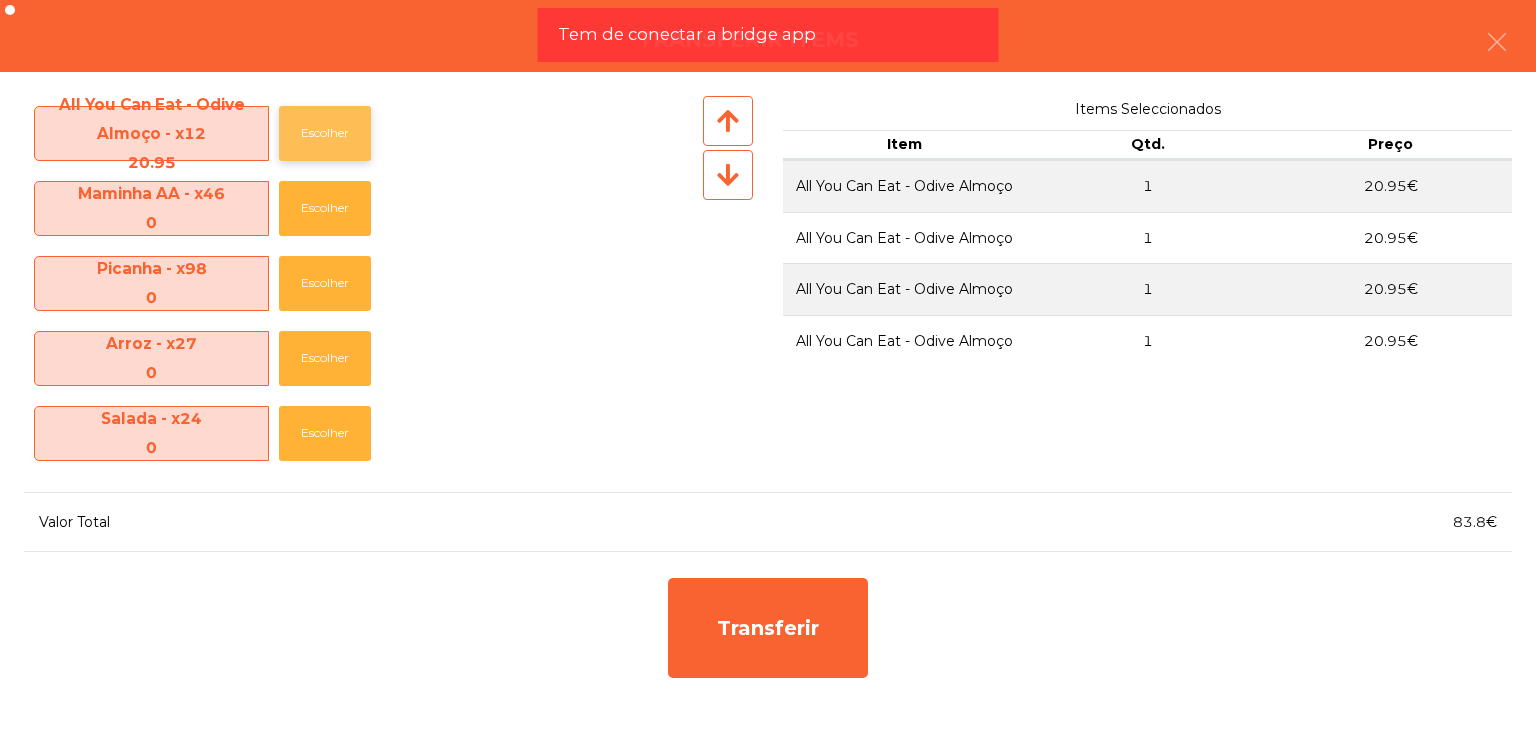 click on "Escolher" 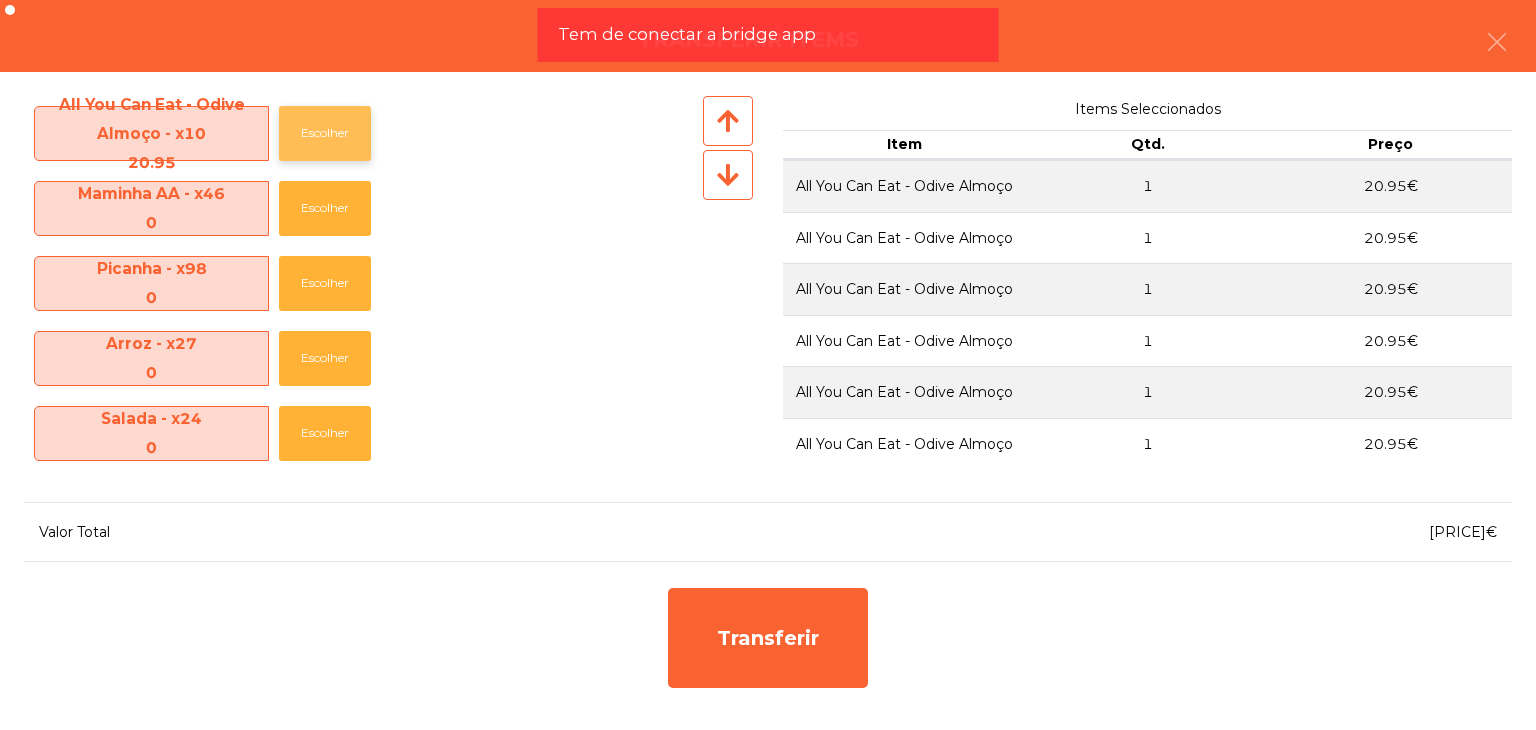 click on "Escolher" 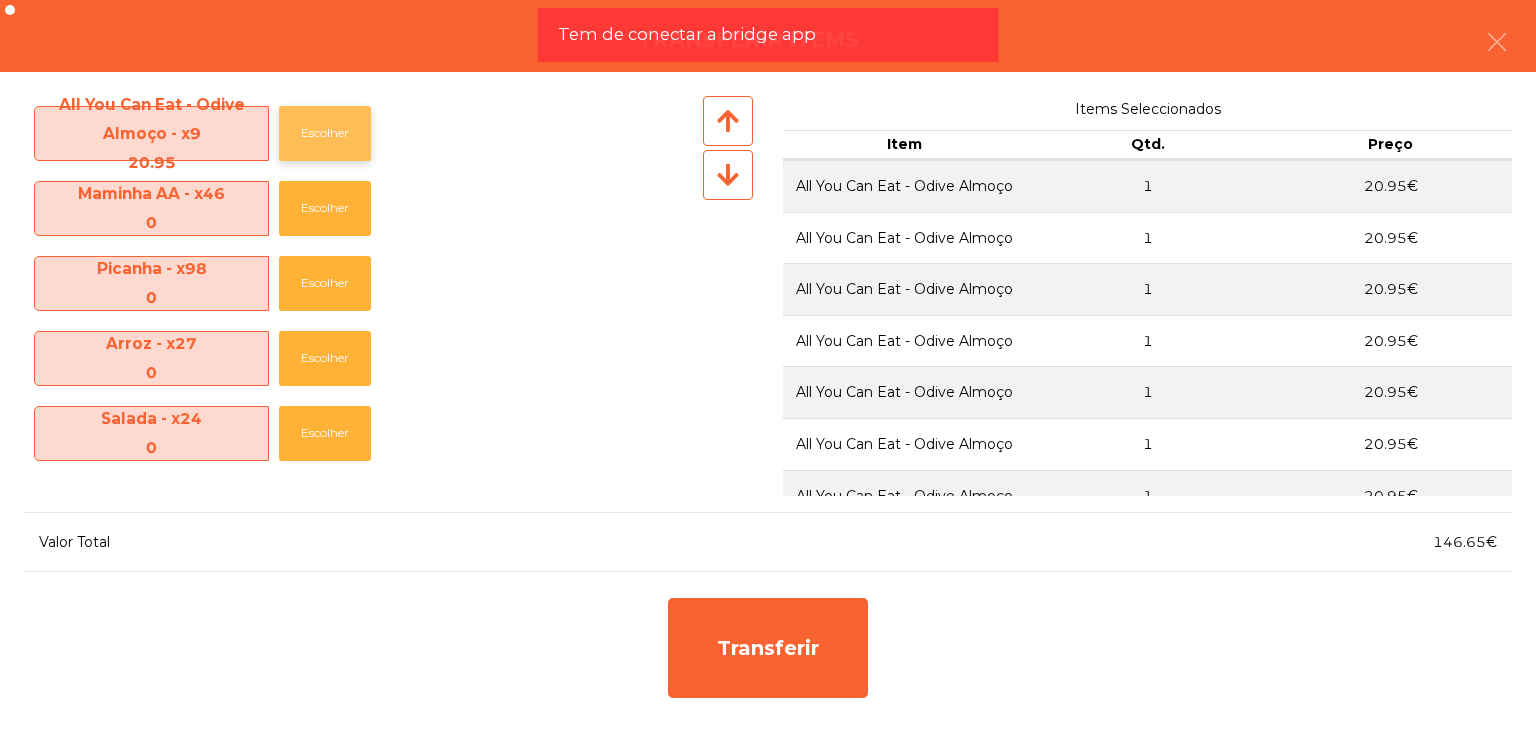 click on "Escolher" 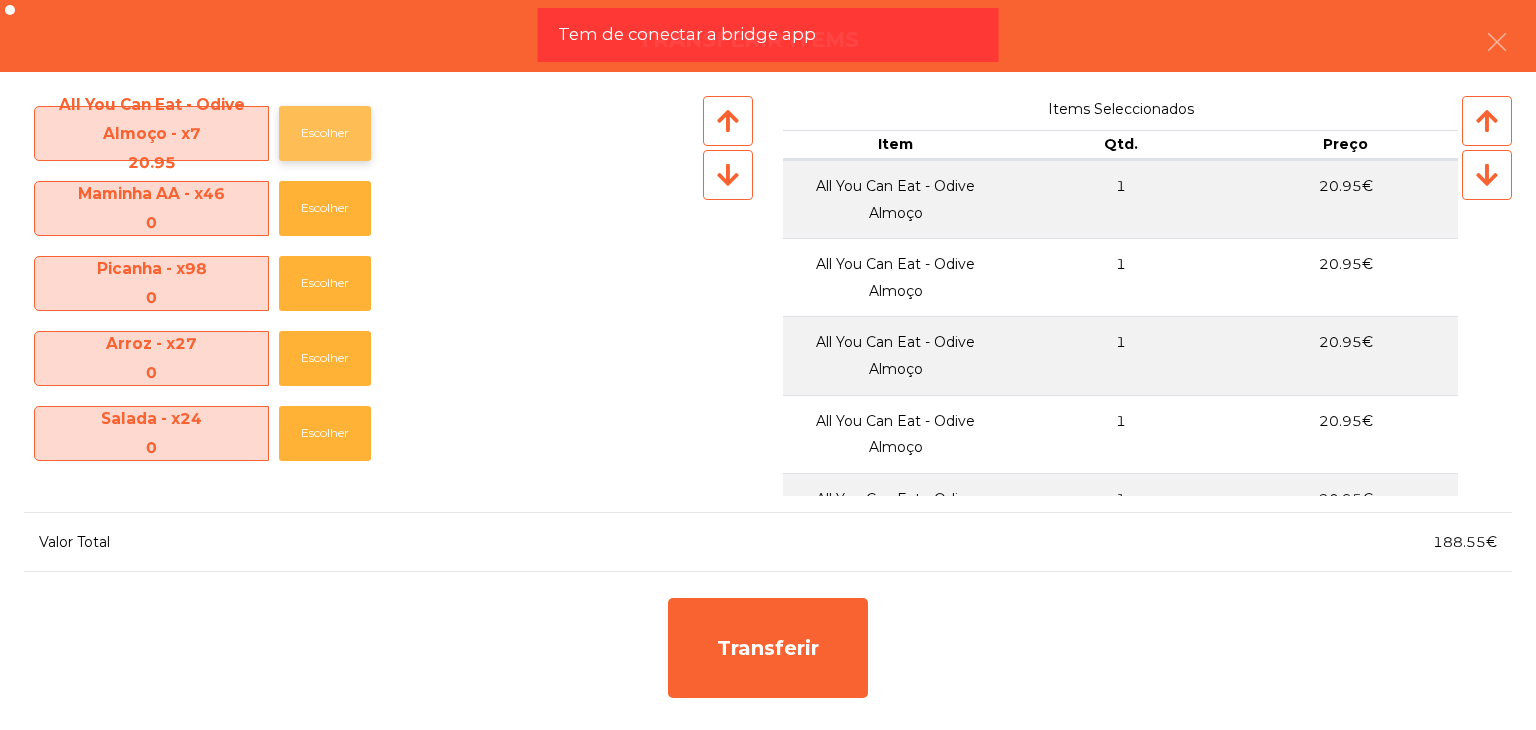 click on "Escolher" 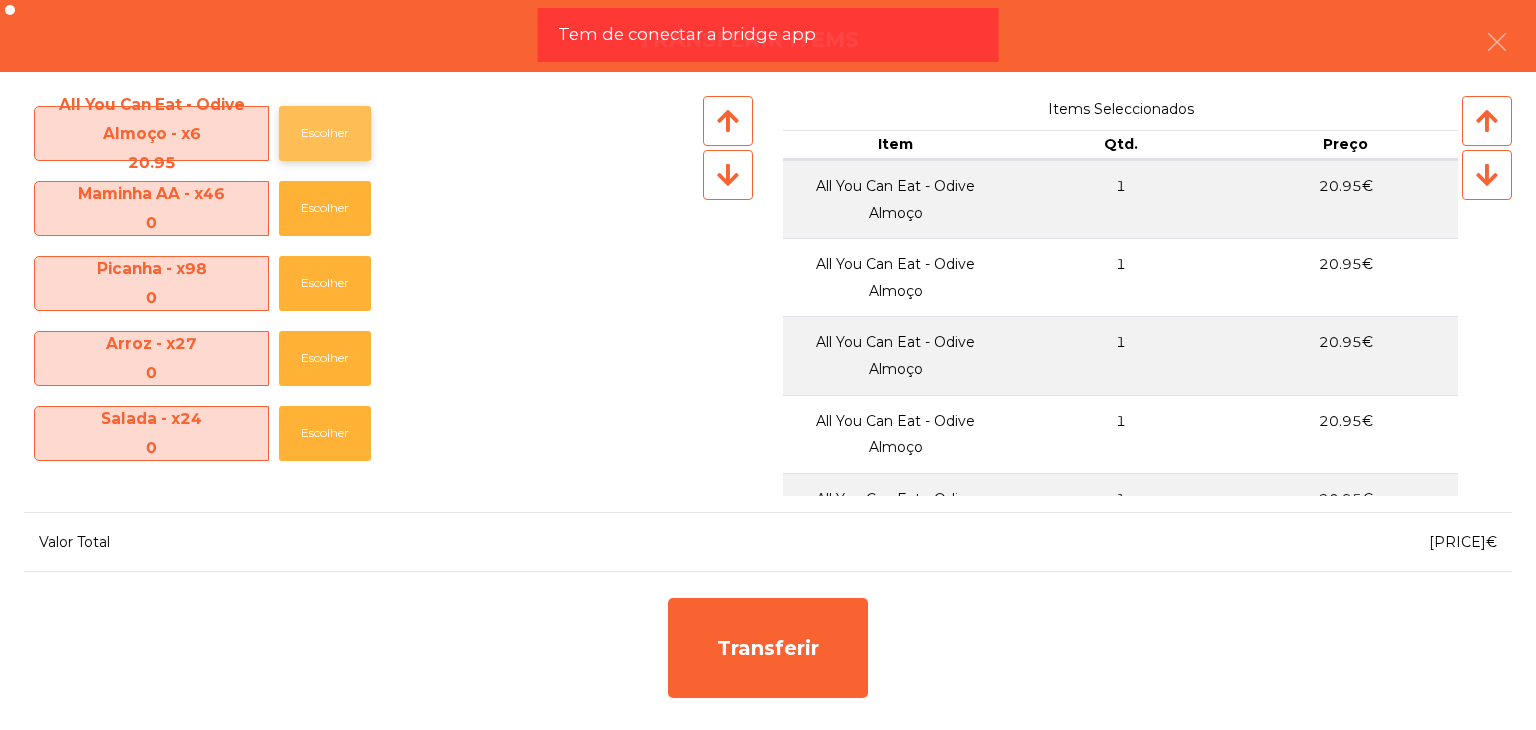 click on "Escolher" 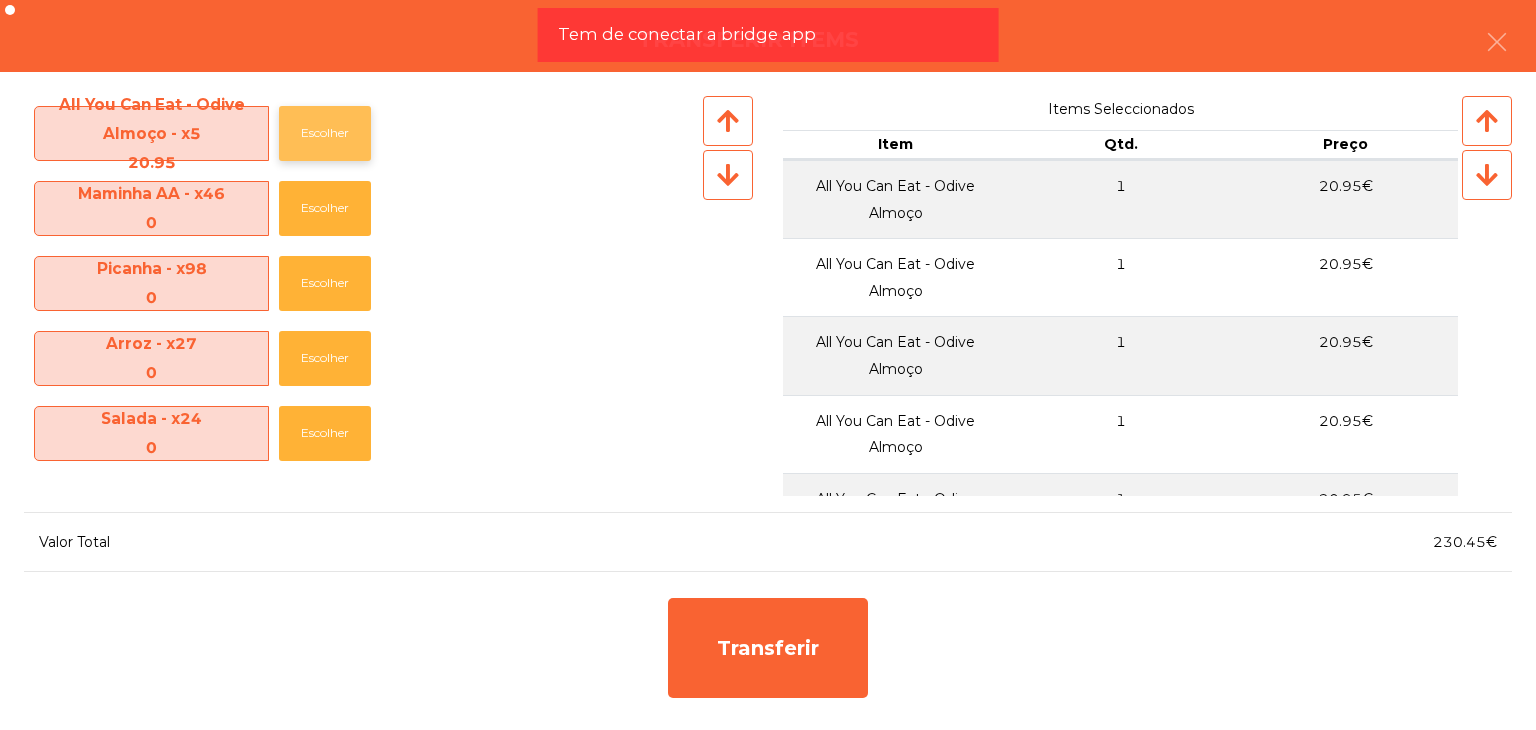 click on "Escolher" 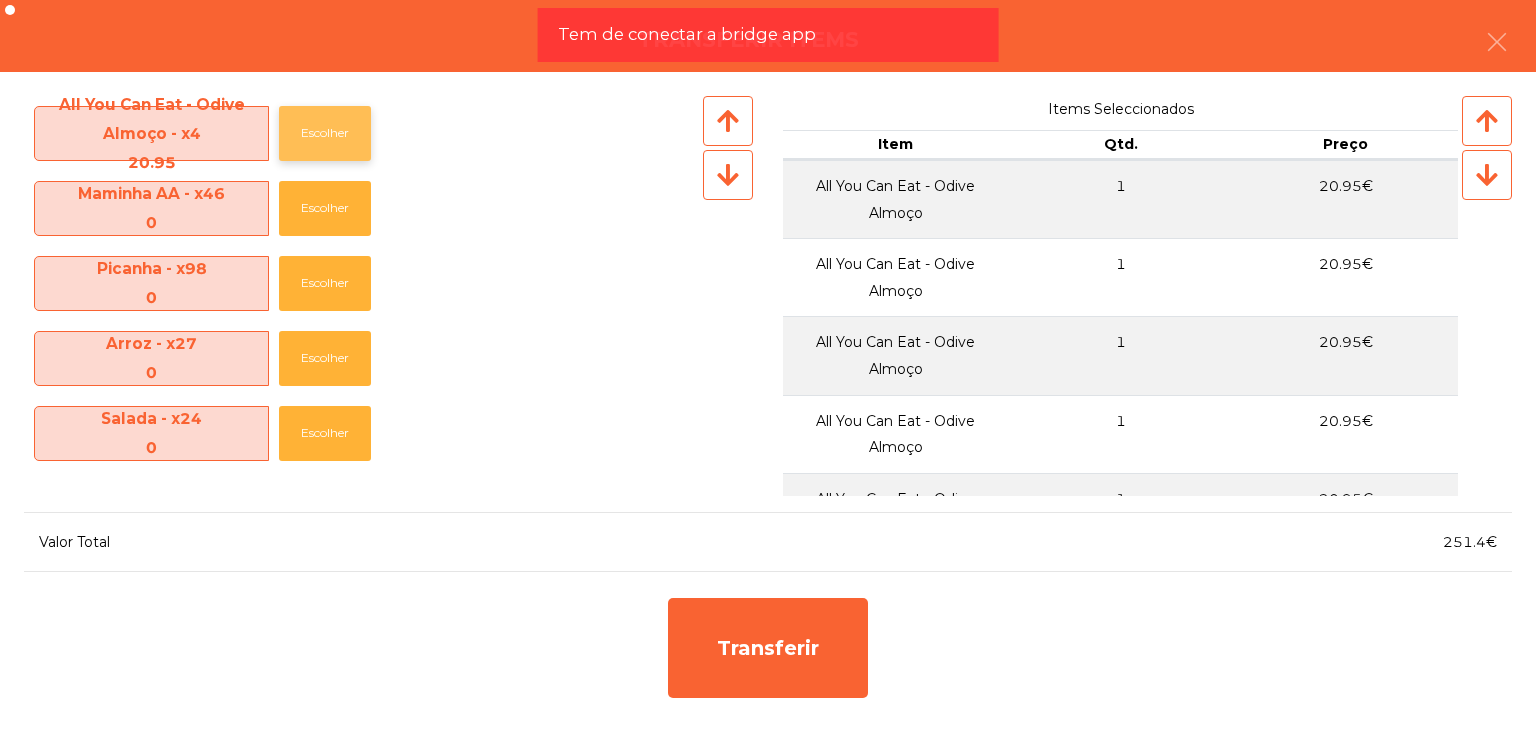 click on "Escolher" 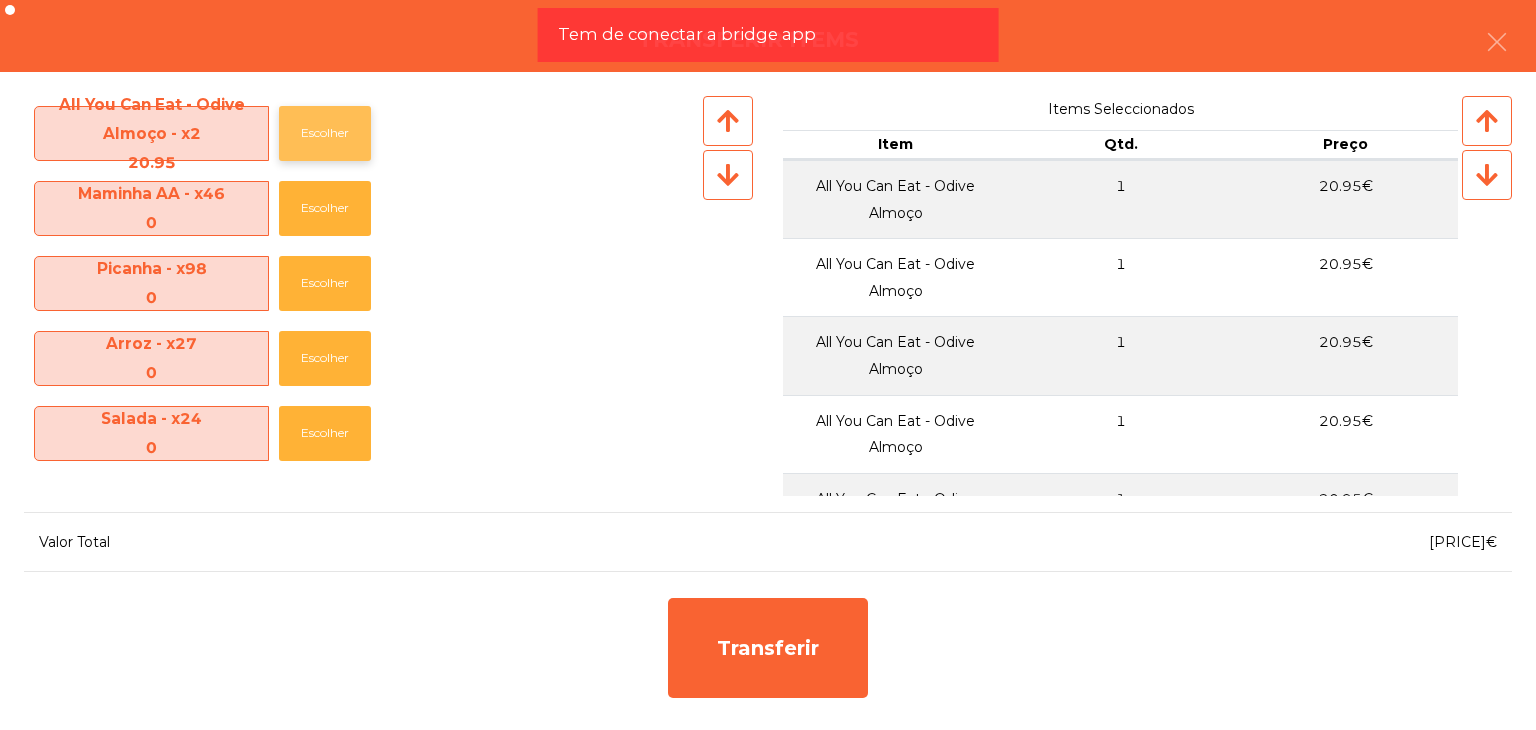 click on "Escolher" 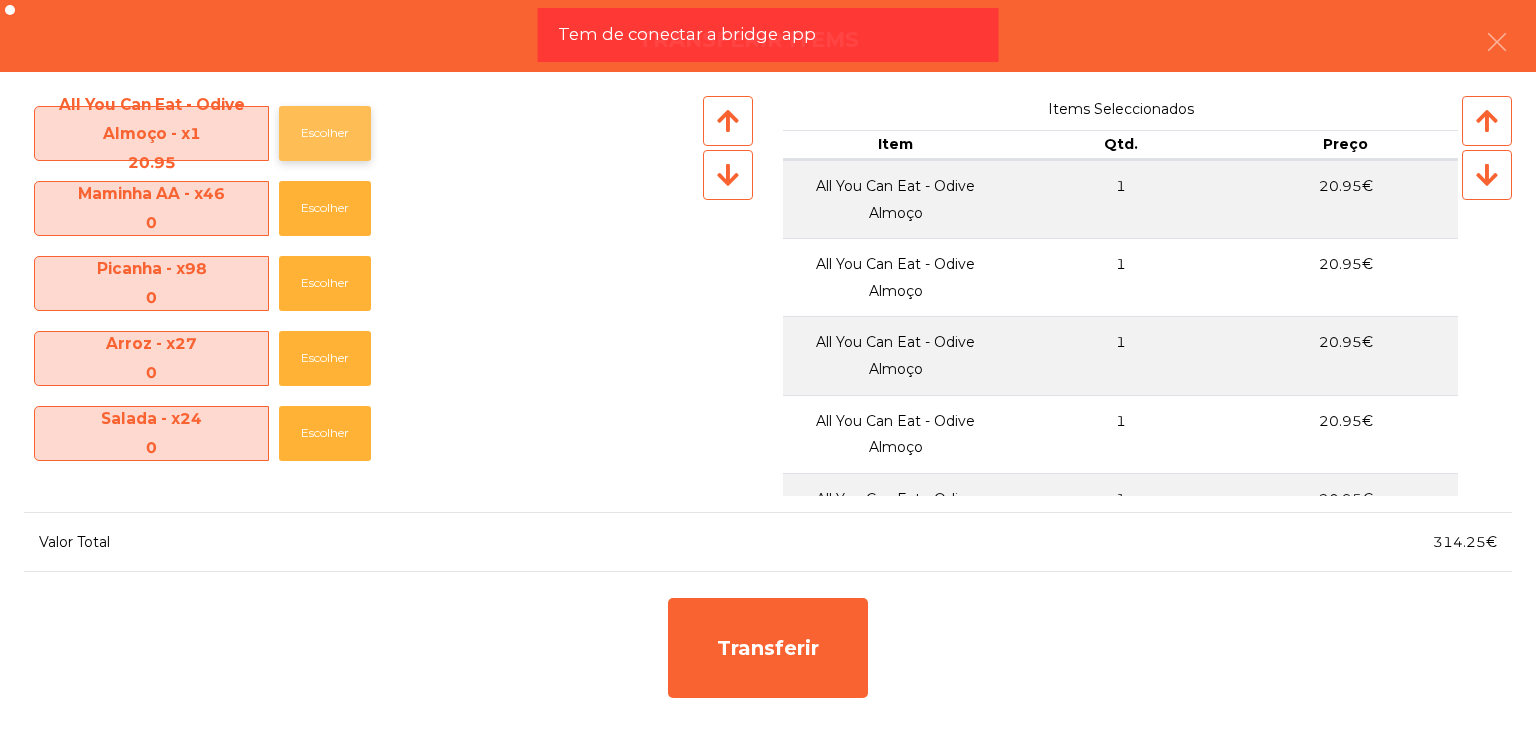 click on "Escolher" 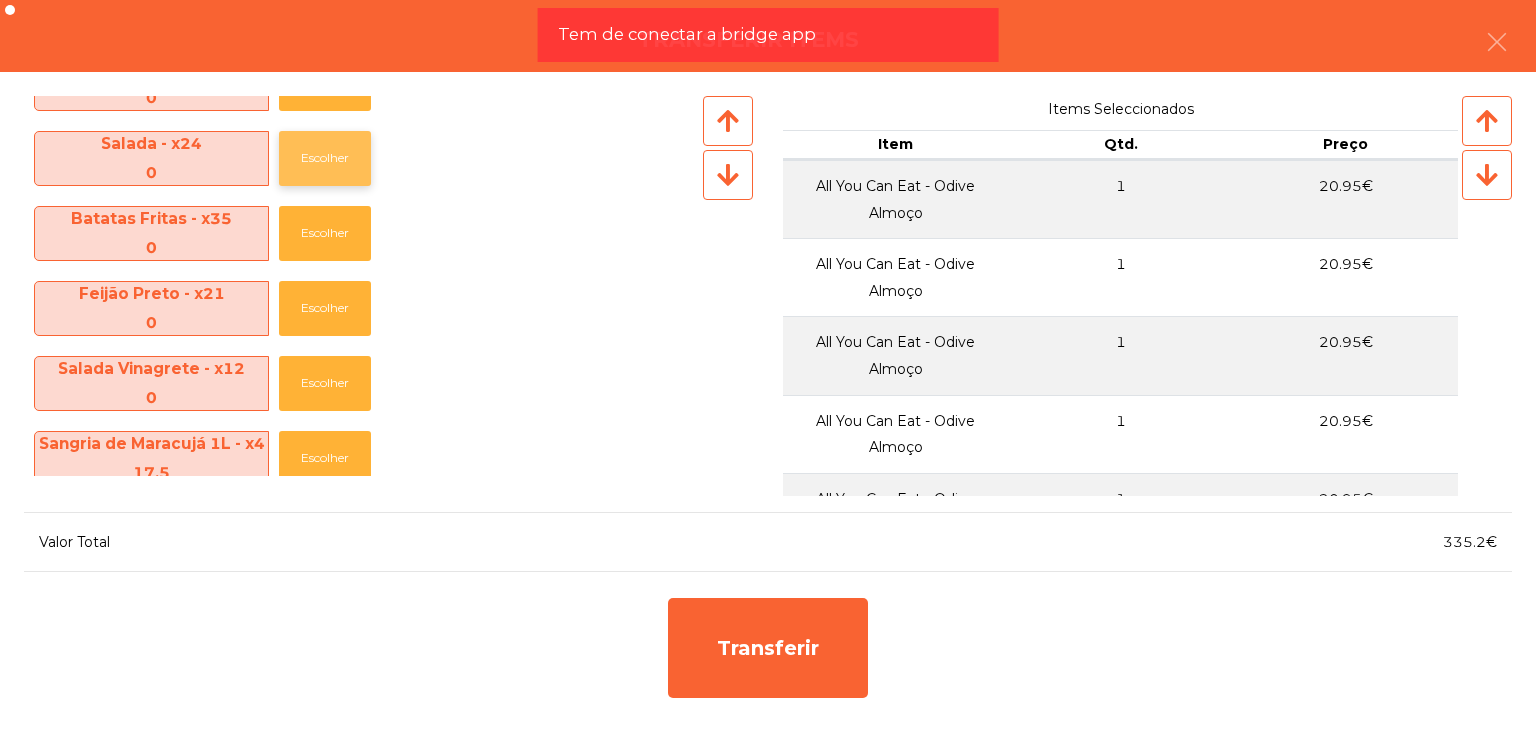 scroll, scrollTop: 500, scrollLeft: 0, axis: vertical 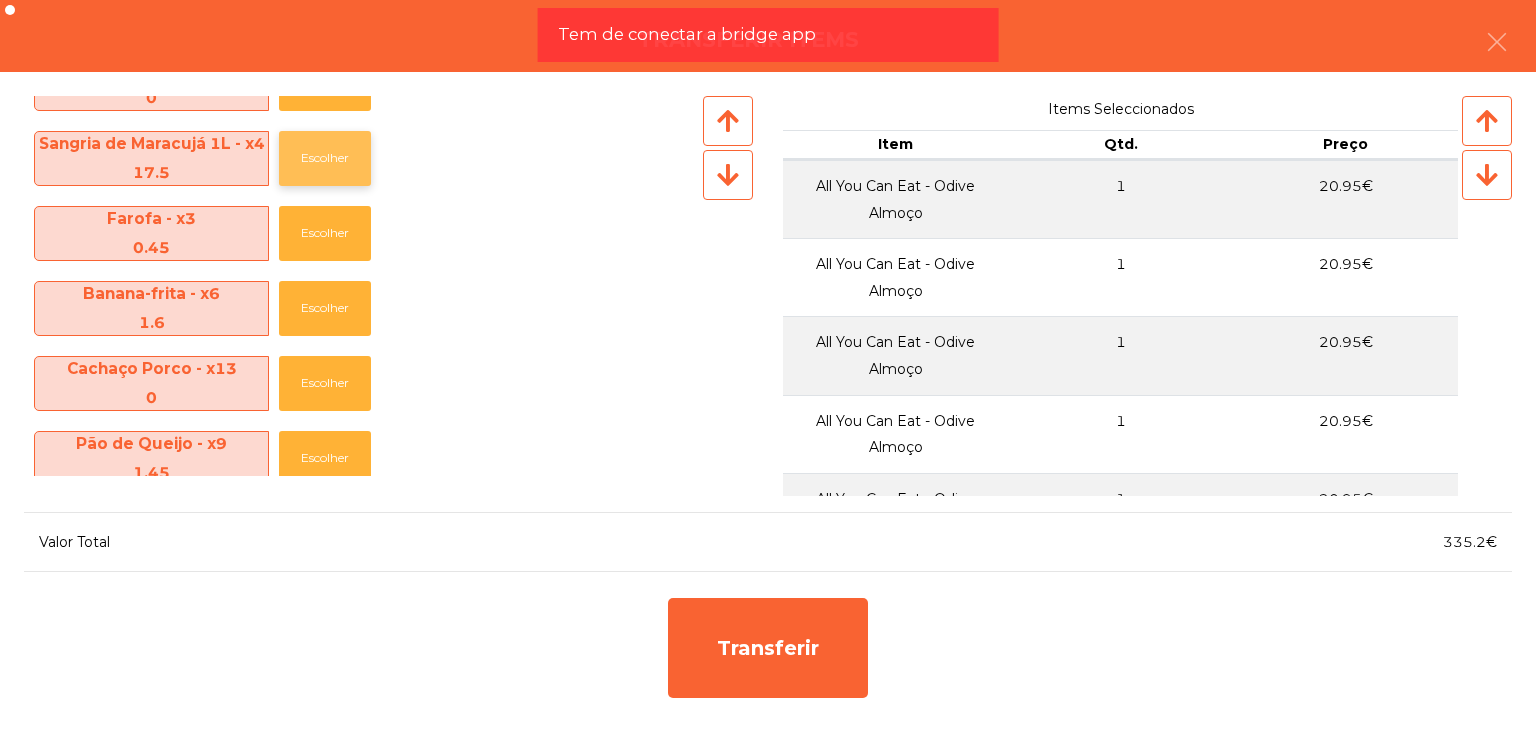click on "Escolher" 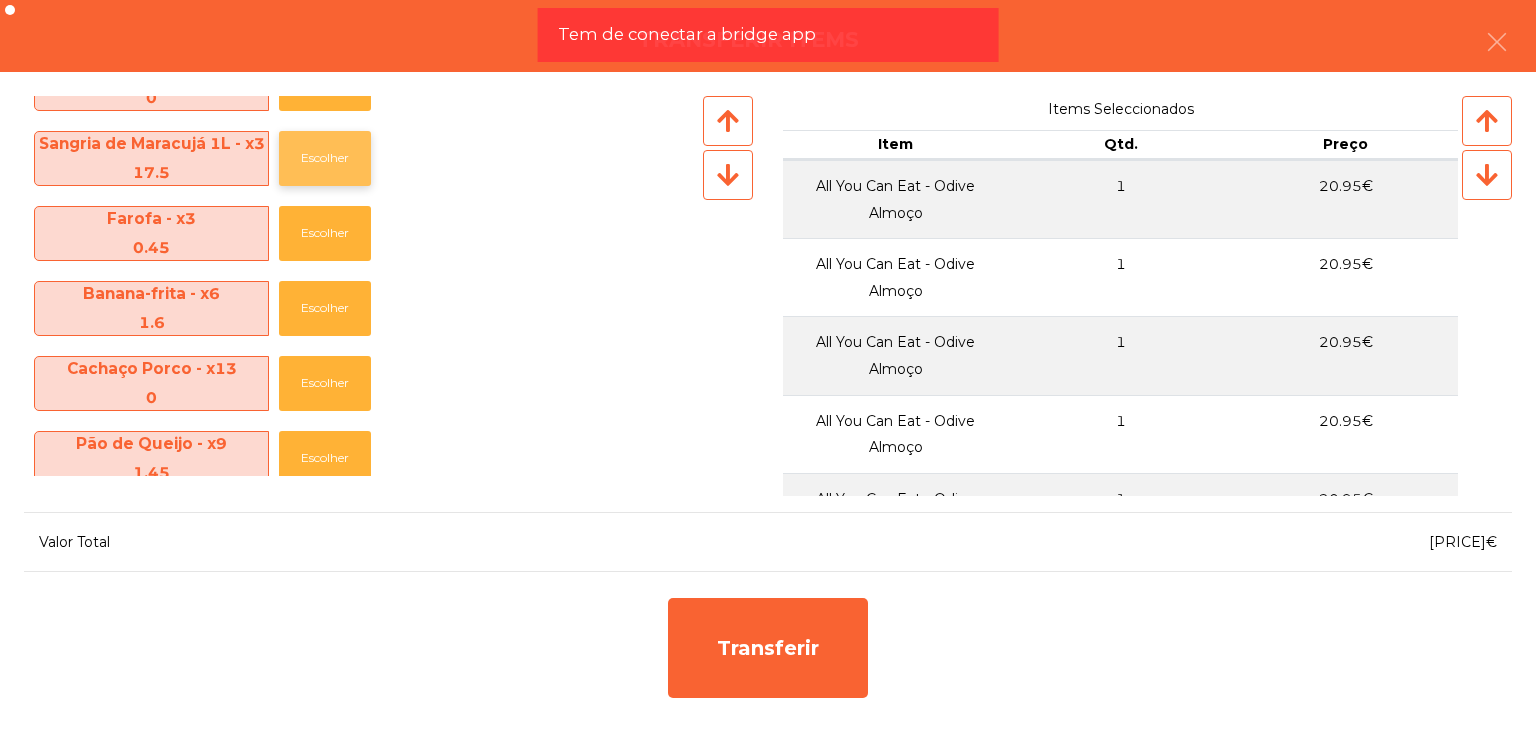 click on "Escolher" 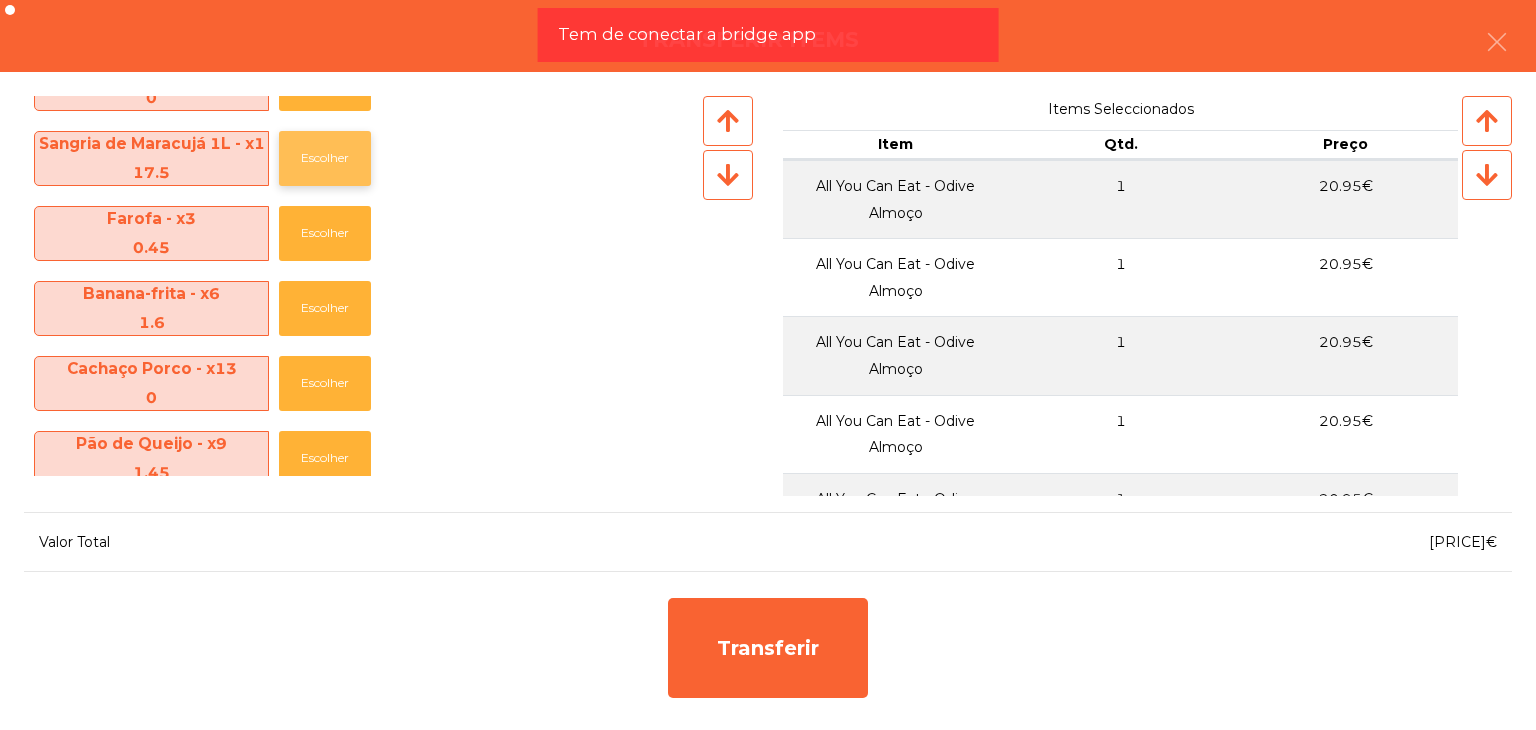 click on "Escolher" 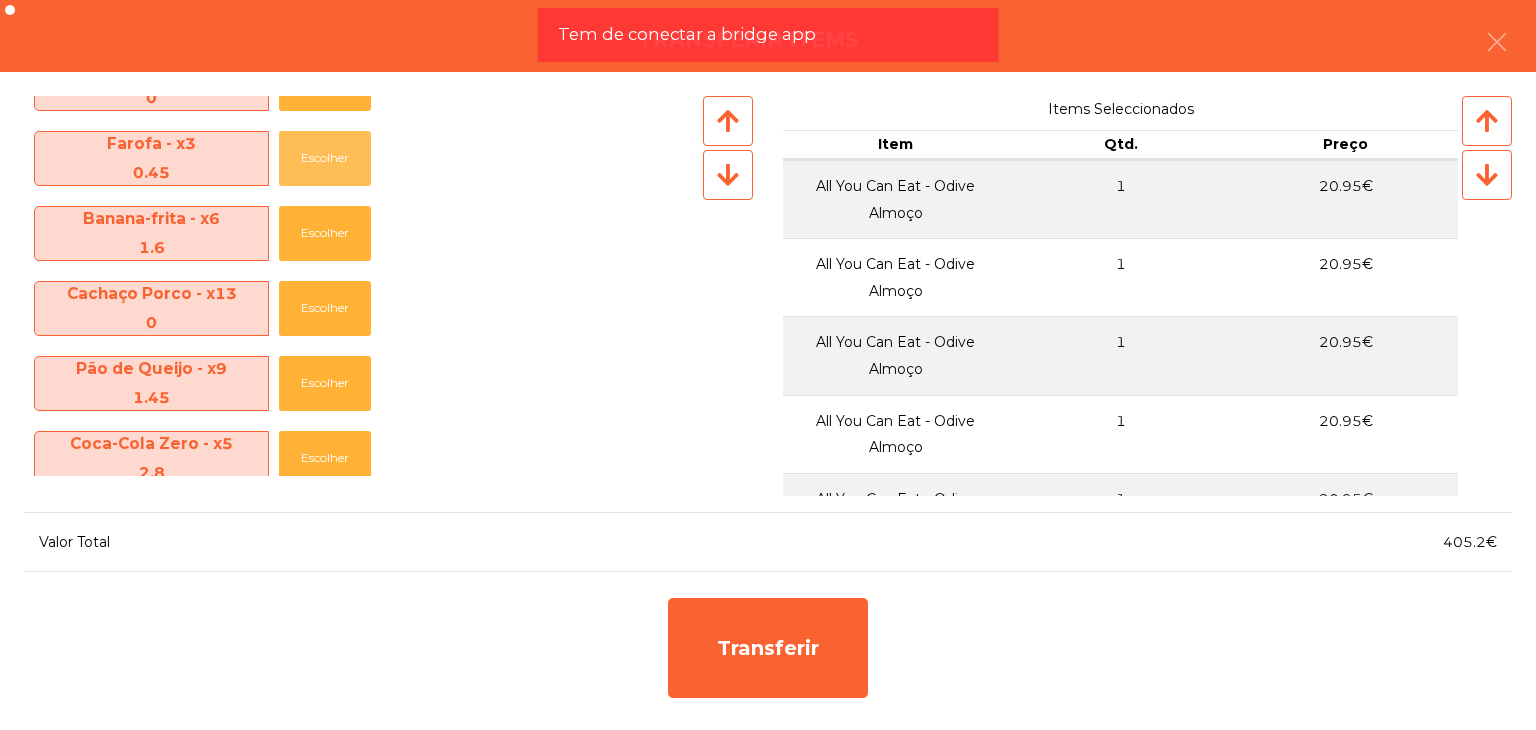 click on "Escolher" 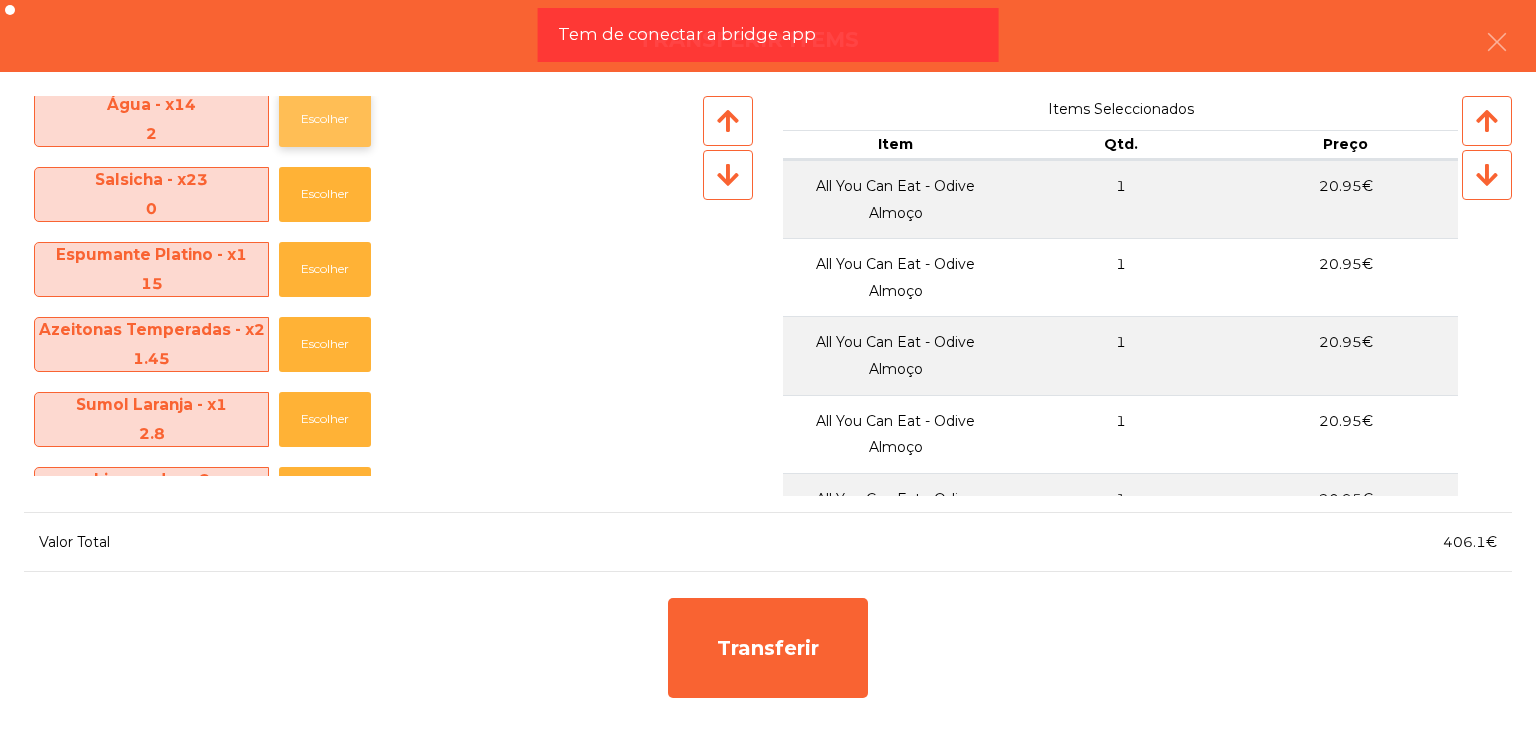 scroll, scrollTop: 1400, scrollLeft: 0, axis: vertical 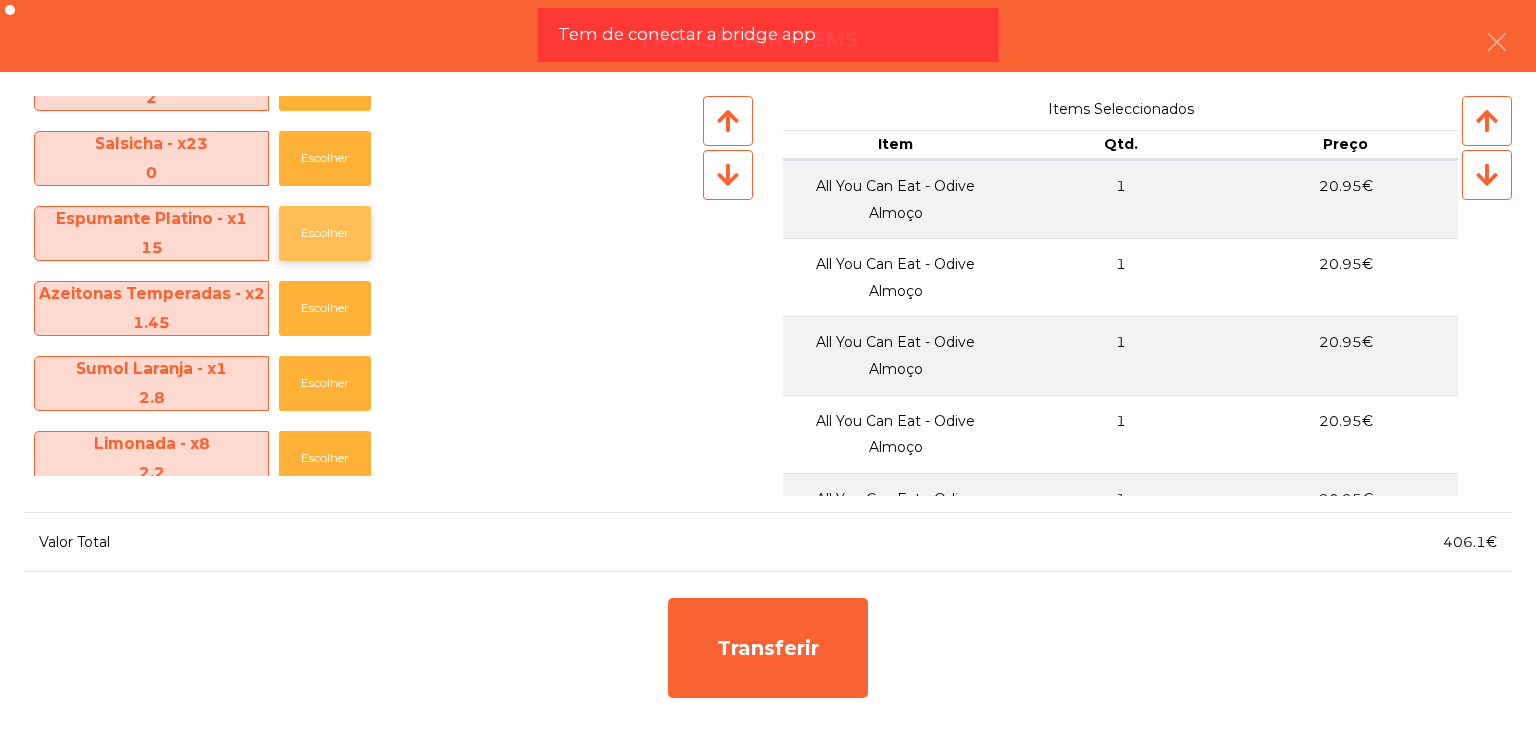 click on "Escolher" 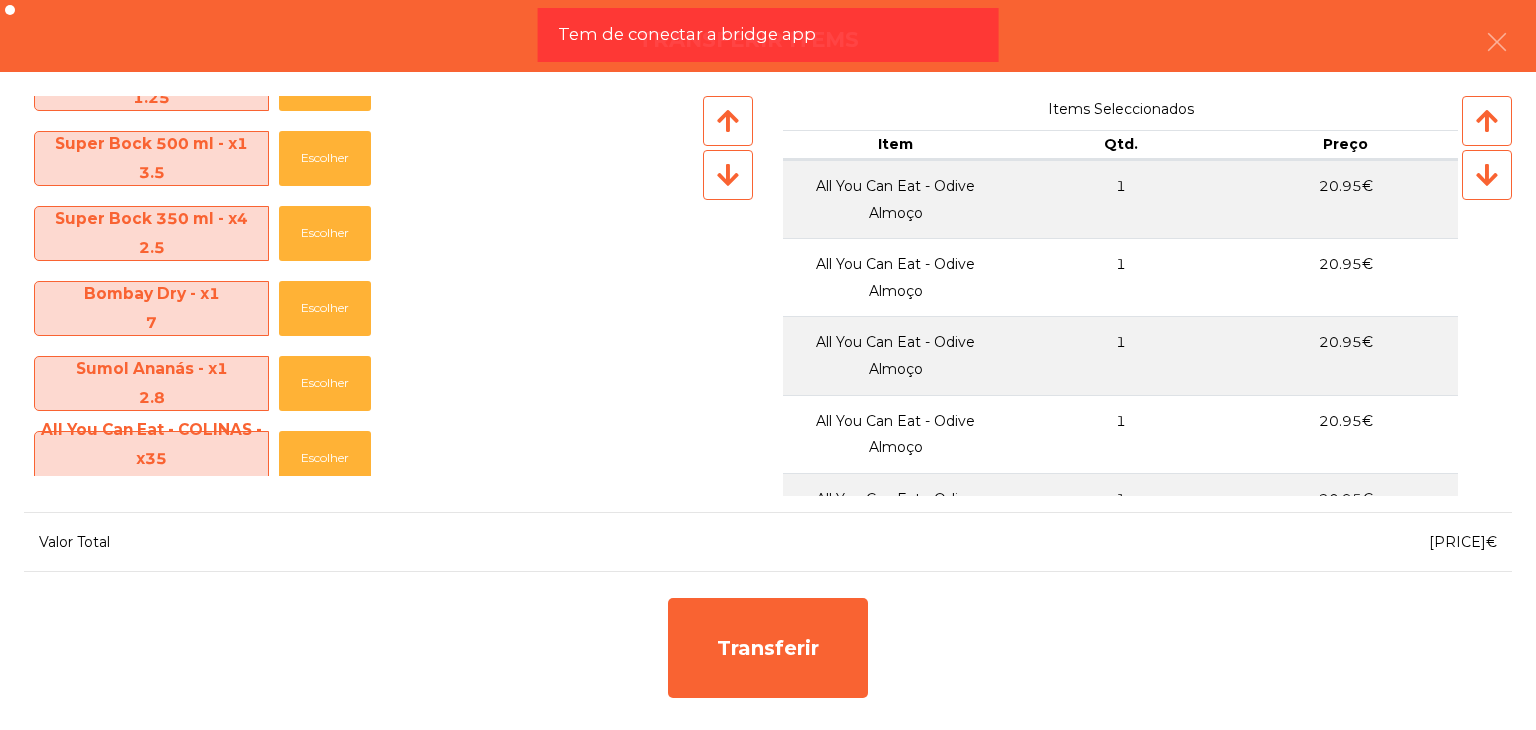 scroll, scrollTop: 2100, scrollLeft: 0, axis: vertical 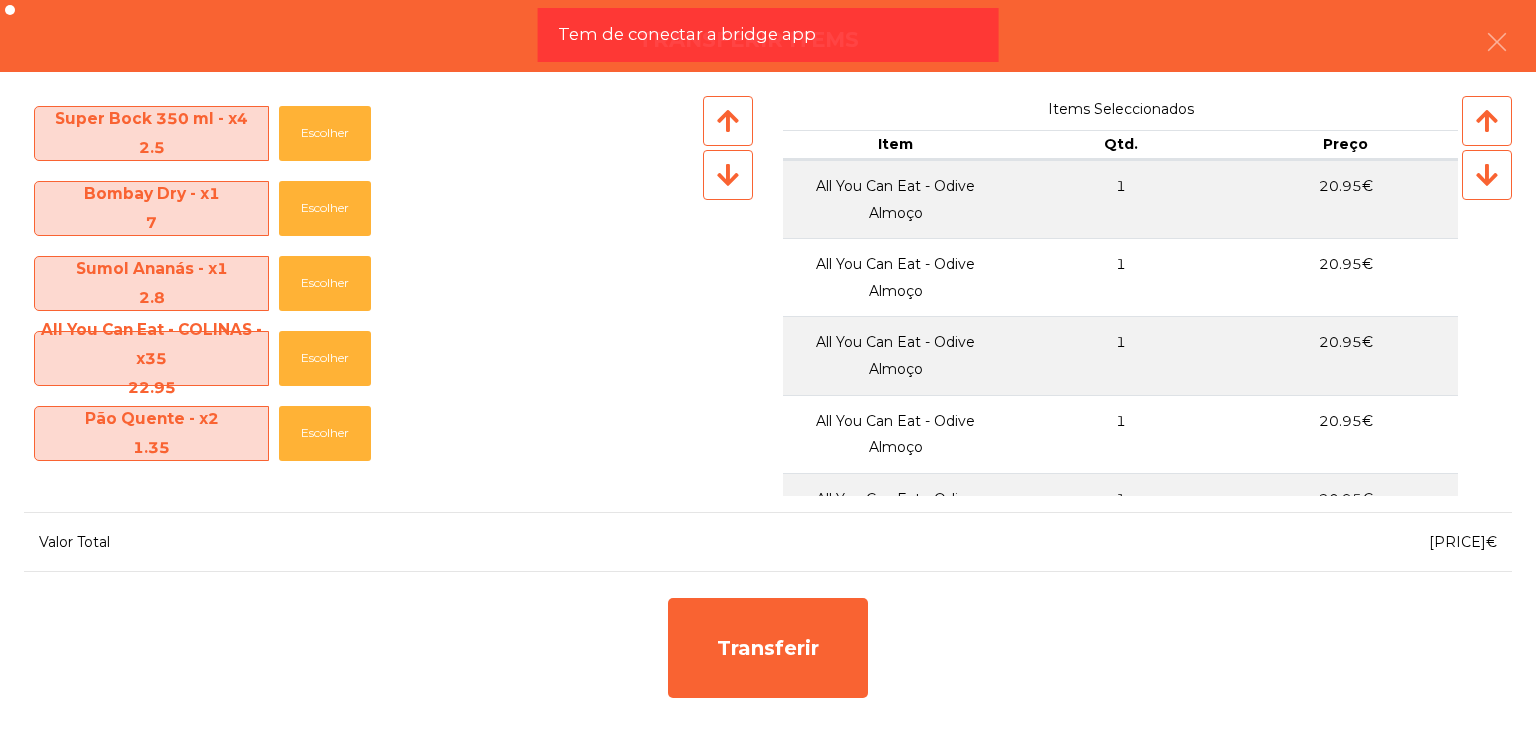 click on "Sumol Ananás - x1 [PRICE] Escolher" 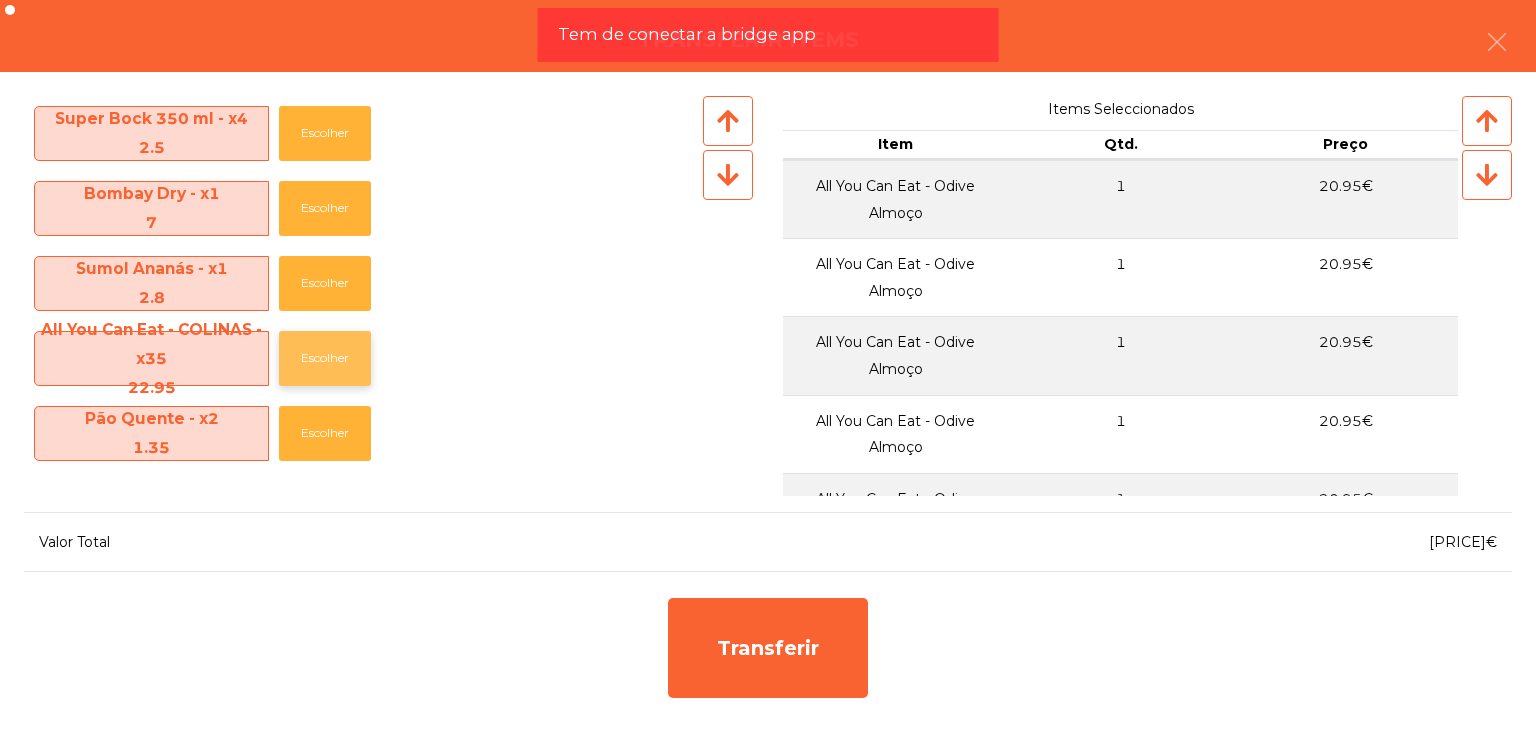 click on "Escolher" 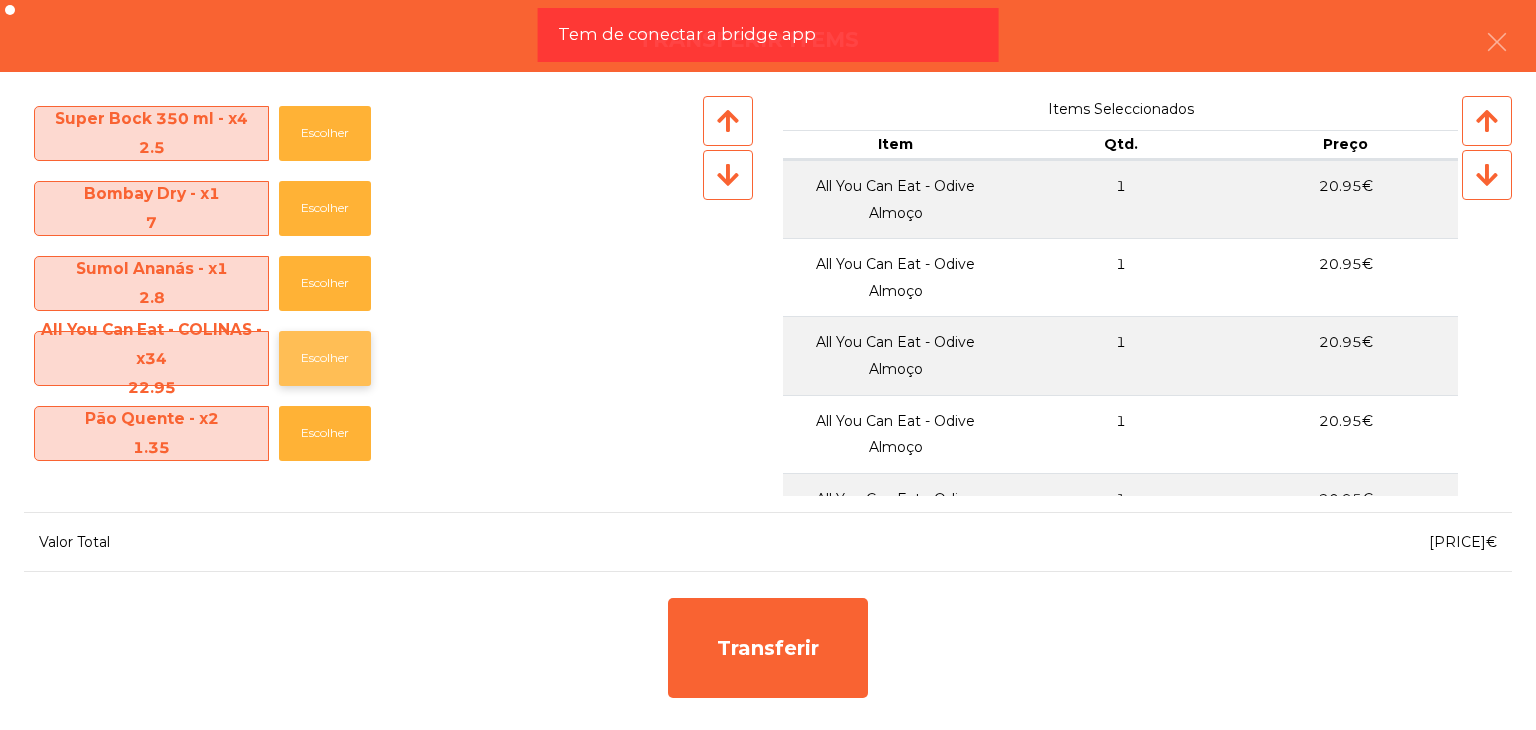 click on "Escolher" 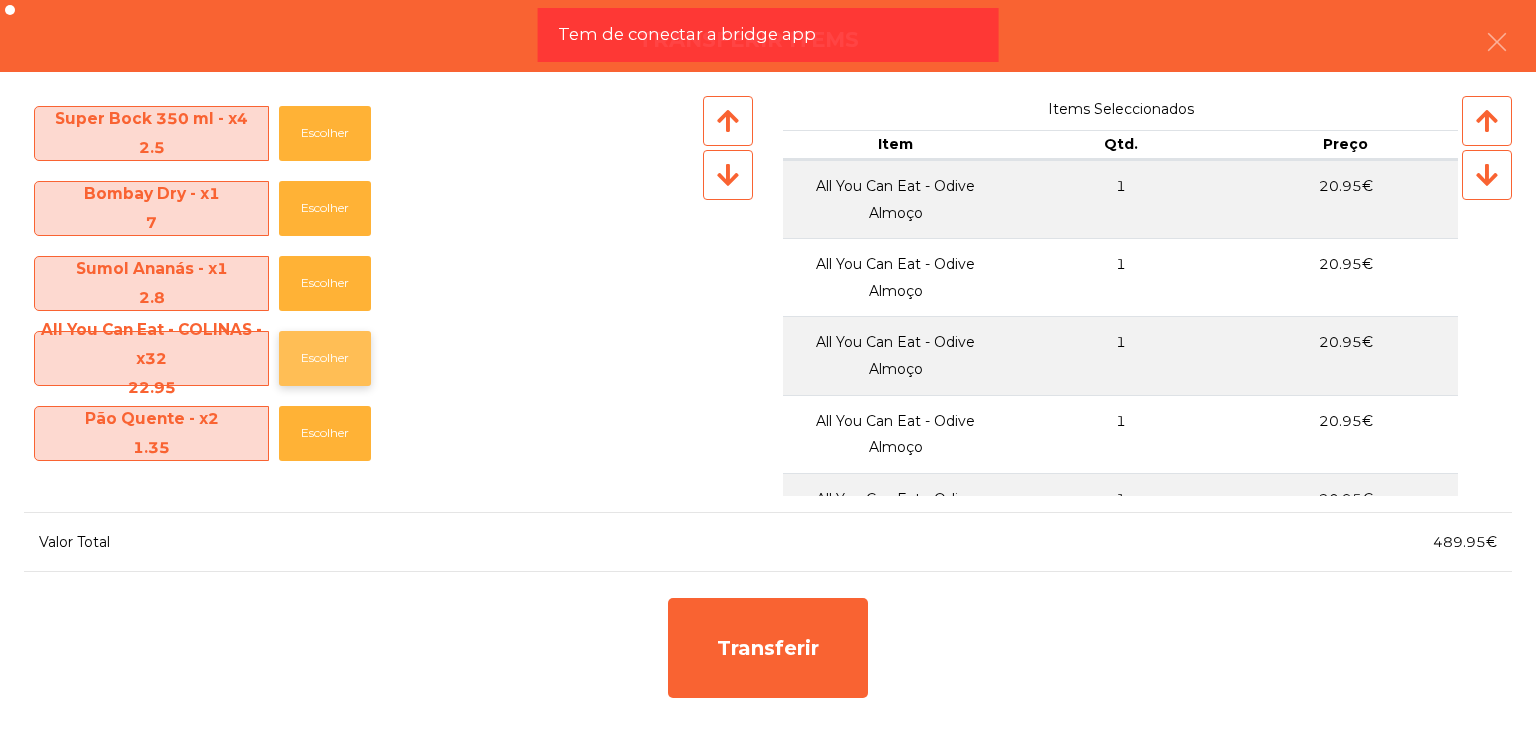 click on "Escolher" 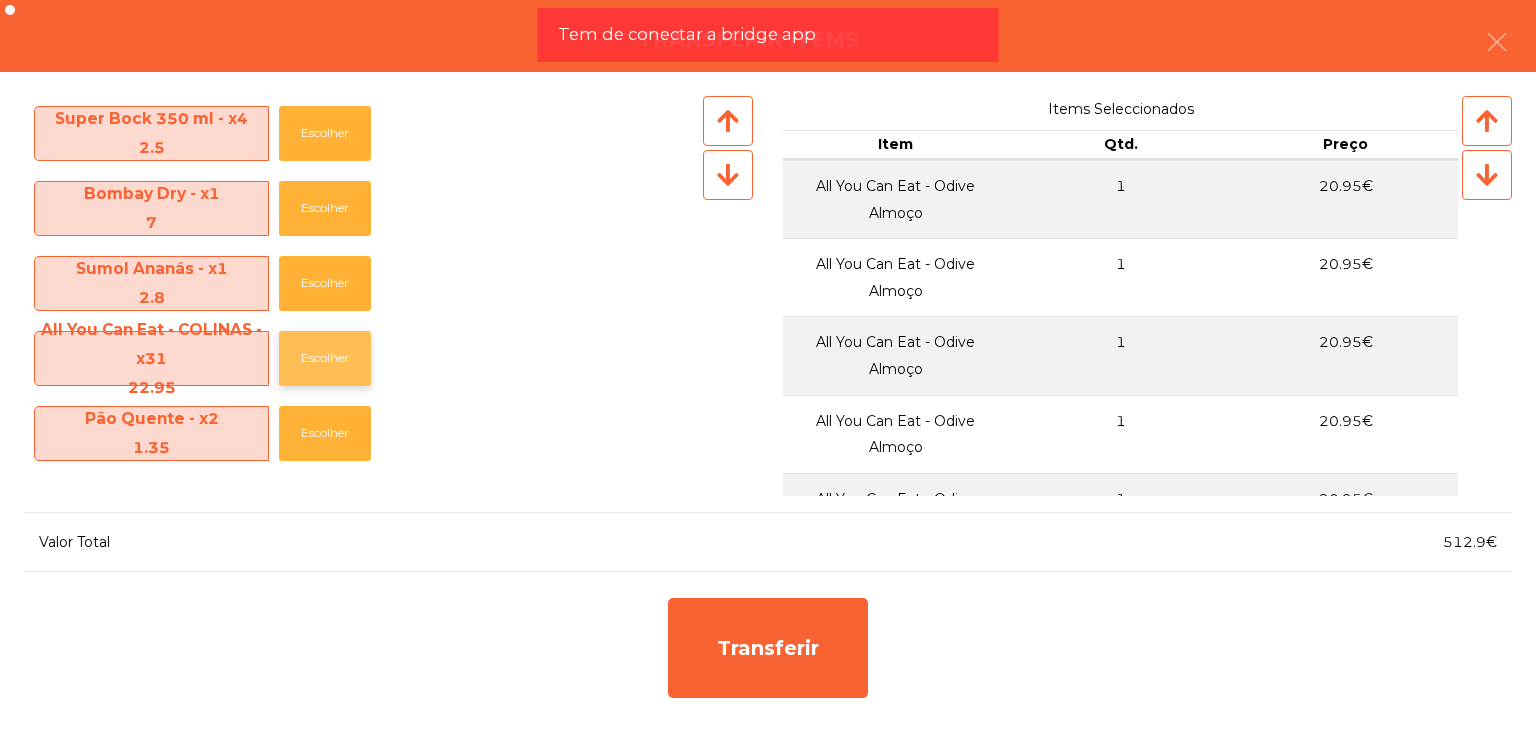 click on "Escolher" 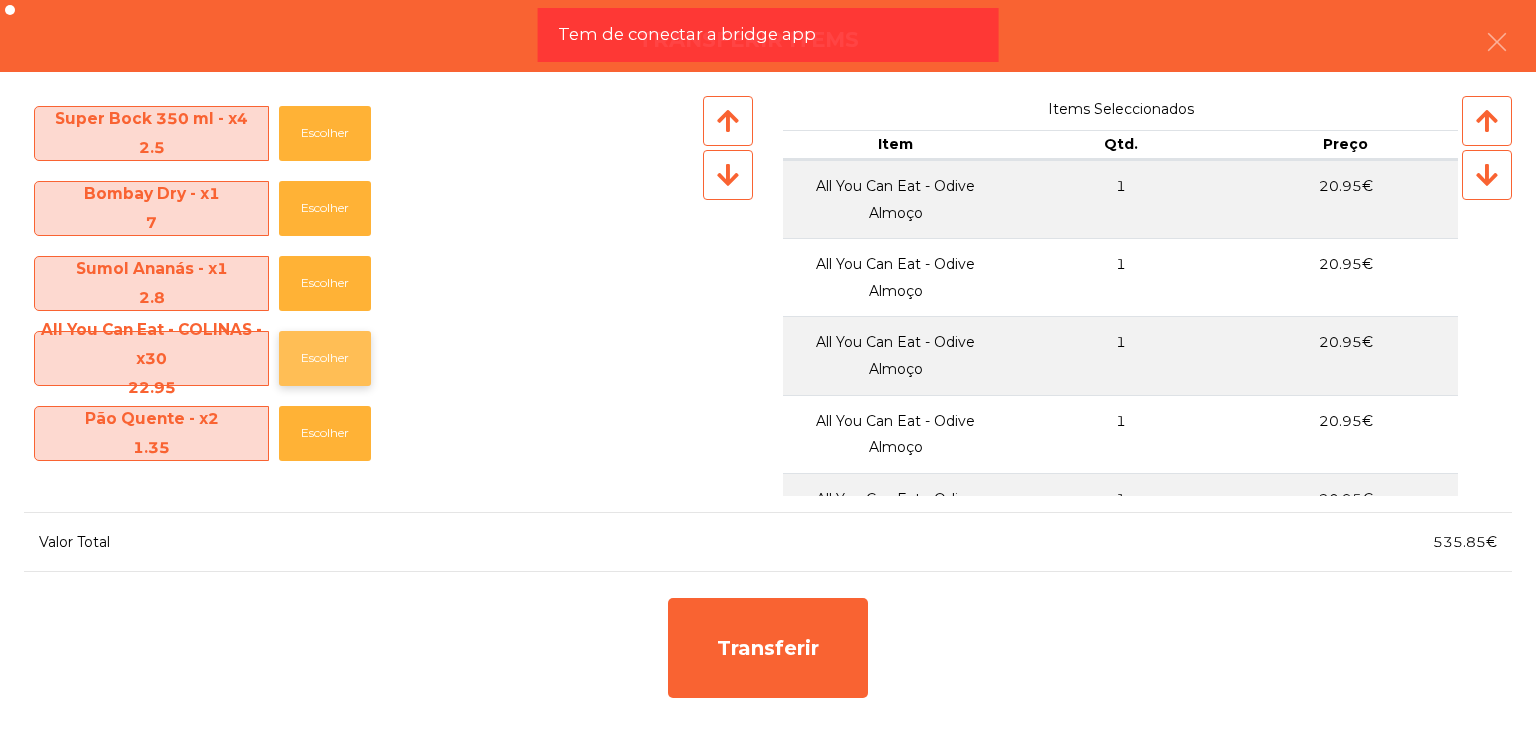 click on "Escolher" 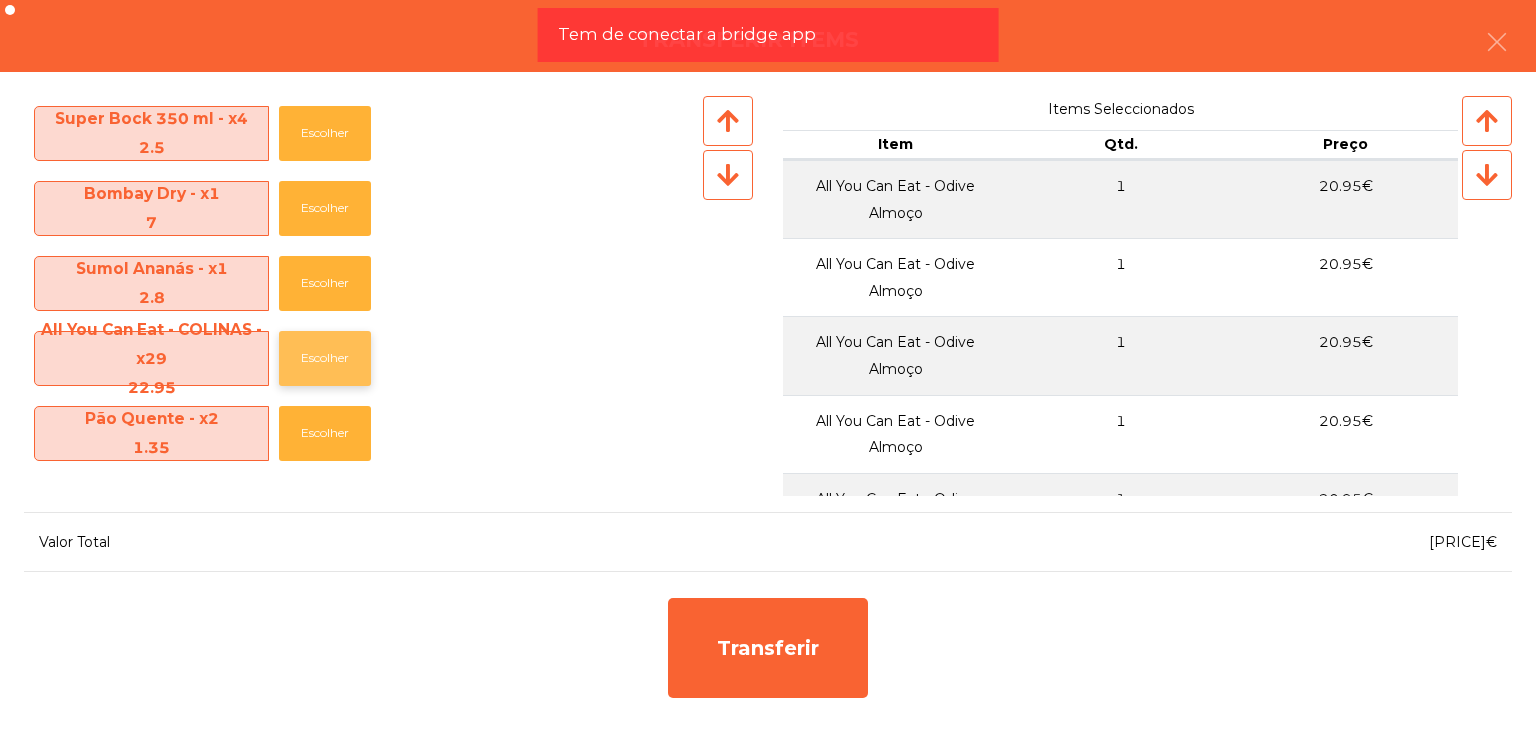click on "Escolher" 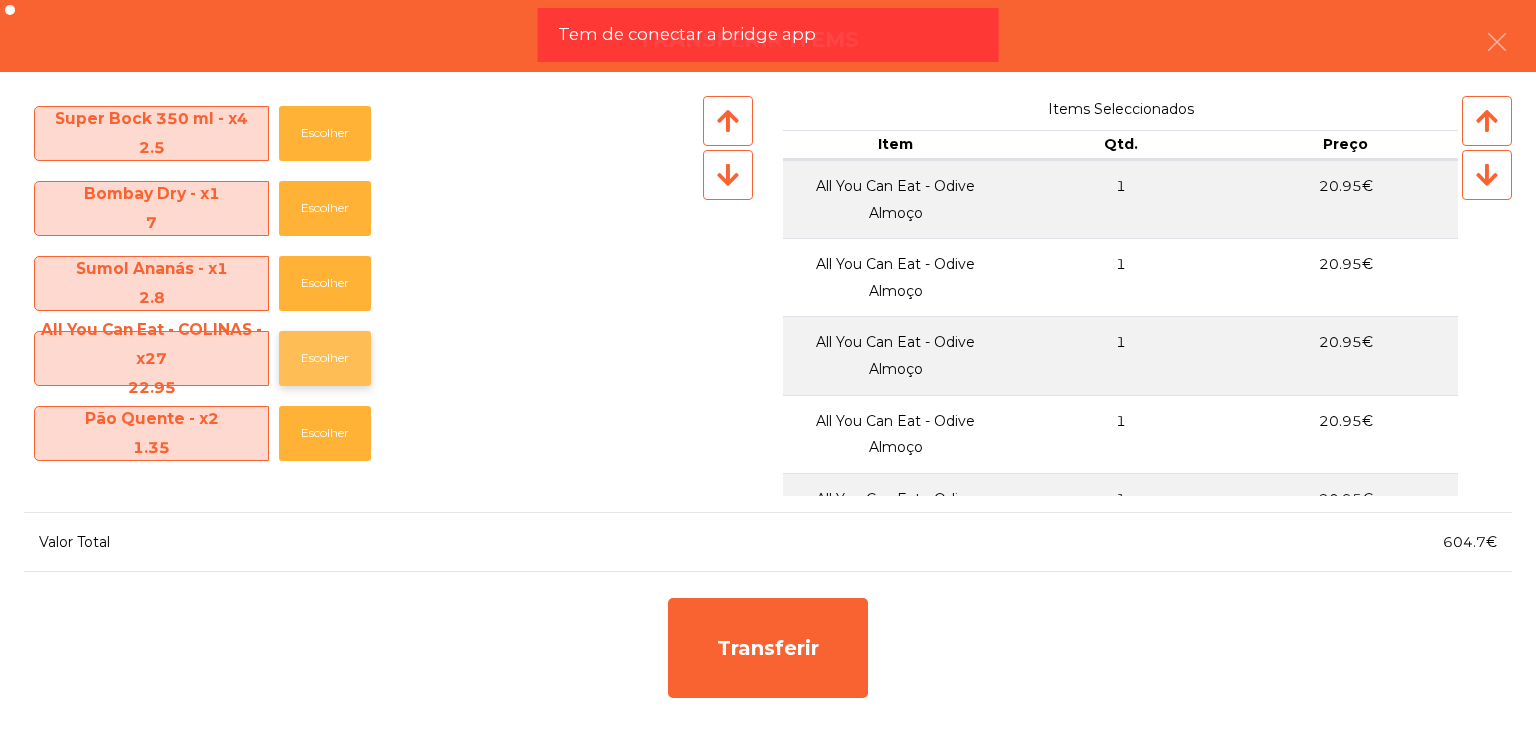 click on "Escolher" 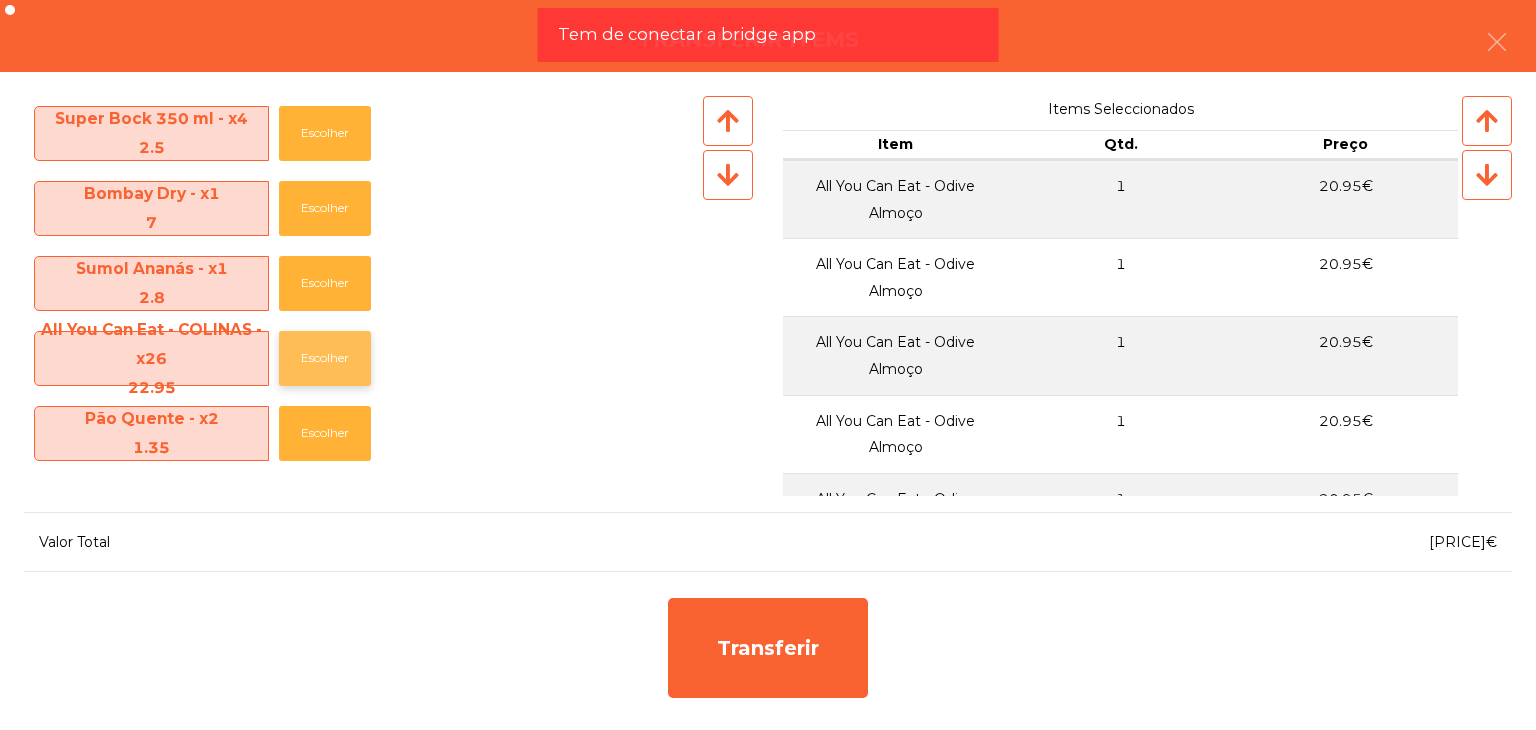 click on "Escolher" 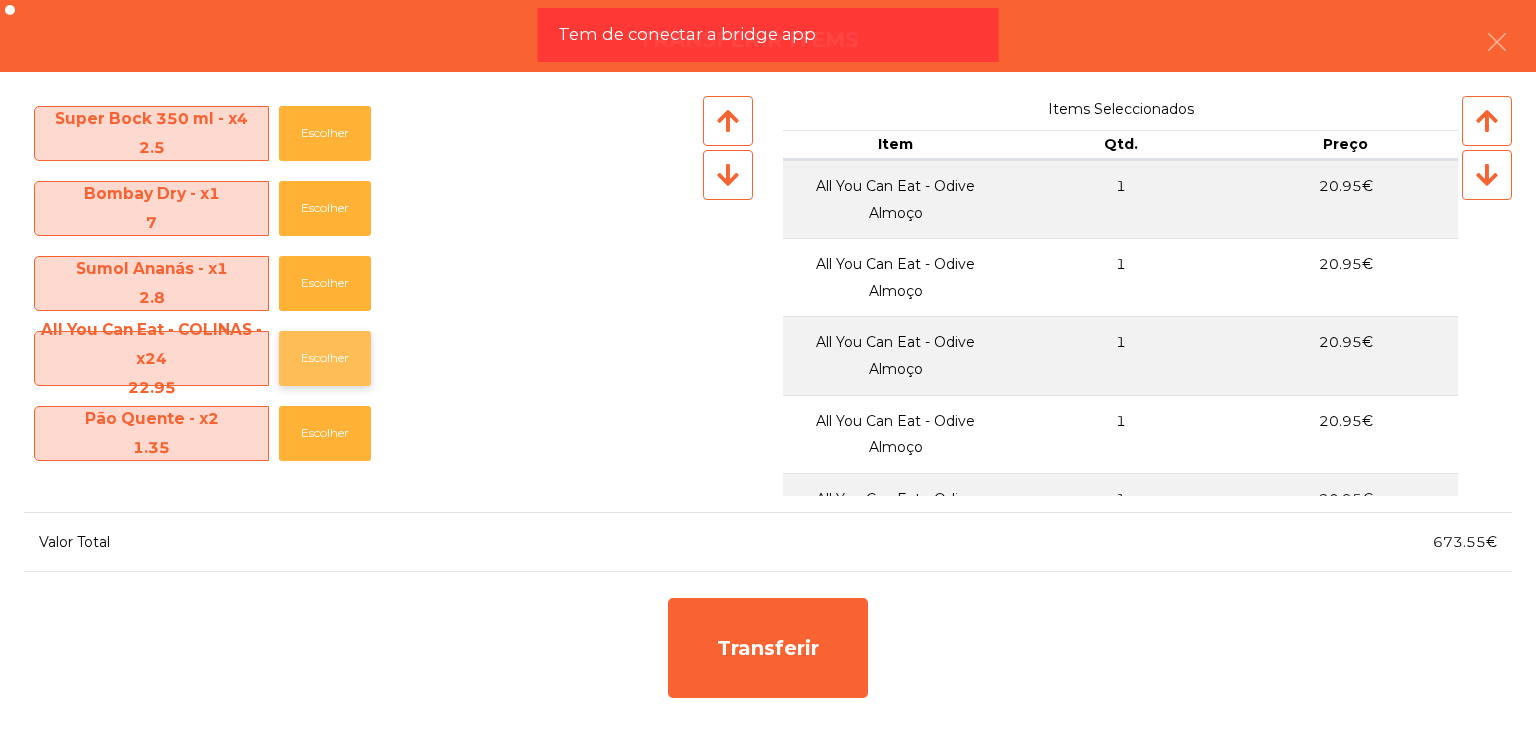 click on "Escolher" 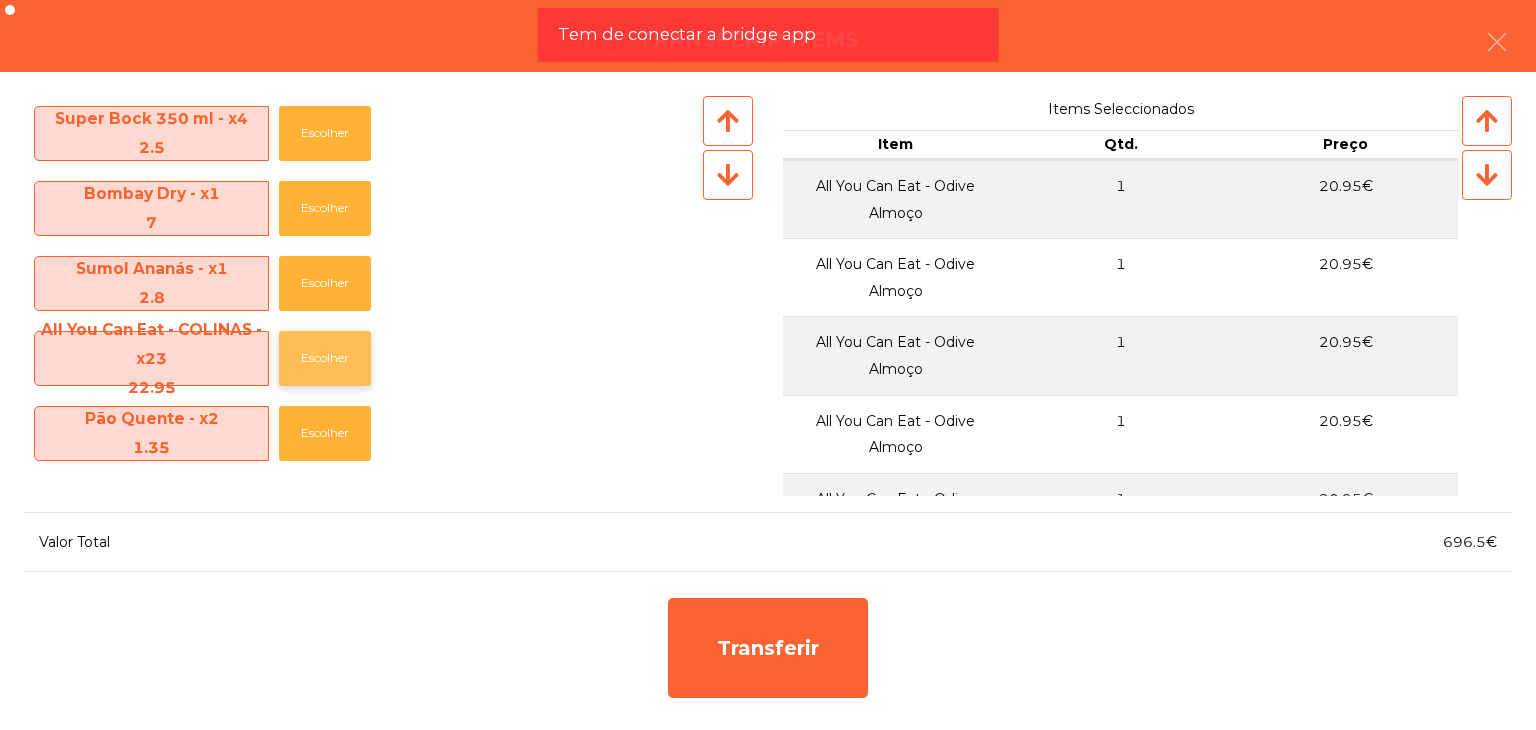 click on "Escolher" 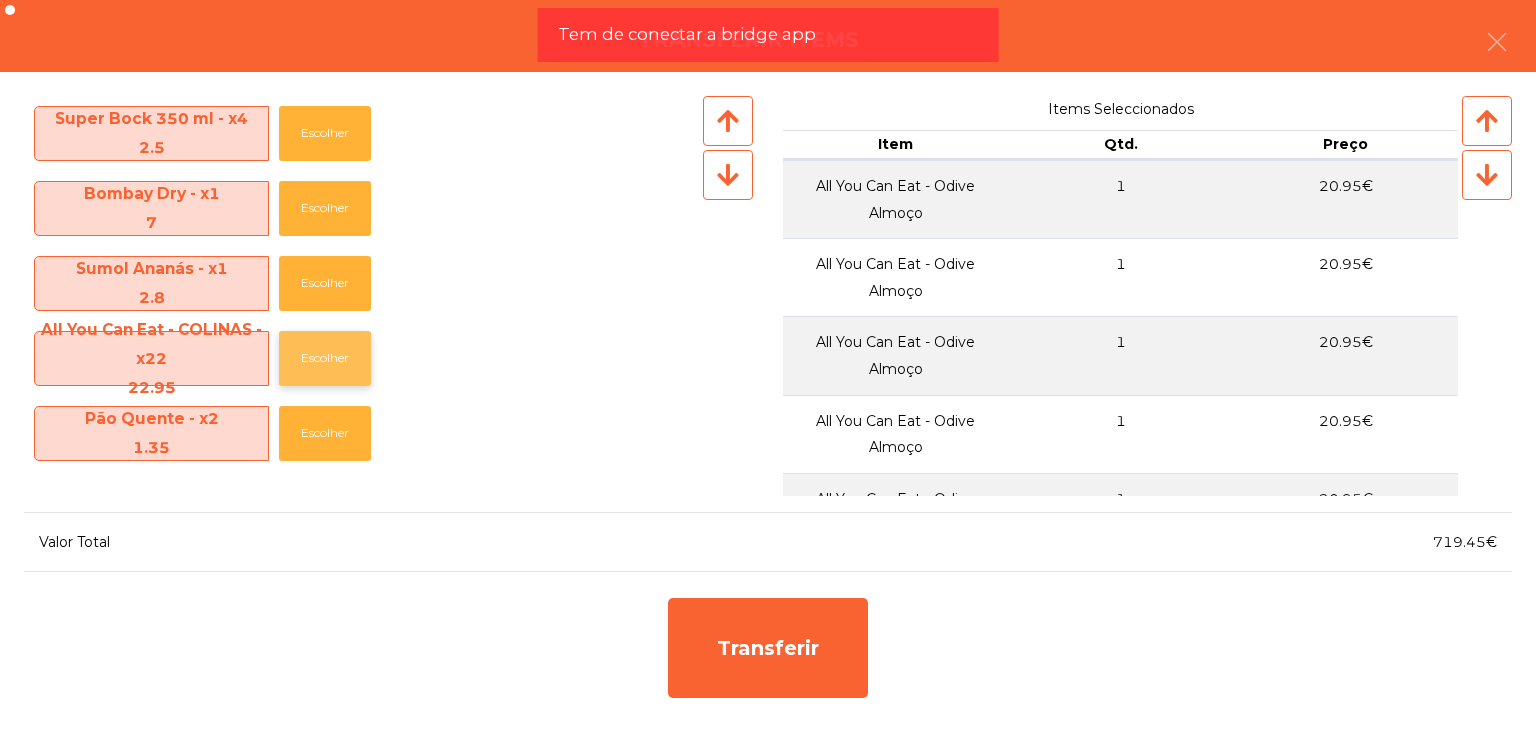 click on "Escolher" 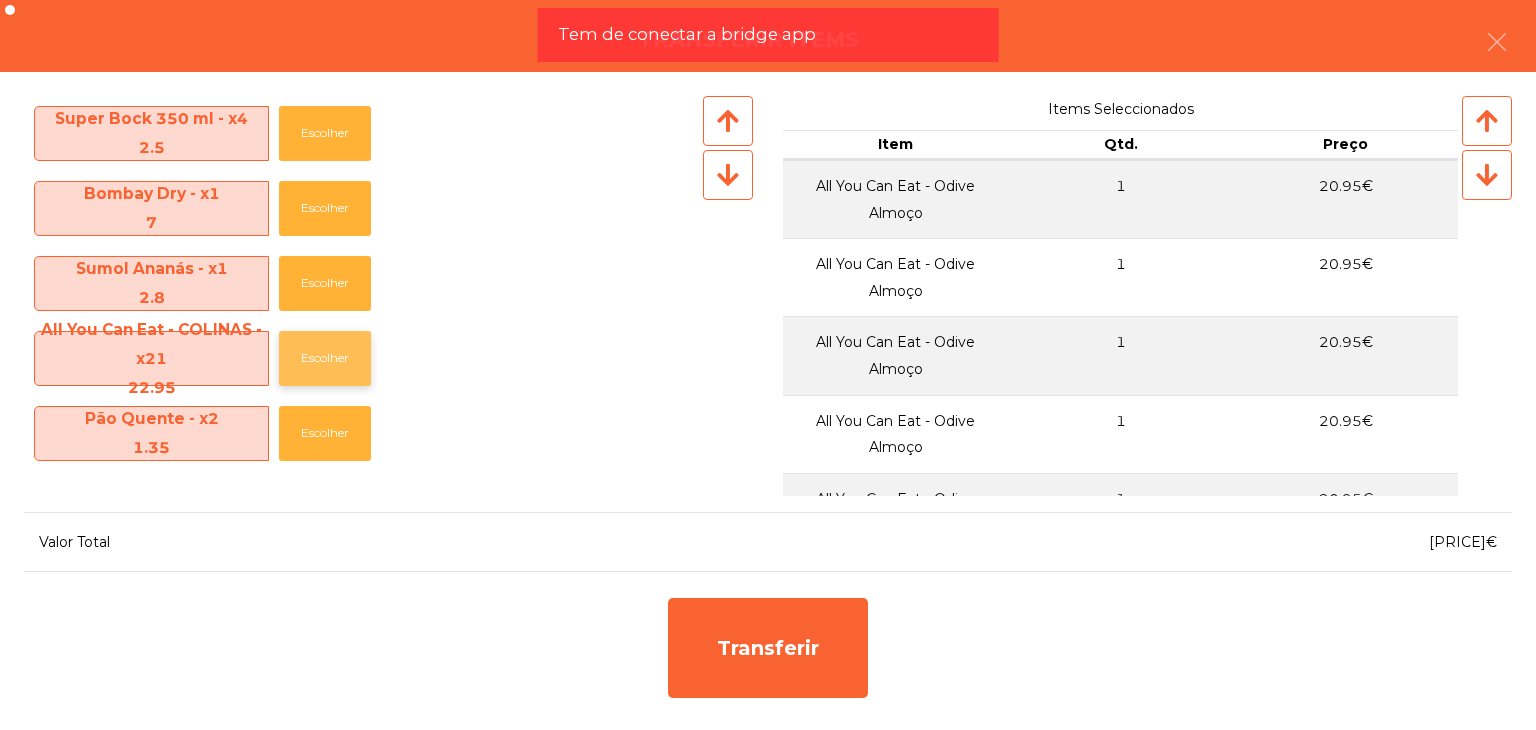 click on "Escolher" 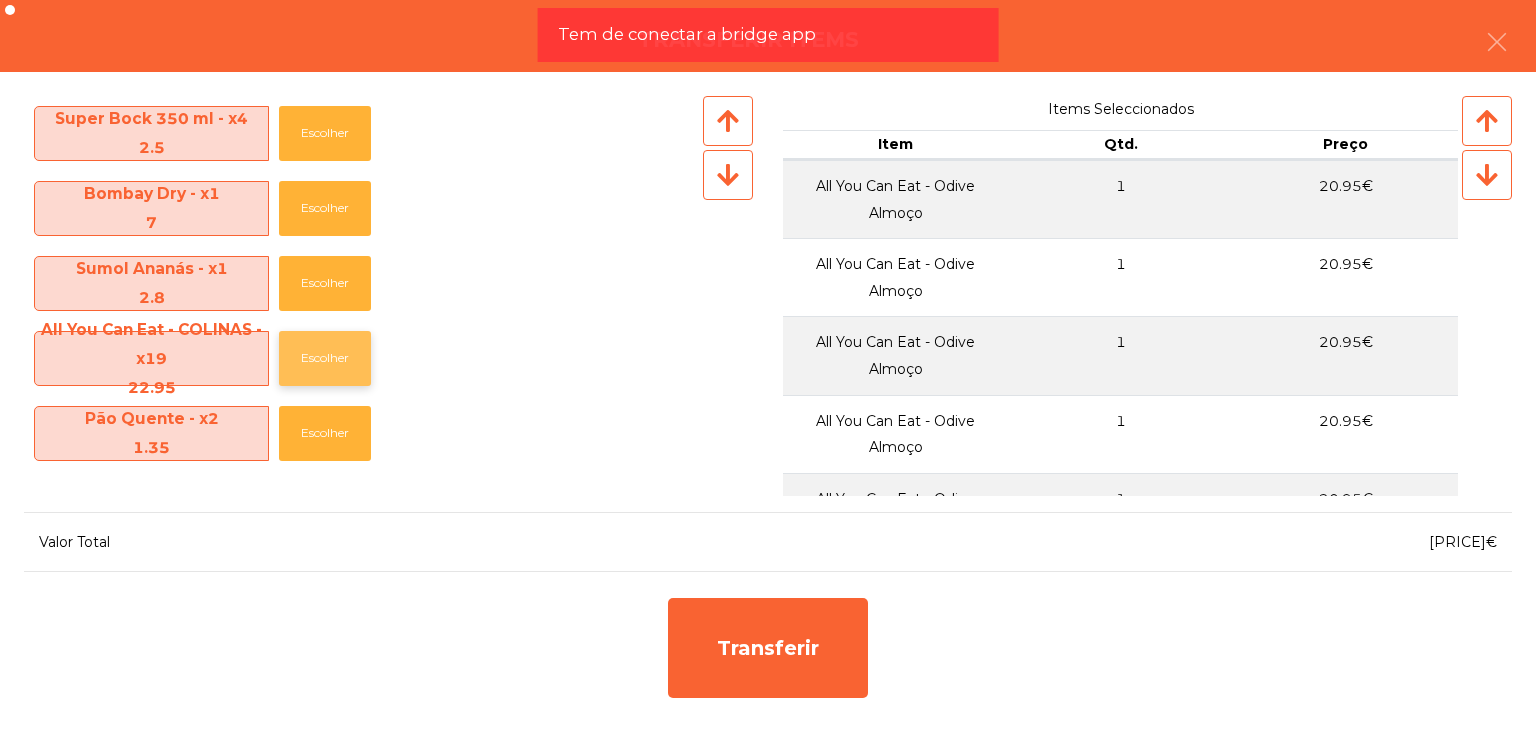 click on "Escolher" 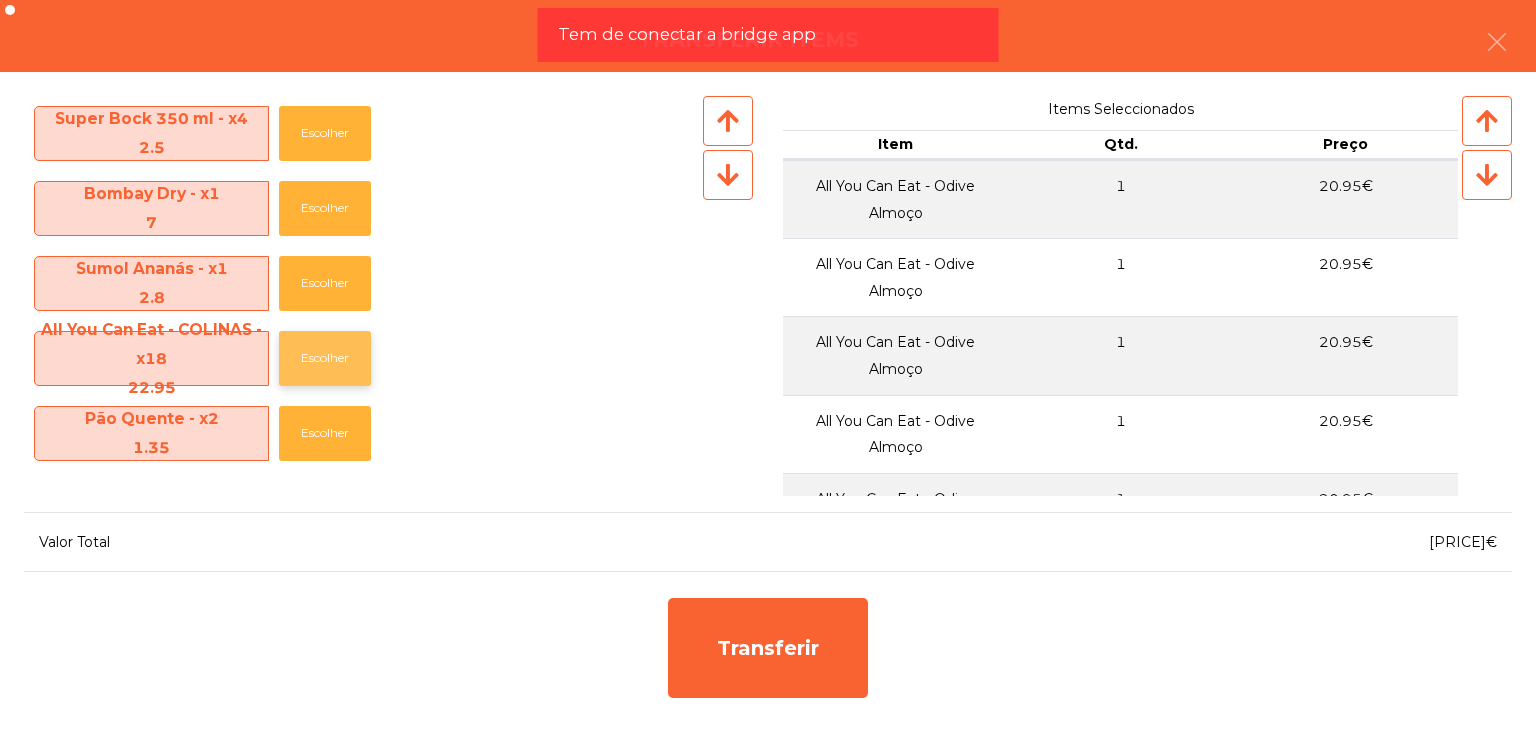 click on "Escolher" 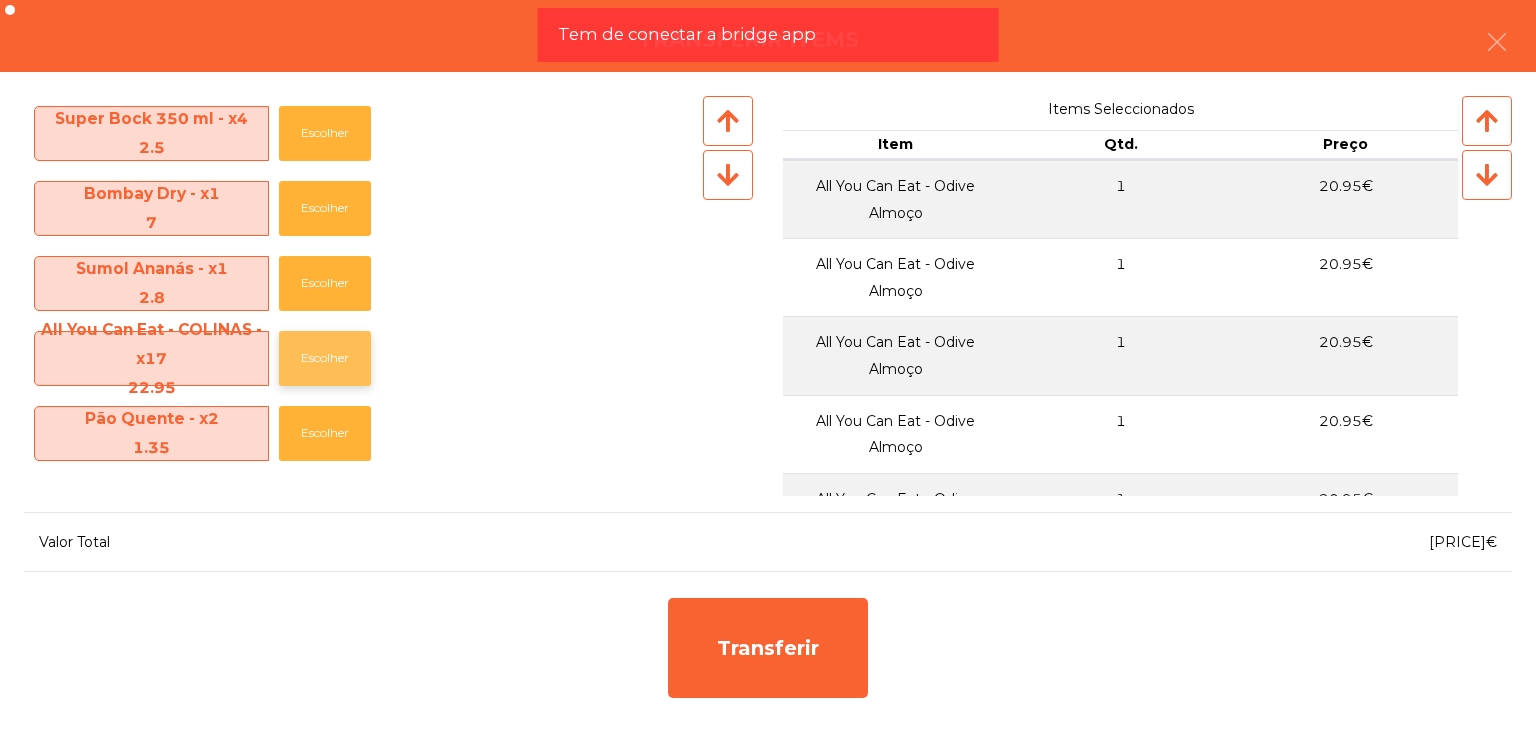 click on "Escolher" 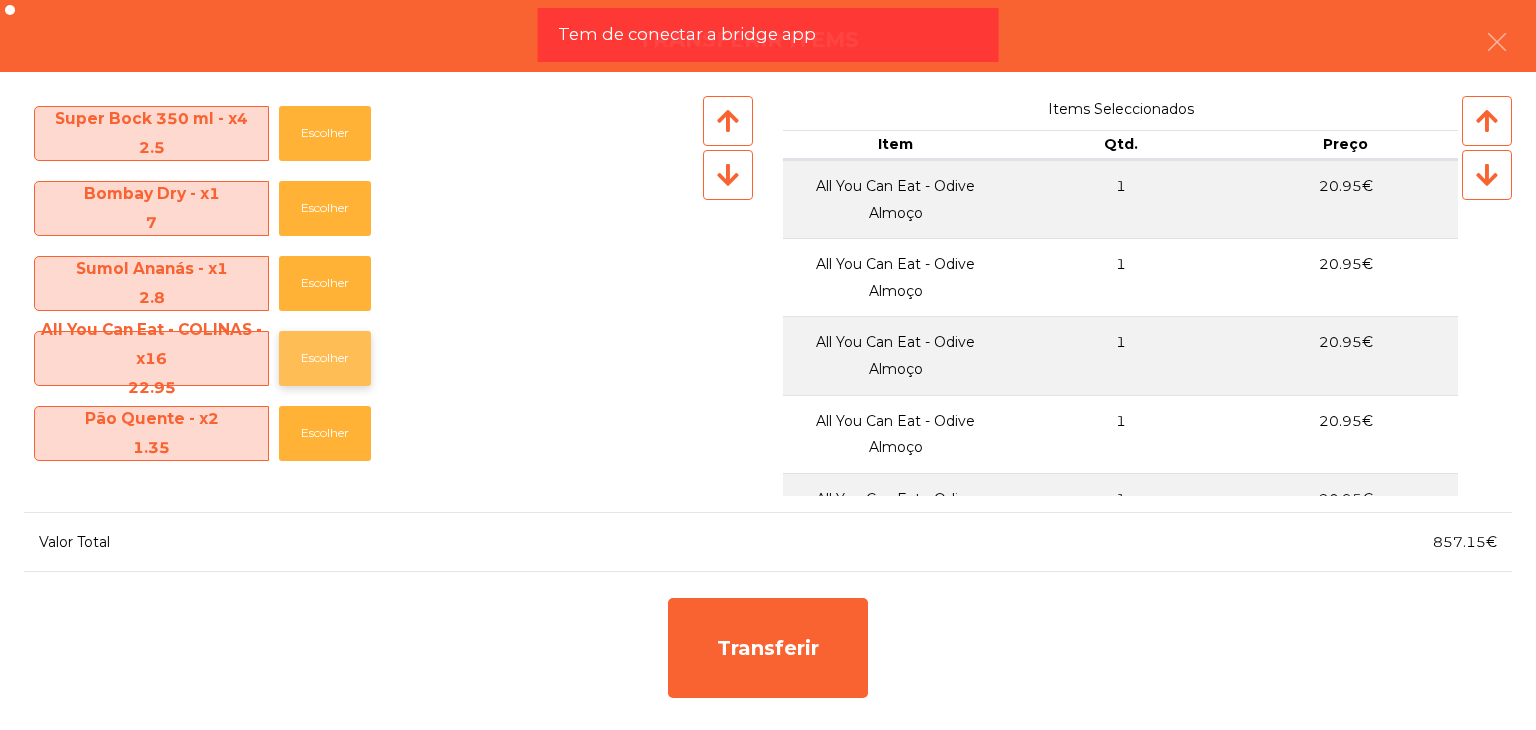 click on "Escolher" 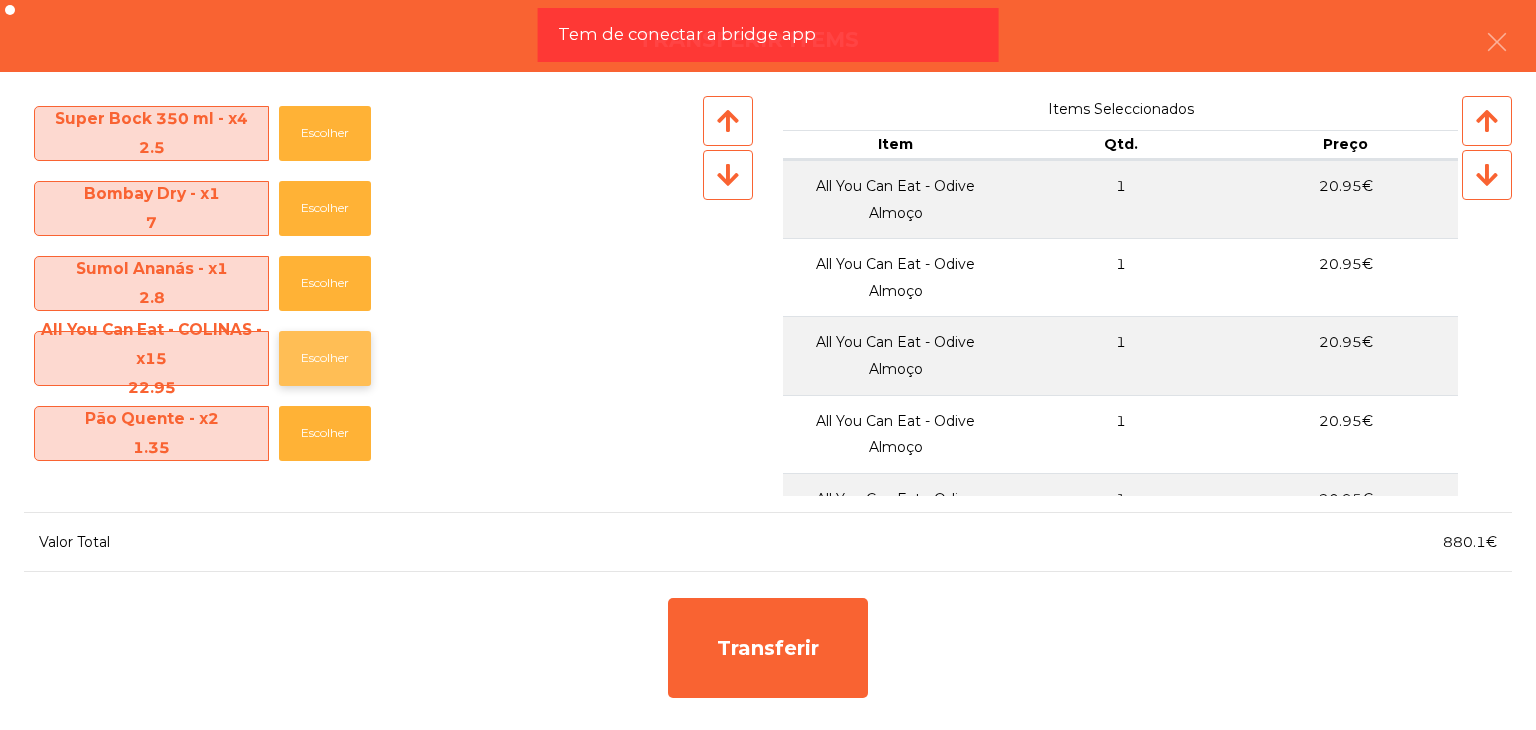 click on "Escolher" 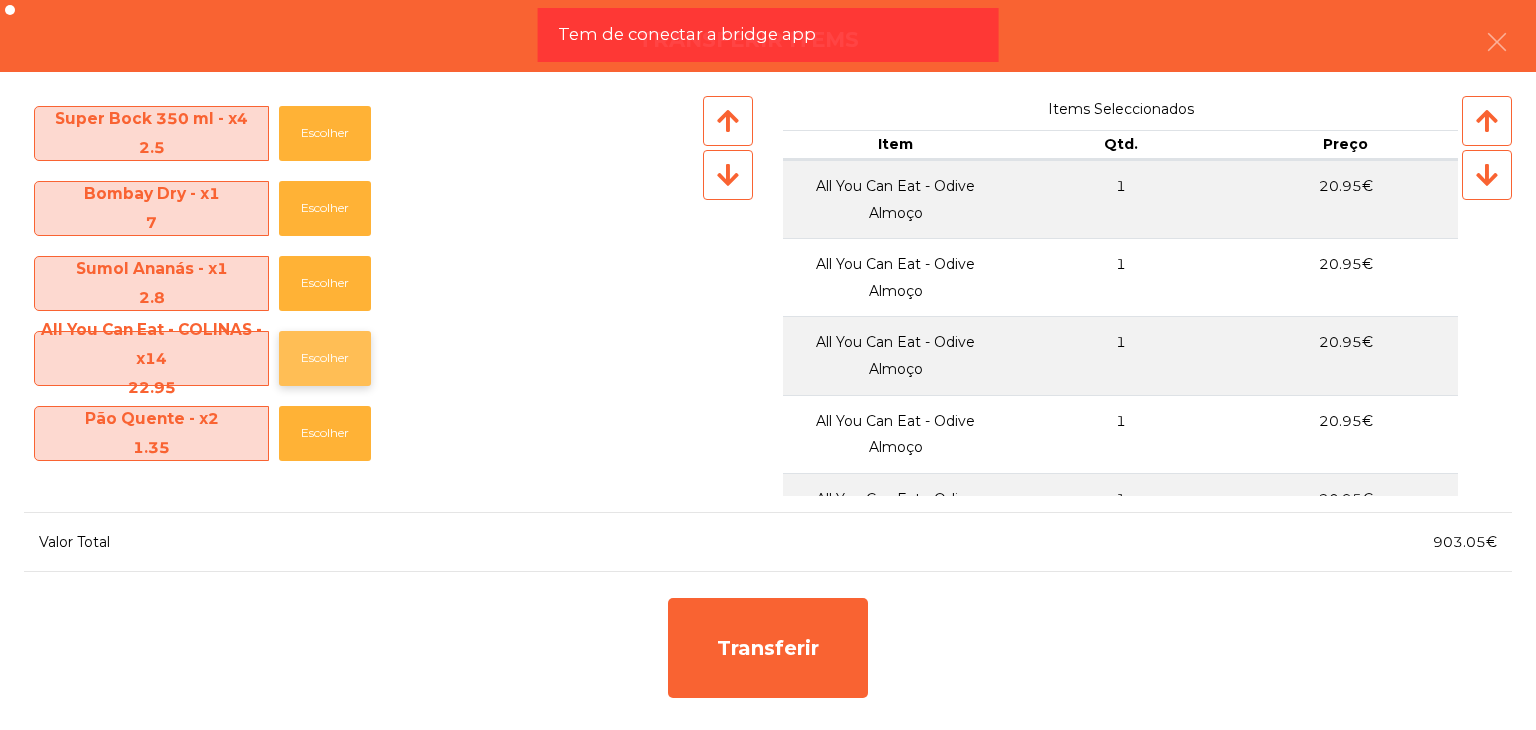 click on "Escolher" 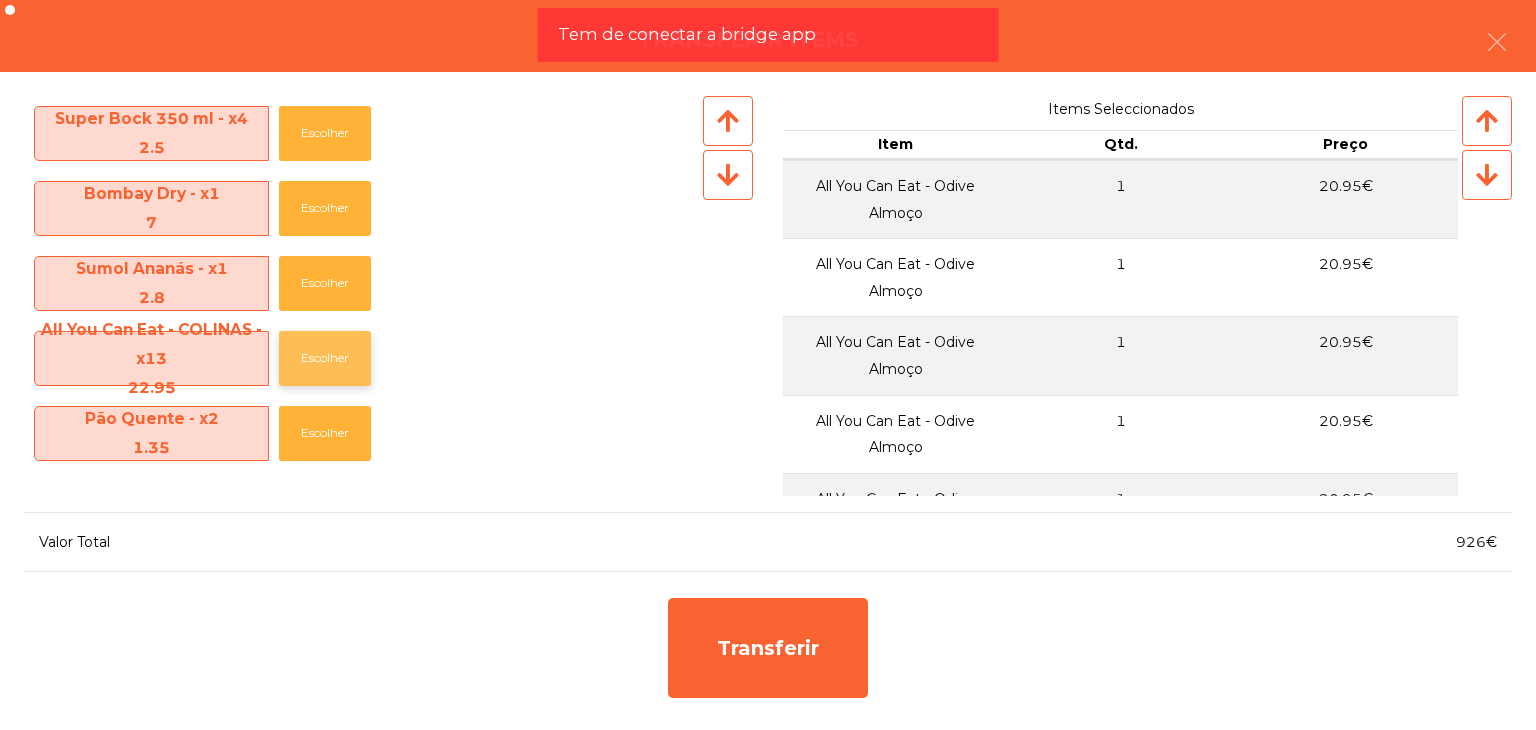 click on "Escolher" 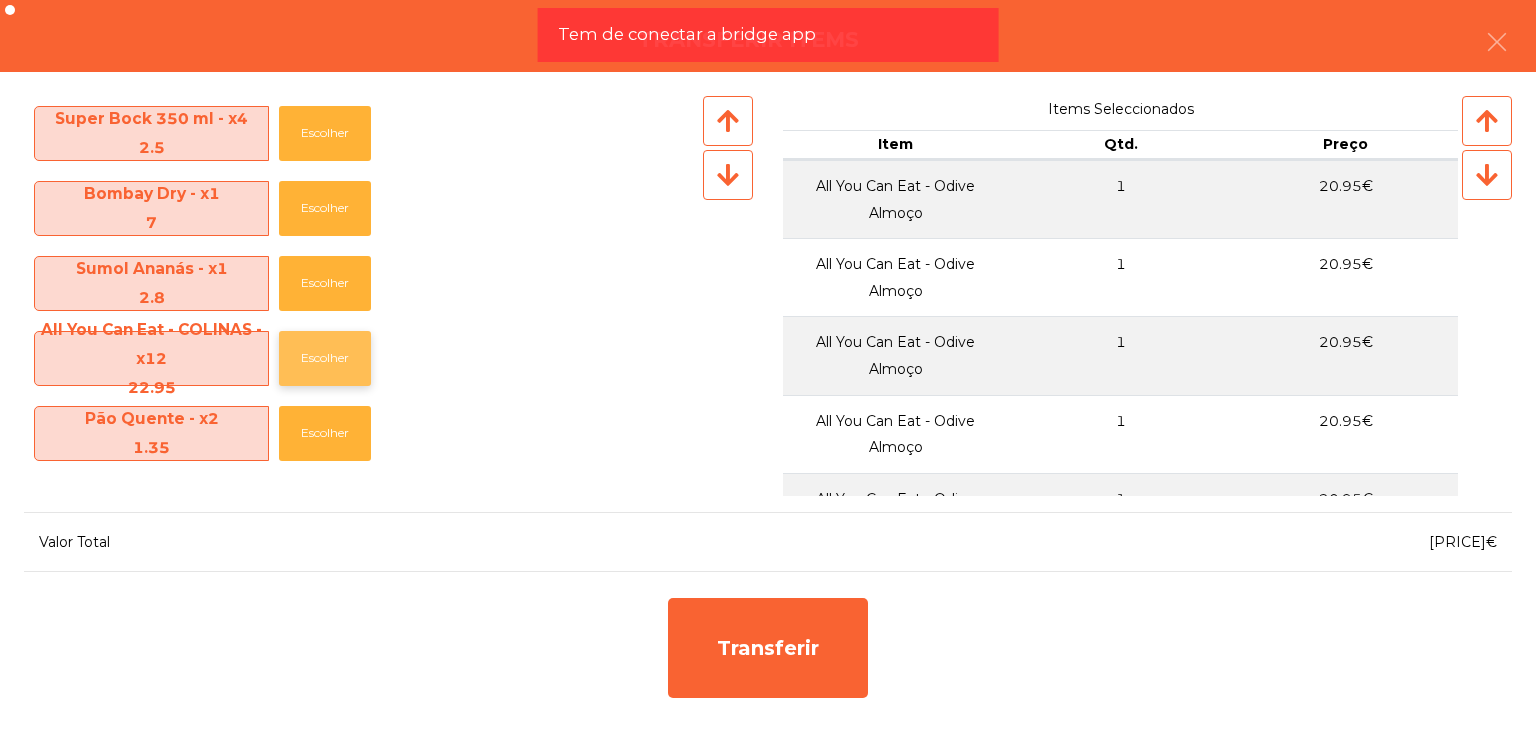 click on "Escolher" 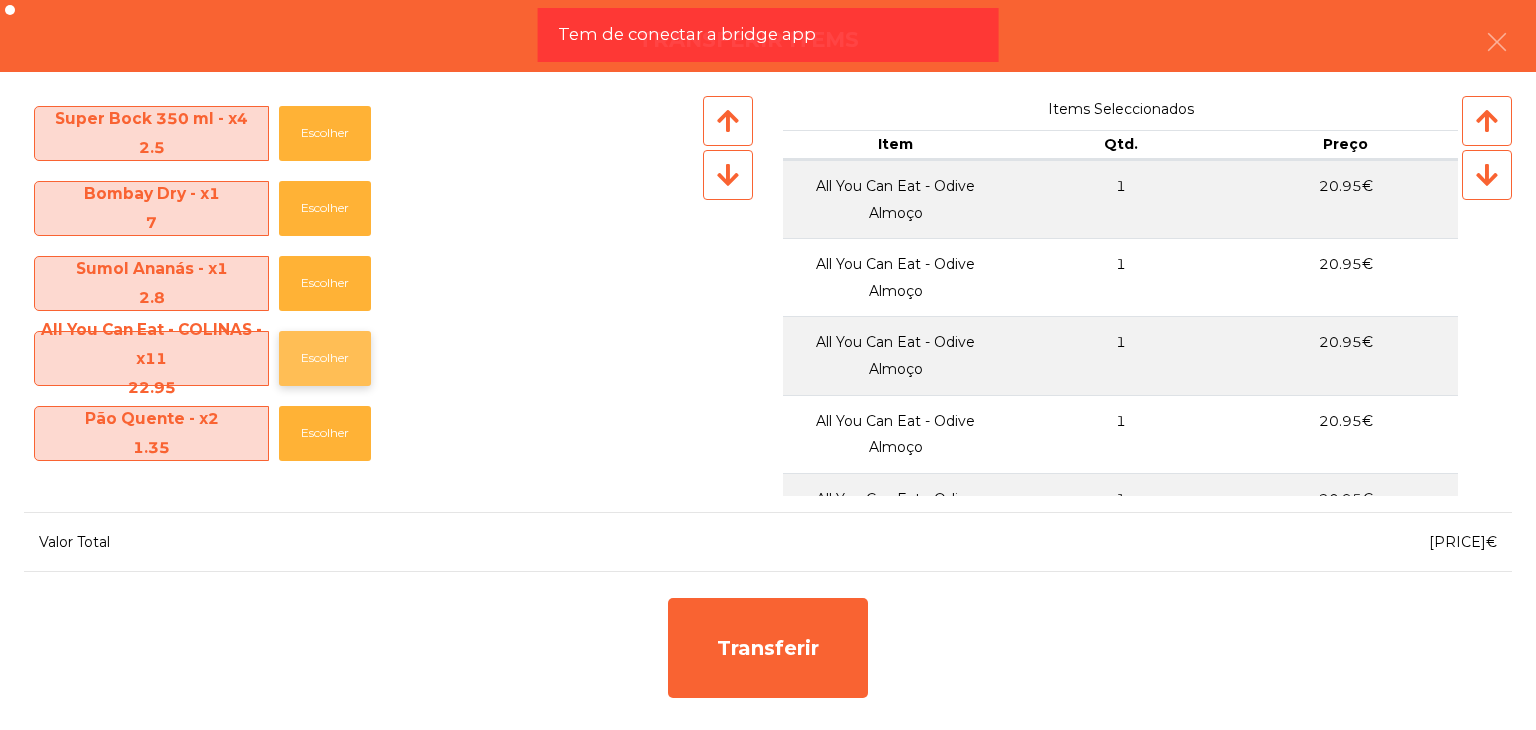 click on "Escolher" 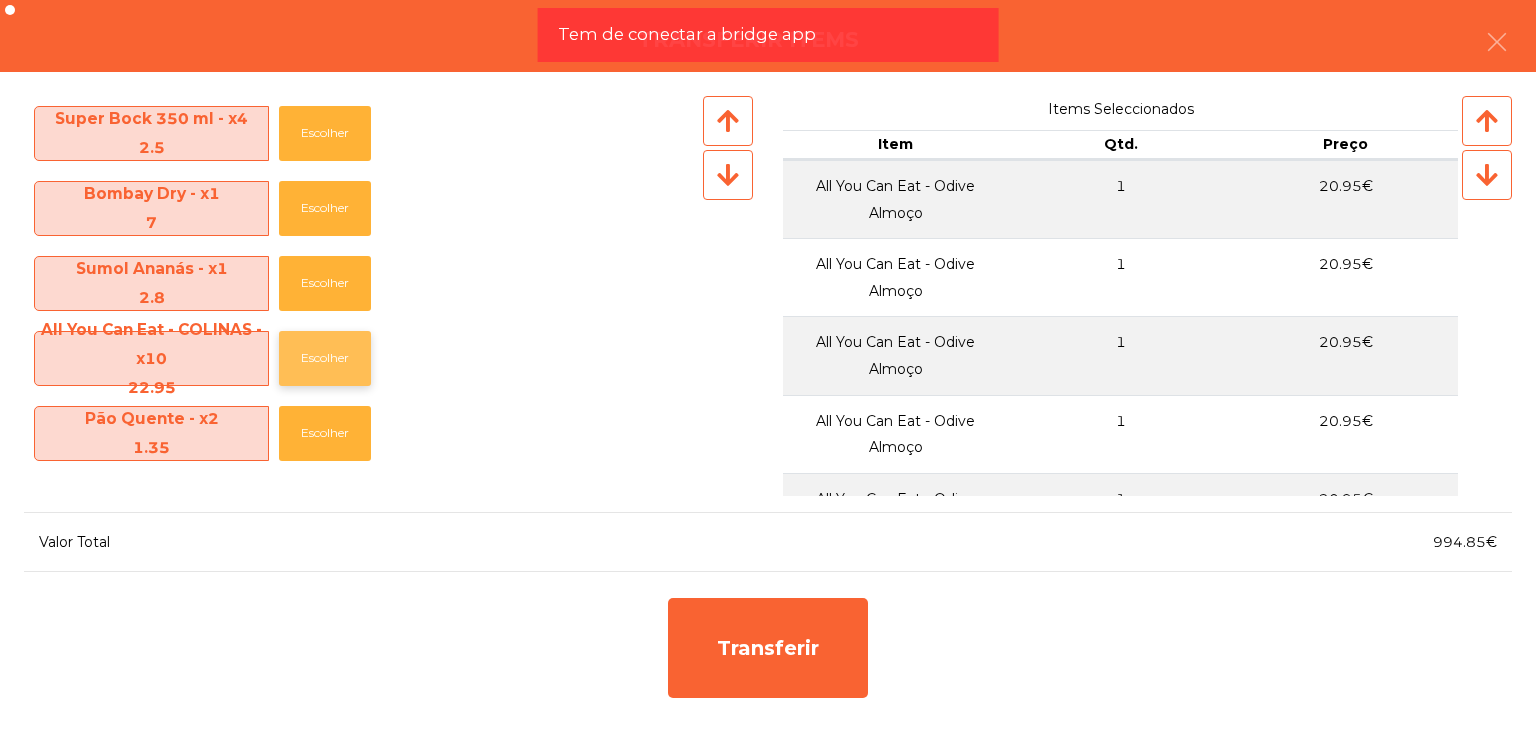 click on "Escolher" 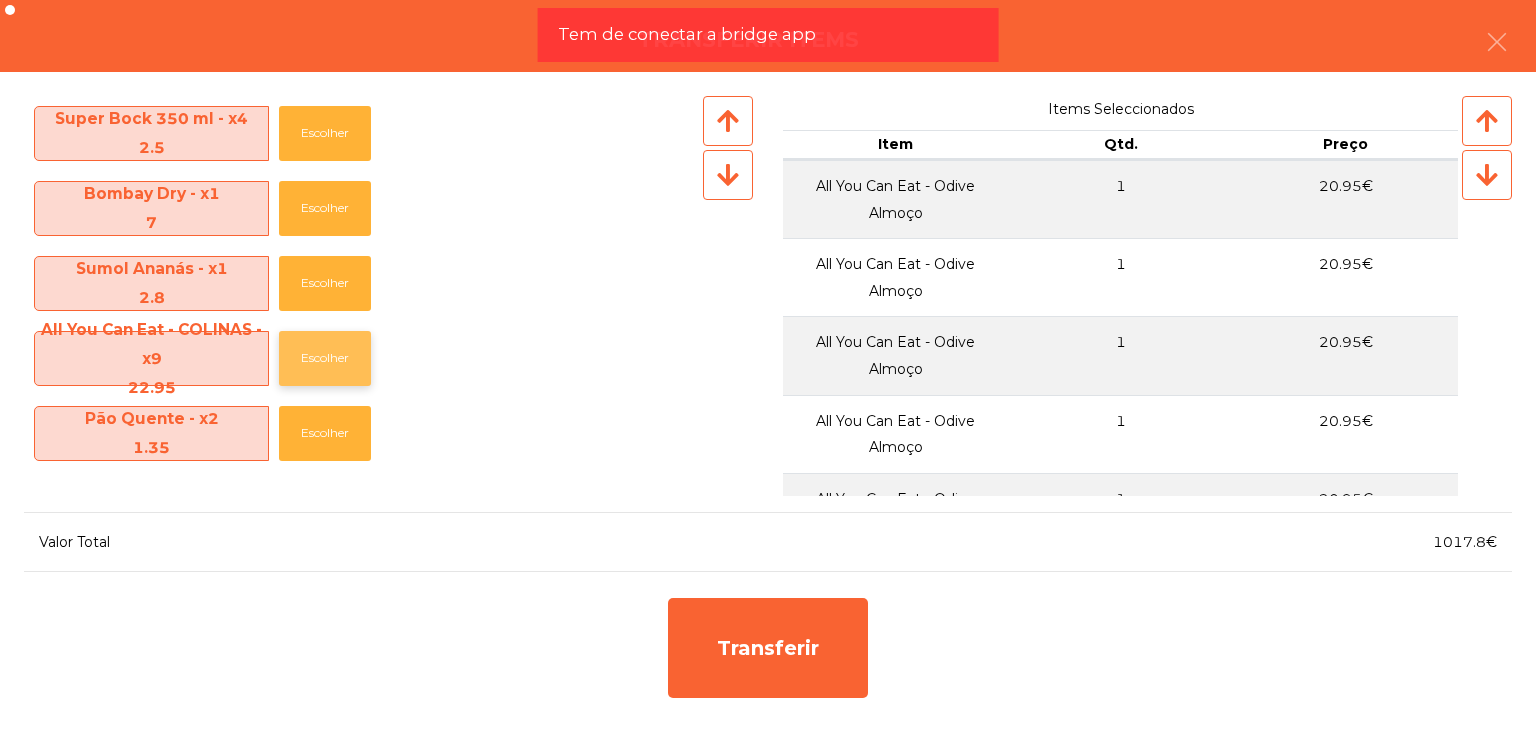 click on "Escolher" 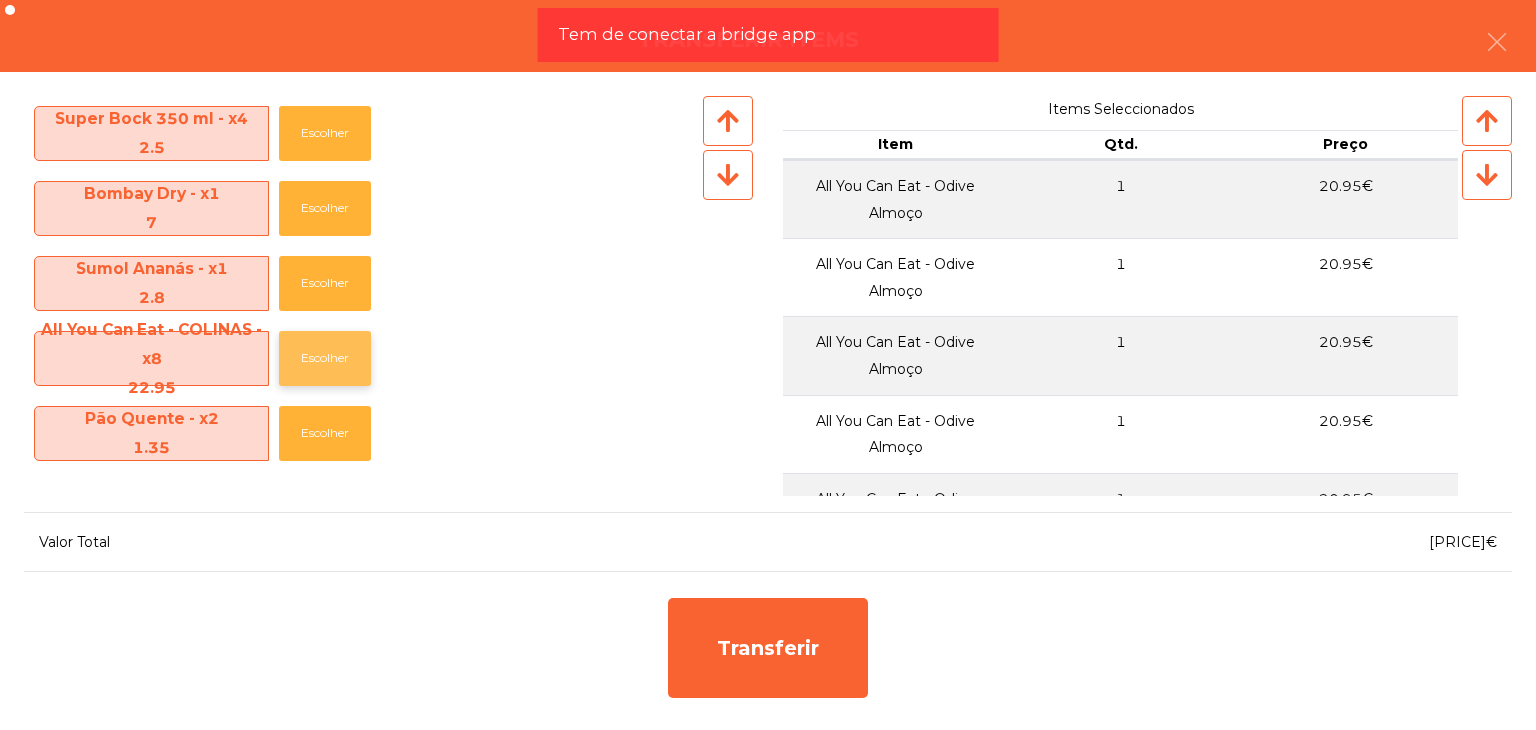 click on "Escolher" 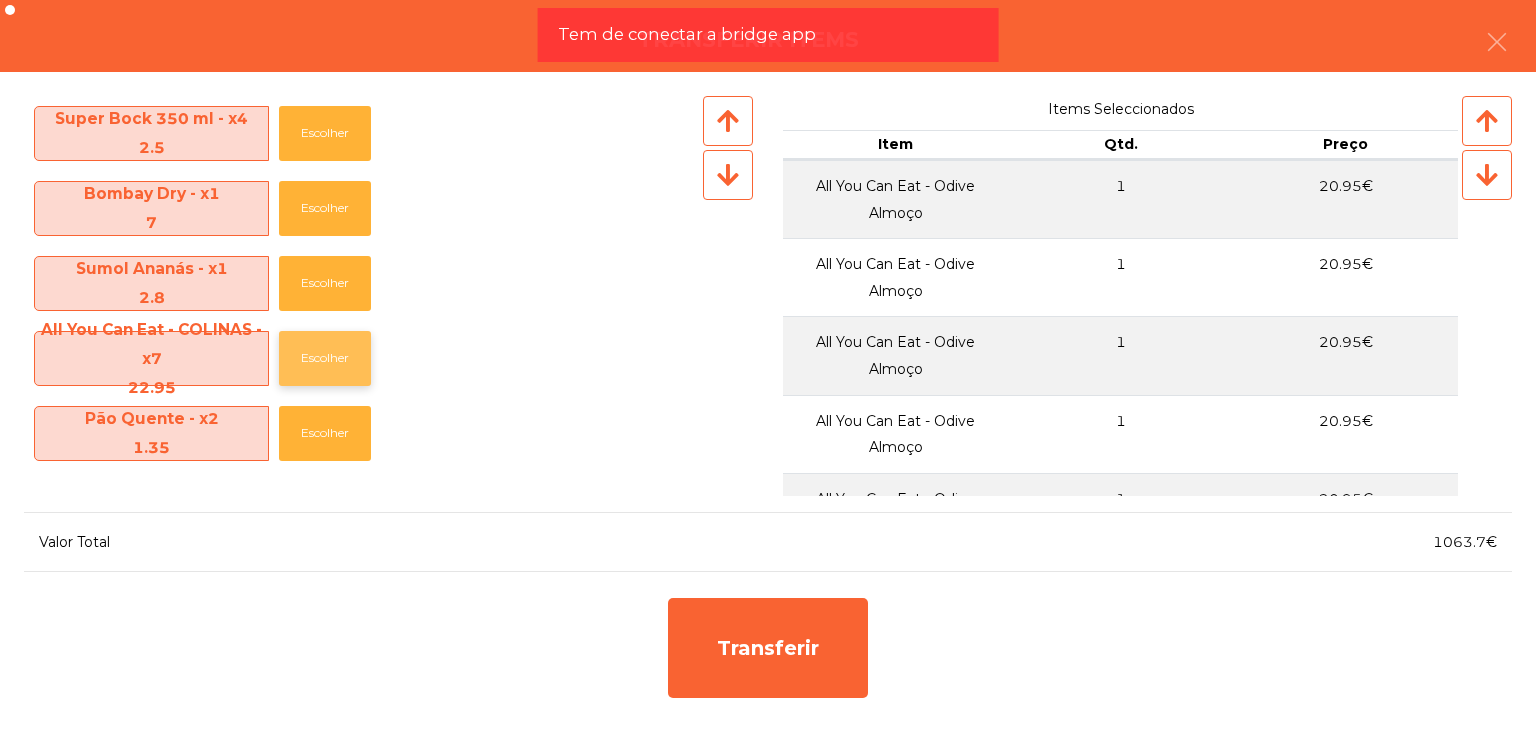 click on "Escolher" 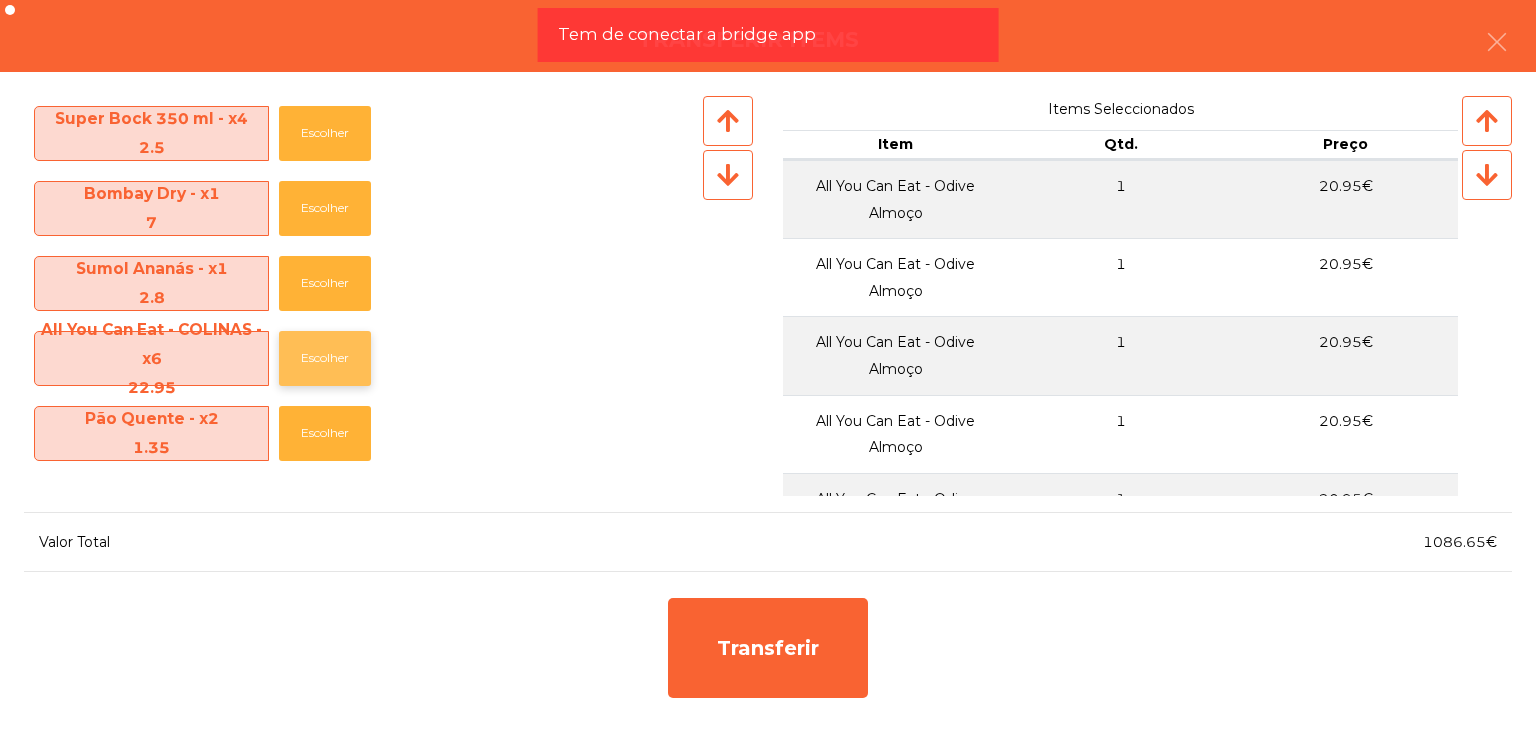 click on "Escolher" 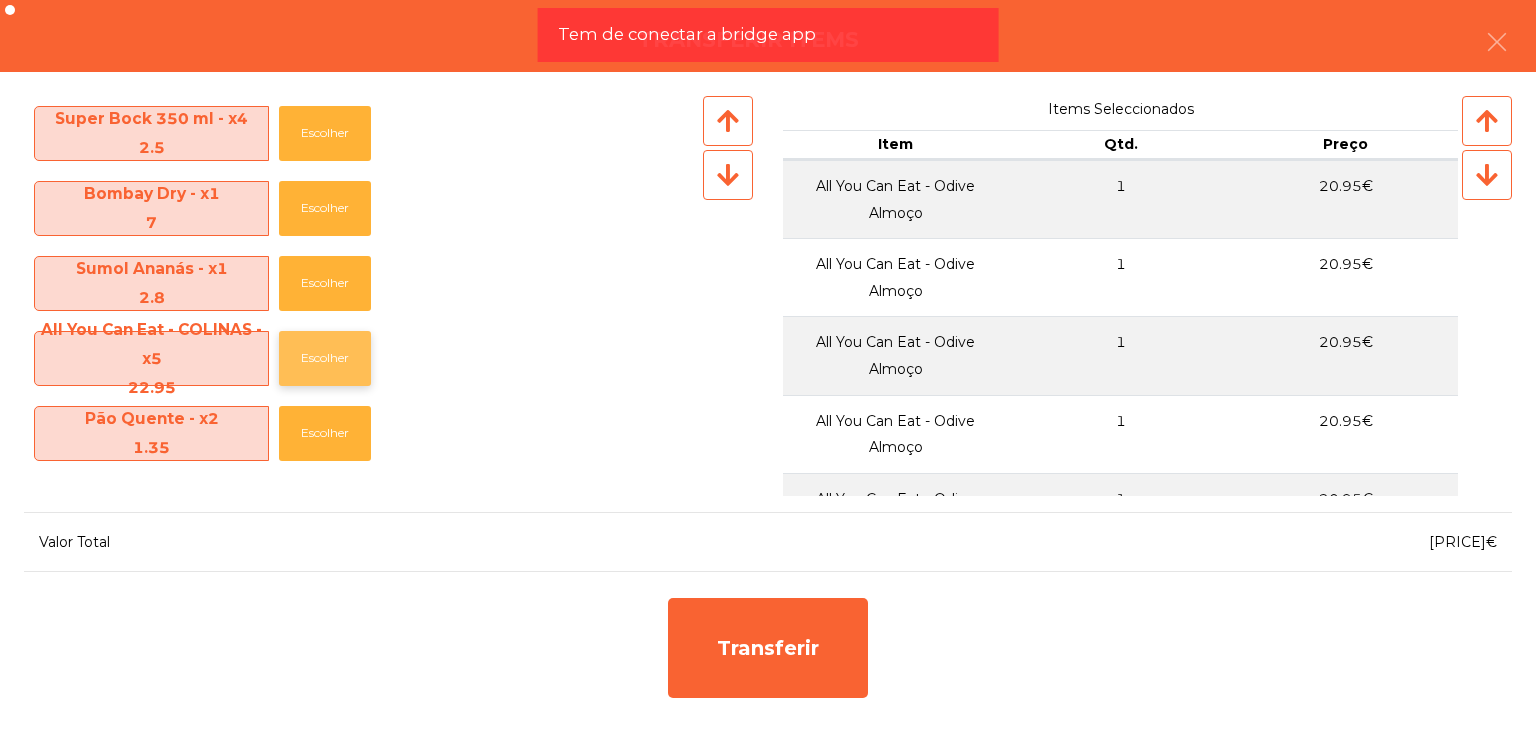 click on "Escolher" 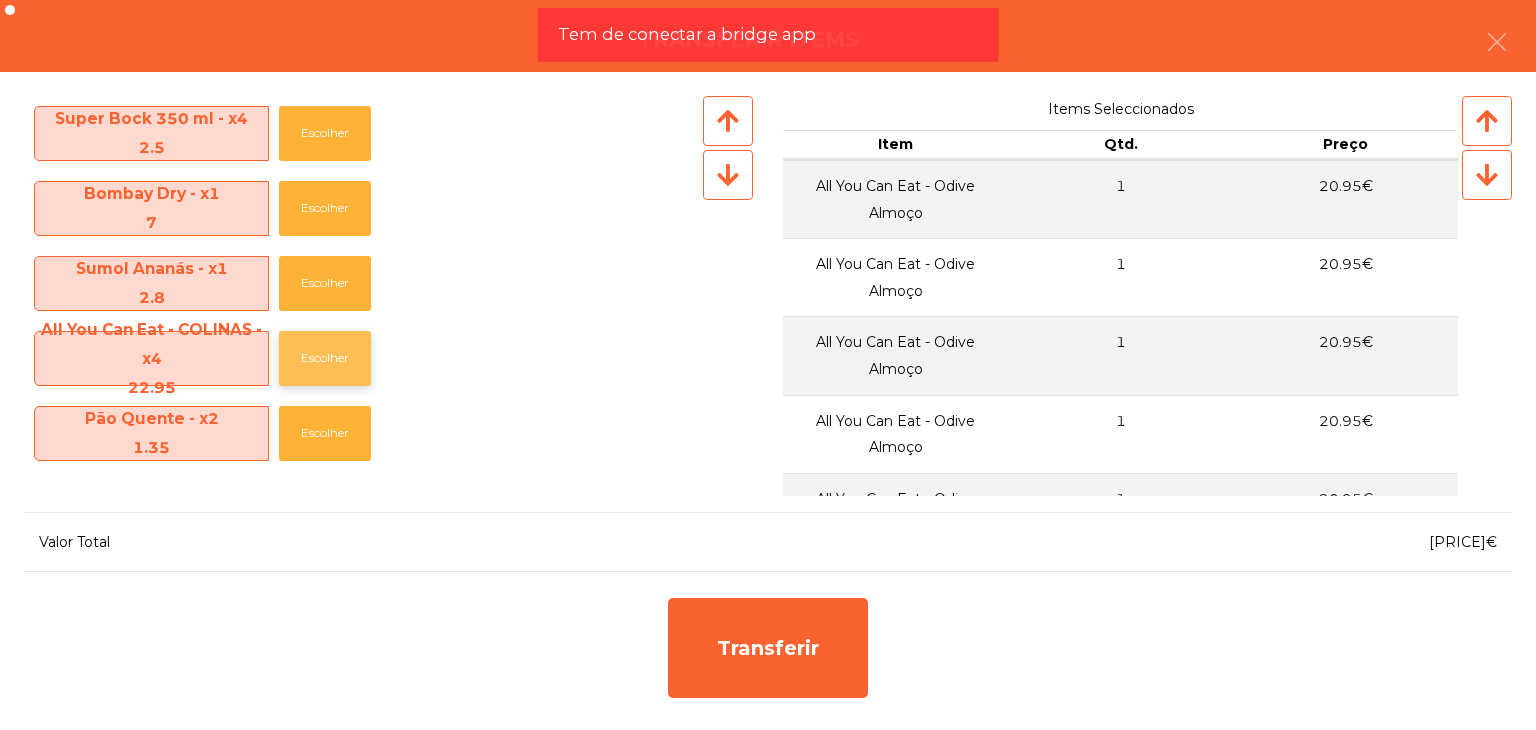 click on "Escolher" 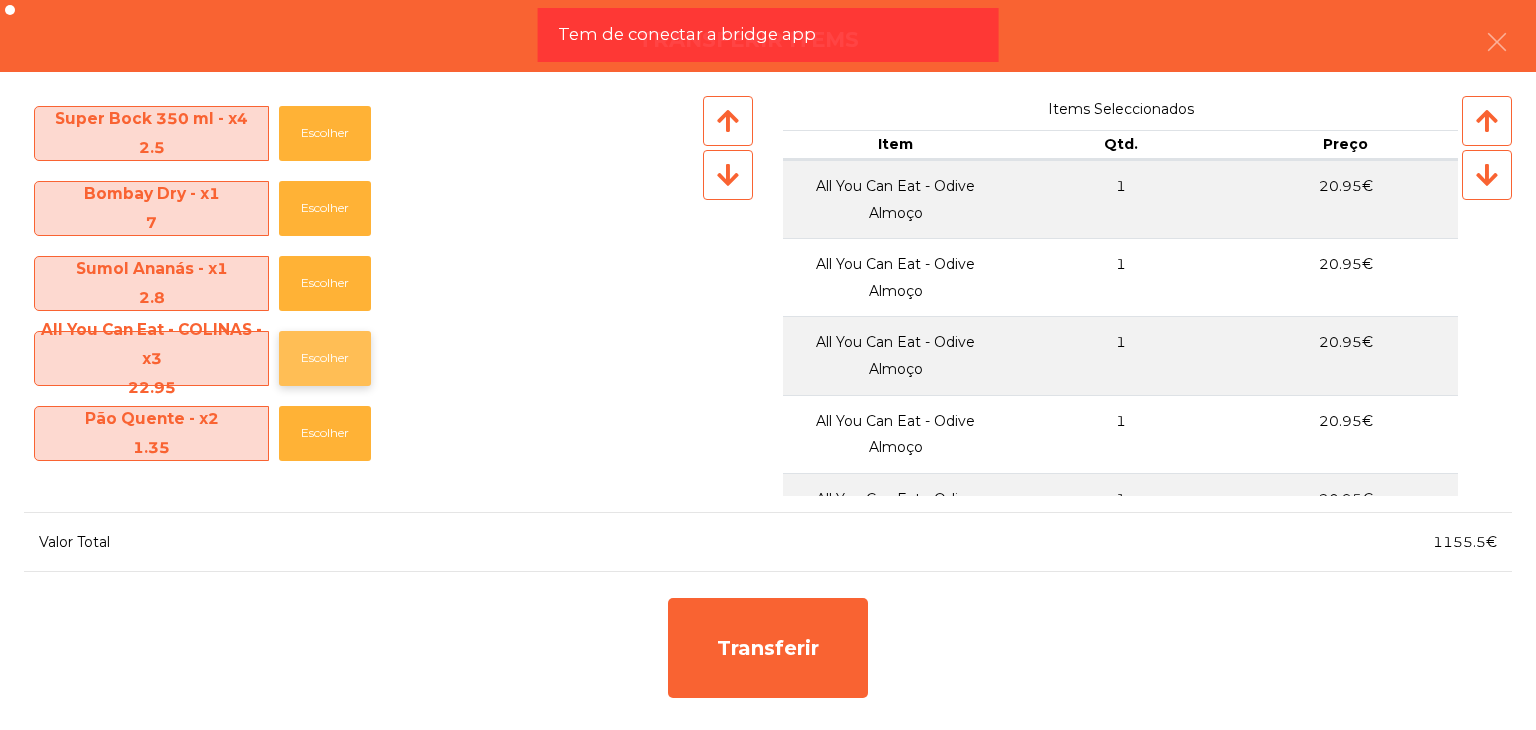 click on "Escolher" 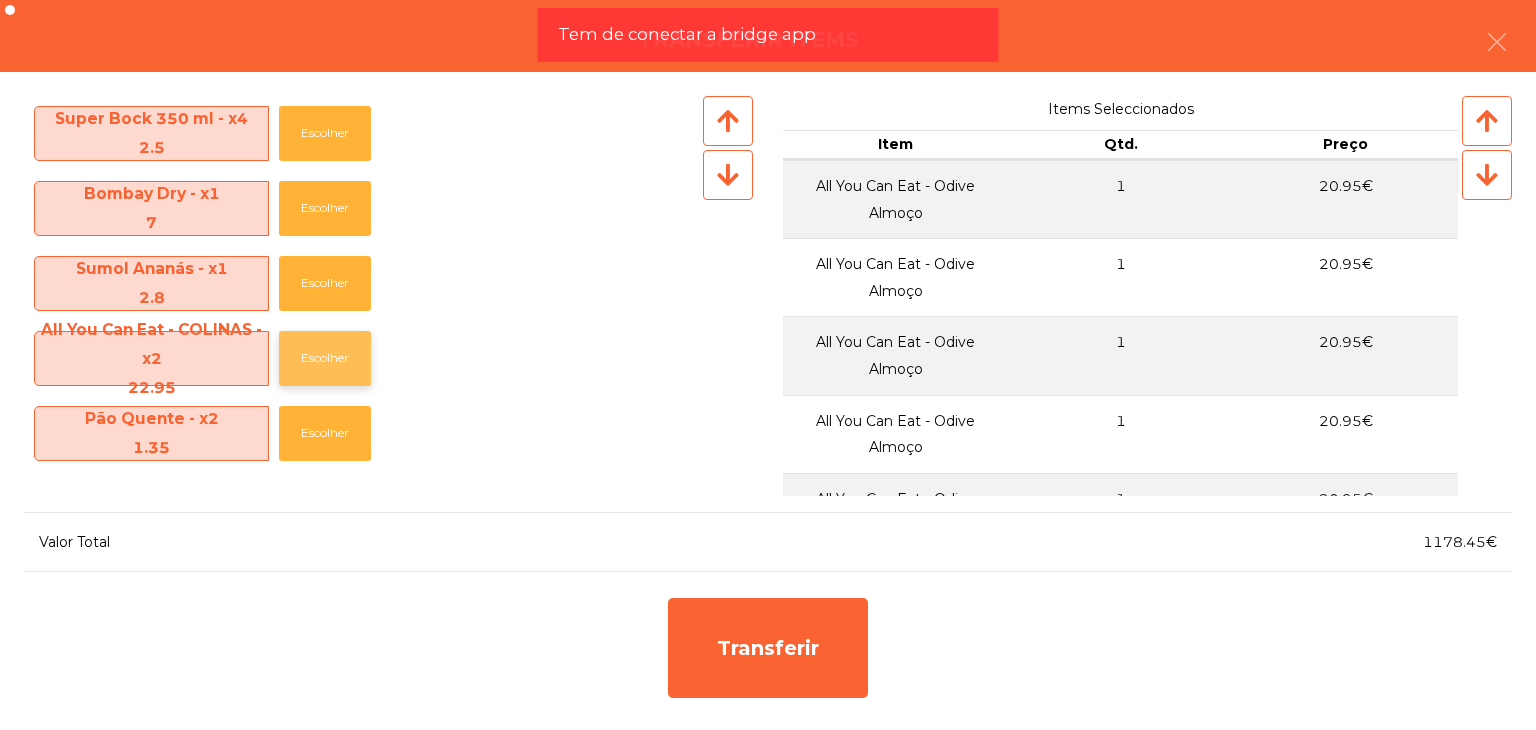 click on "Escolher" 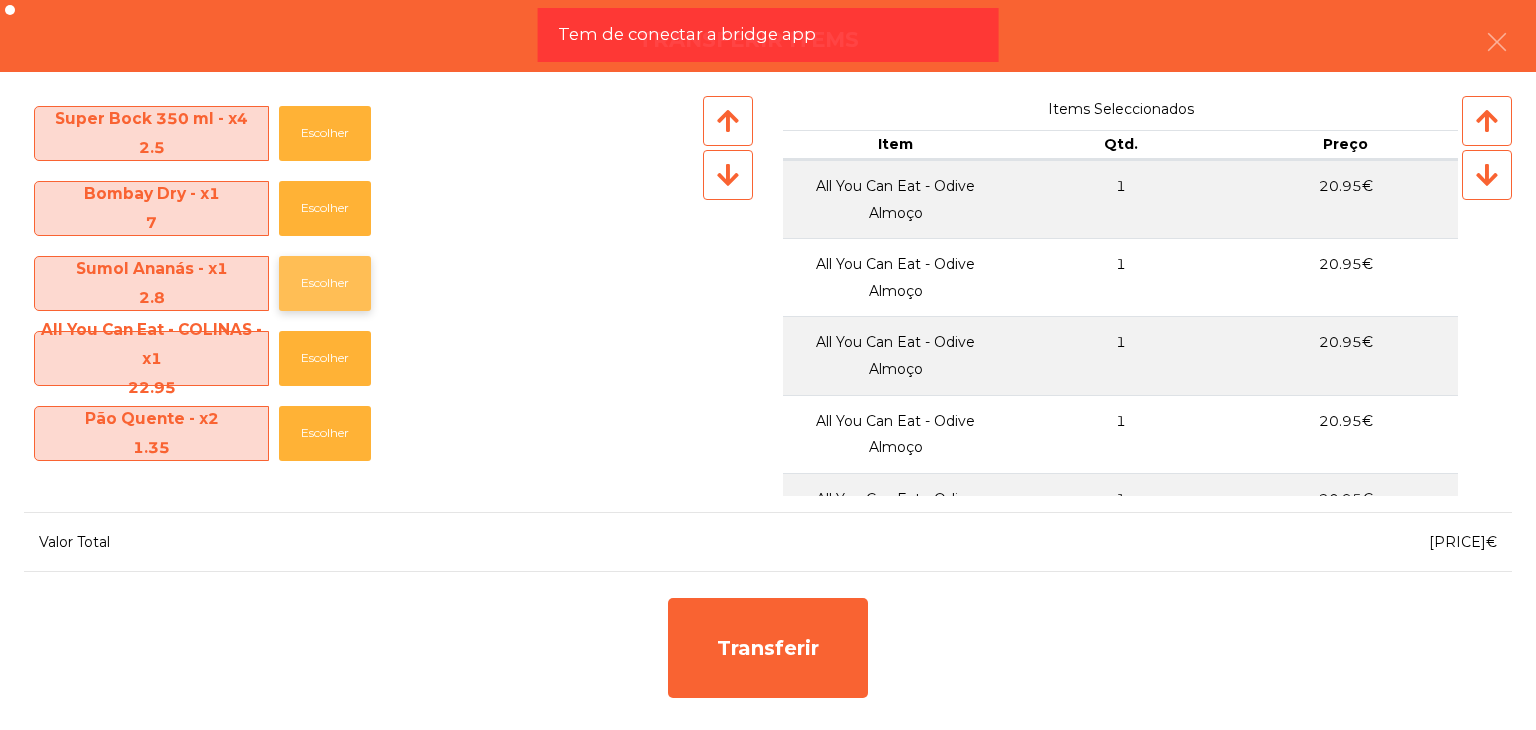 click on "Escolher" 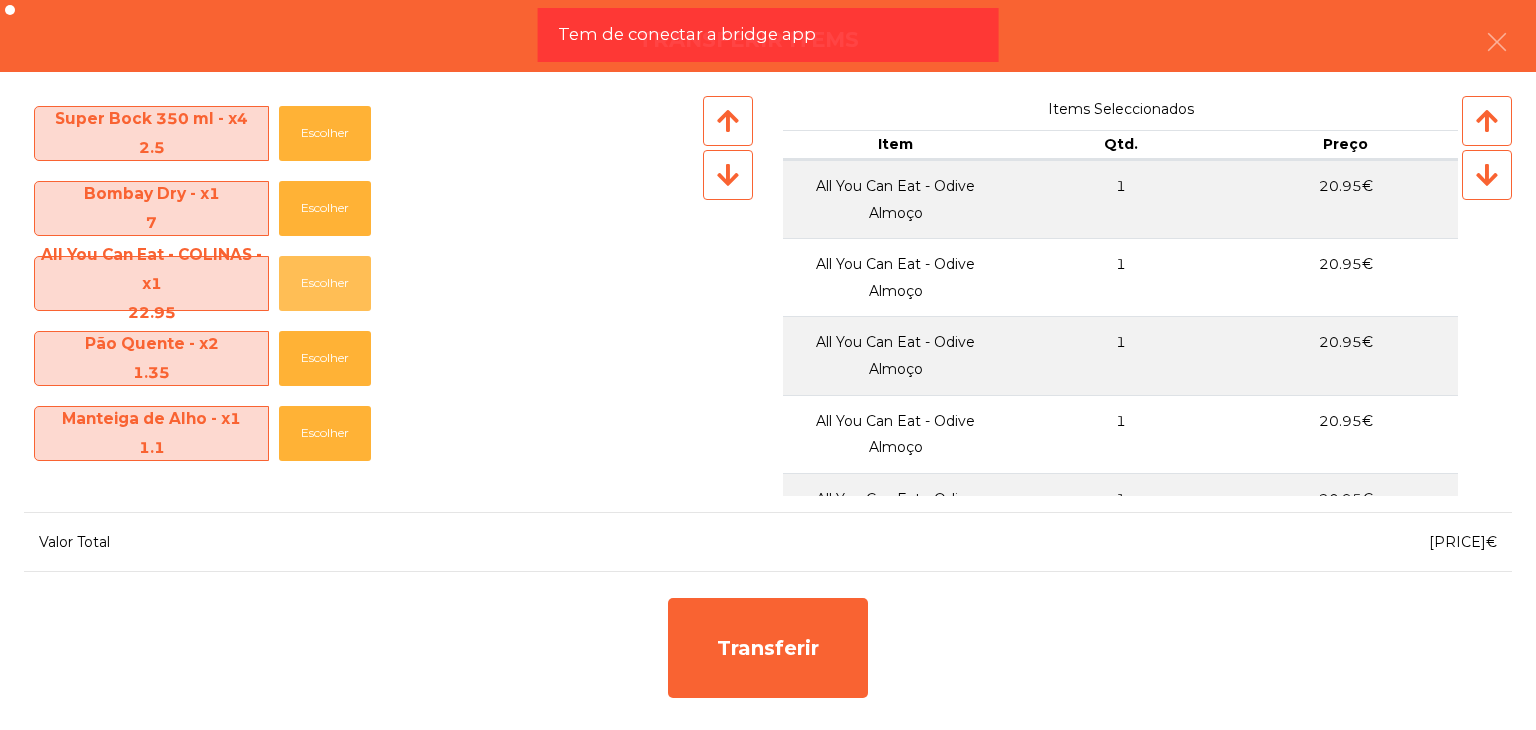 click on "Escolher" 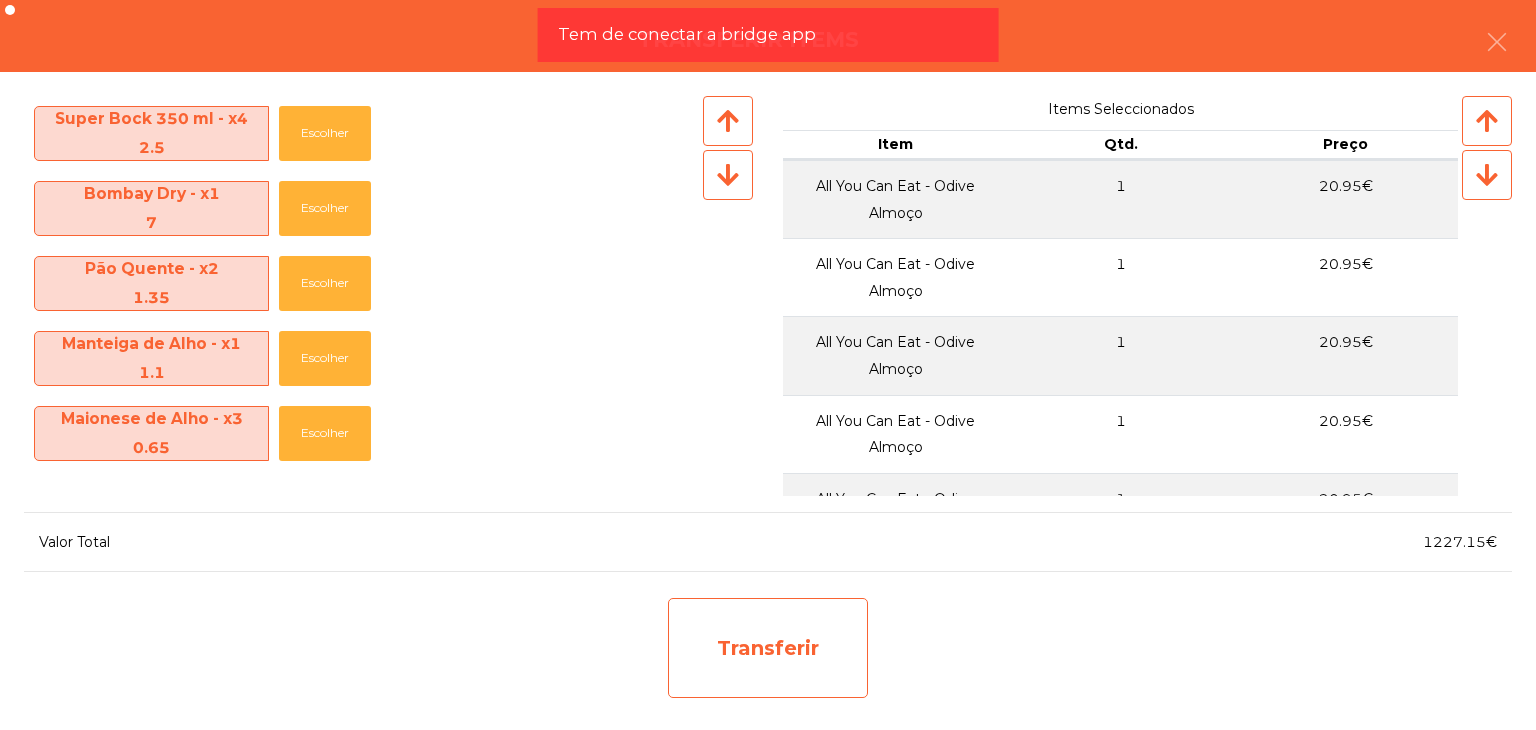 click on "Transferir" 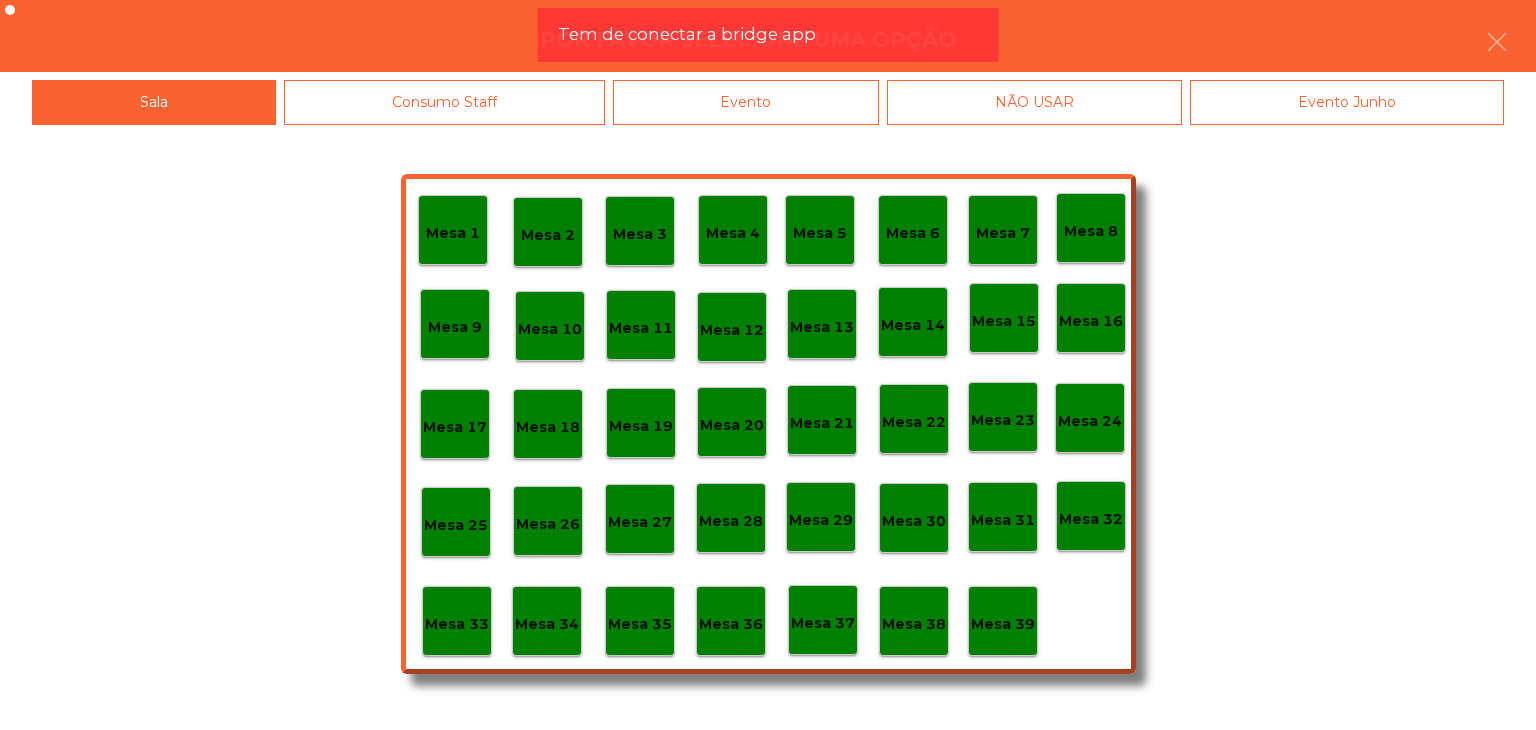 click on "Mesa 30" 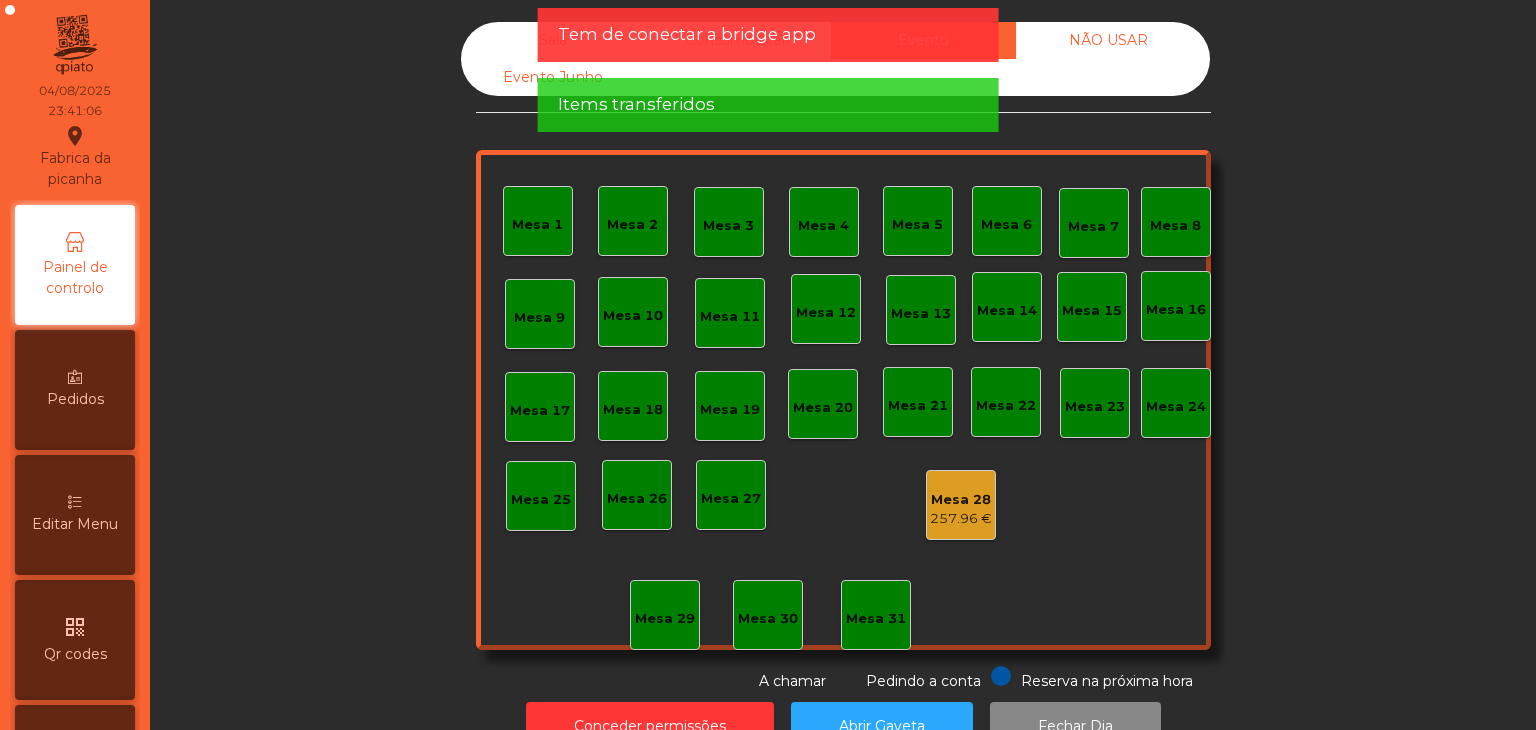 click on "Sala" 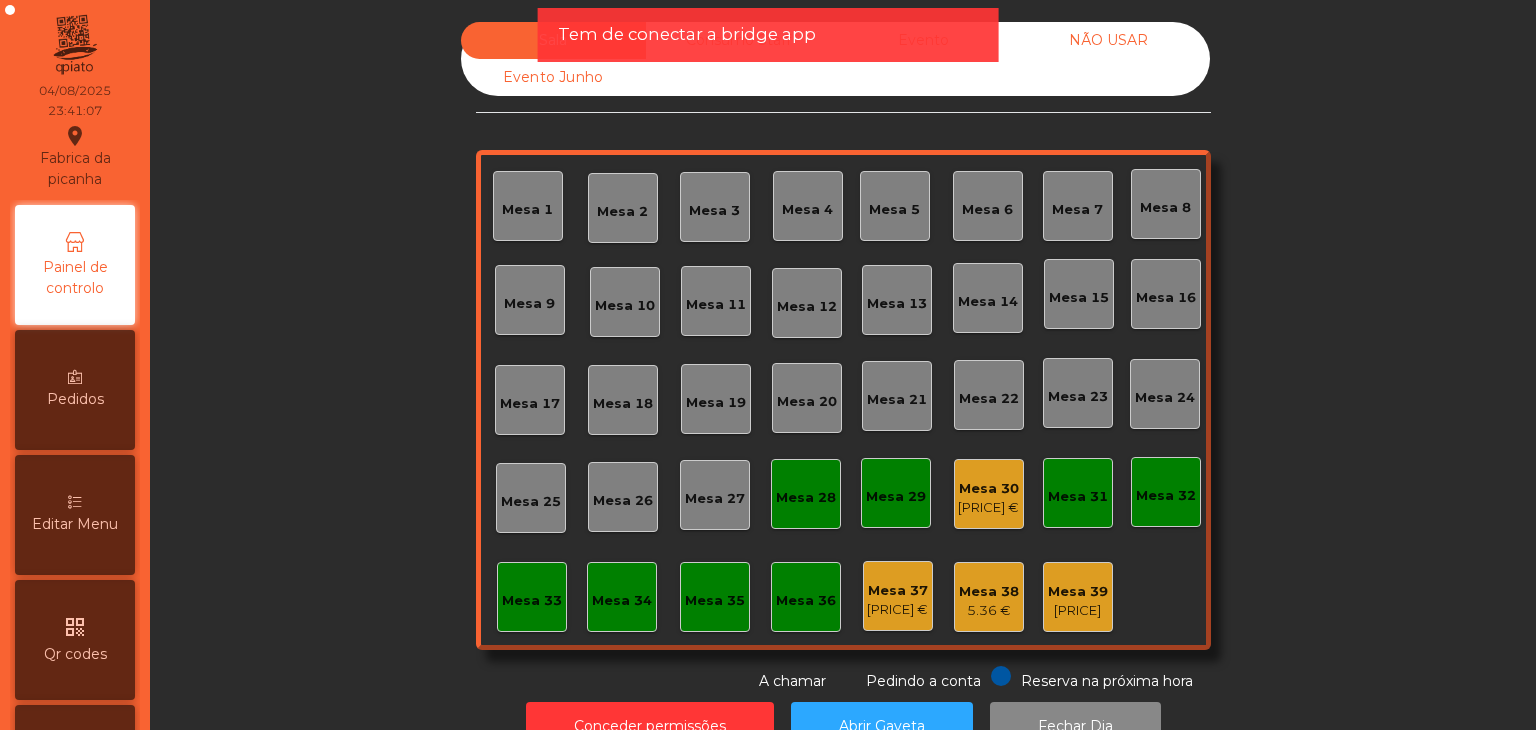 click on "[PRICE] €" 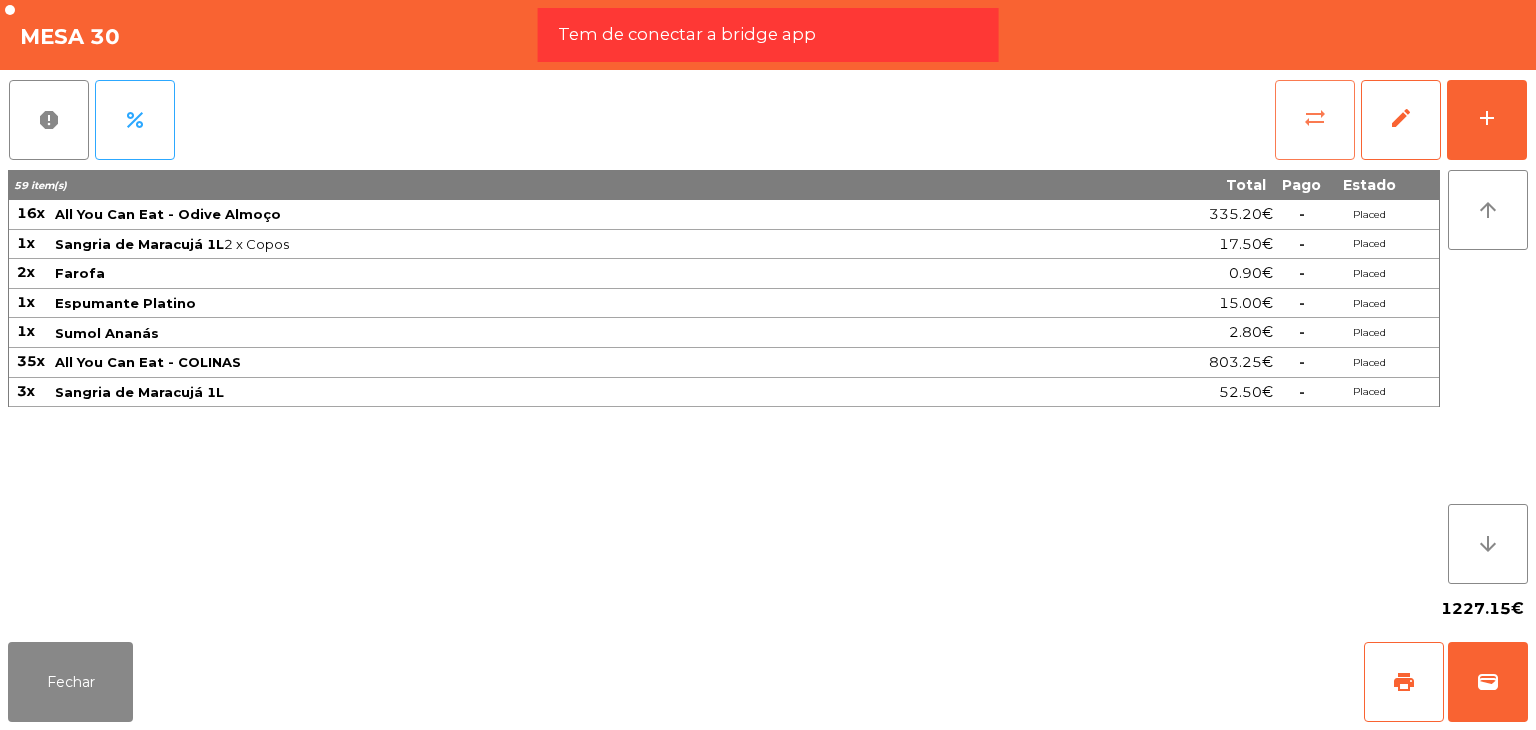click on "sync_alt" 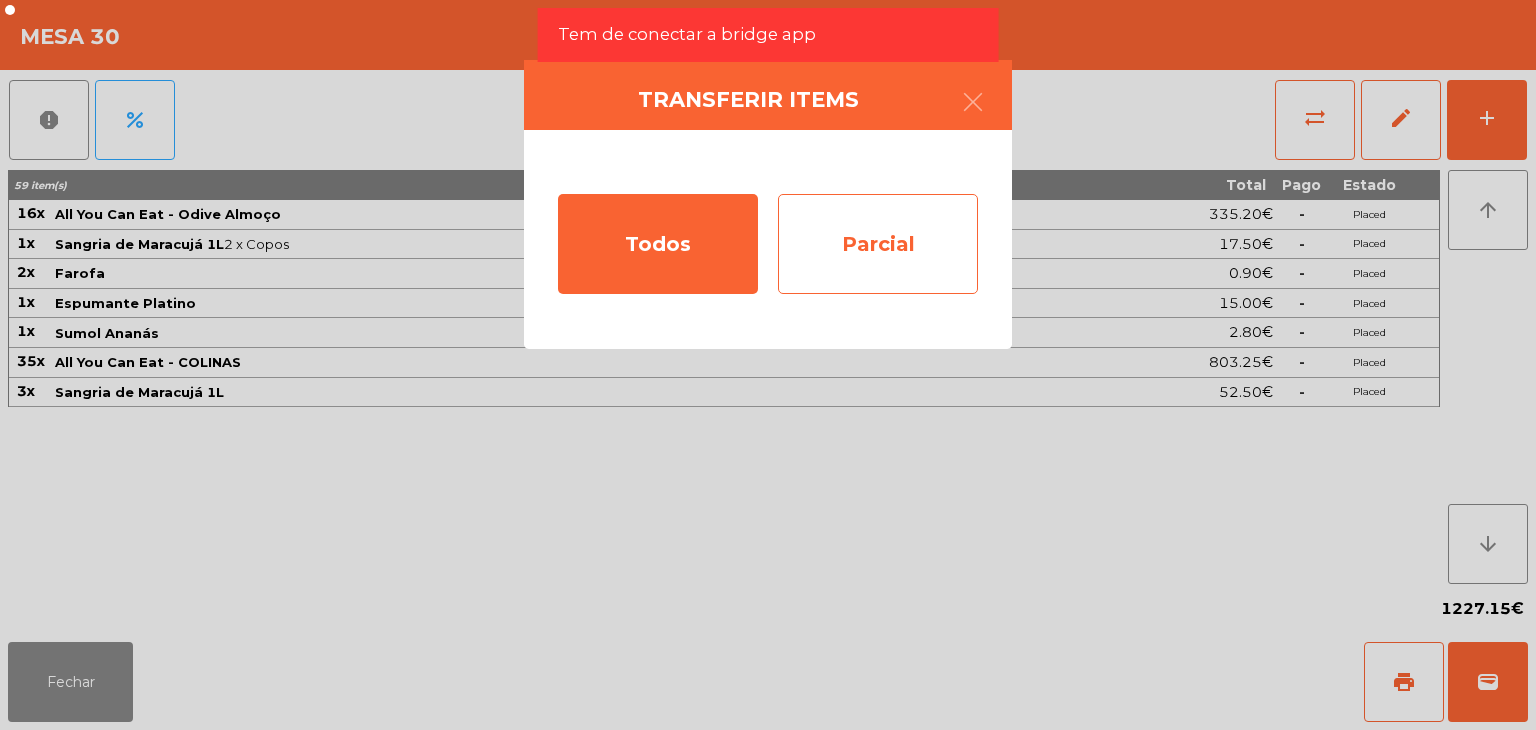 click on "Parcial" 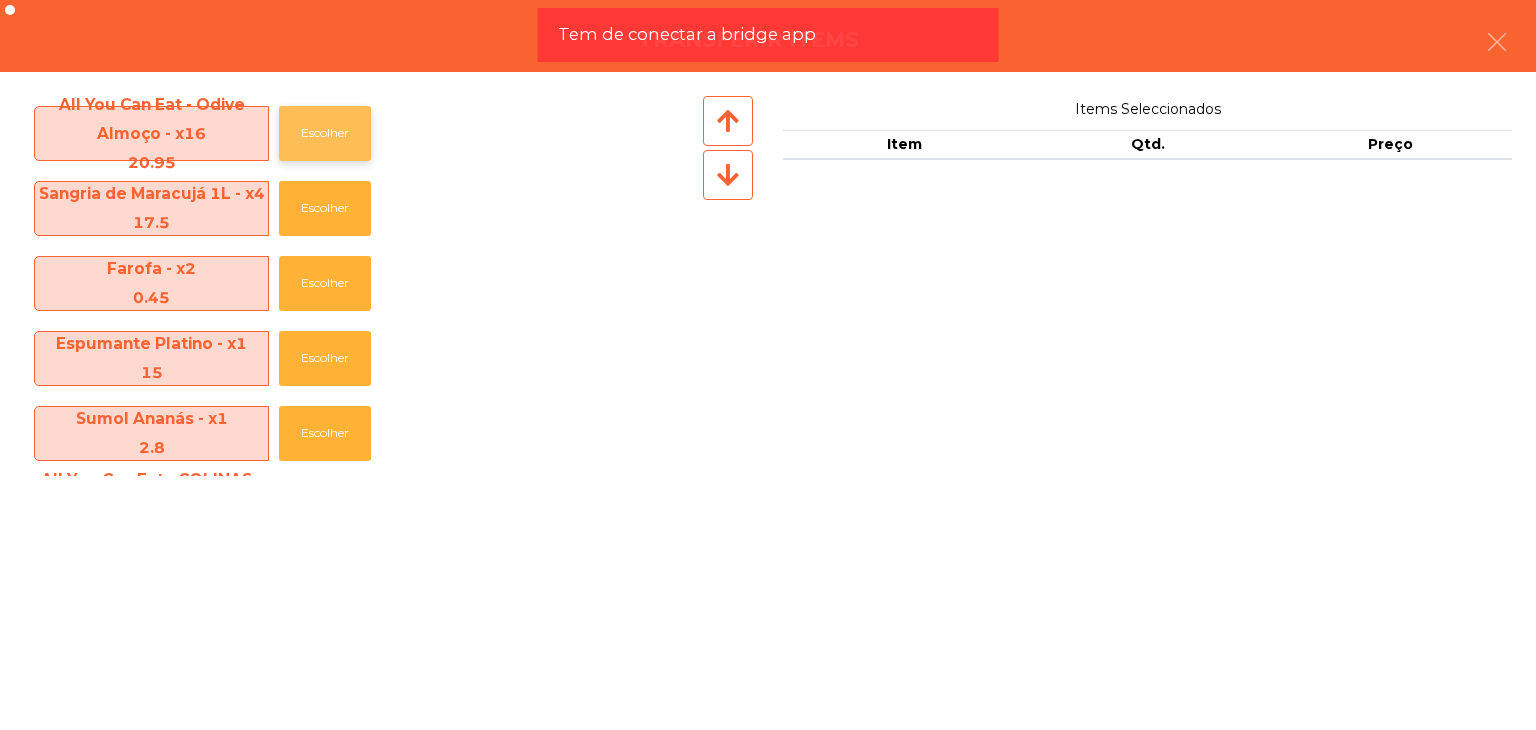 click on "Escolher" 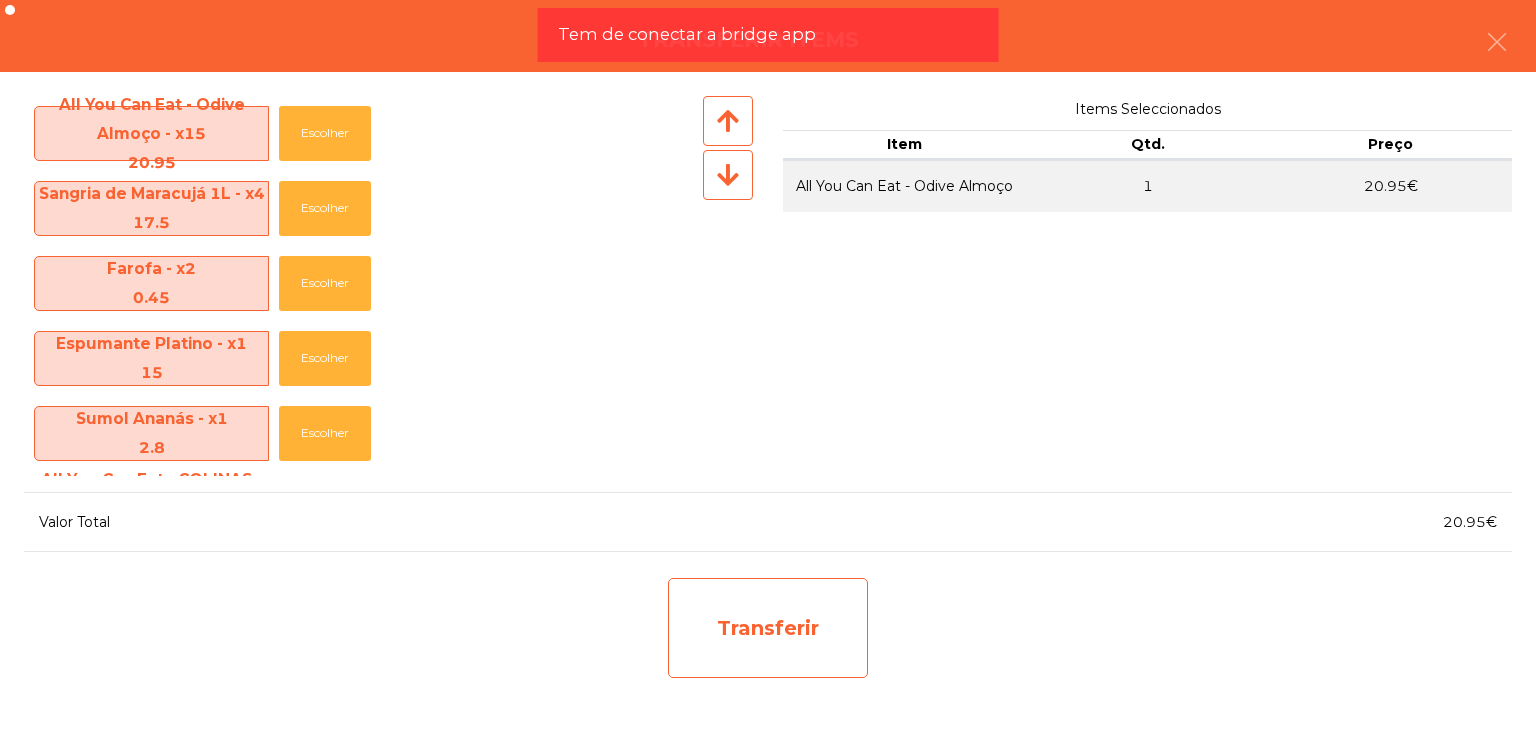 click on "Transferir" 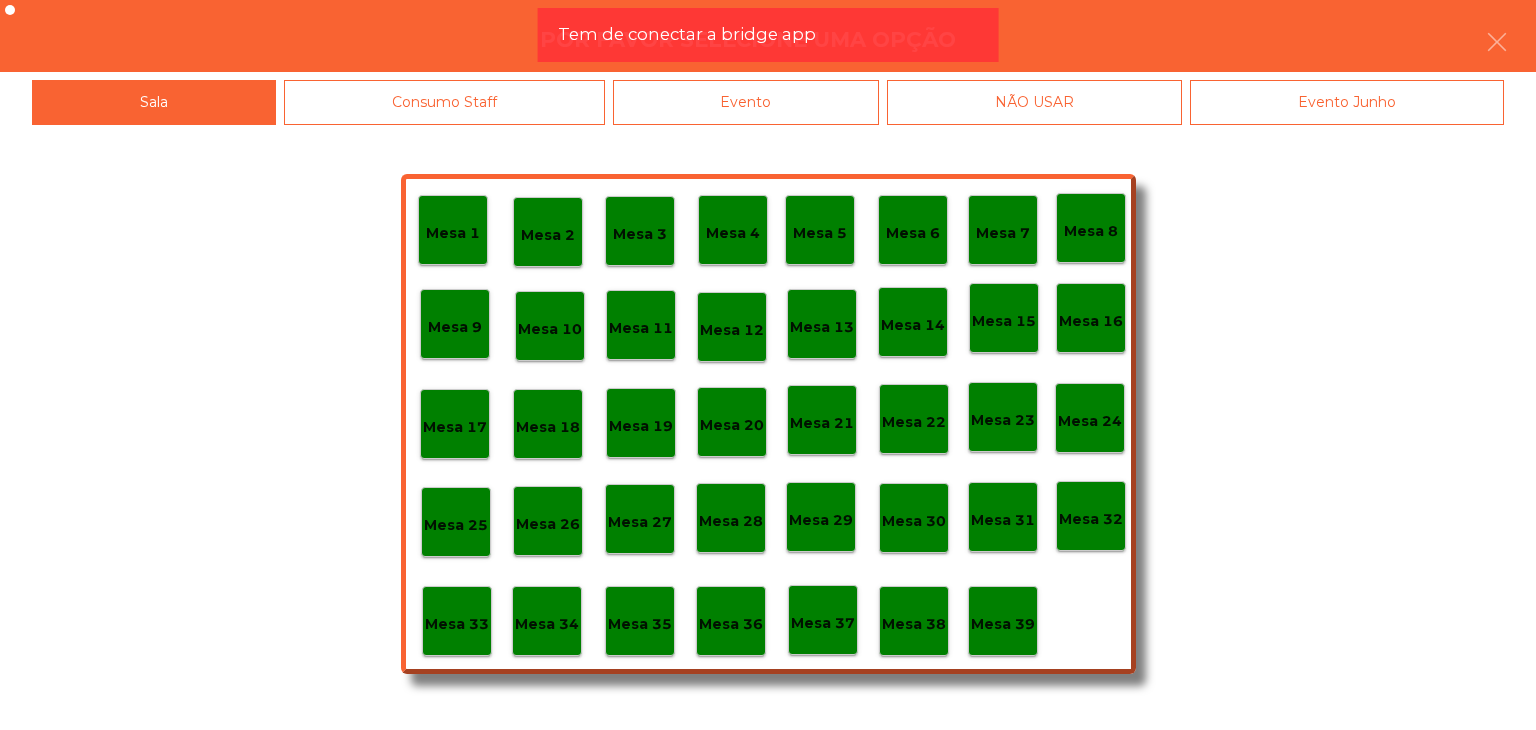 click on "Evento Junho" 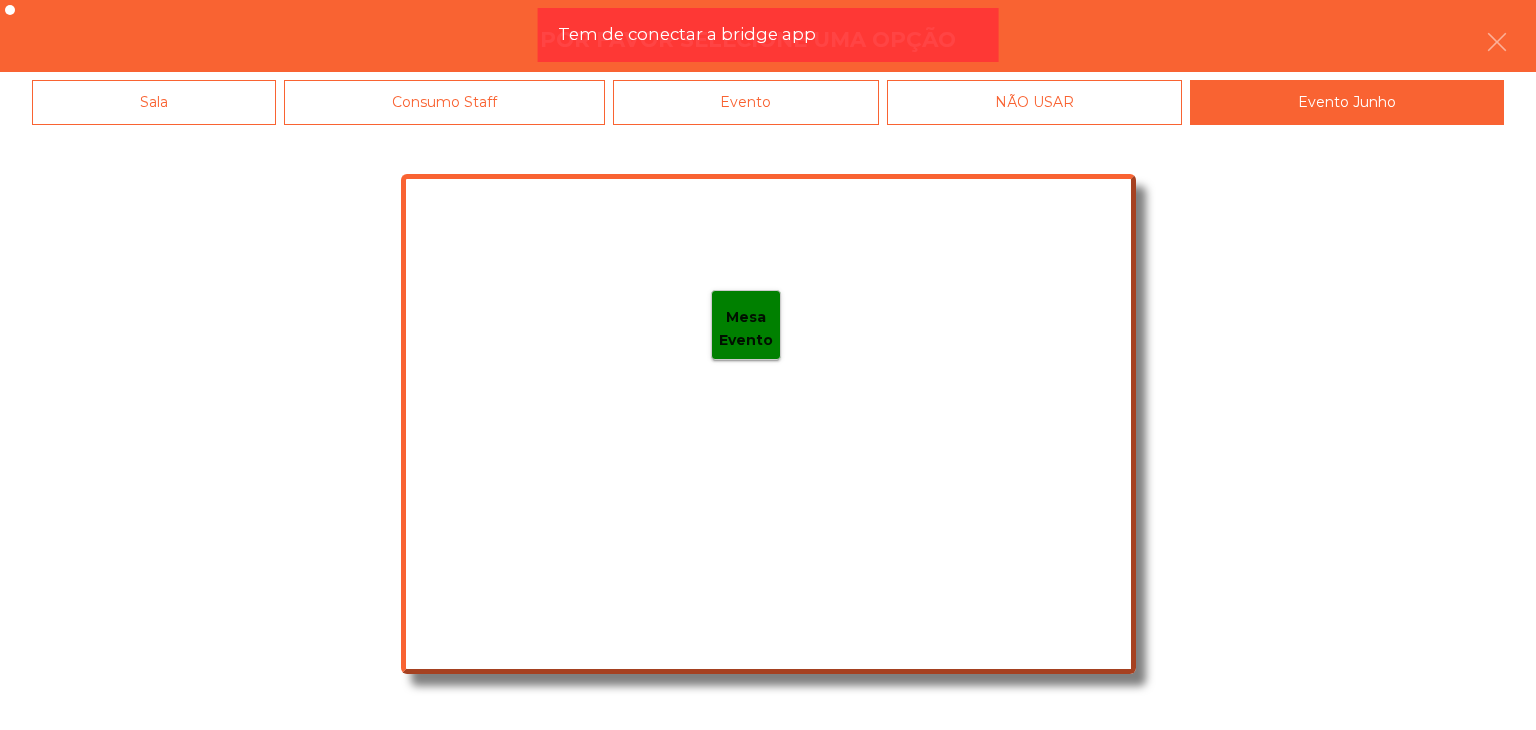 drag, startPoint x: 994, startPoint y: 92, endPoint x: 982, endPoint y: 92, distance: 12 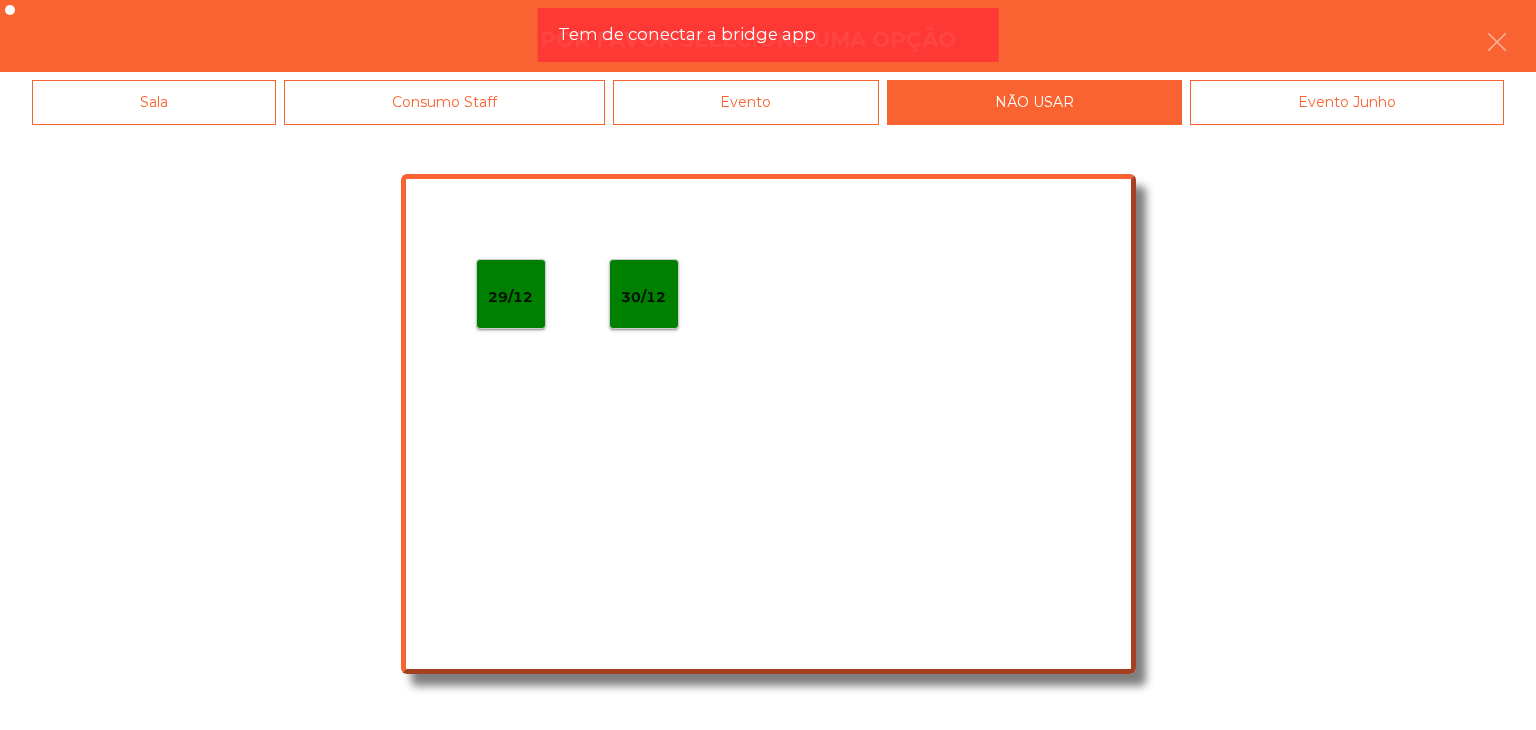 click on "Evento" 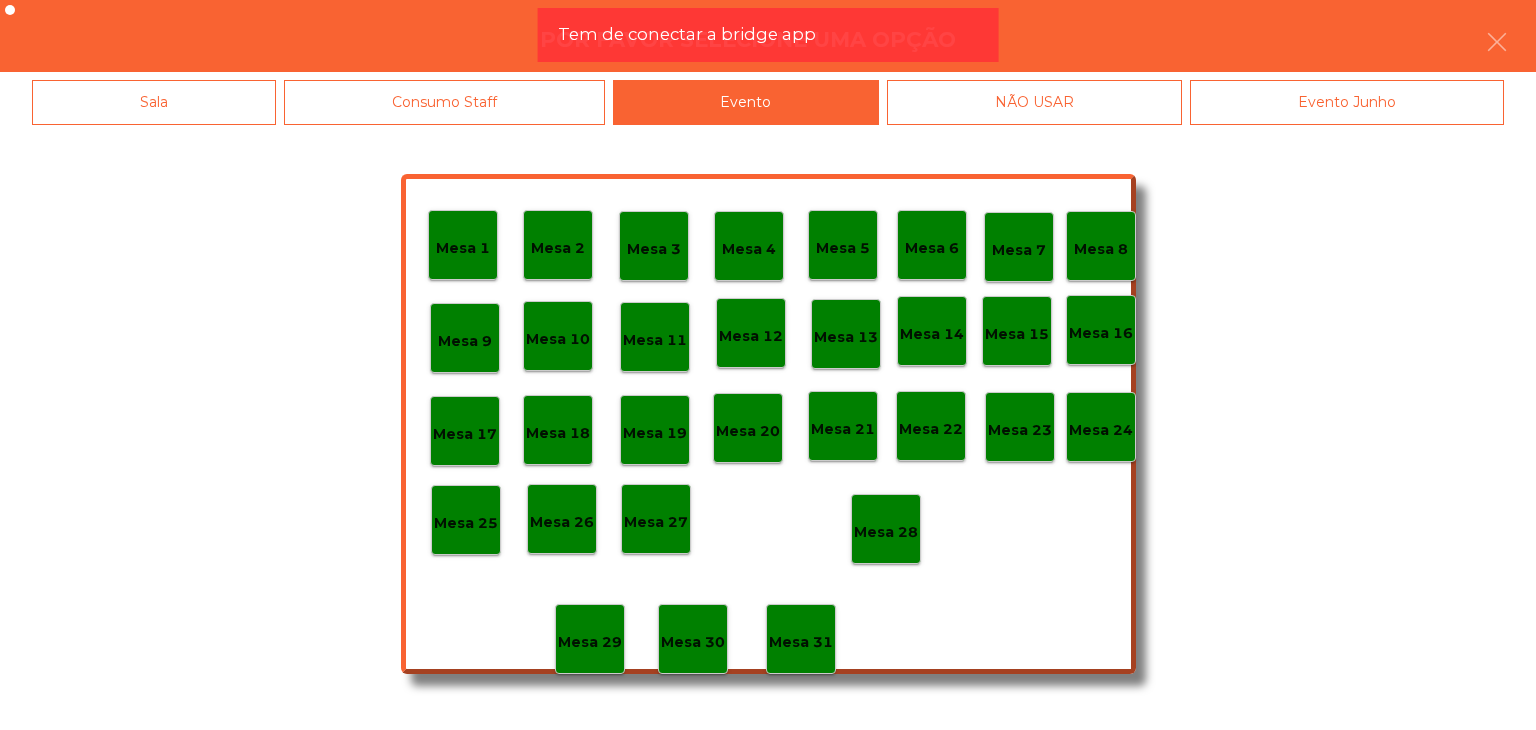 click on "Mesa 28" 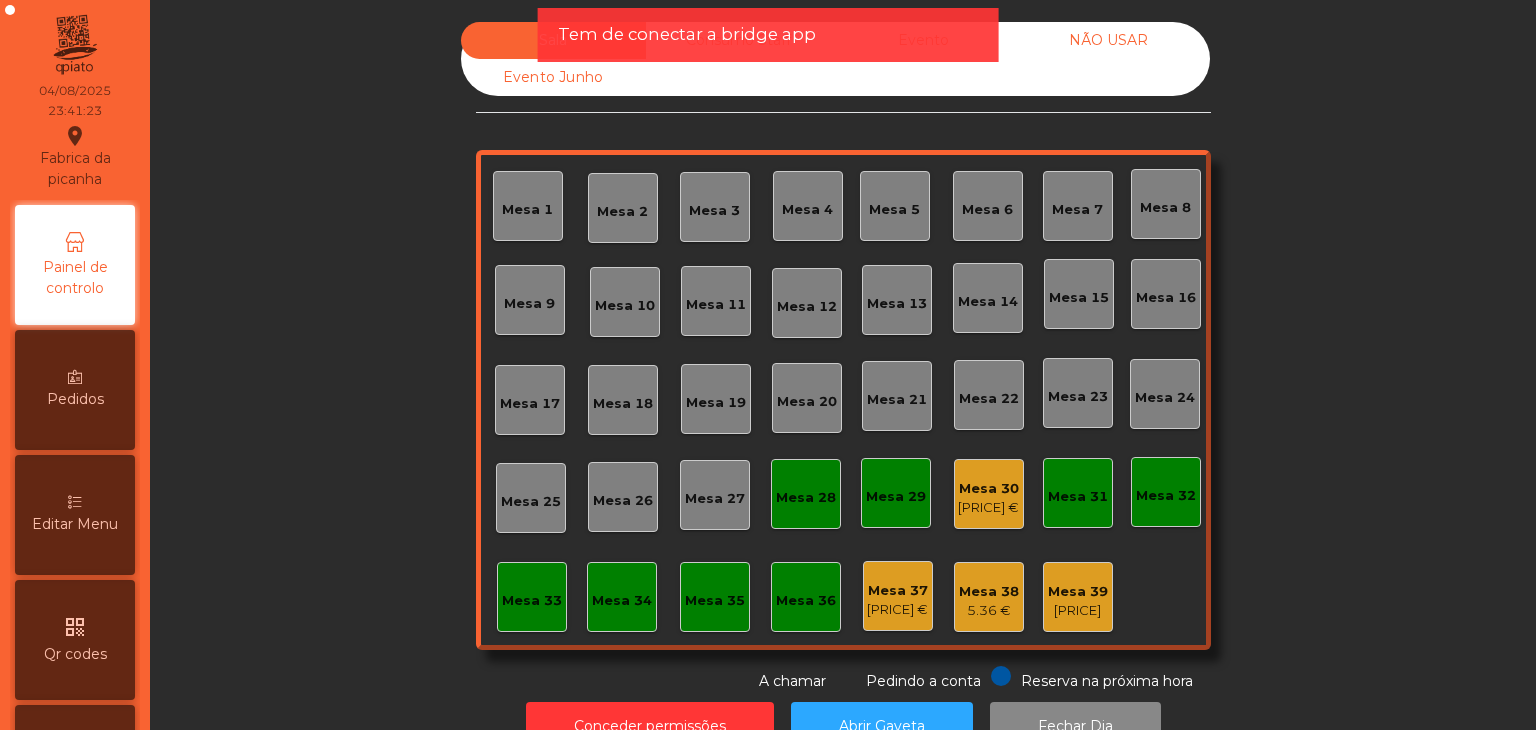 drag, startPoint x: 1094, startPoint y: 52, endPoint x: 1004, endPoint y: 41, distance: 90.66973 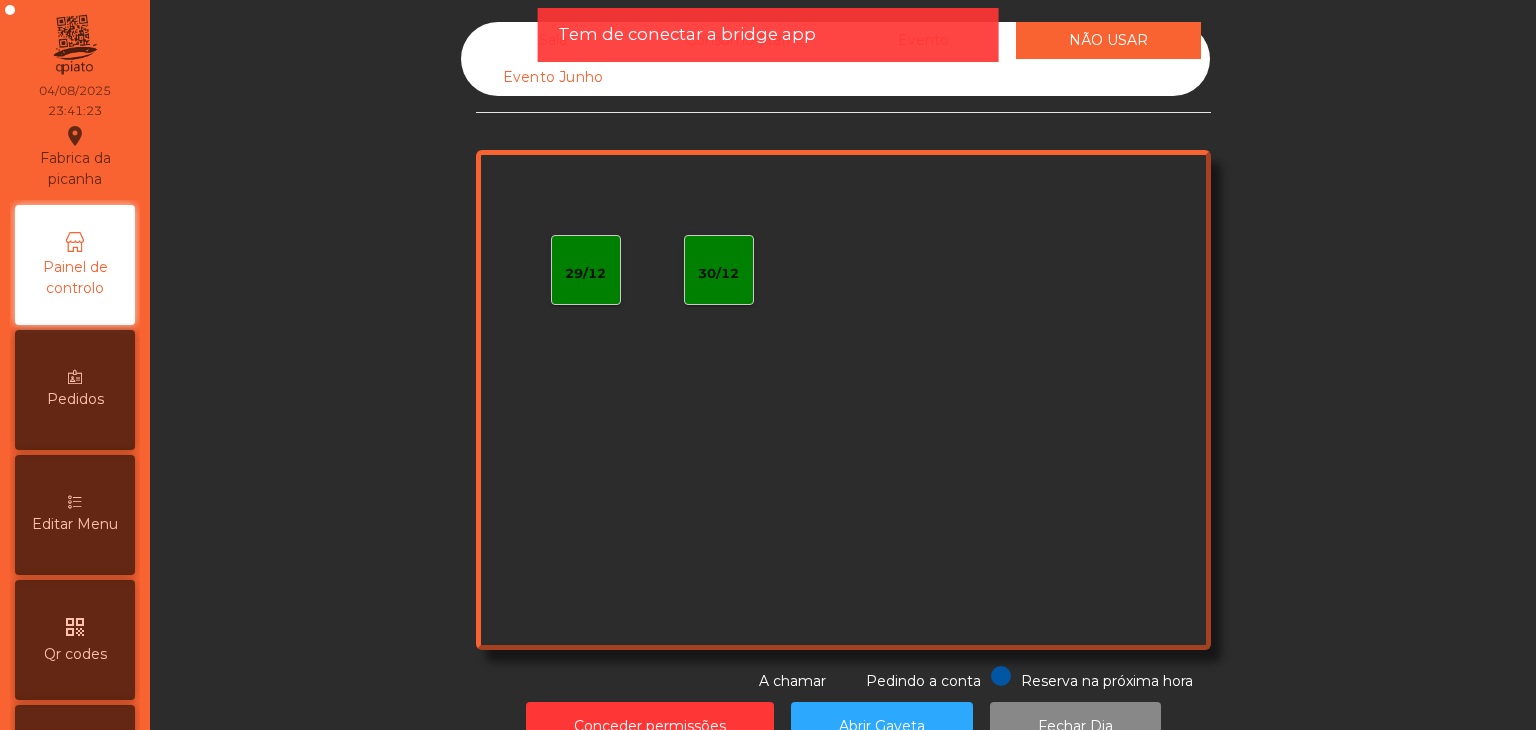 click on "Tem de conectar a bridge app" 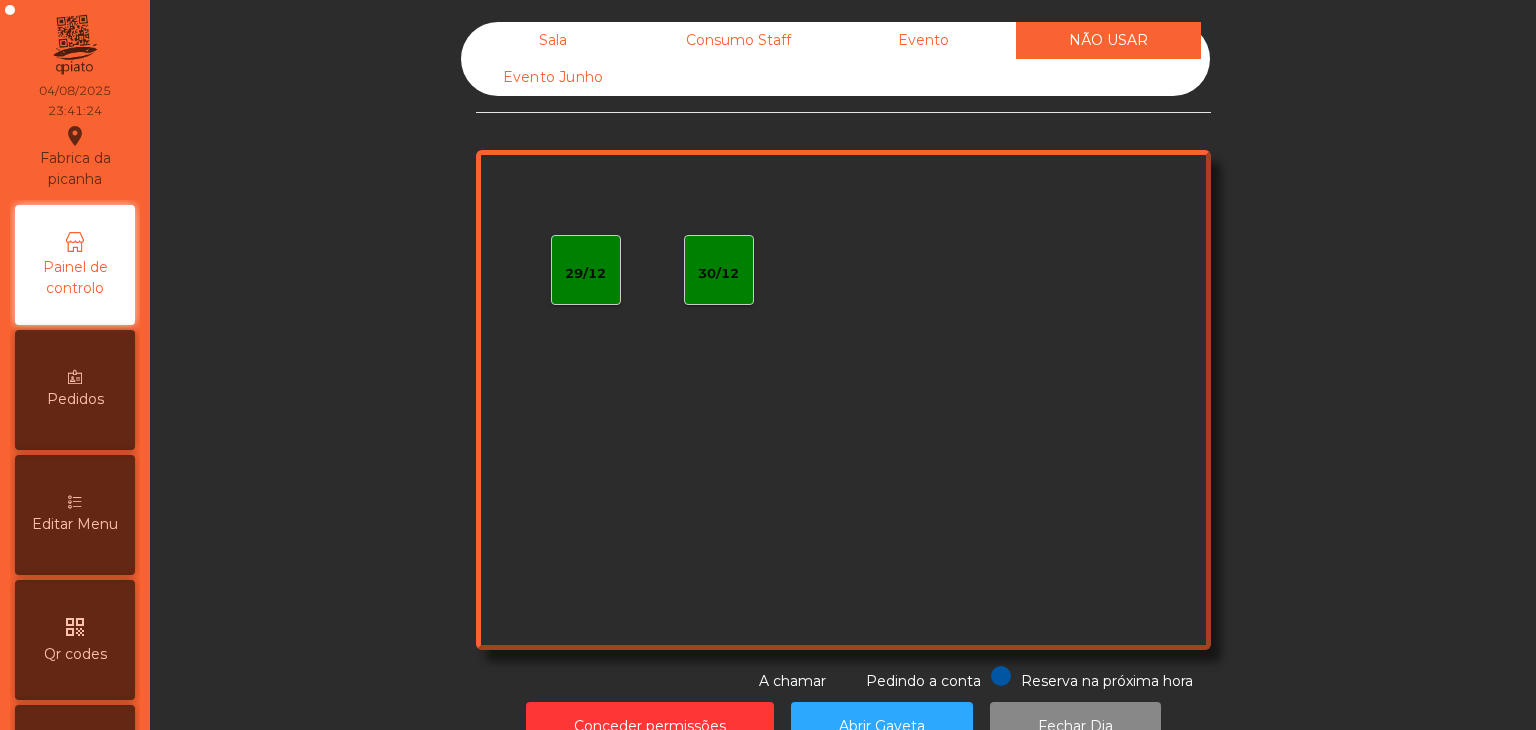 click on "Evento" 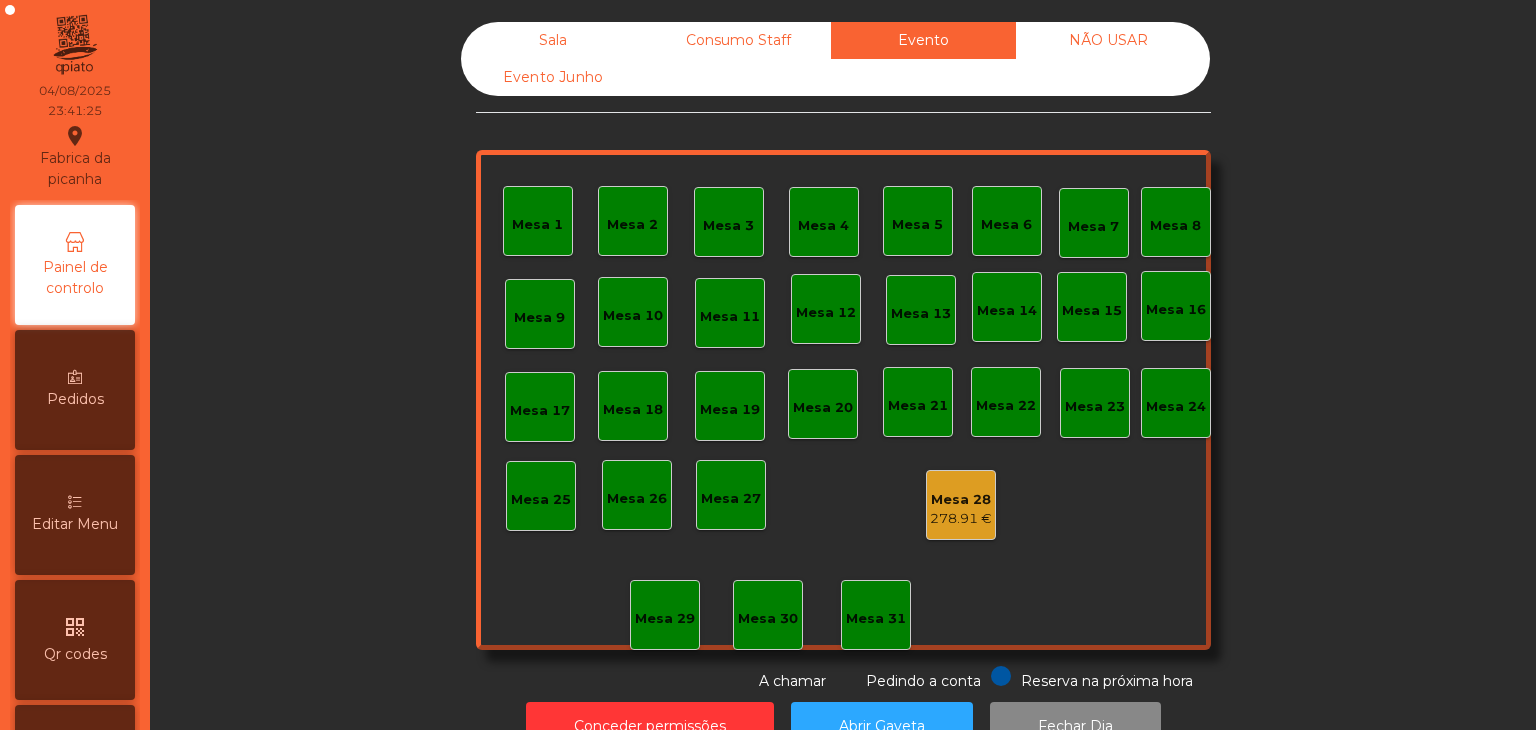 click on "Mesa 28" 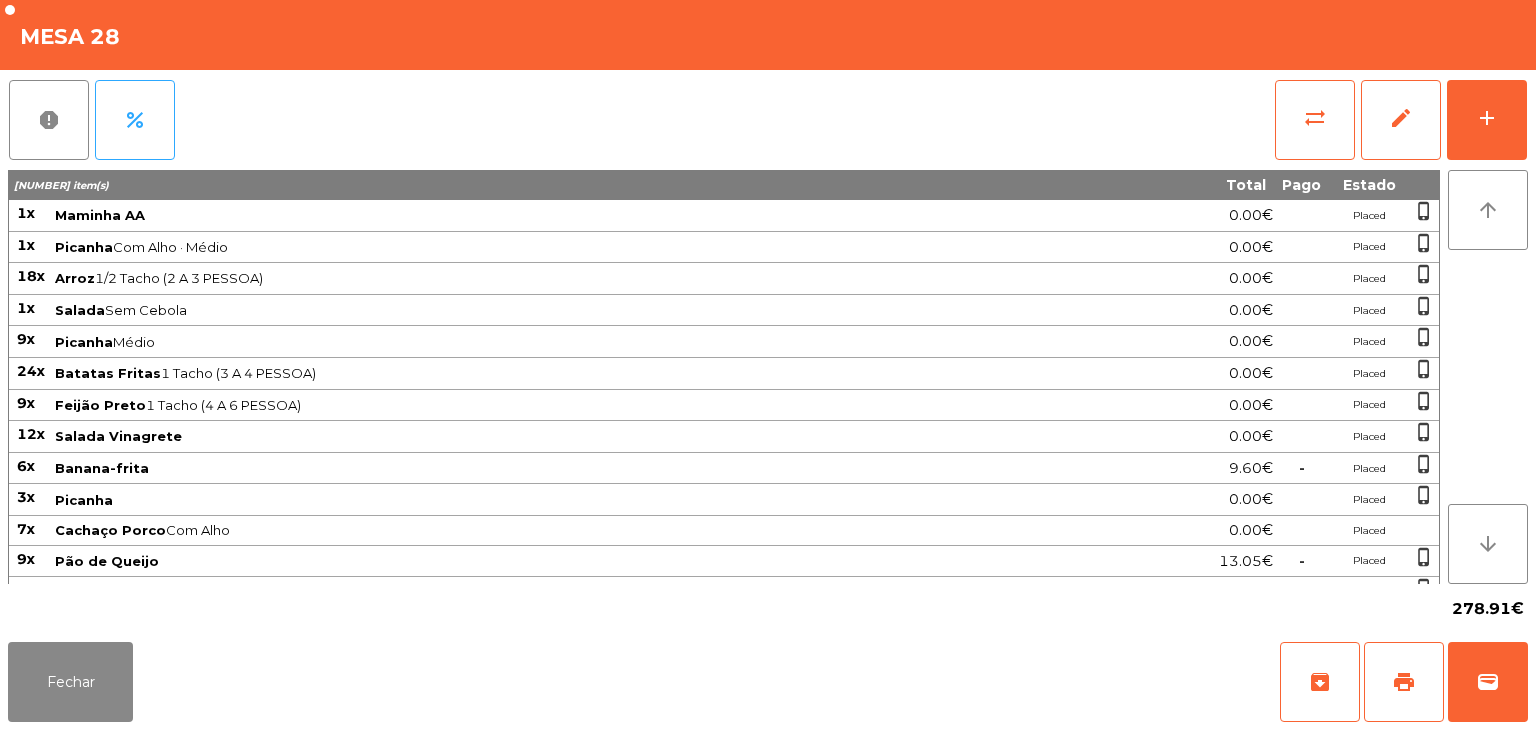 click on "report   percent   sync_alt   edit   add" 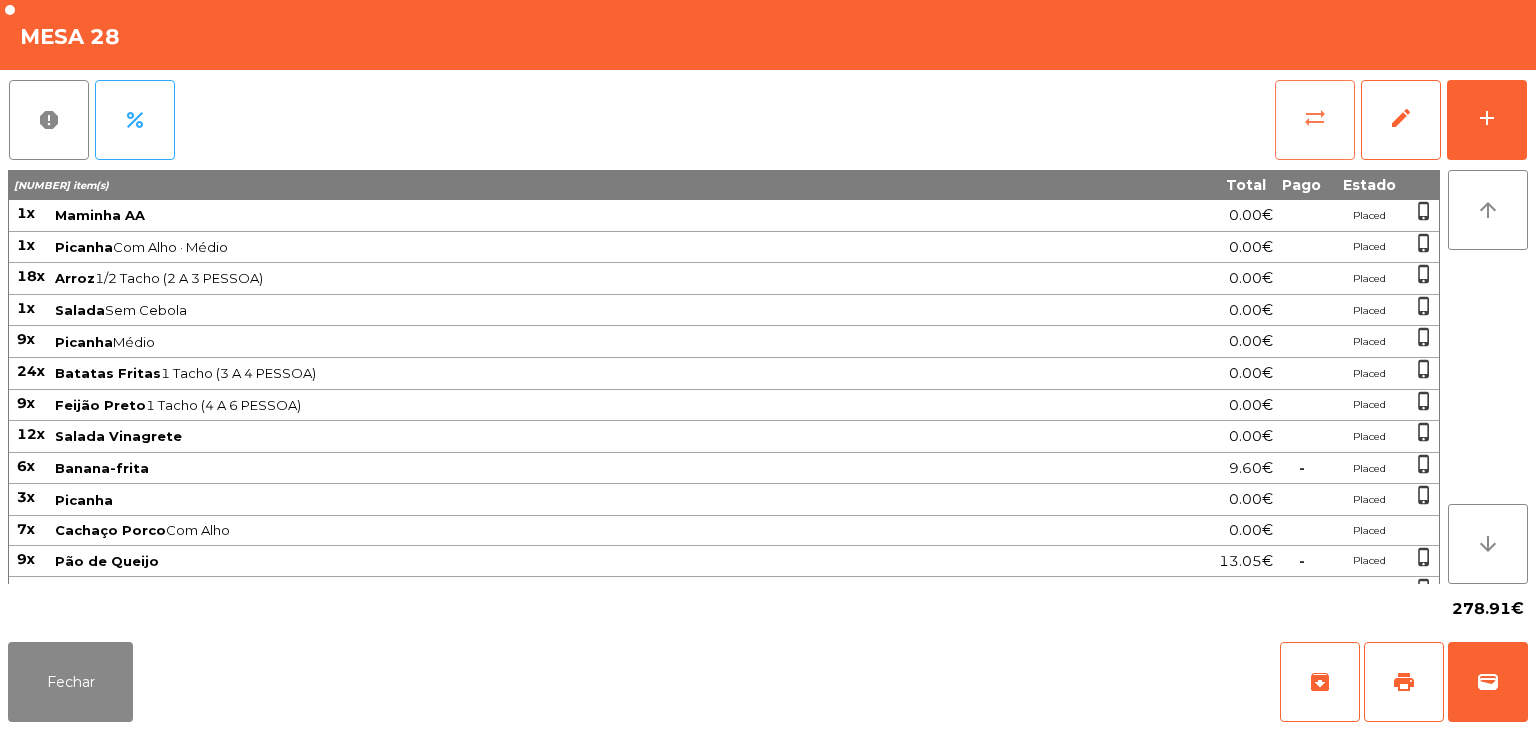 click on "sync_alt" 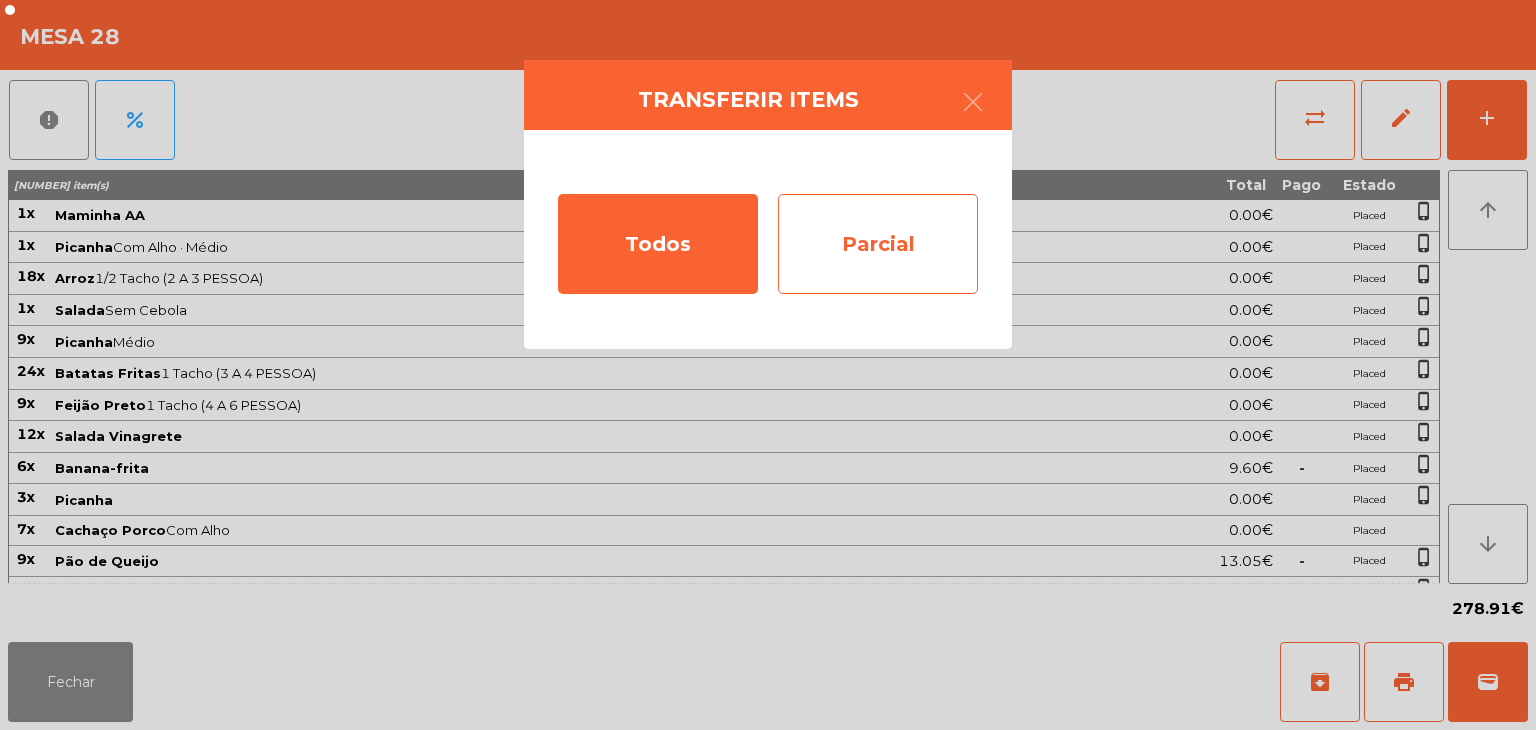 click on "Parcial" 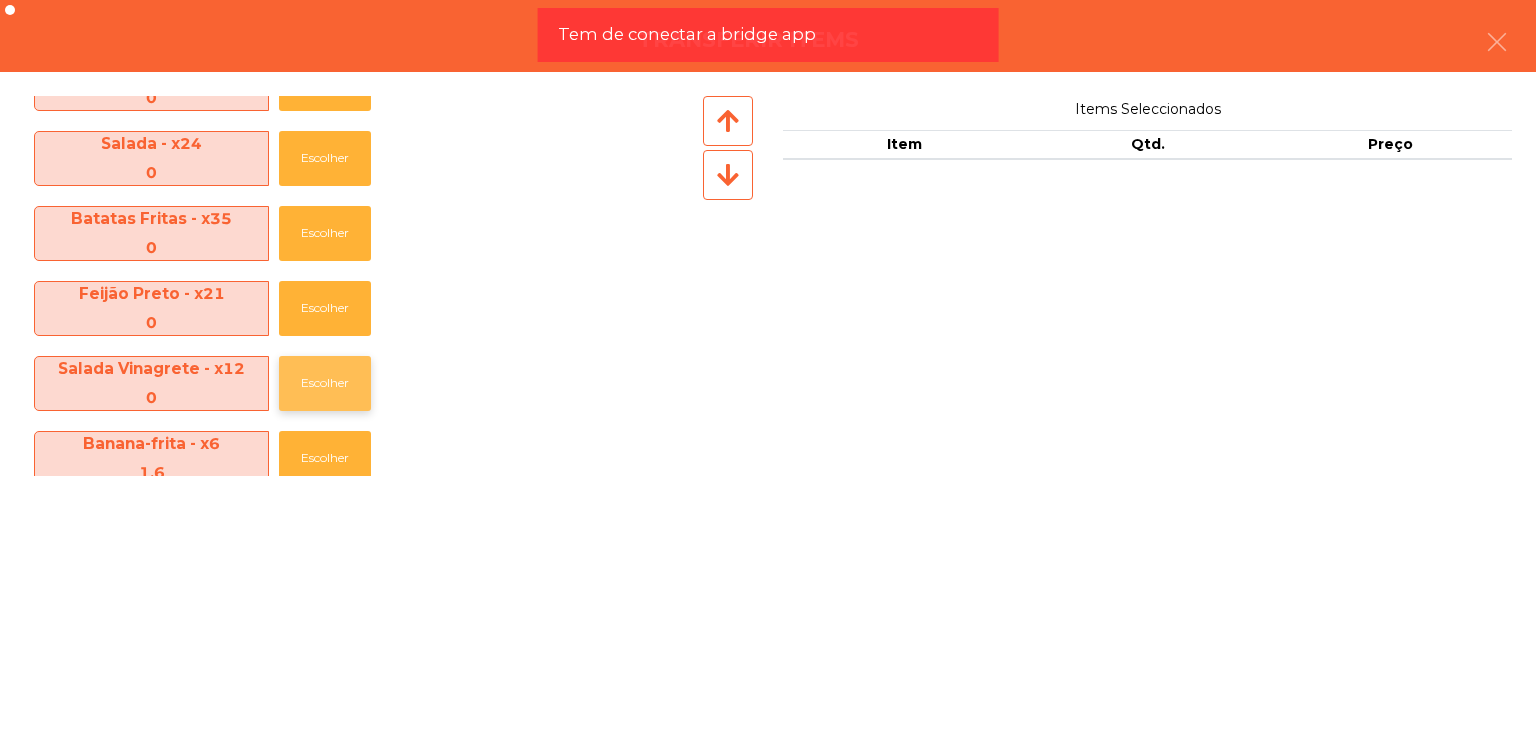 scroll, scrollTop: 300, scrollLeft: 0, axis: vertical 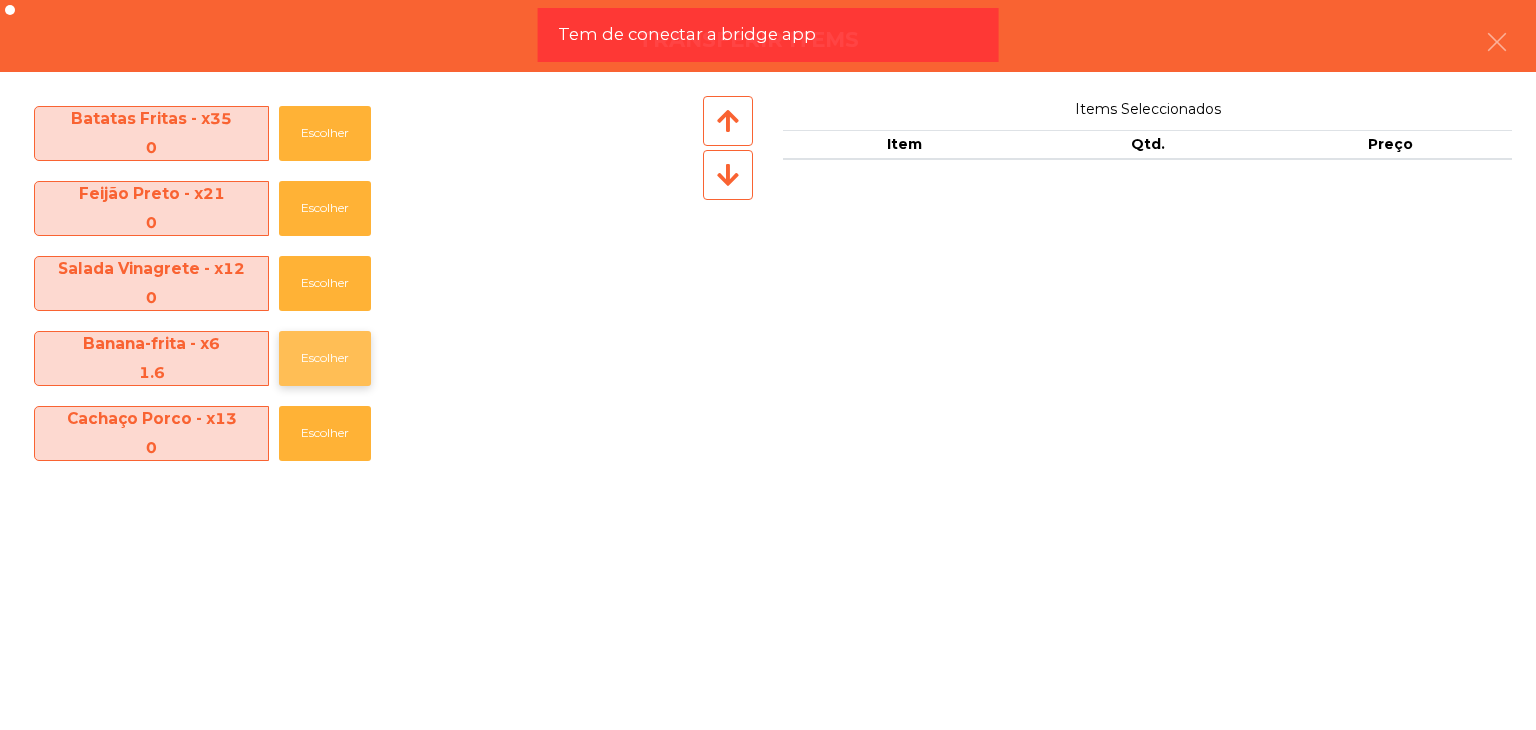 click on "Escolher" 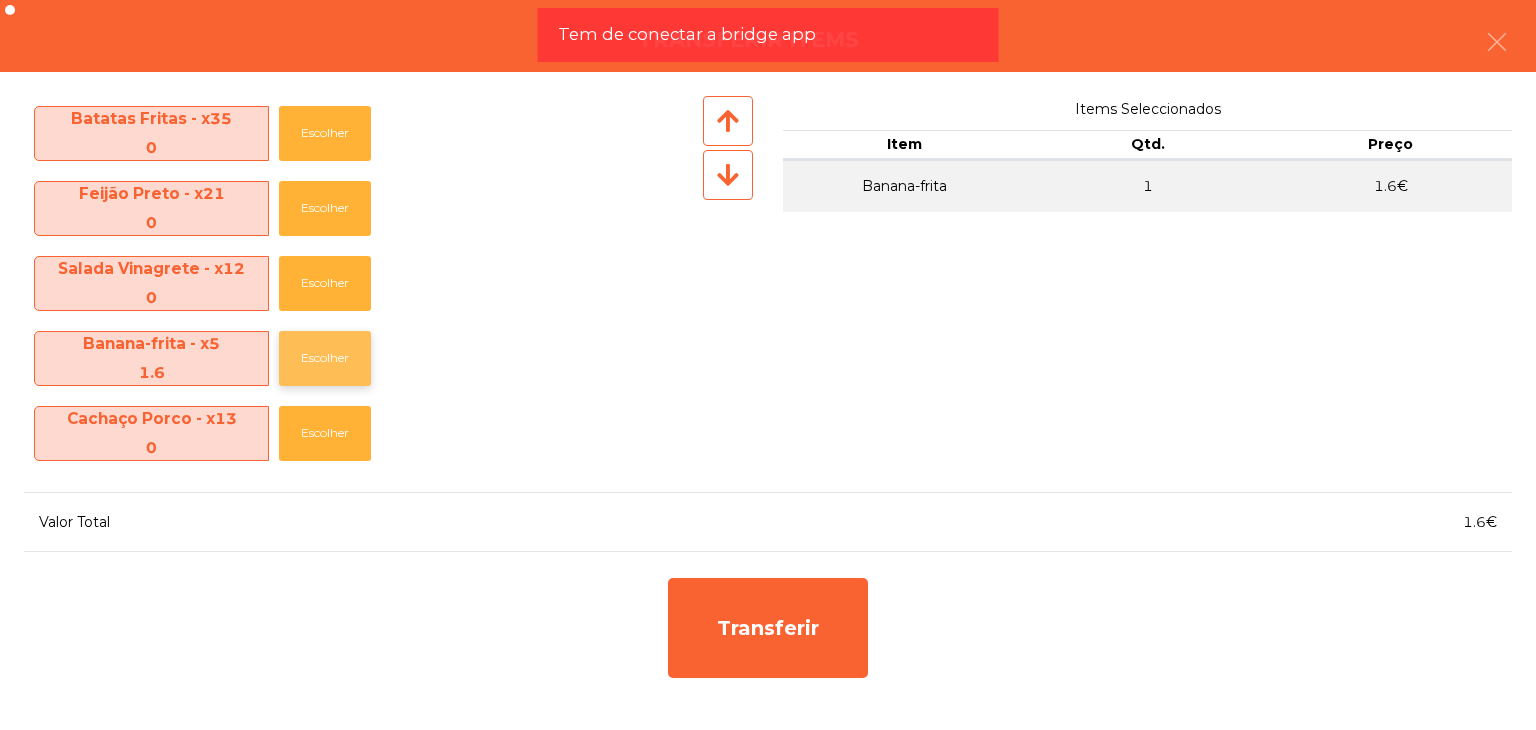 click on "Escolher" 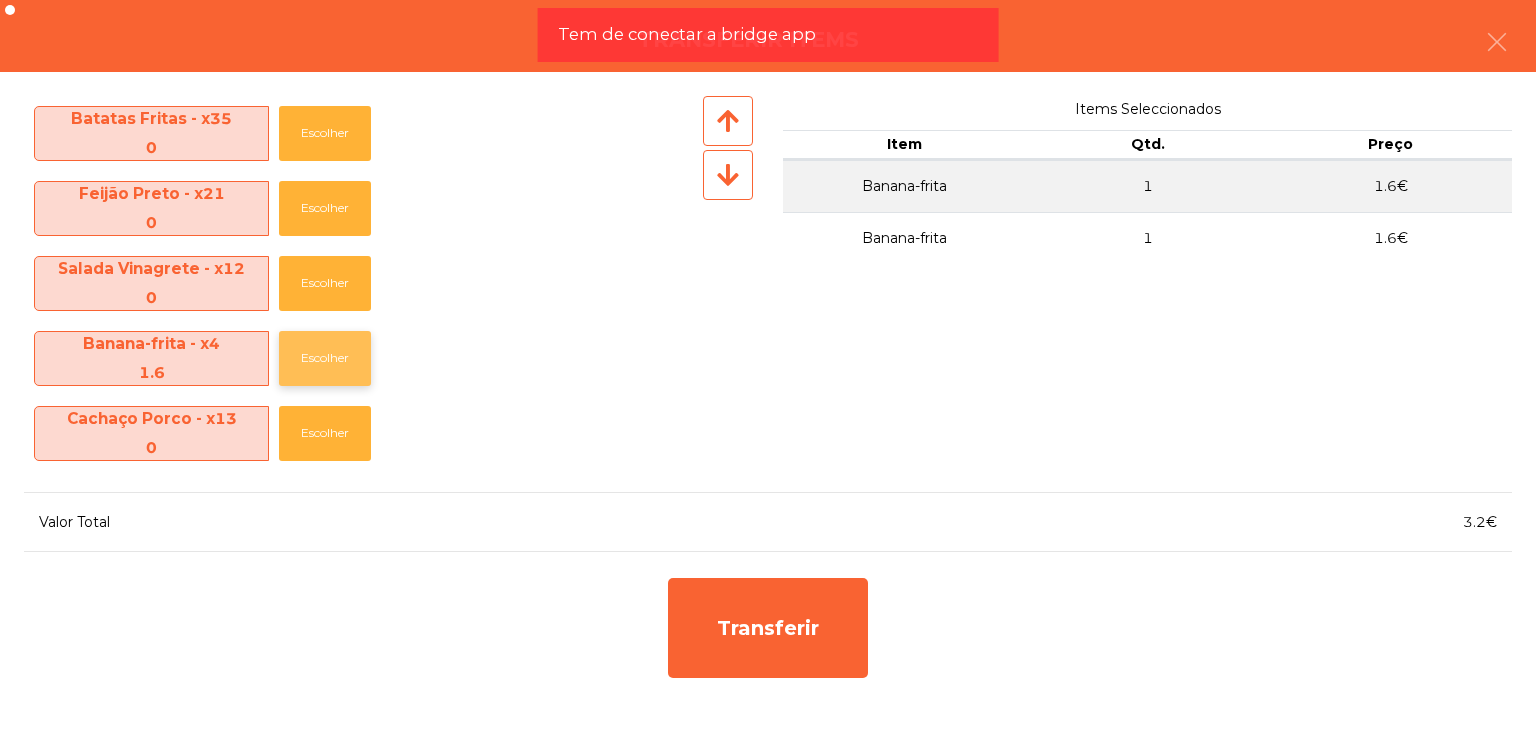 click on "Escolher" 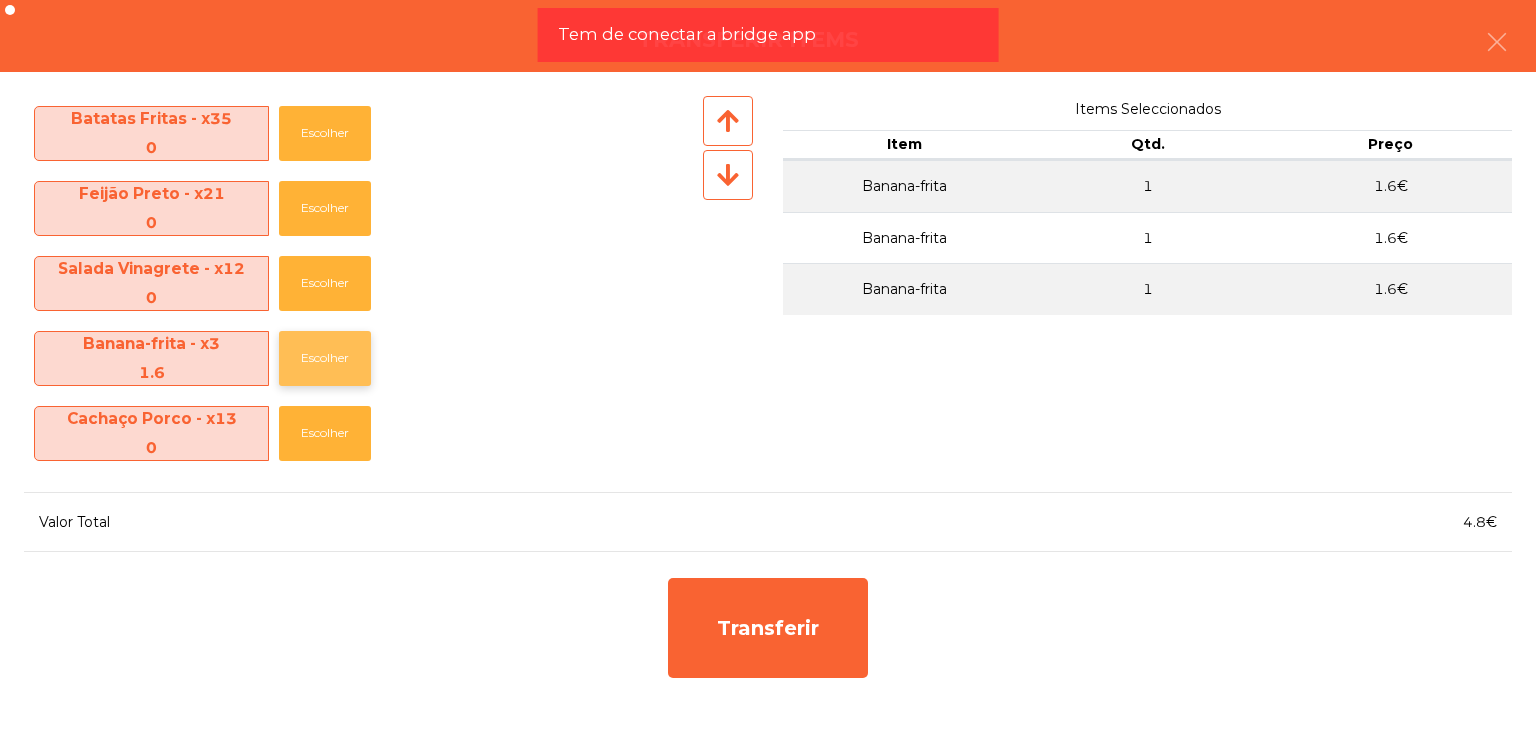 click on "Escolher" 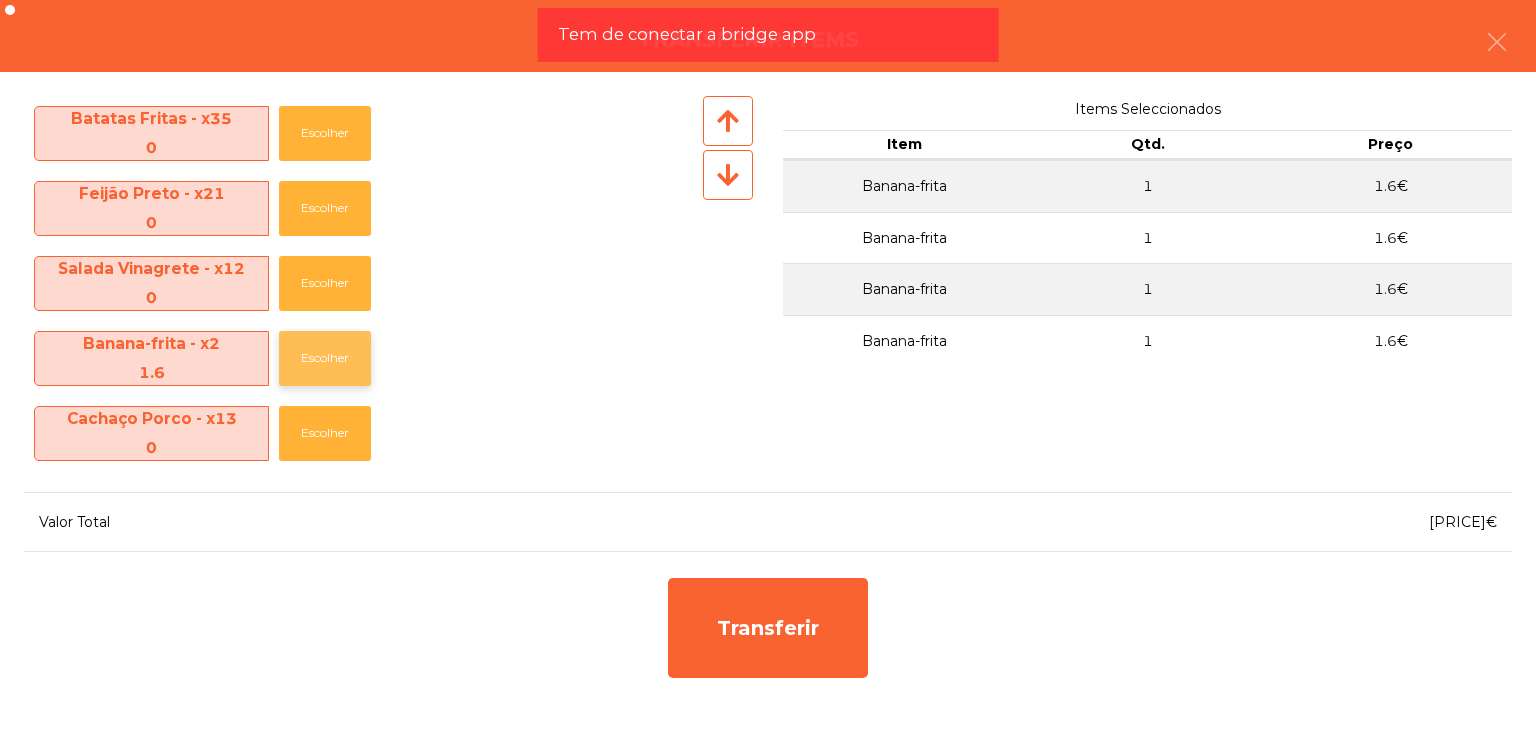 click on "Escolher" 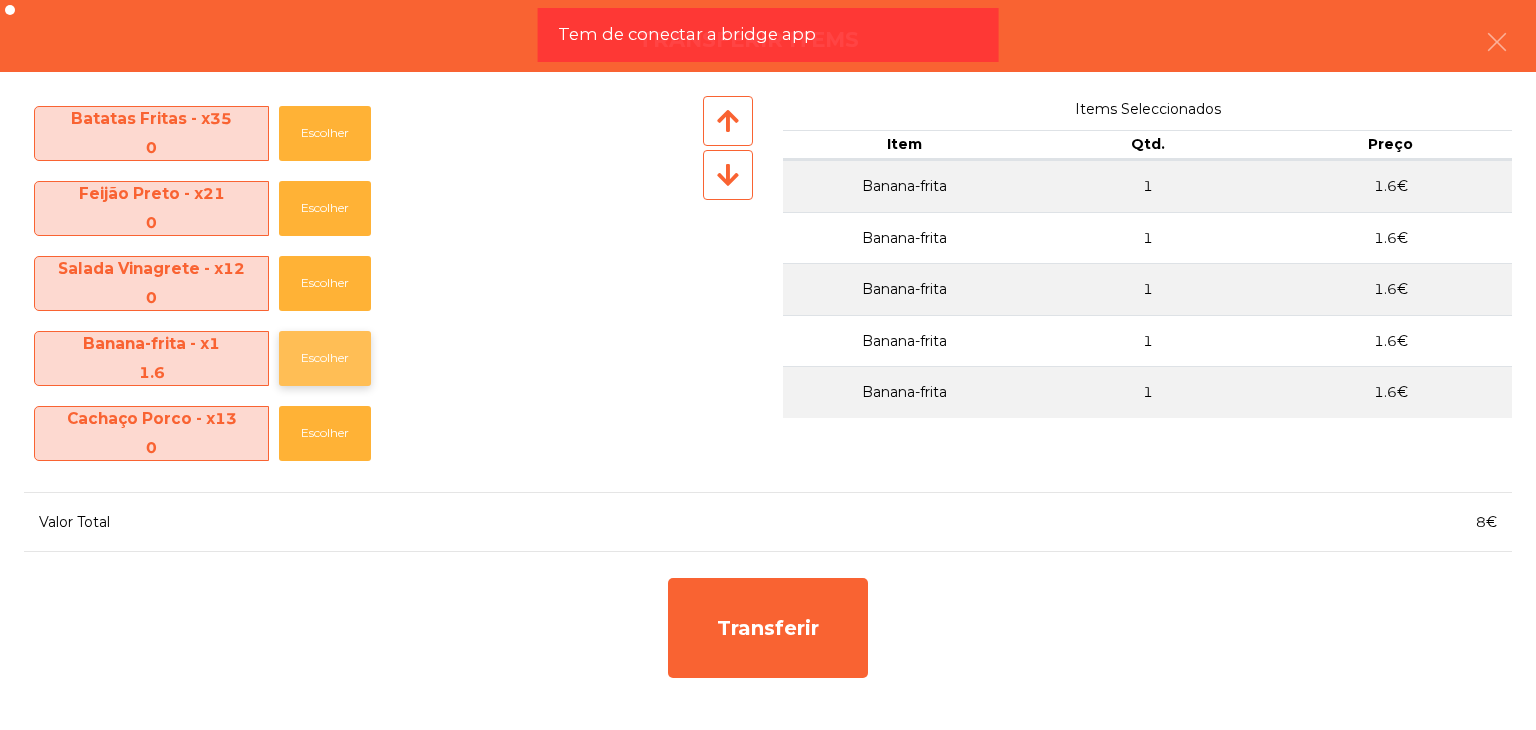 click on "Escolher" 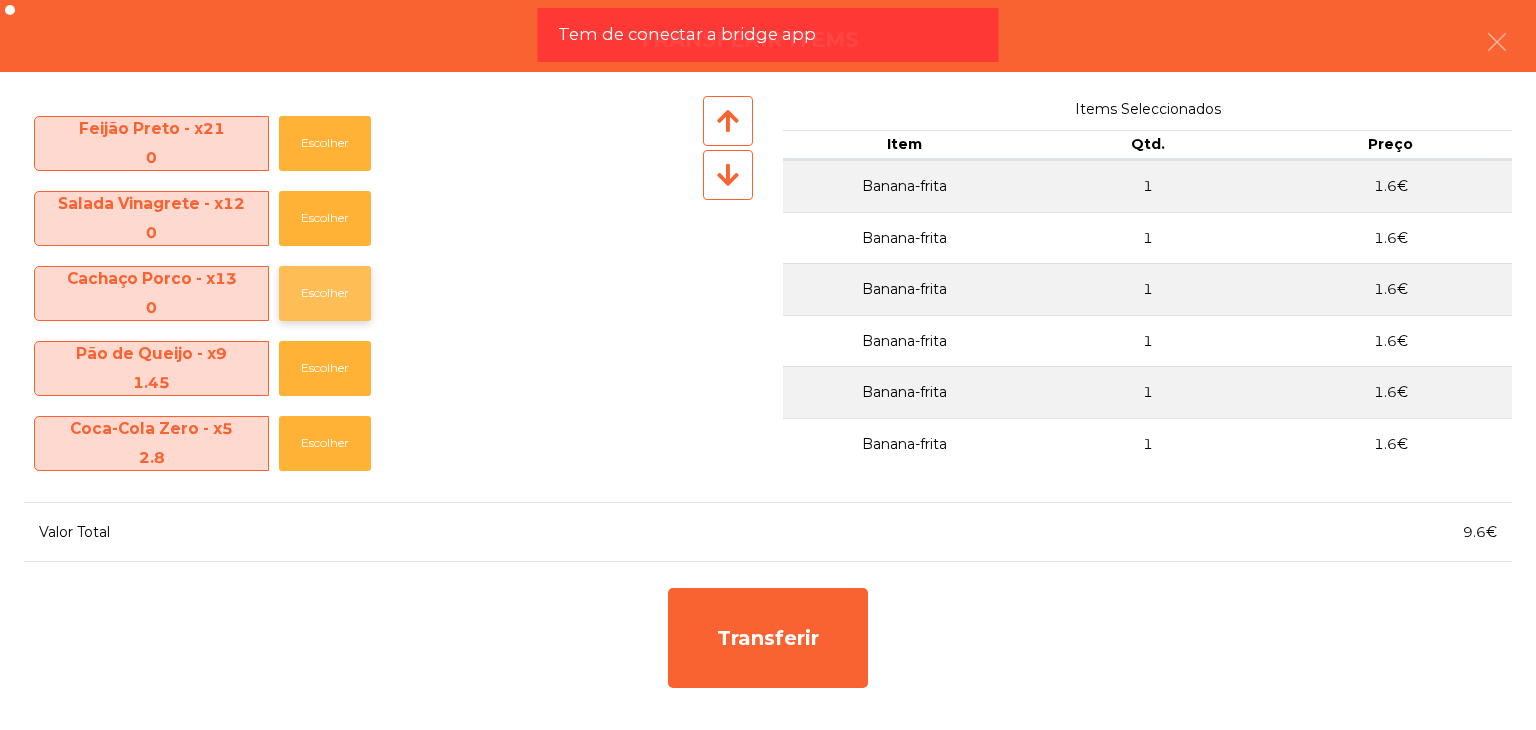 scroll, scrollTop: 400, scrollLeft: 0, axis: vertical 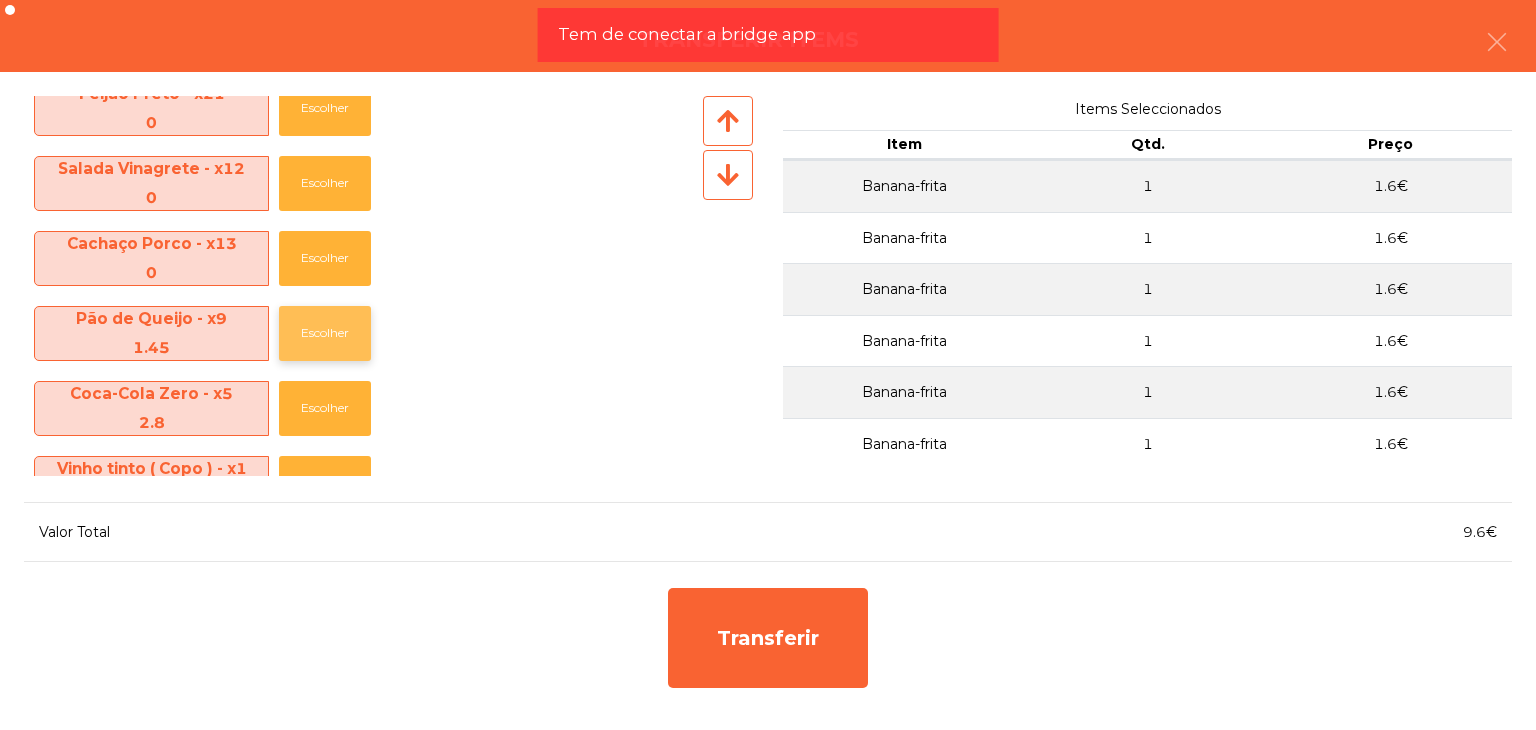 click on "Escolher" 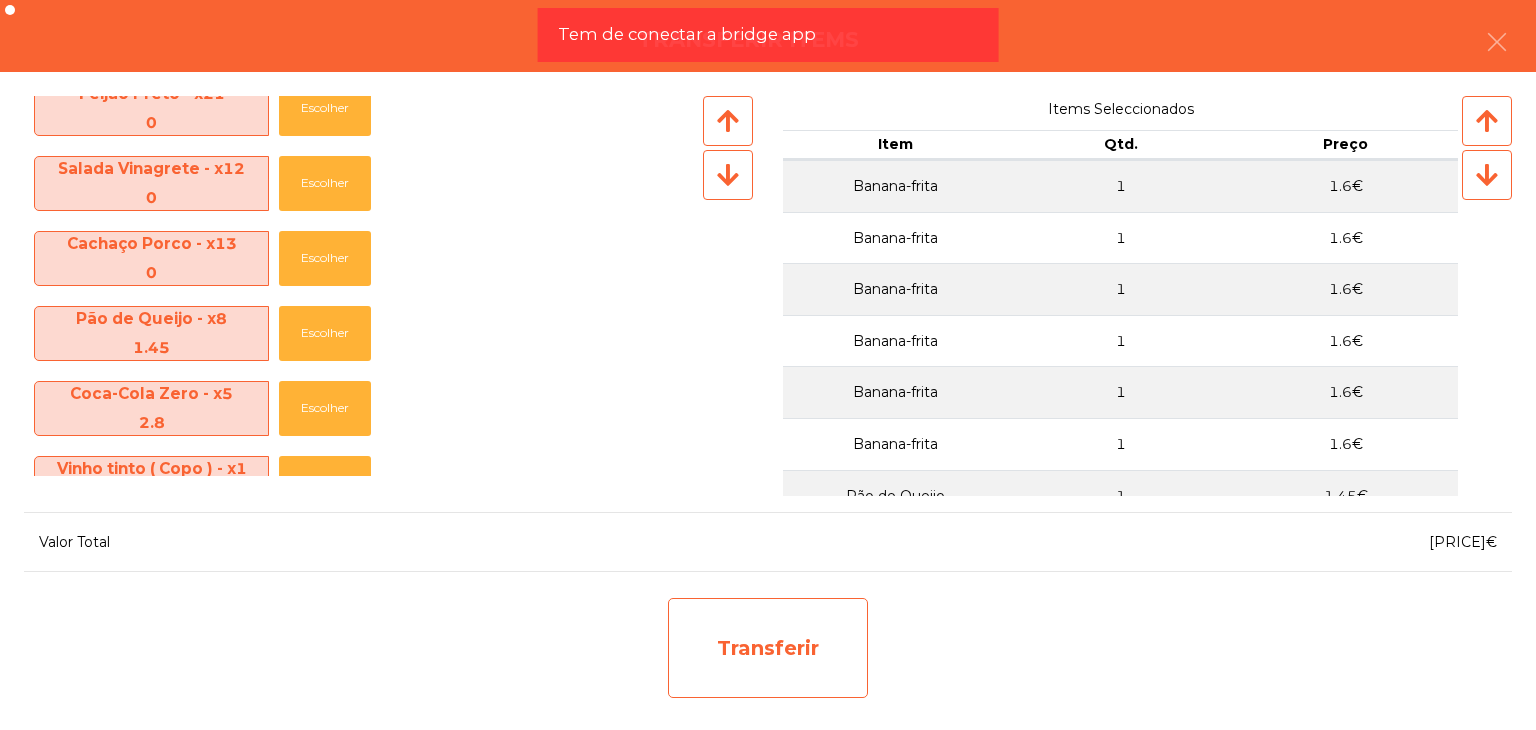 click on "Transferir" 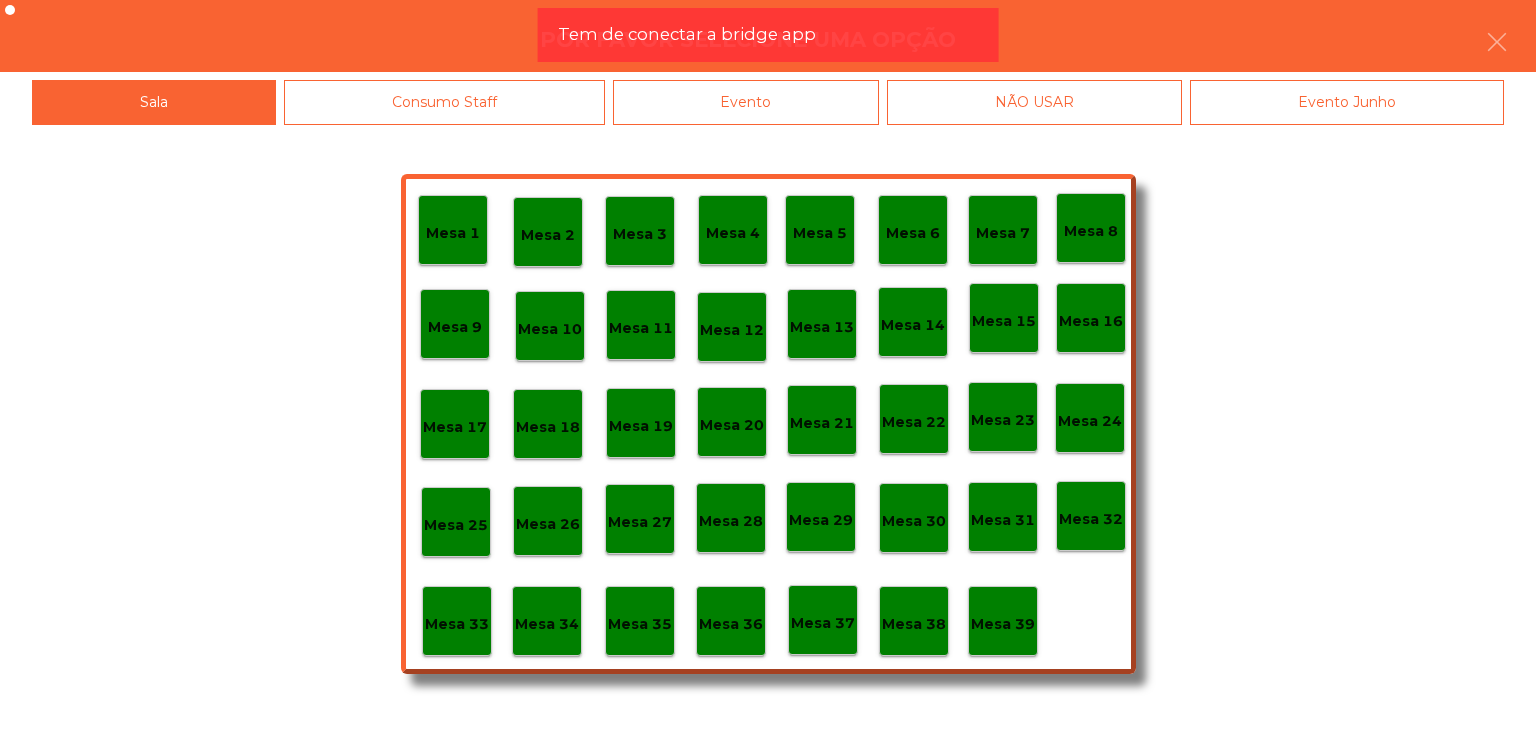 click on "Mesa 30" 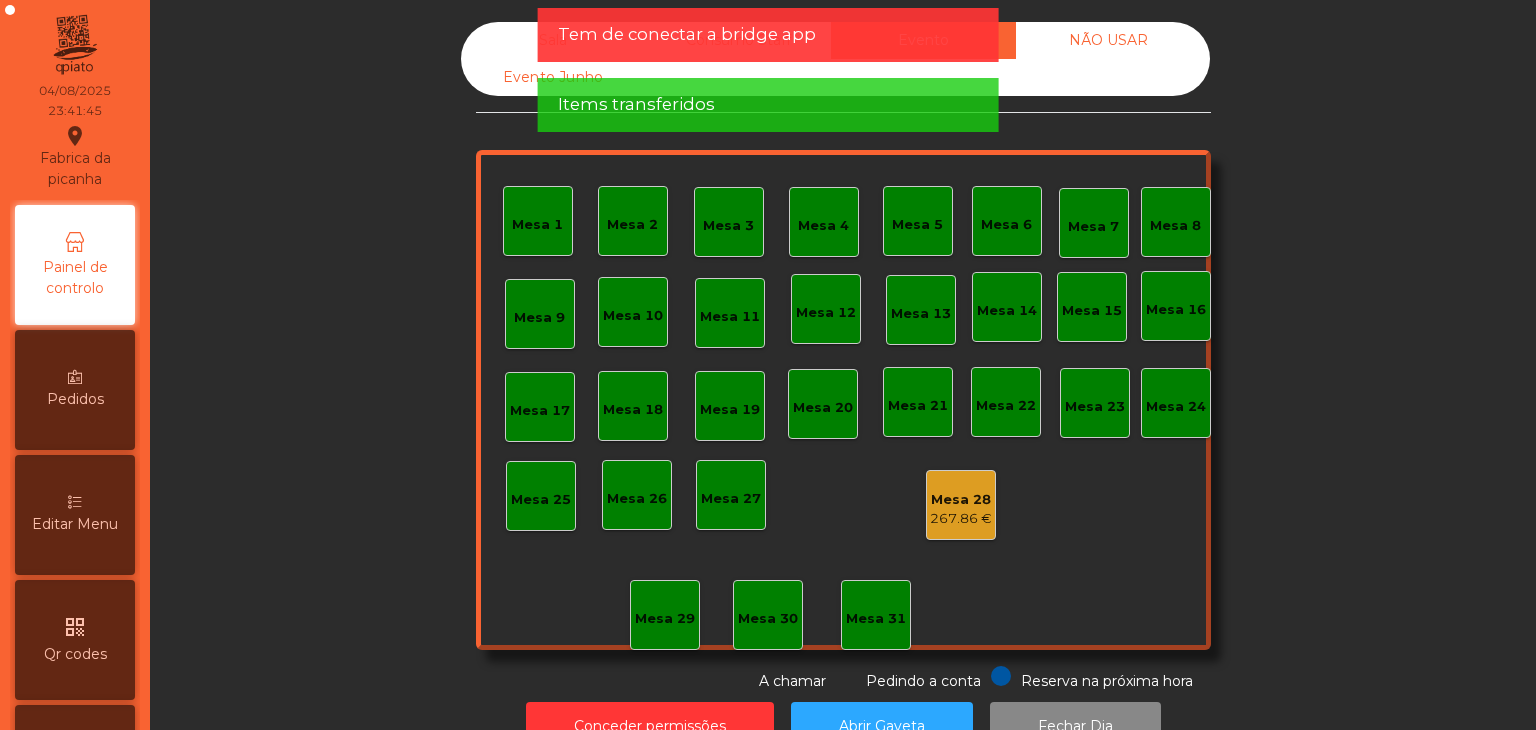 click on "Tem de conectar a bridge app" 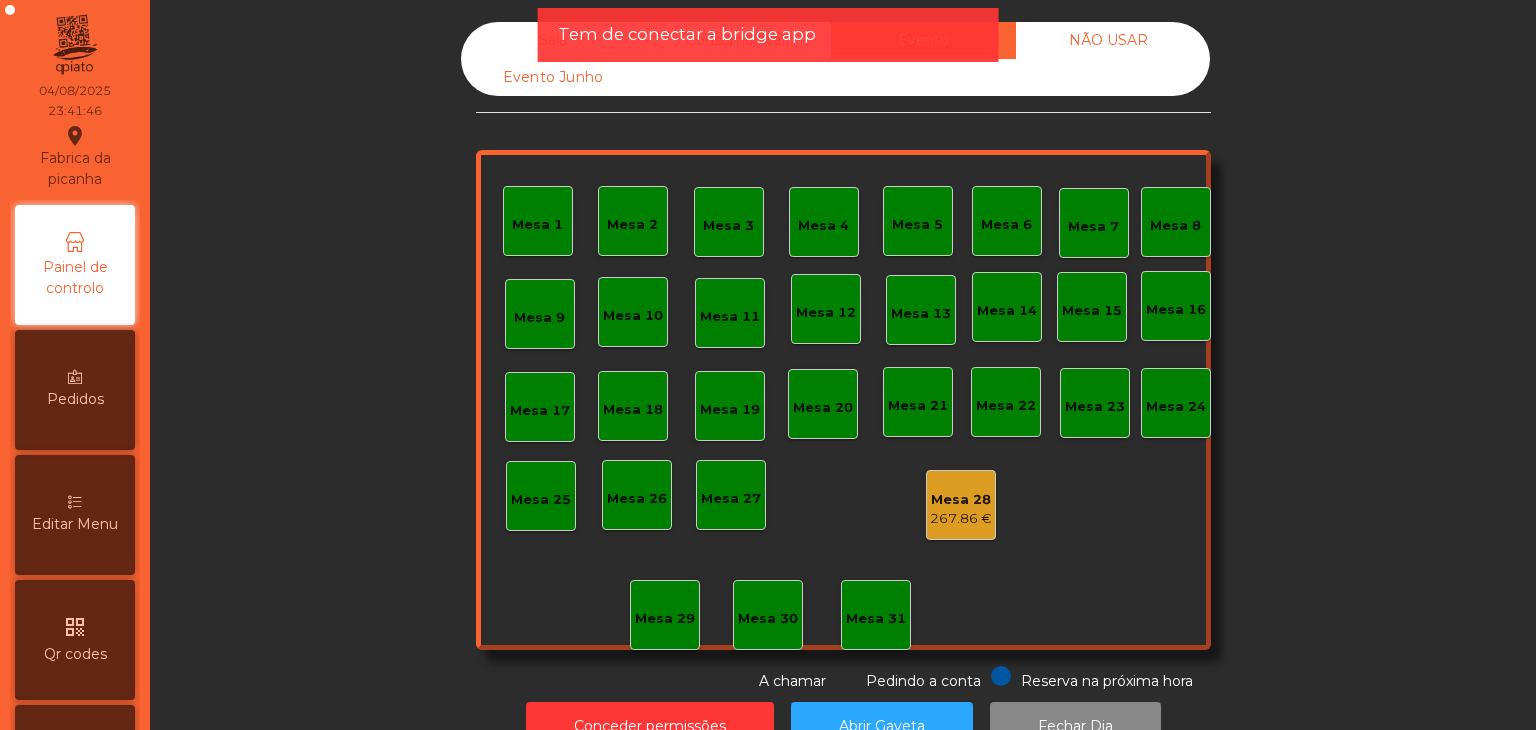 click on "Tem de conectar a bridge app" 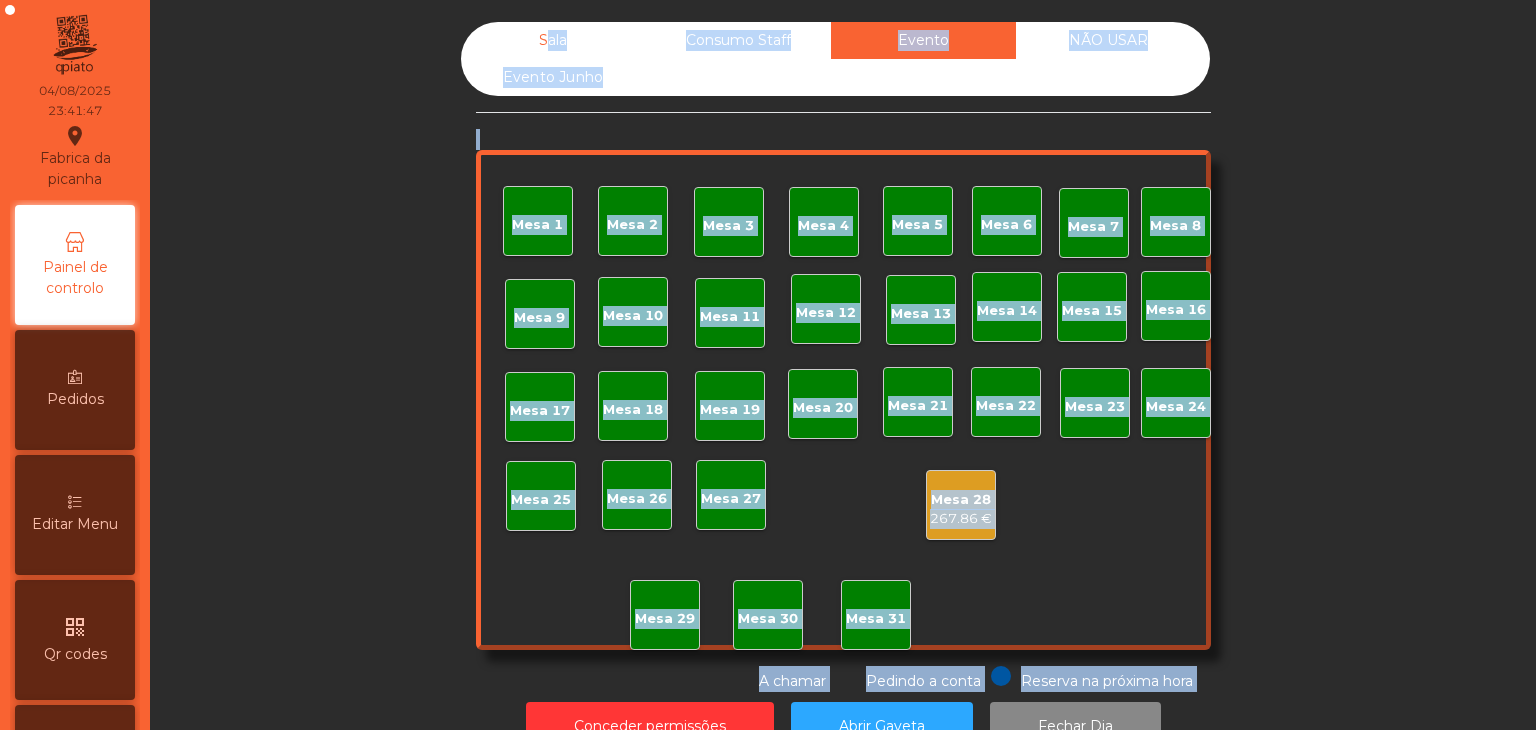 click on "Consumo Staff" 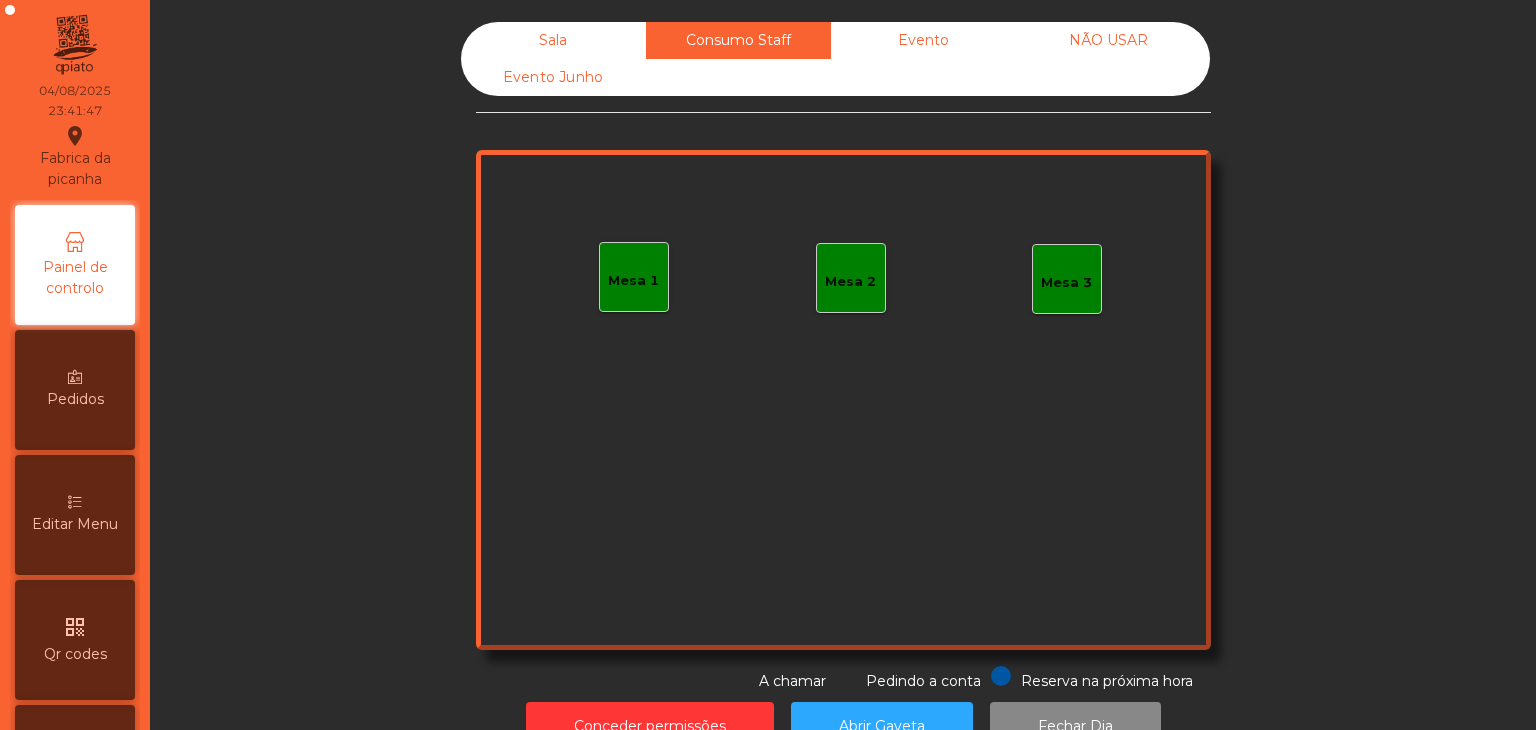 click on "Sala" 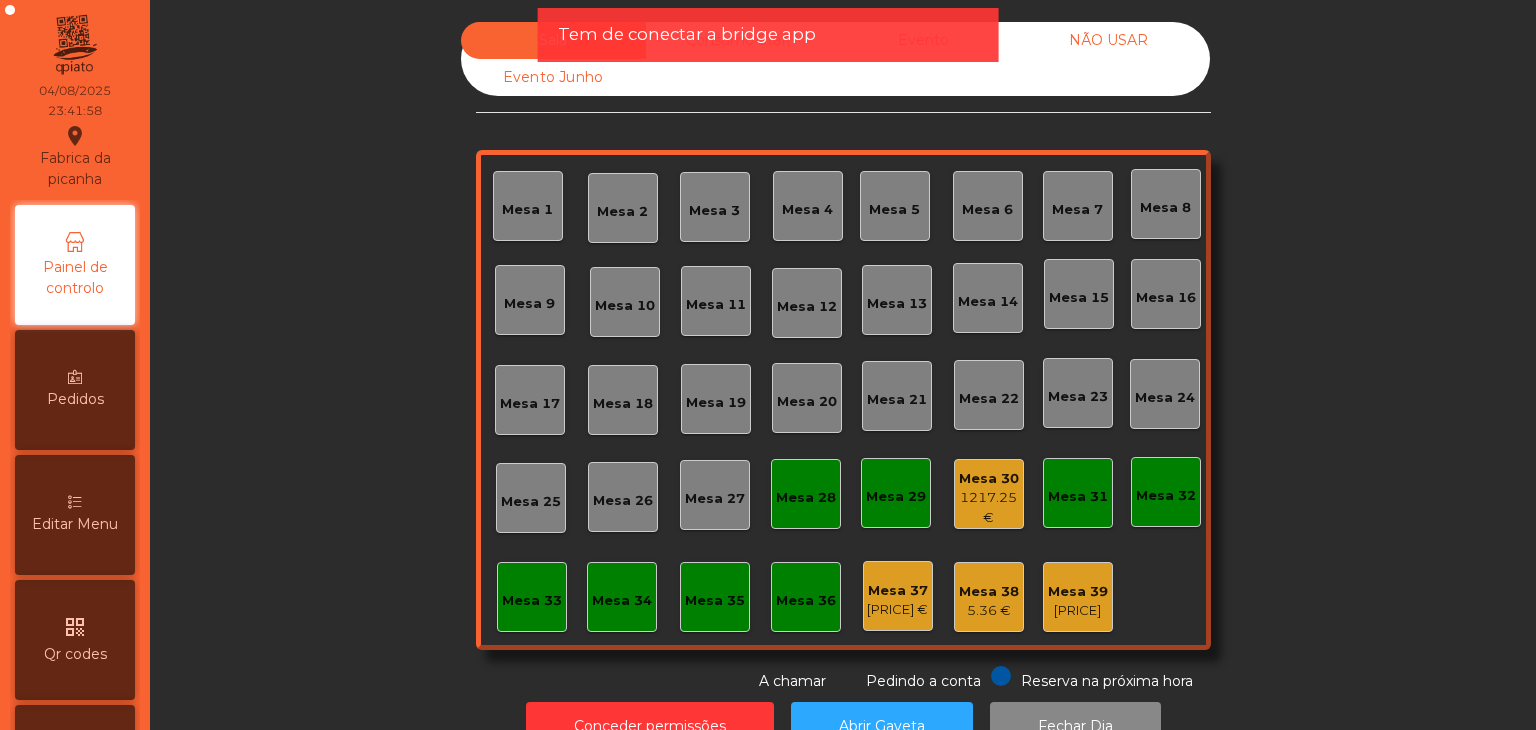 click on "1217.25 €" 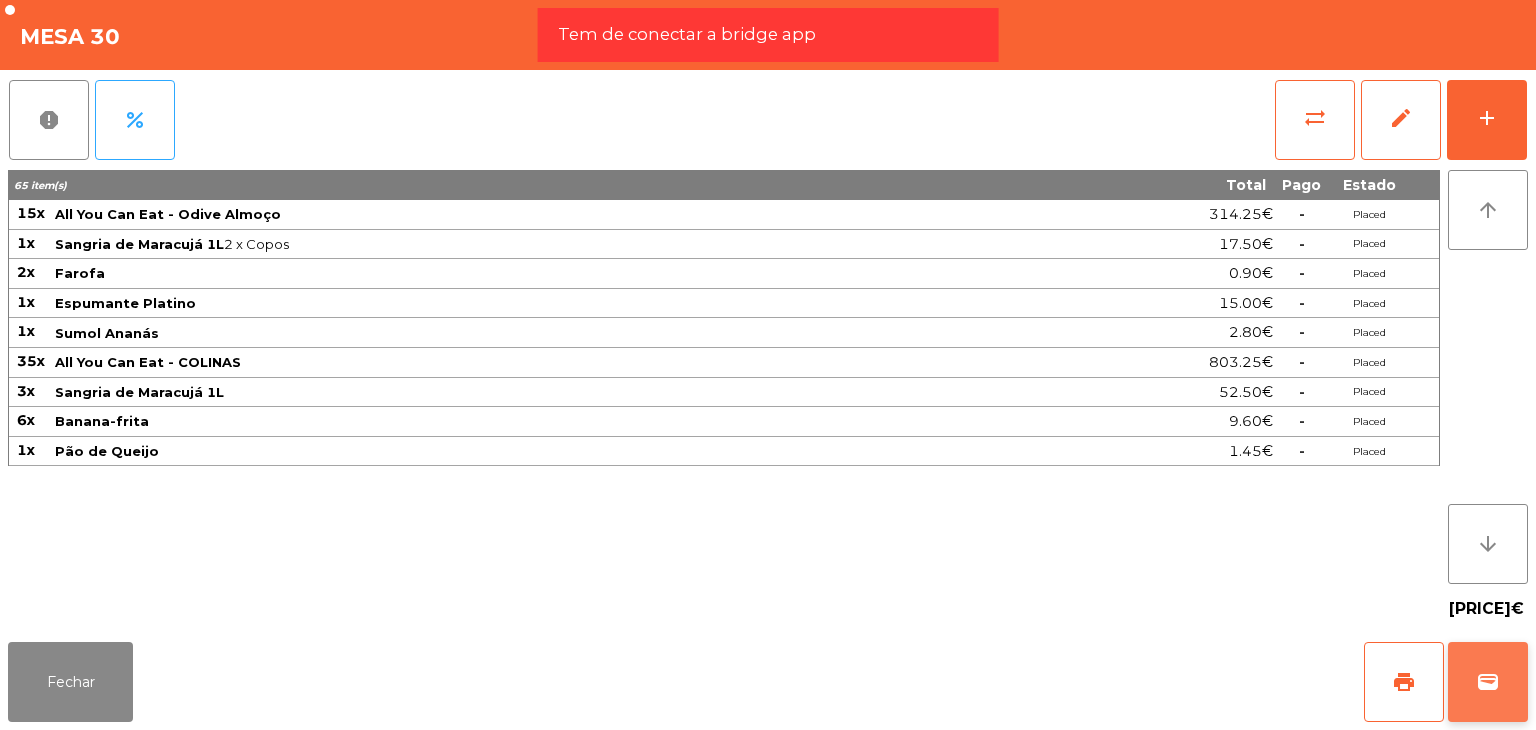 click on "wallet" 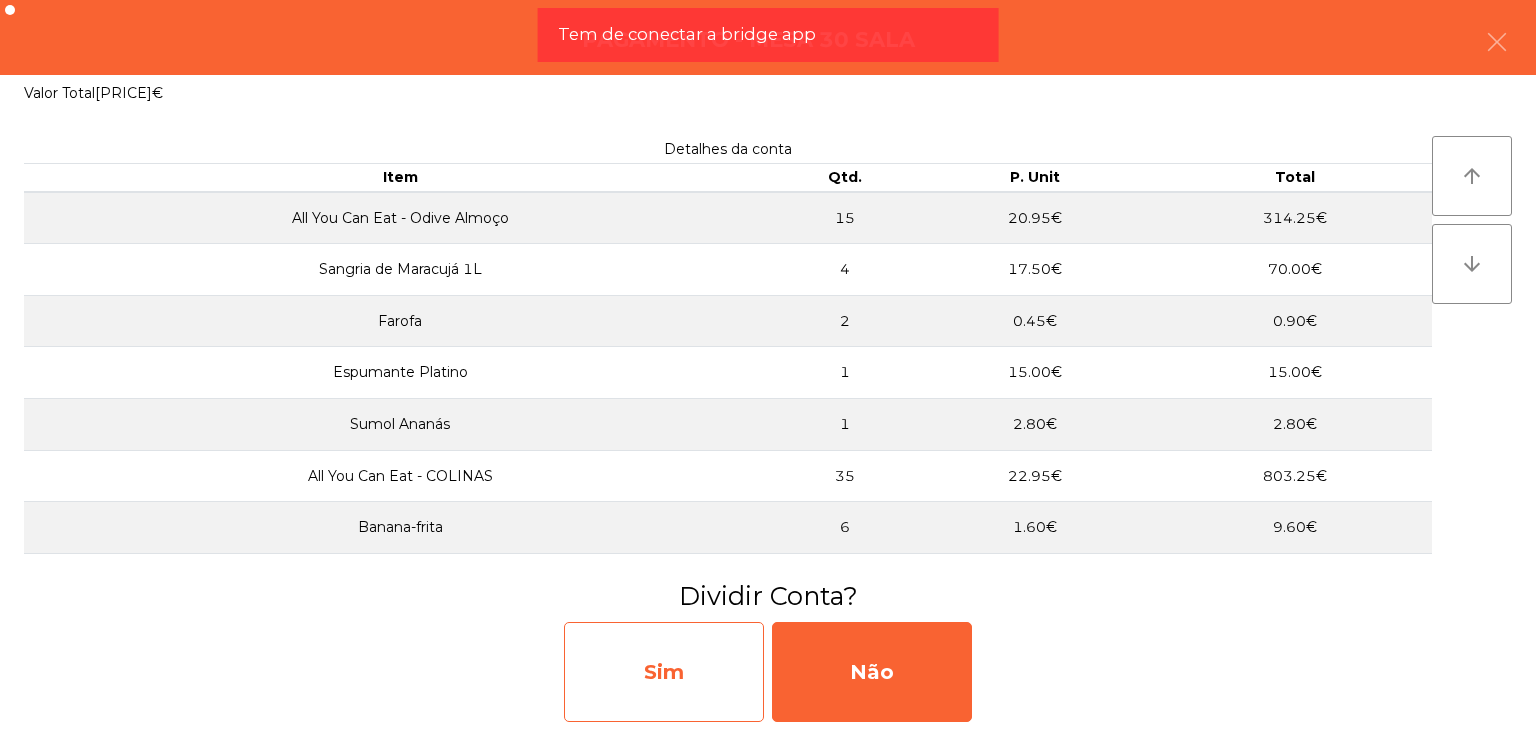 click on "Sim" 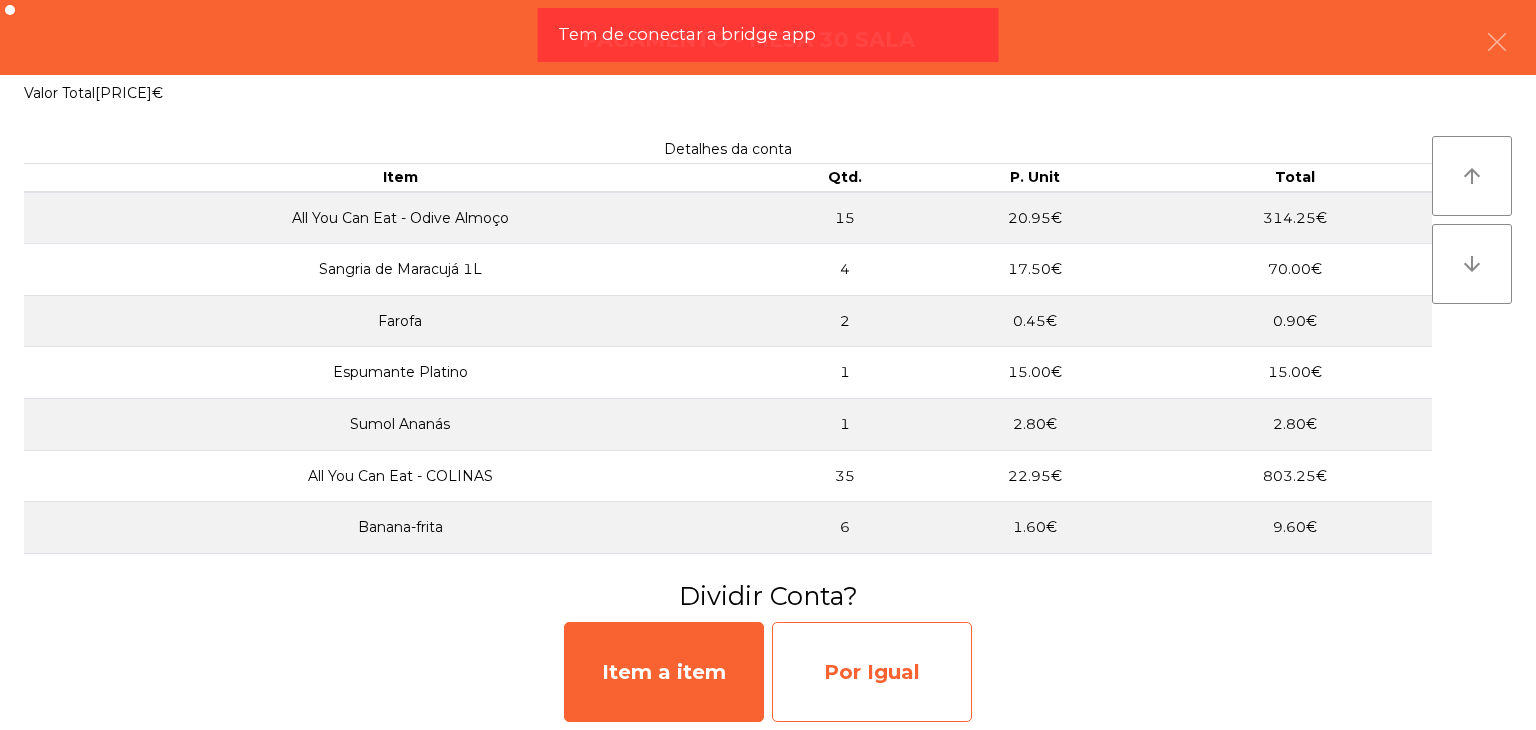 click on "Por Igual" 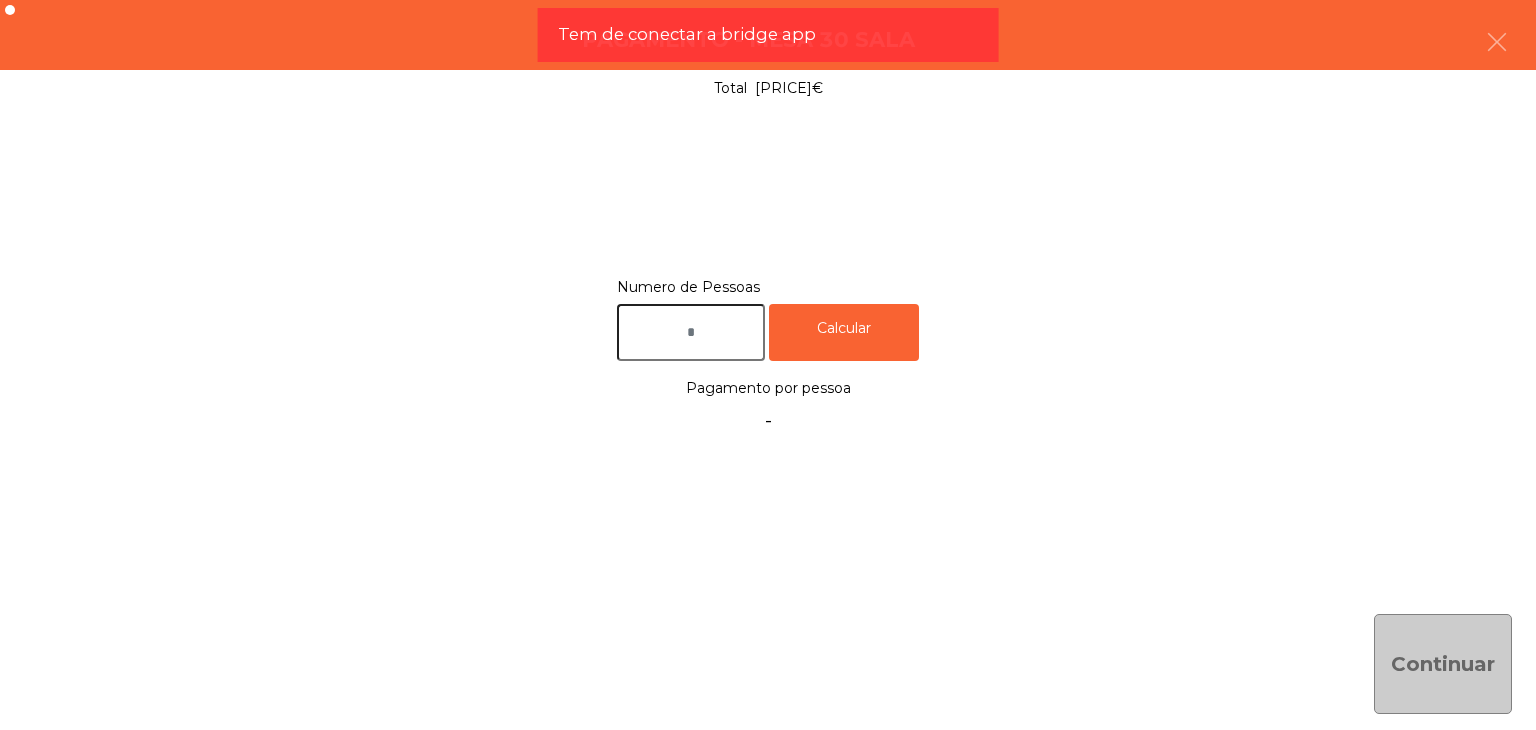 click 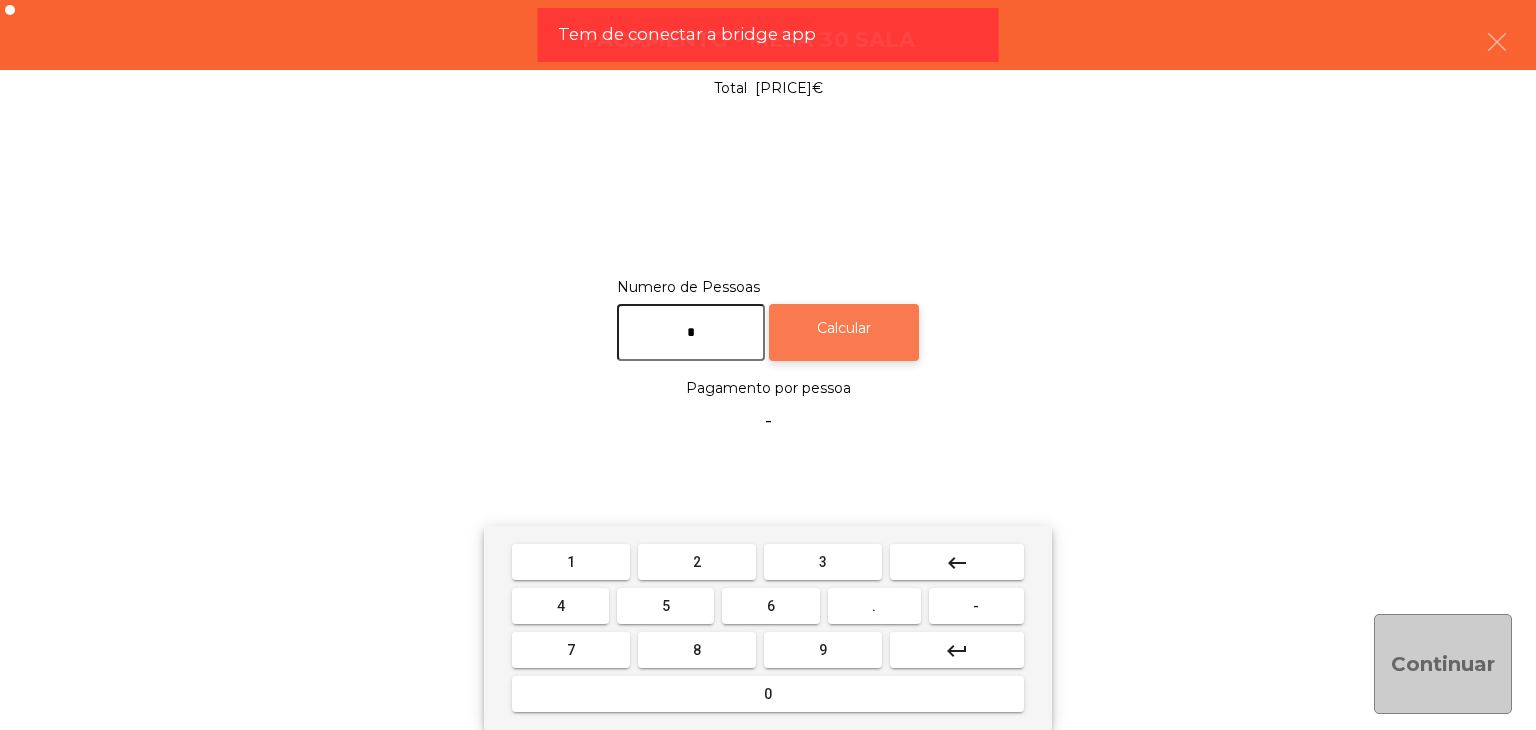 type on "*" 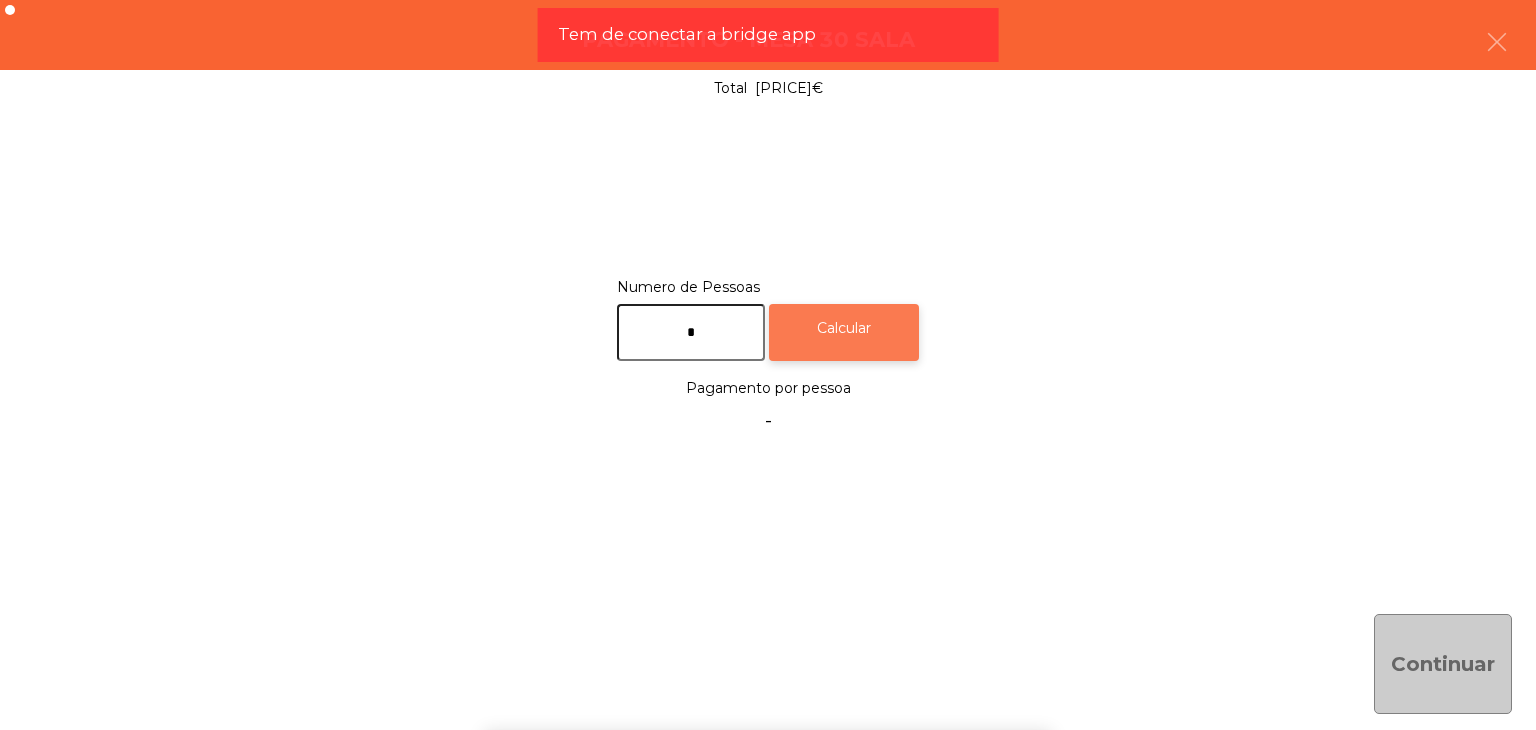 click on "Calcular" 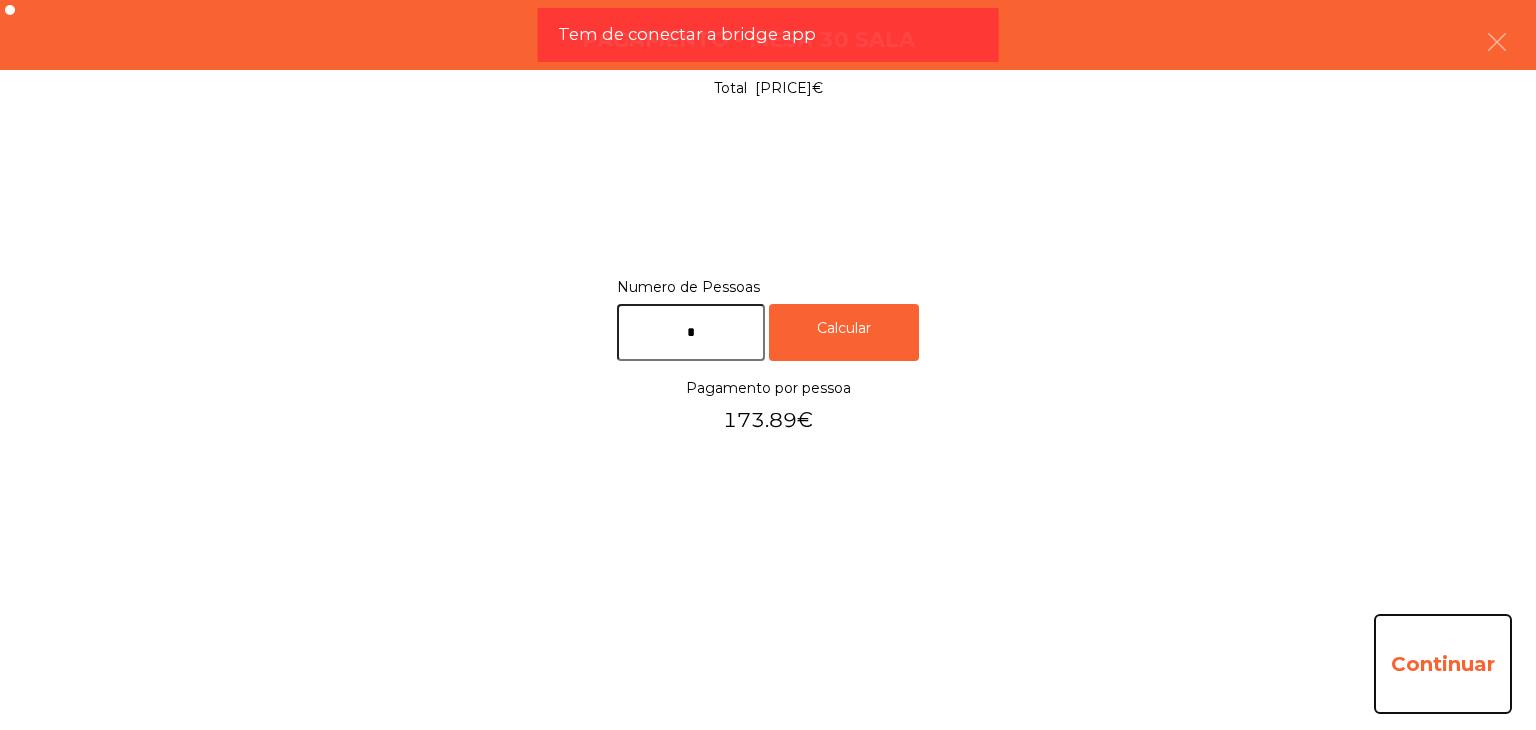 click on "Continuar" 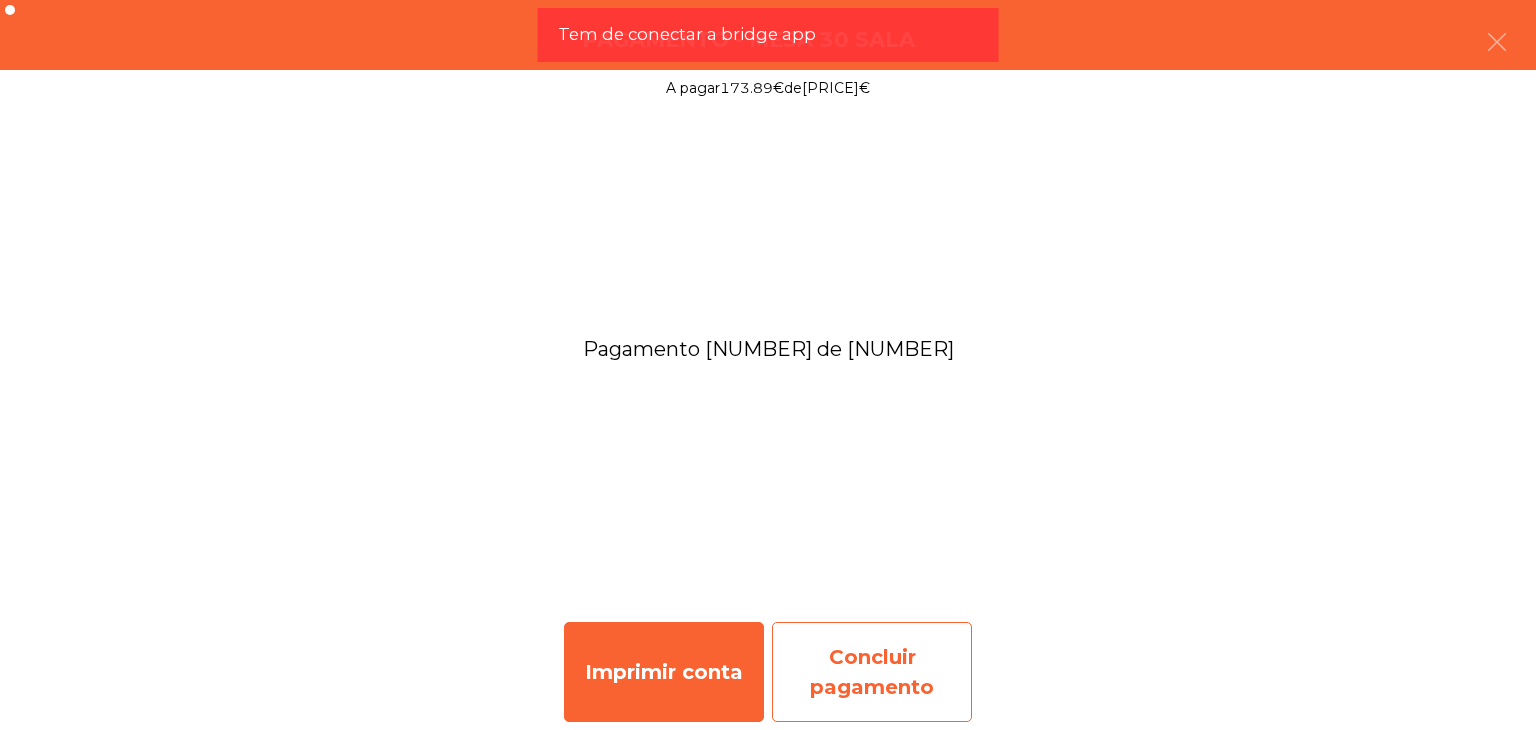 click on "Concluir pagamento" 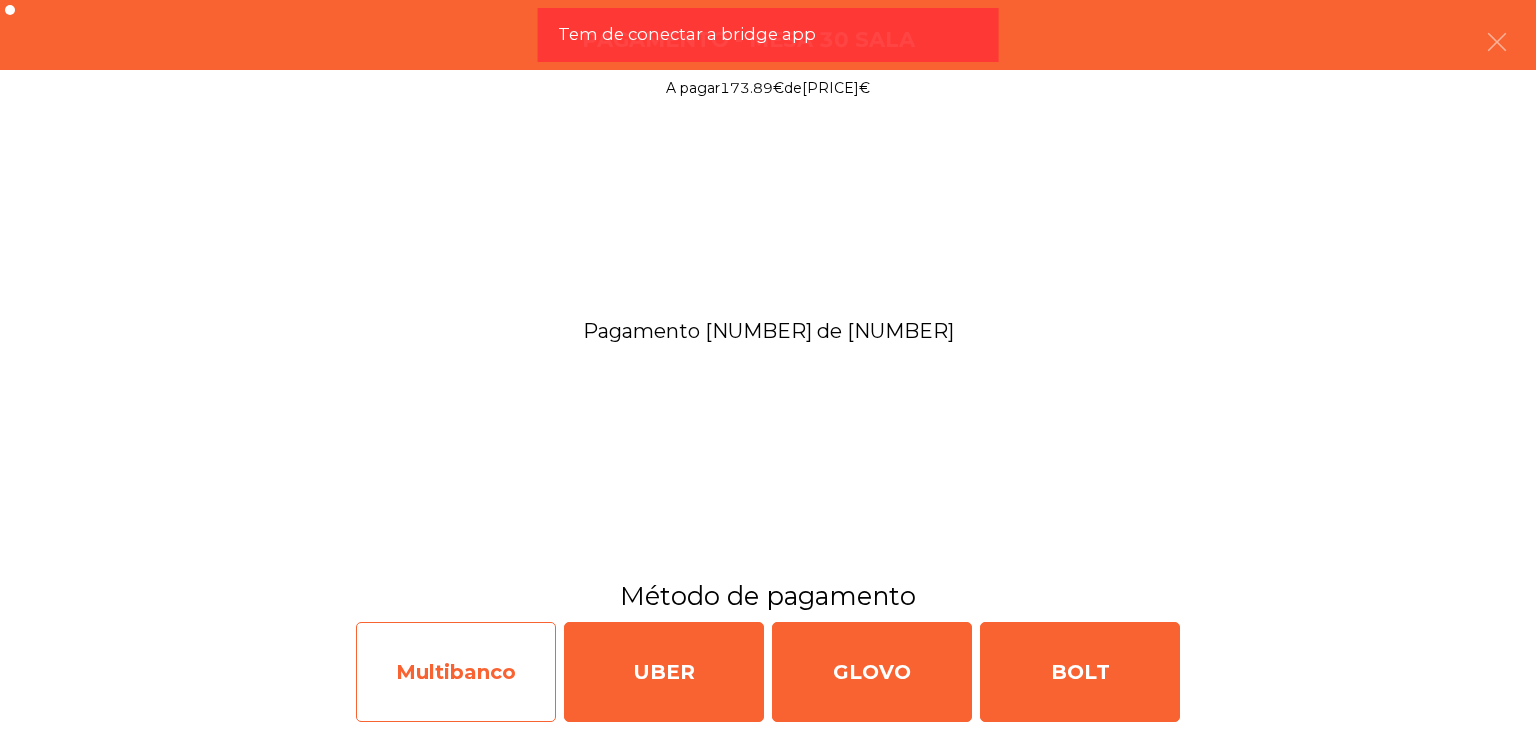 click on "Multibanco" 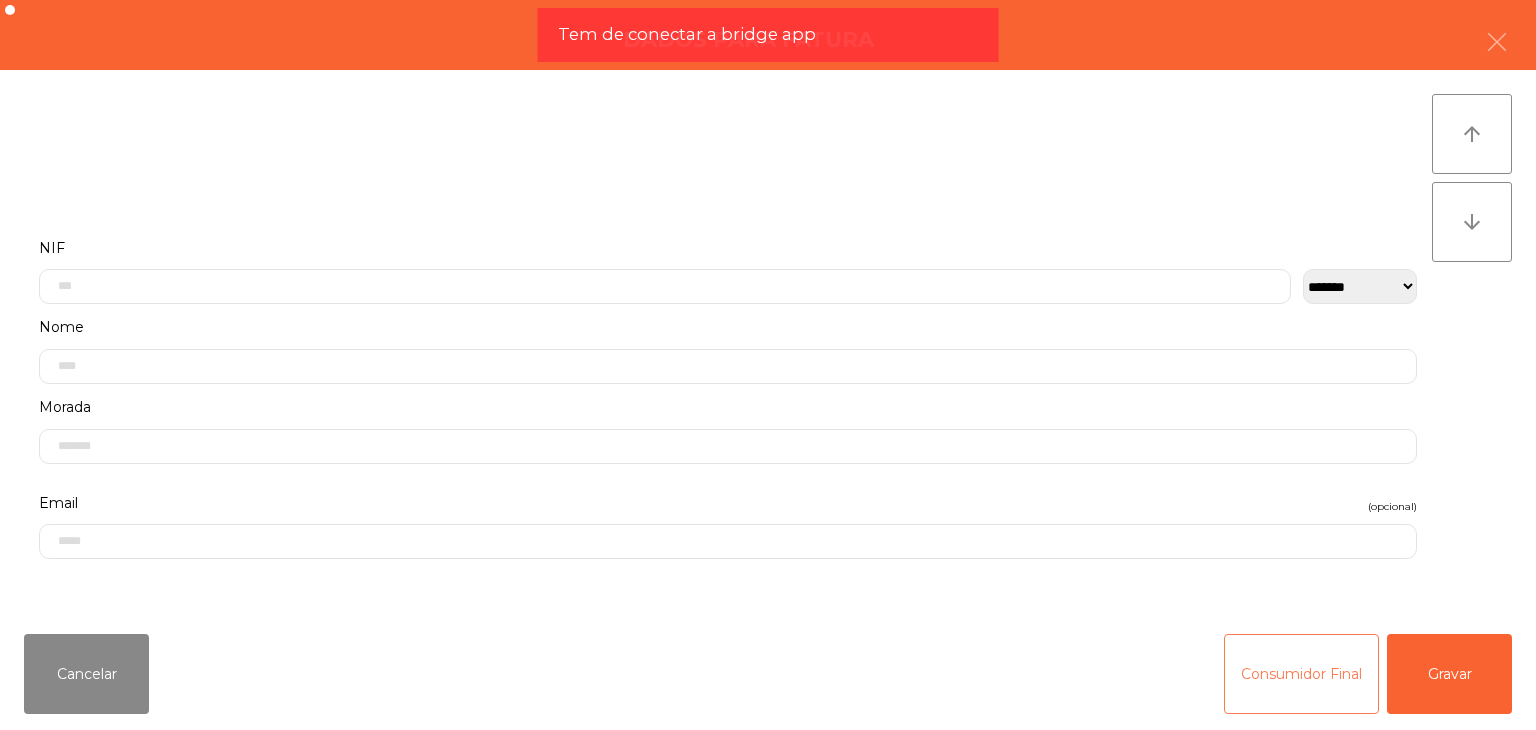 click on "Consumidor Final" 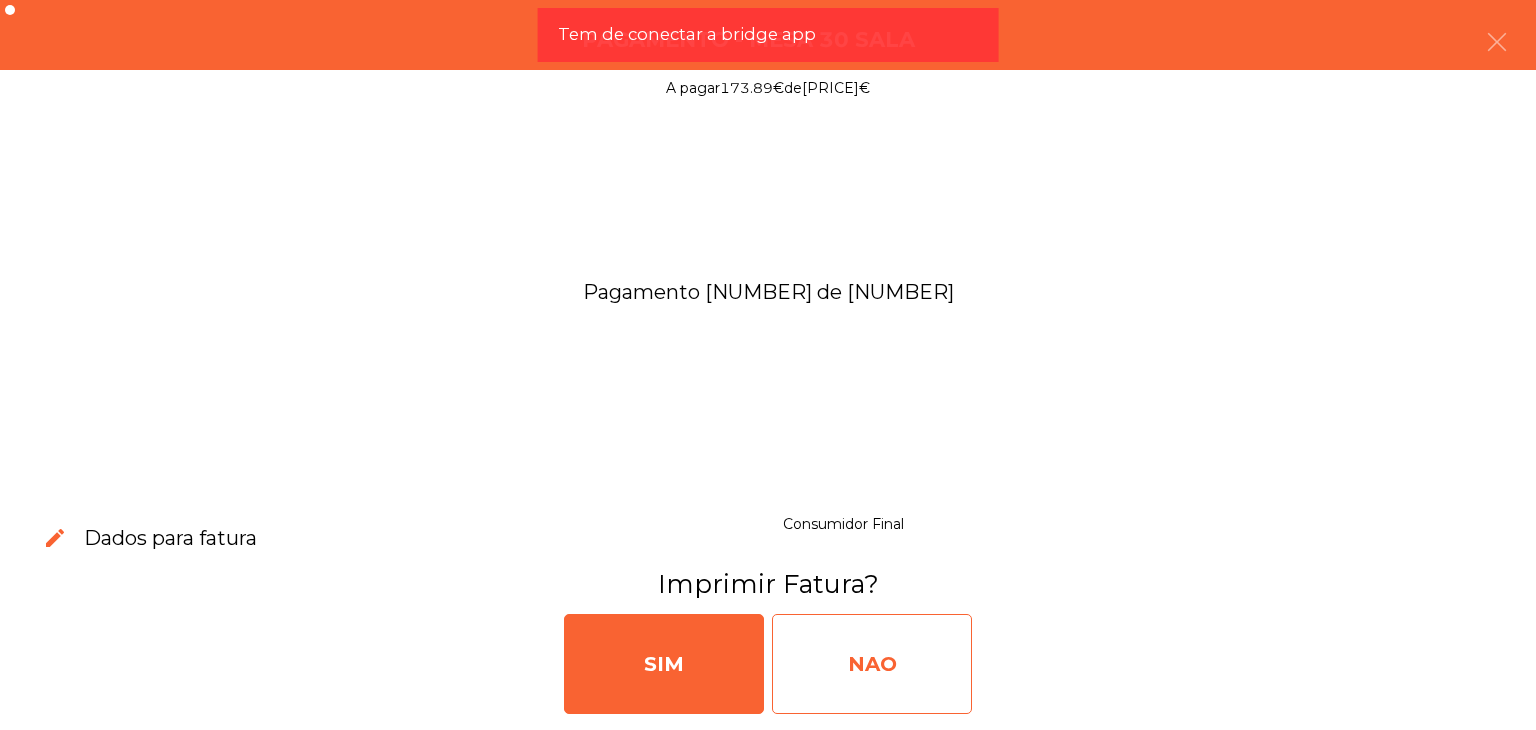 click on "NAO" 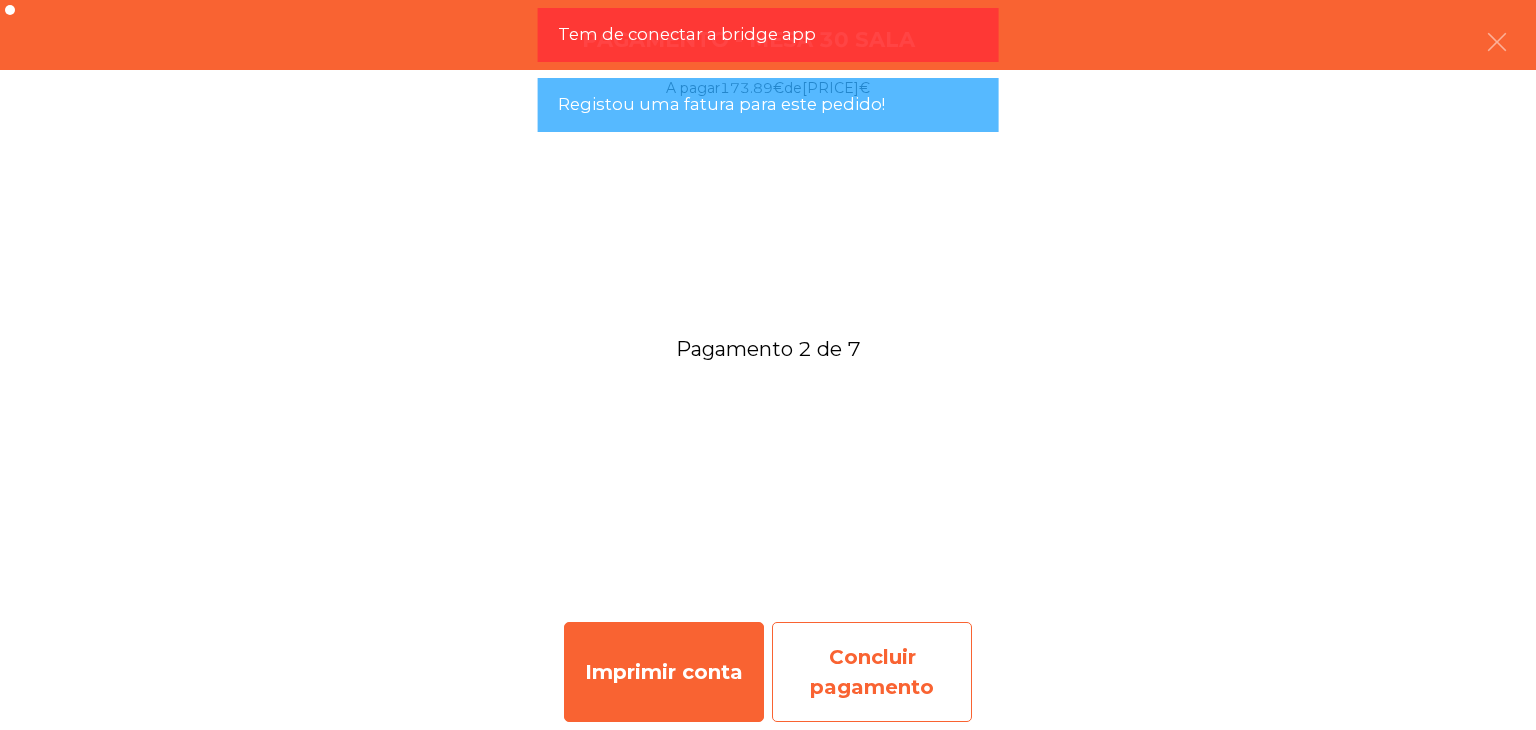 click on "Concluir pagamento" 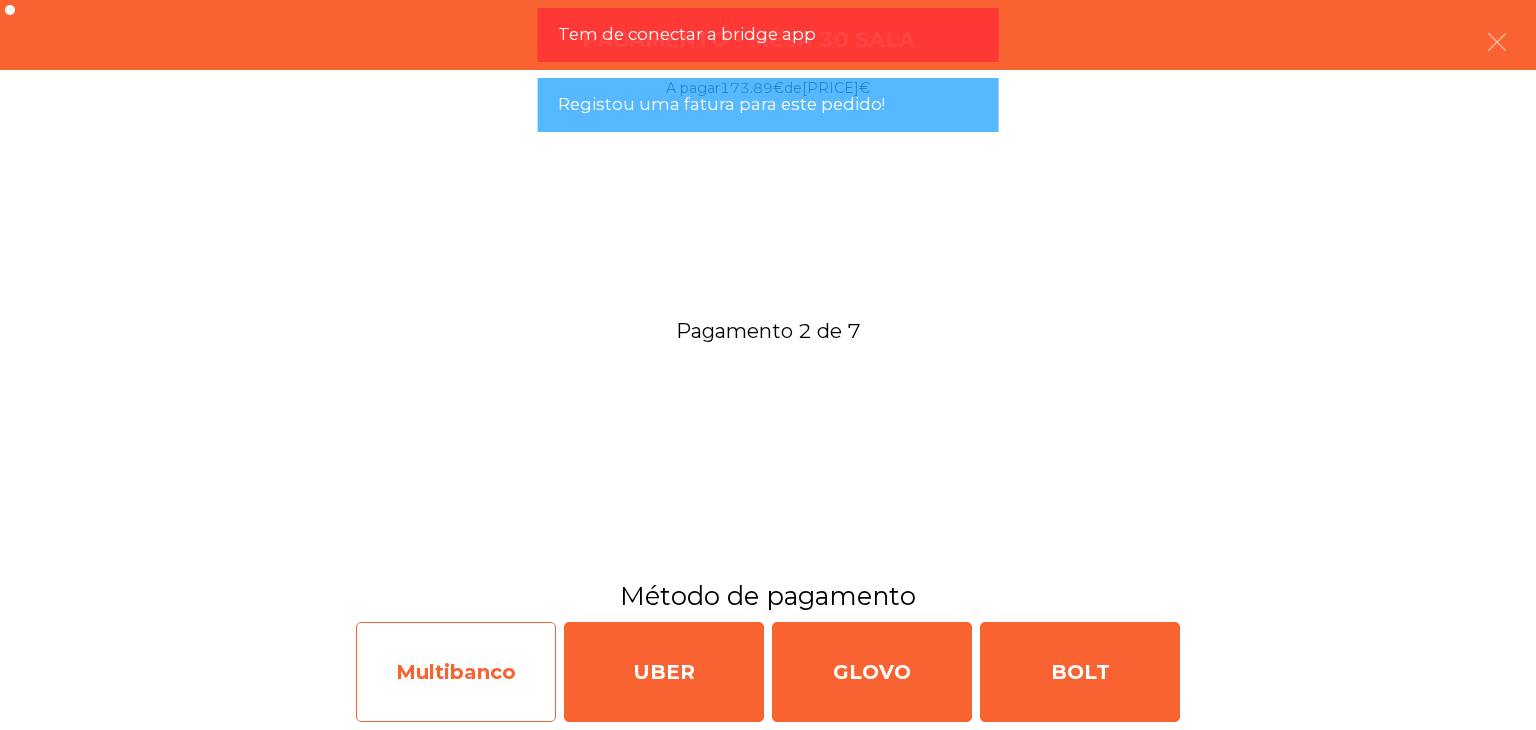 click on "Multibanco" 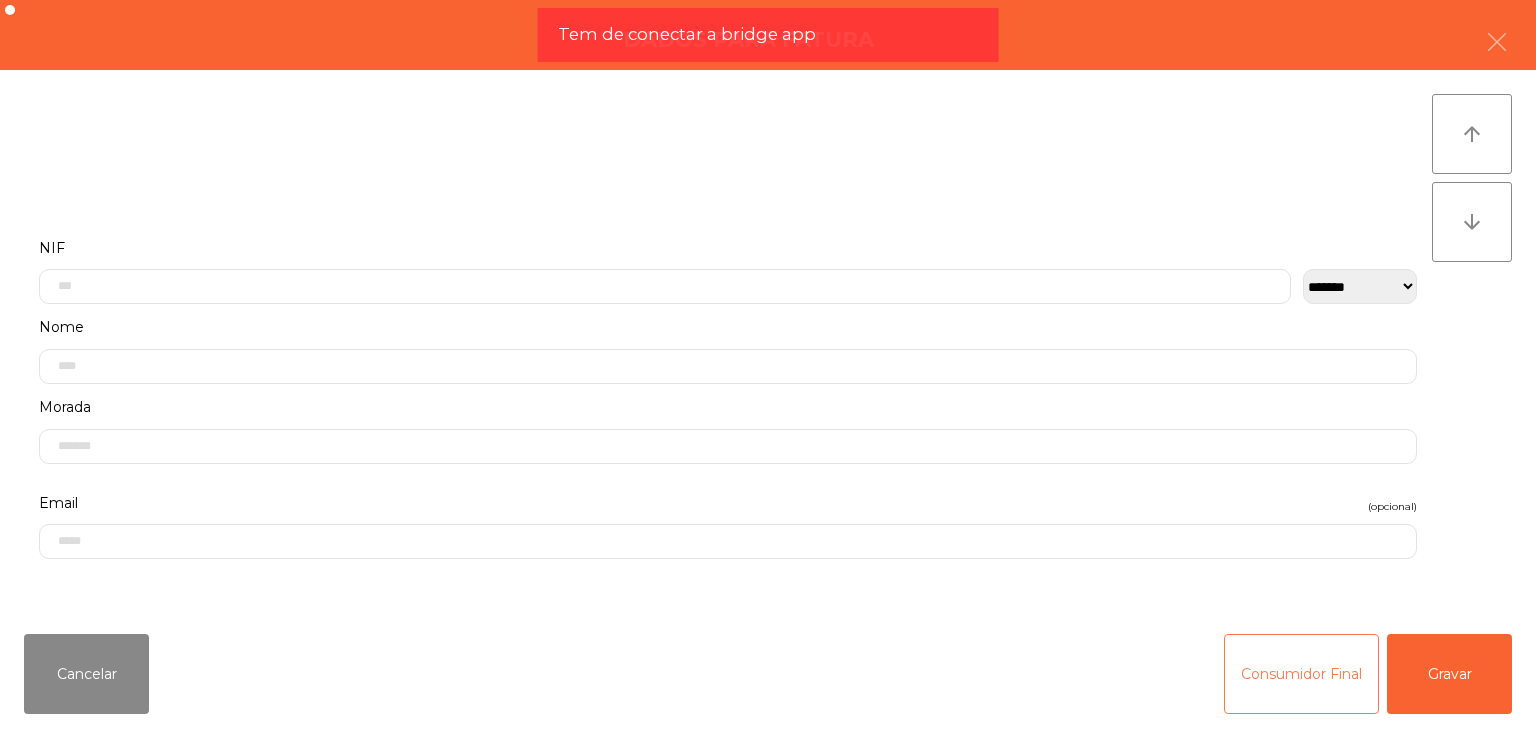 click on "Consumidor Final" 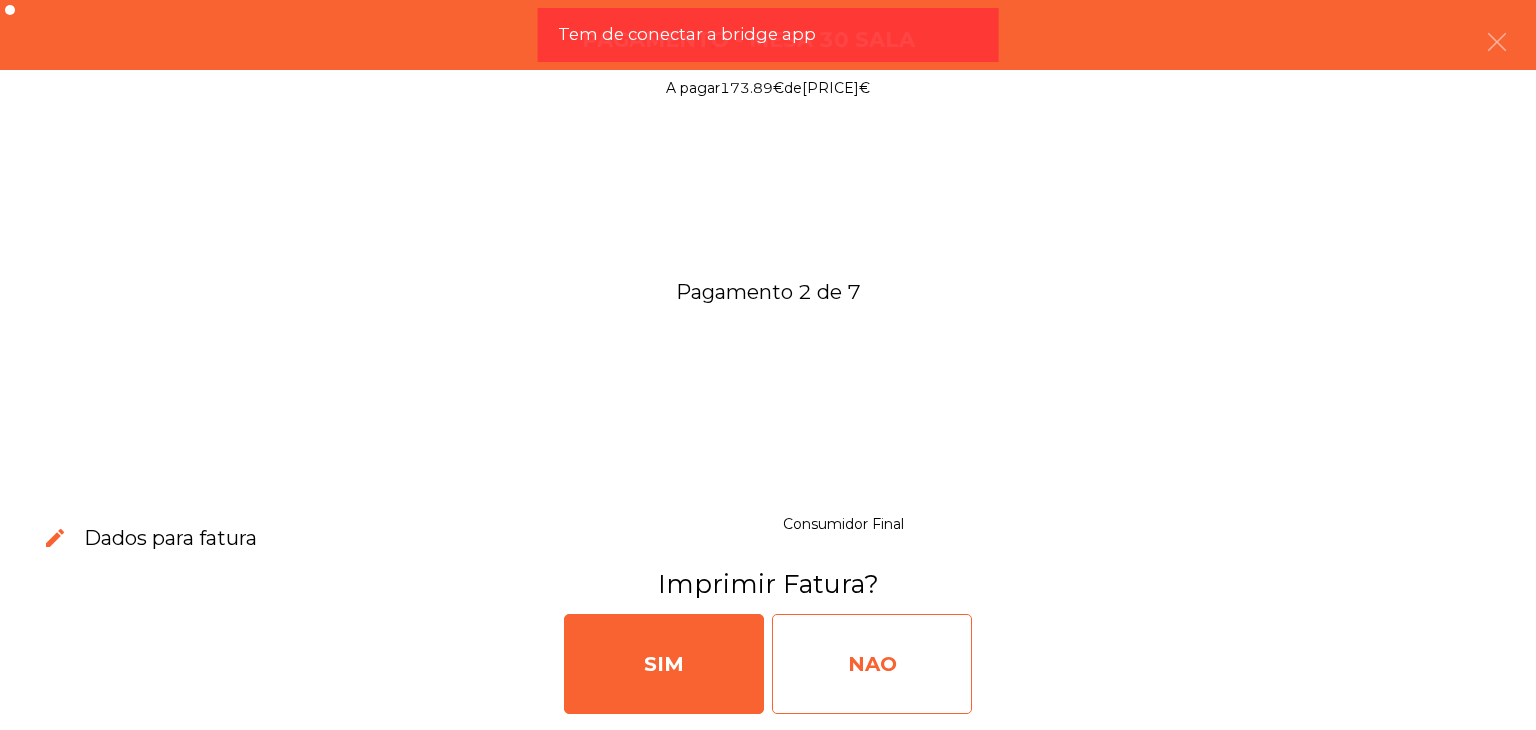 click on "NAO" 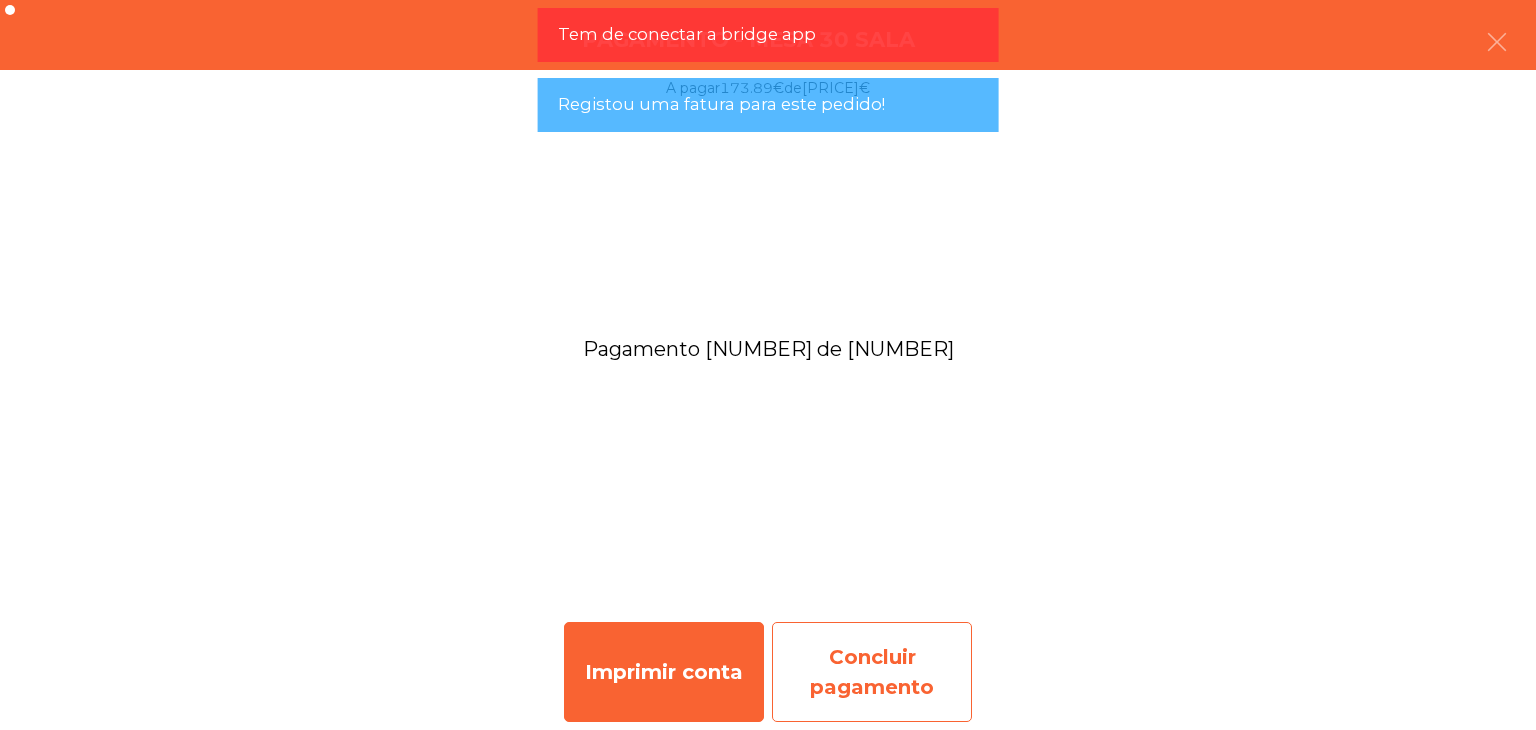 click on "Concluir pagamento" 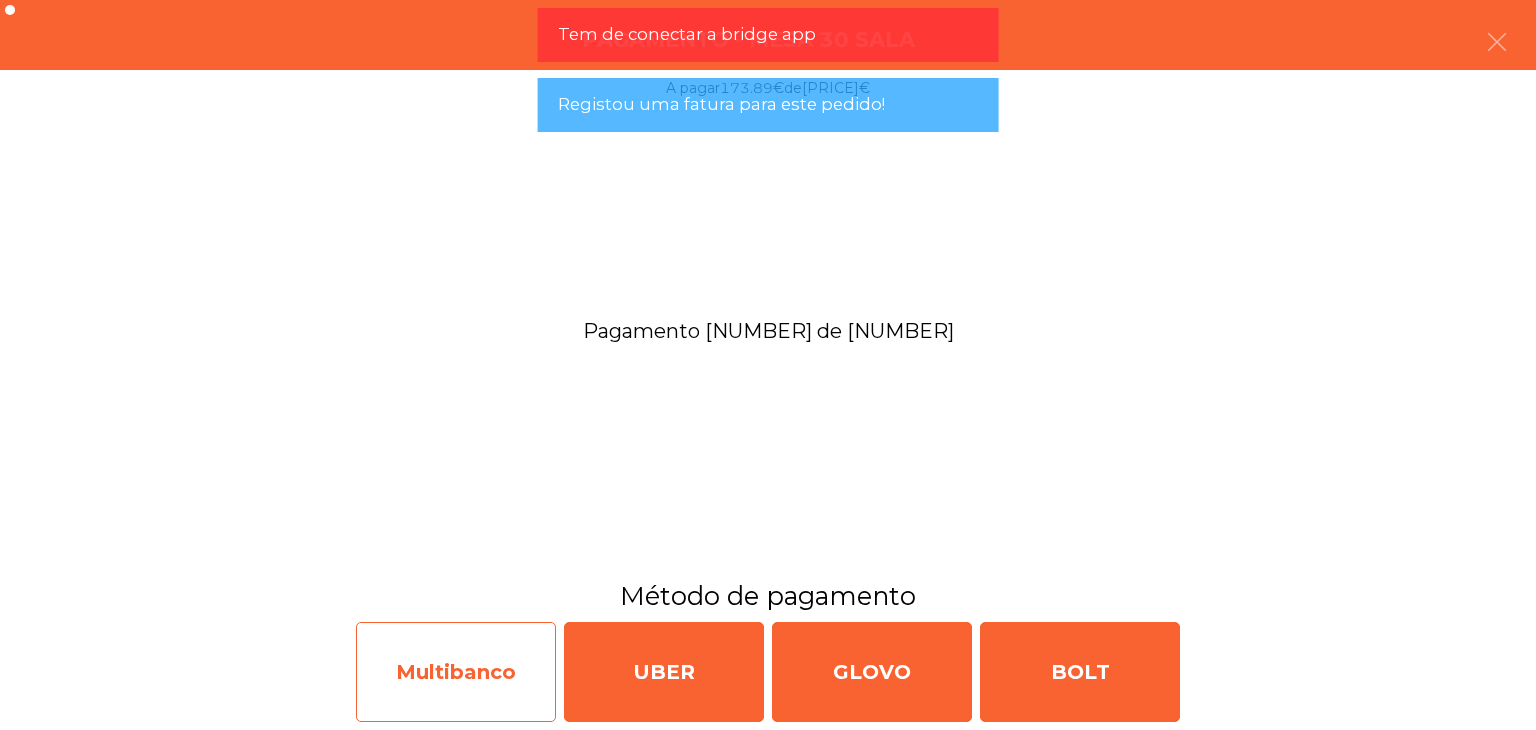 click on "Multibanco" 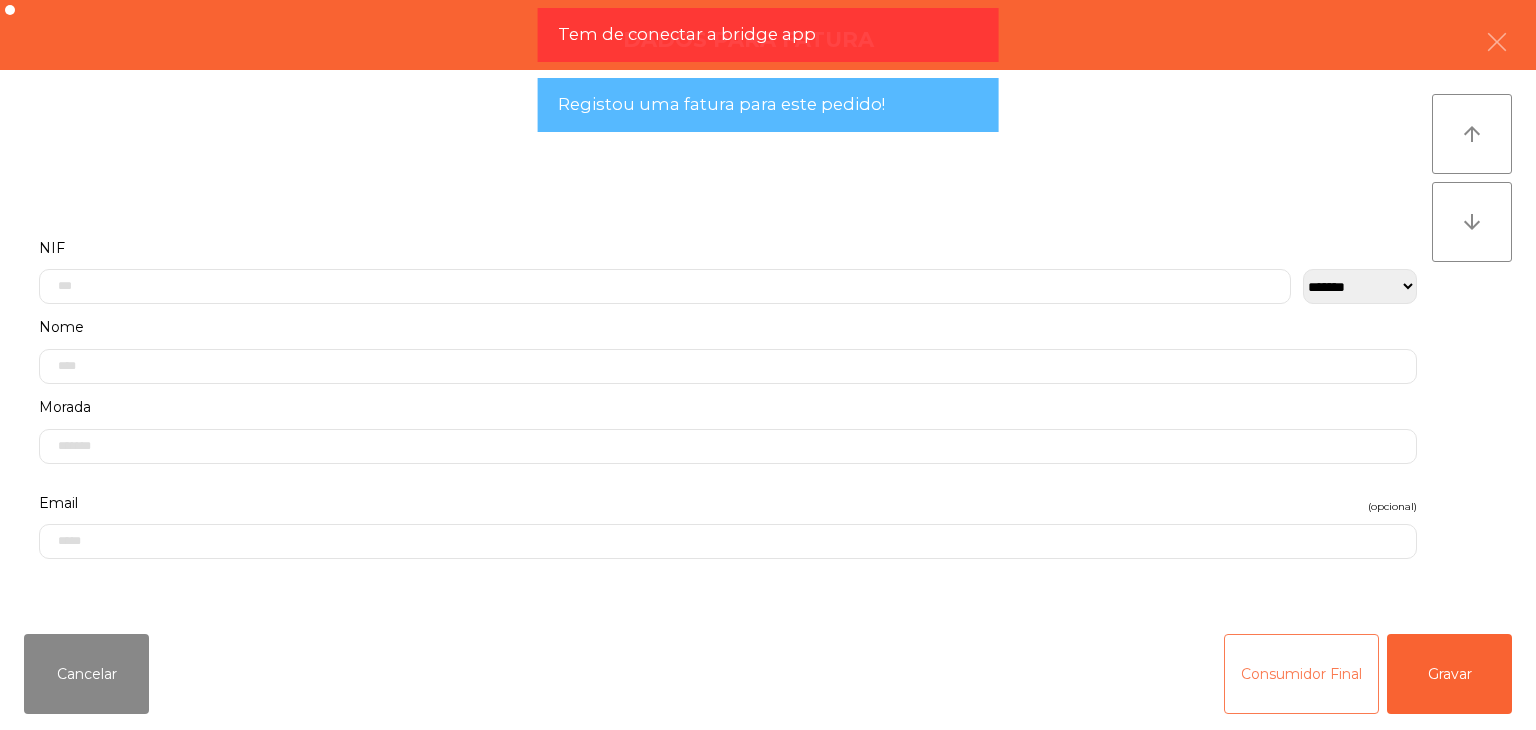 click on "Consumidor Final" 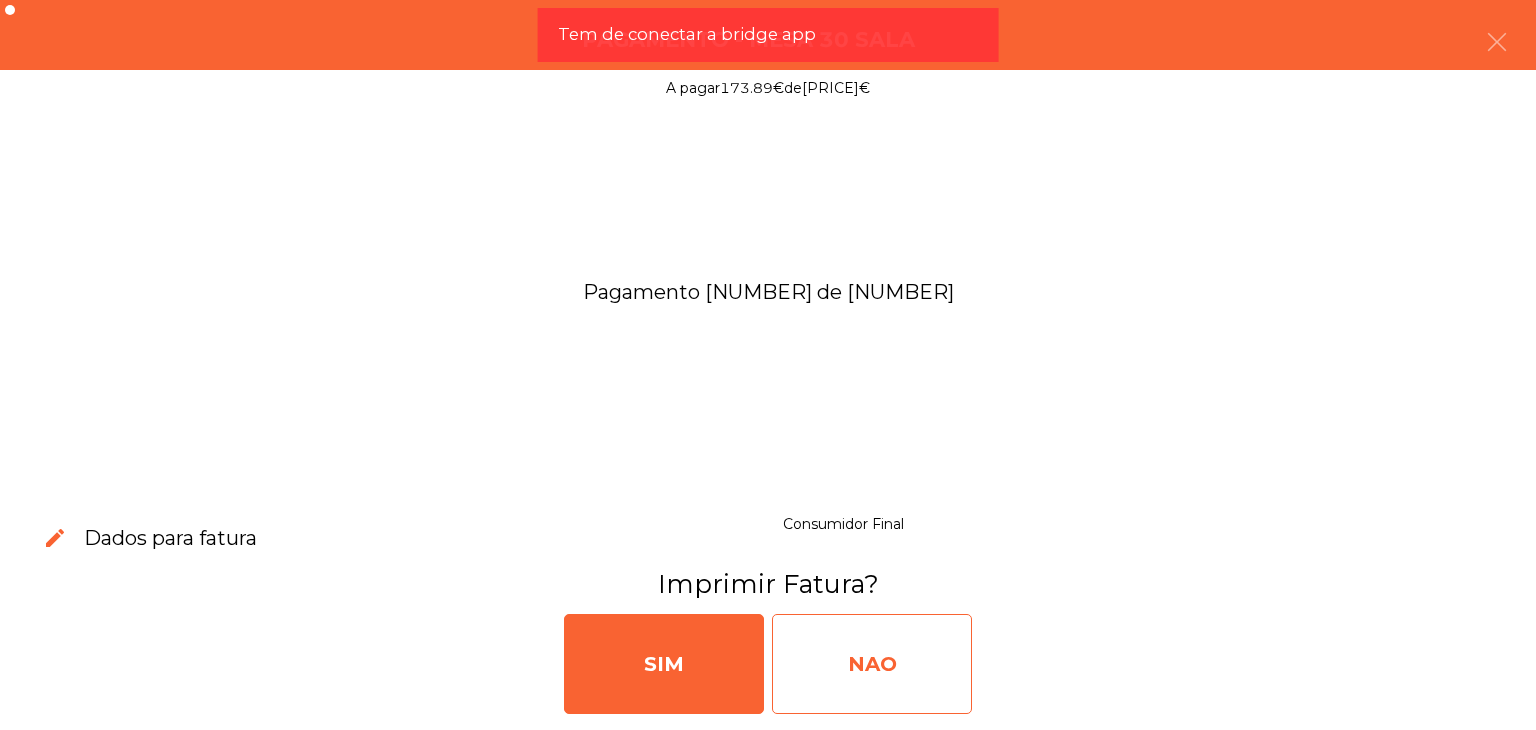 click on "NAO" 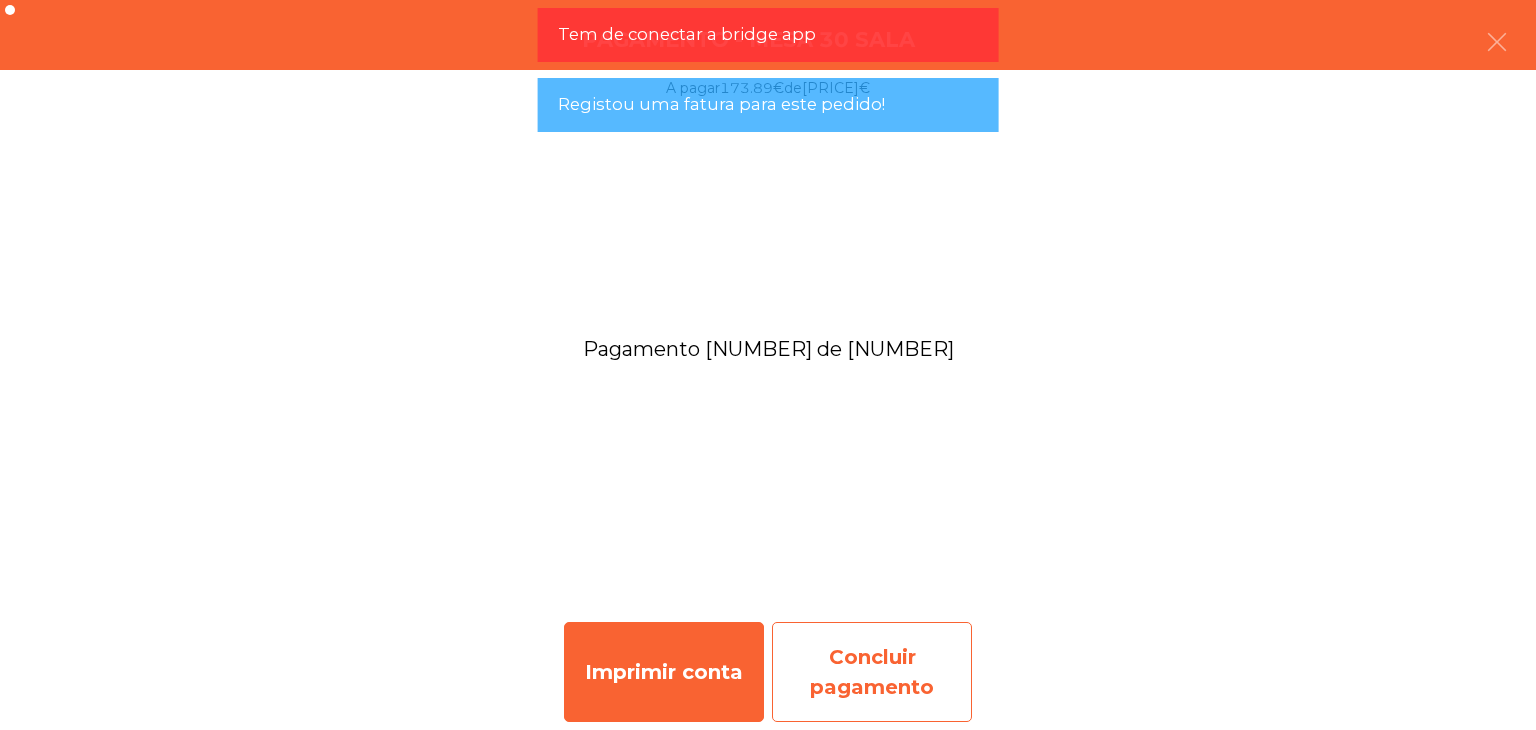 click on "Concluir pagamento" 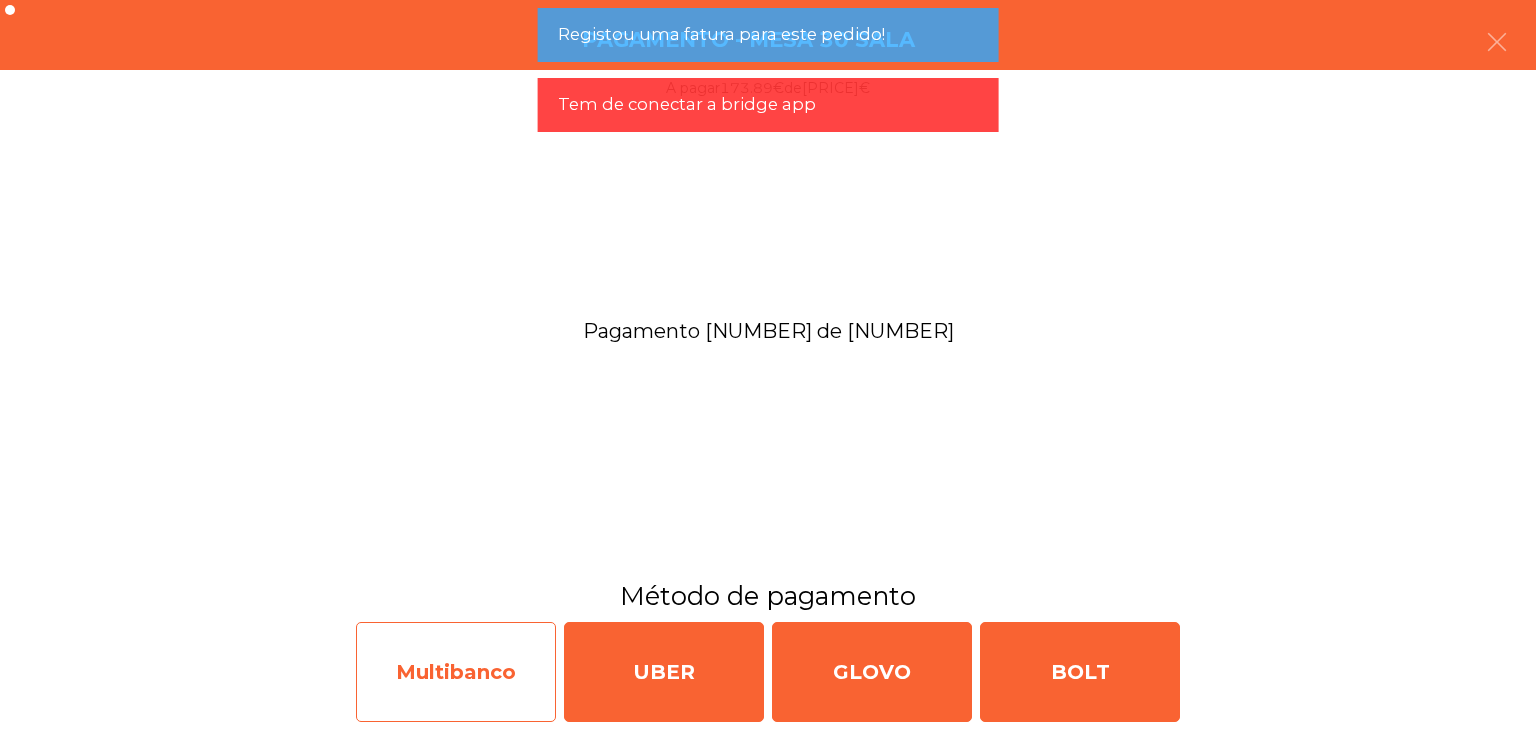 click on "Multibanco" 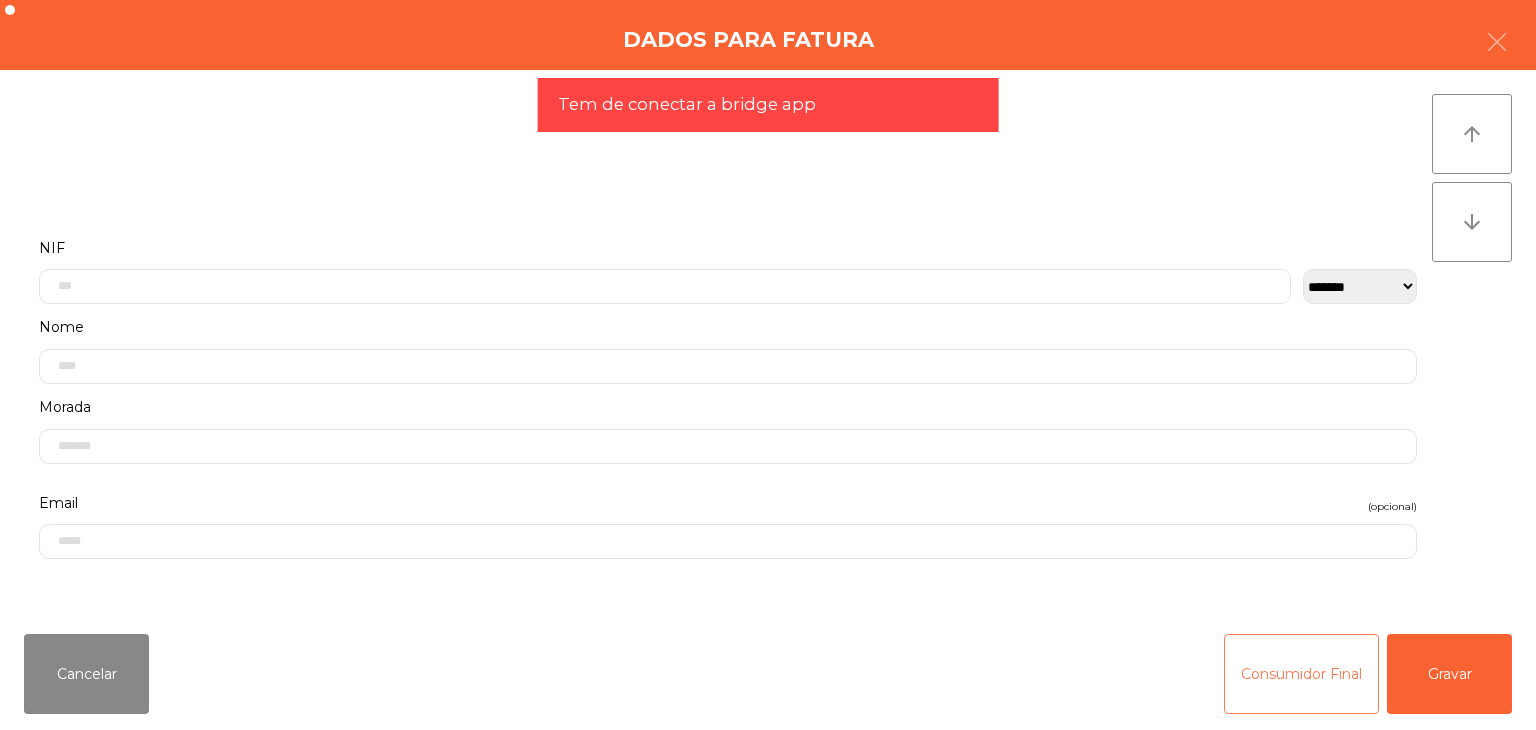 click on "Consumidor Final" 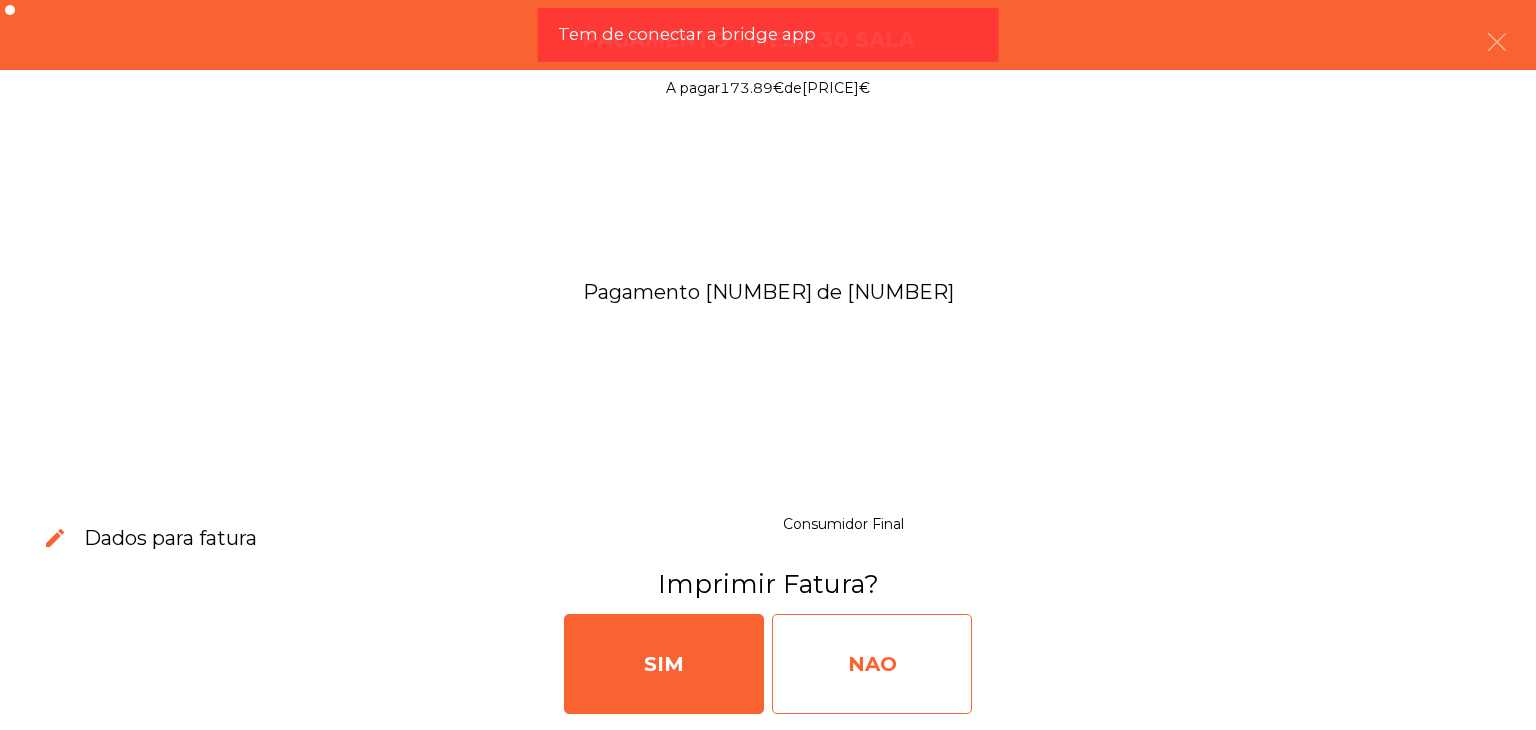 click on "NAO" 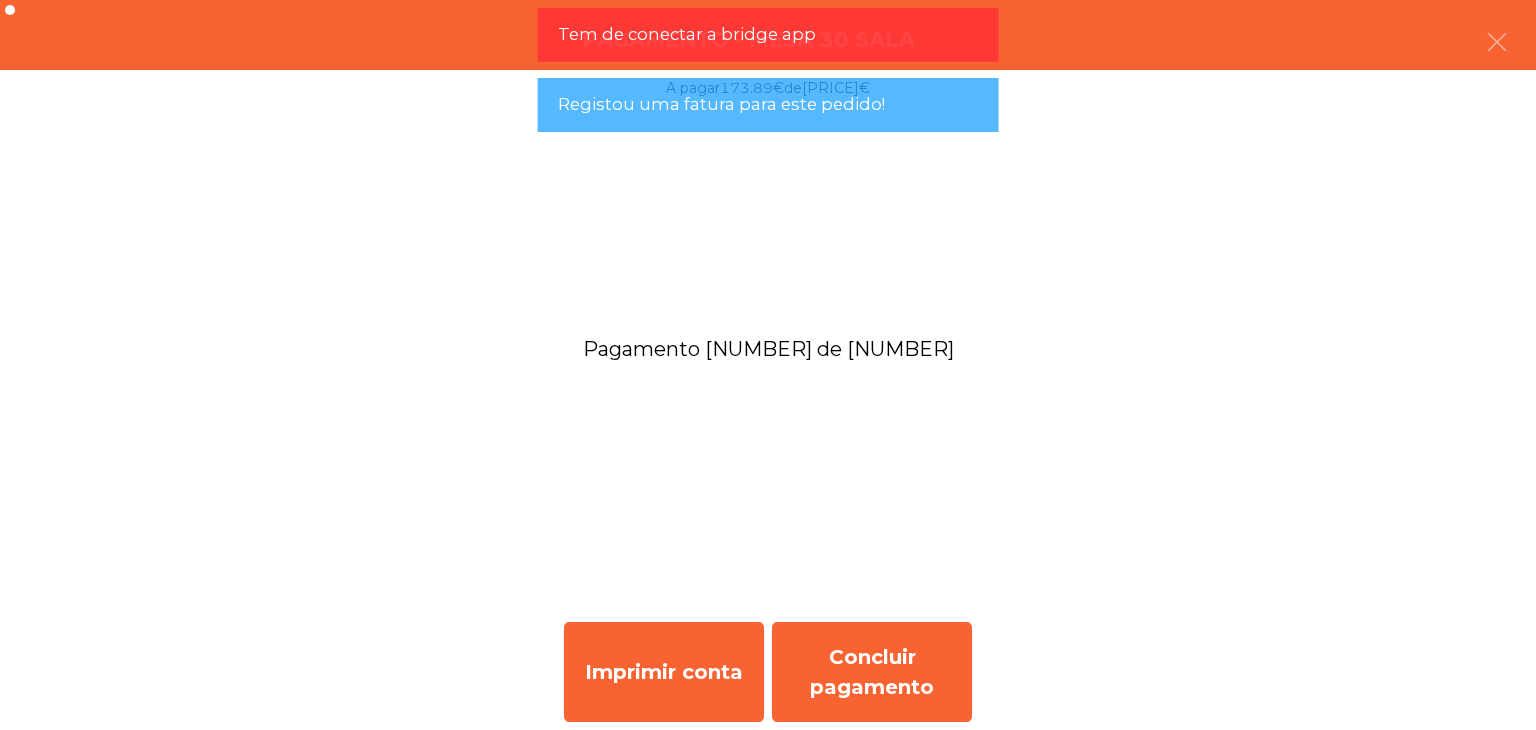 click on "Concluir pagamento" 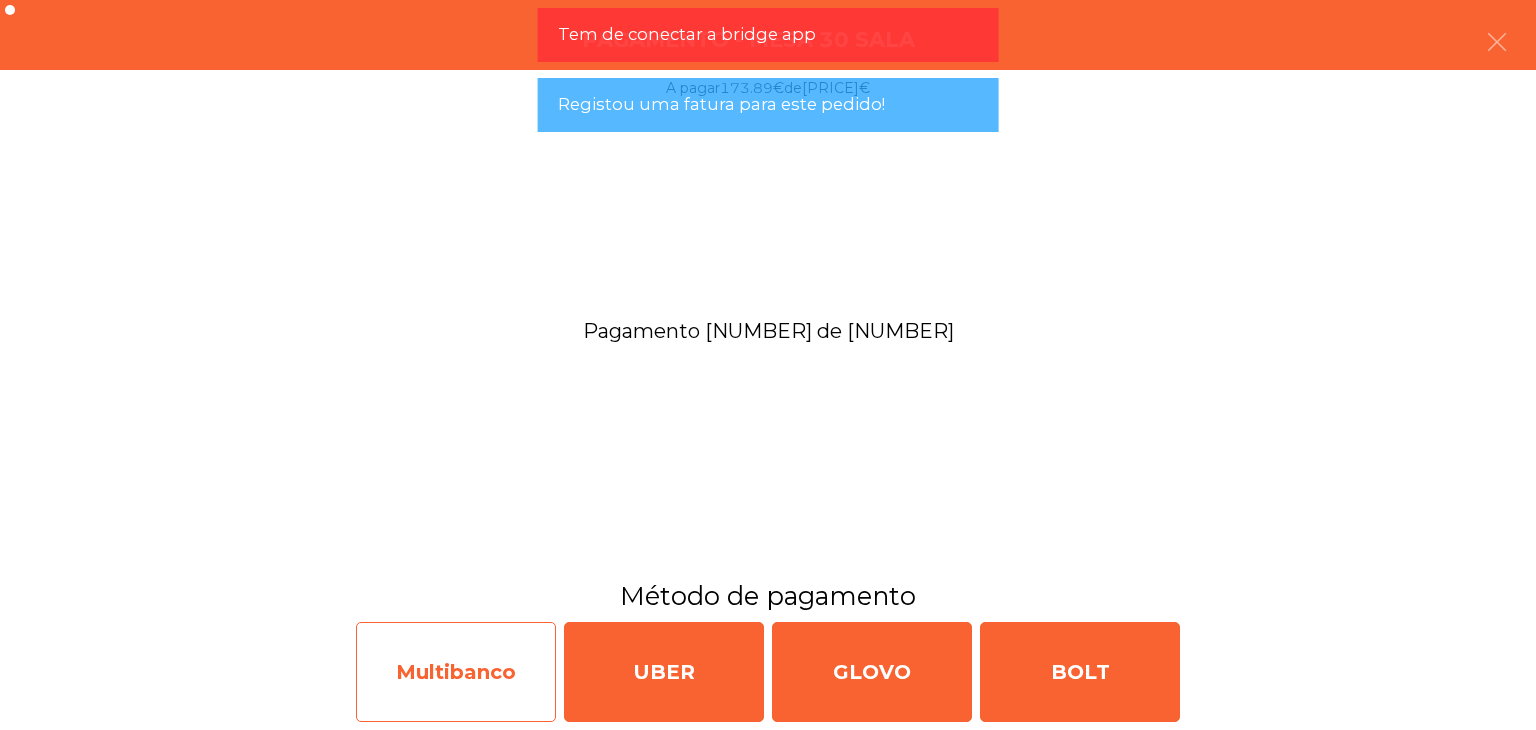 click on "Multibanco" 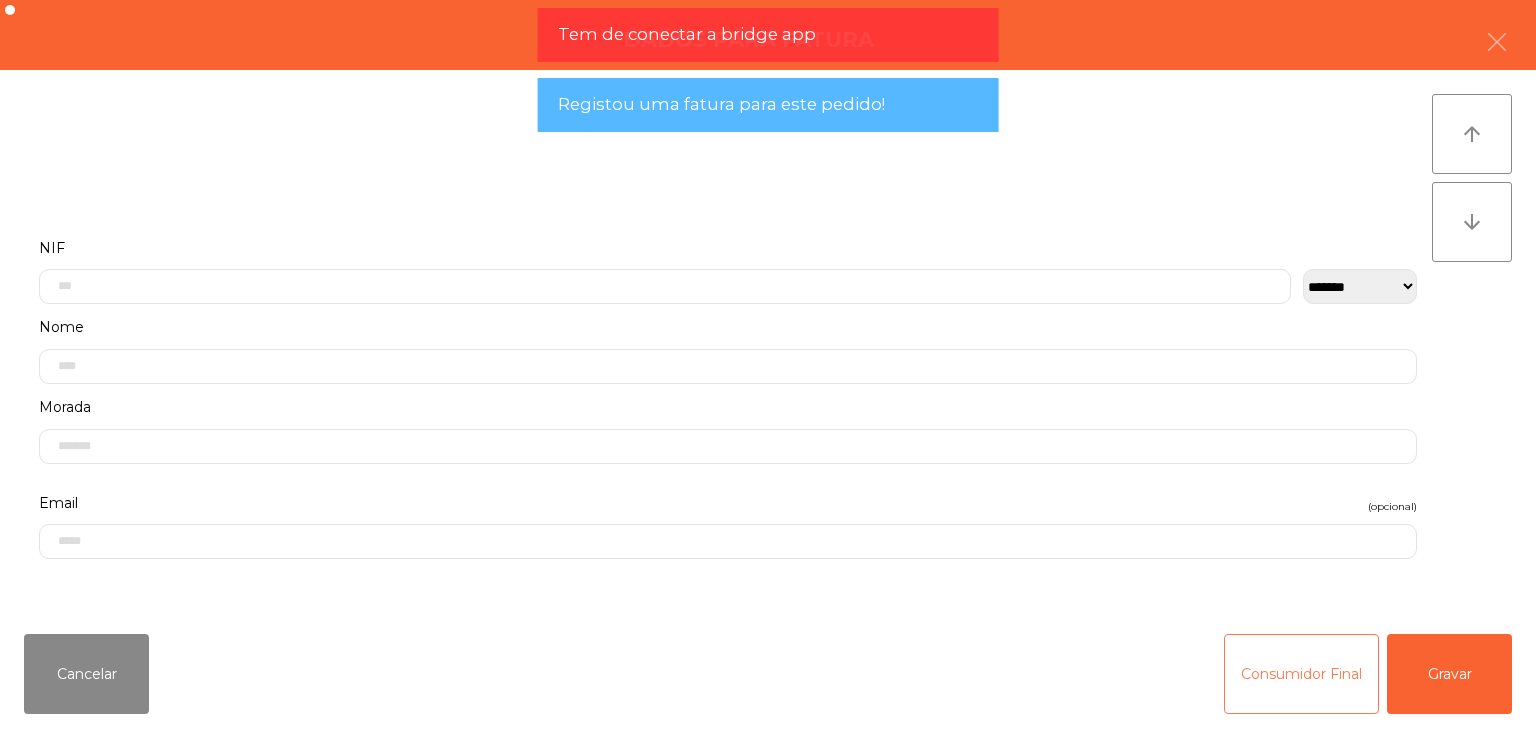click on "Consumidor Final" 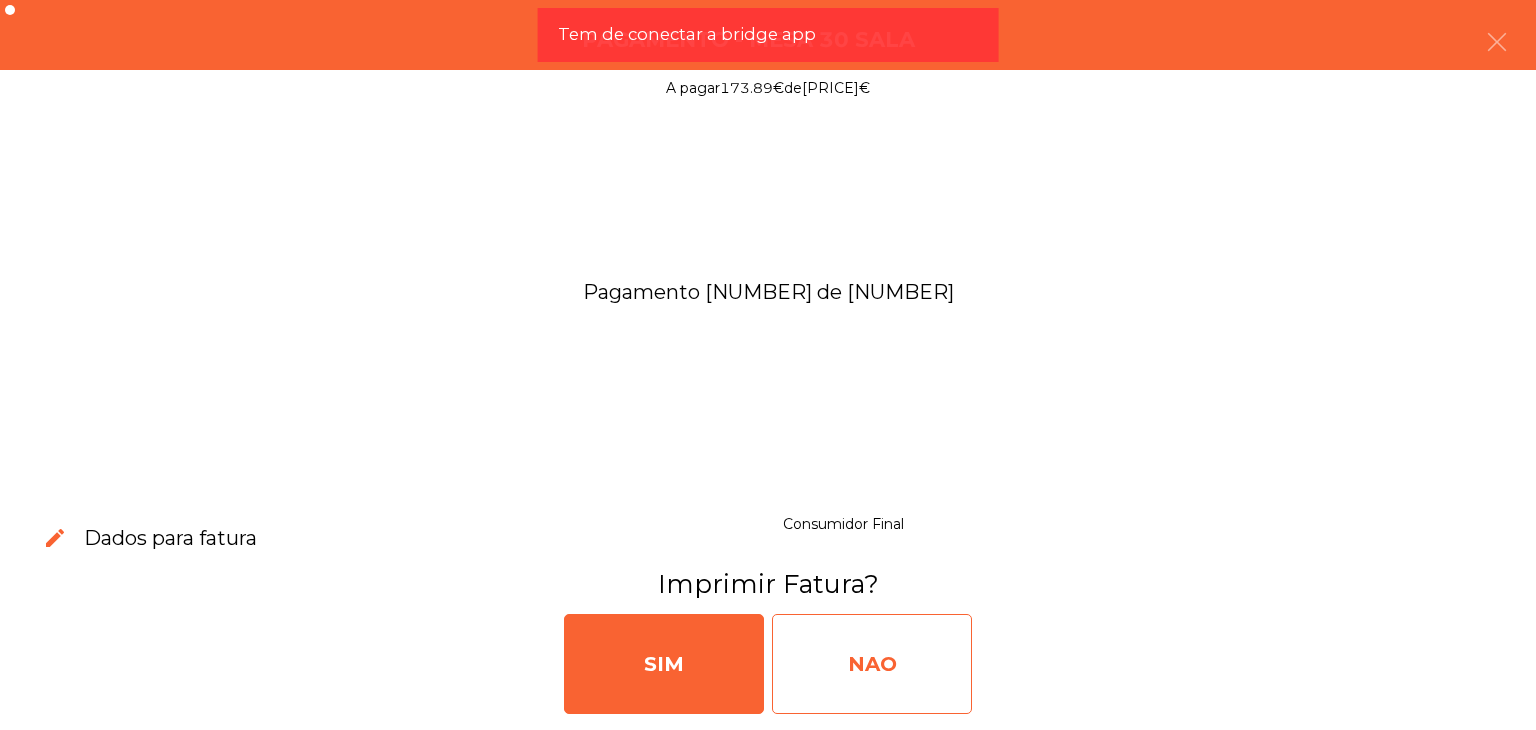 click on "NAO" 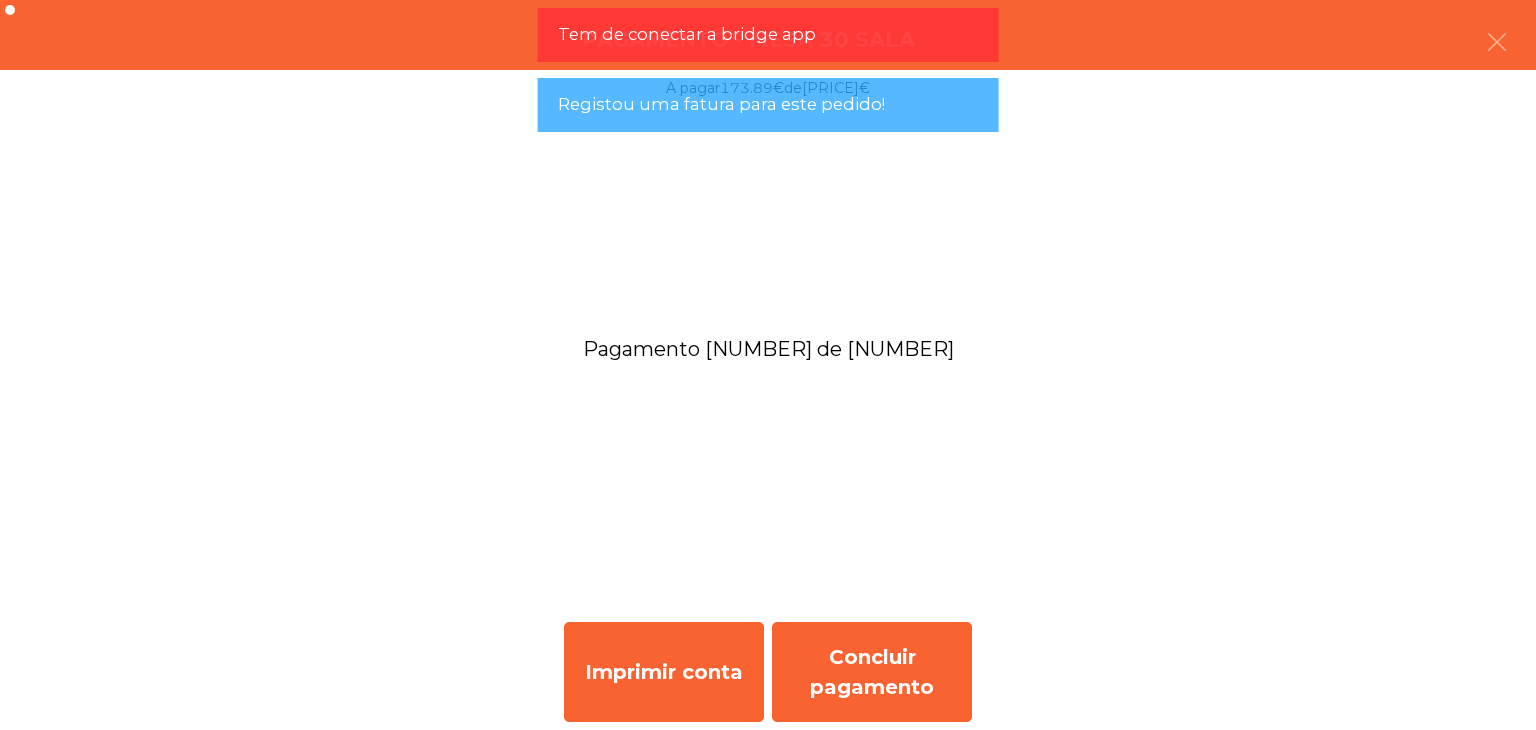 click on "Concluir pagamento" 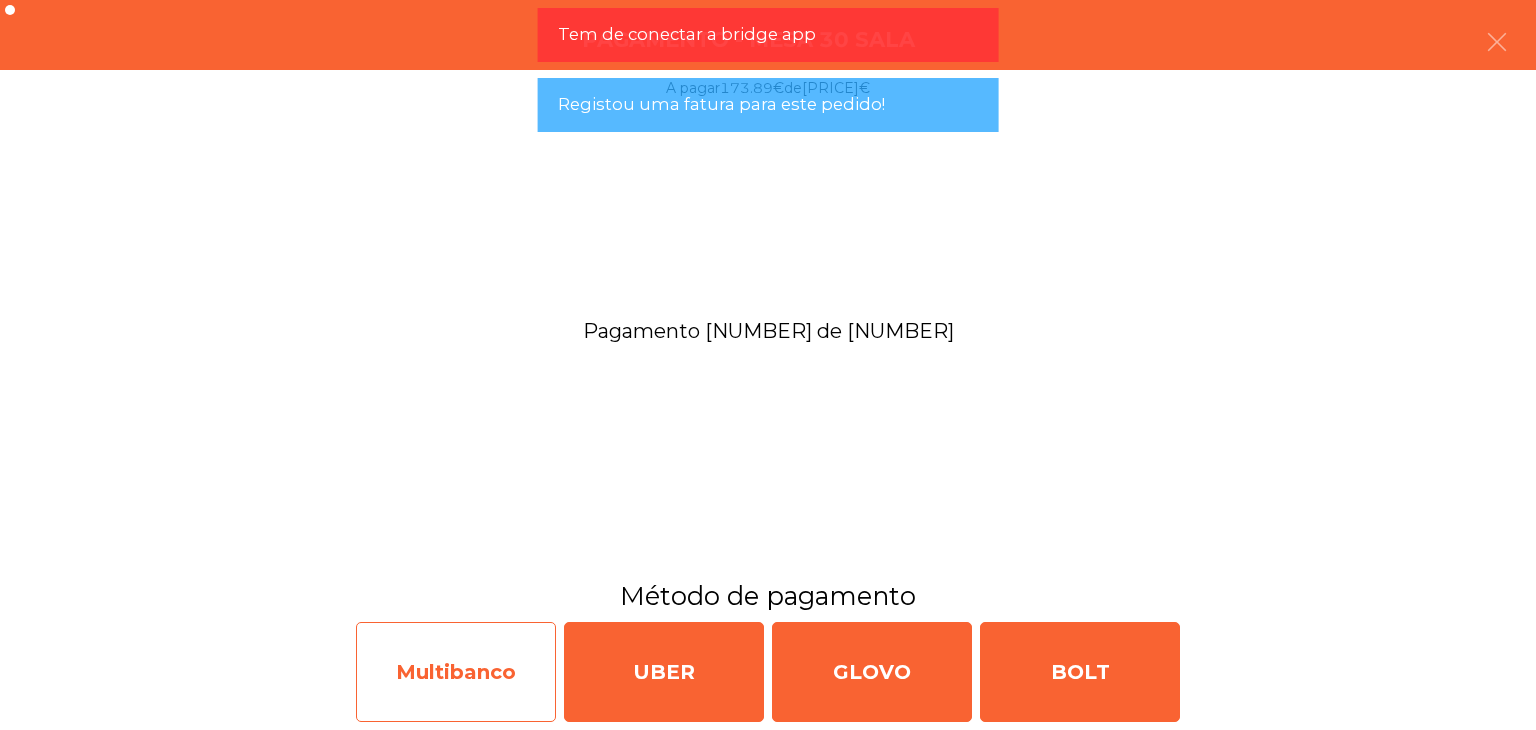 click on "Multibanco" 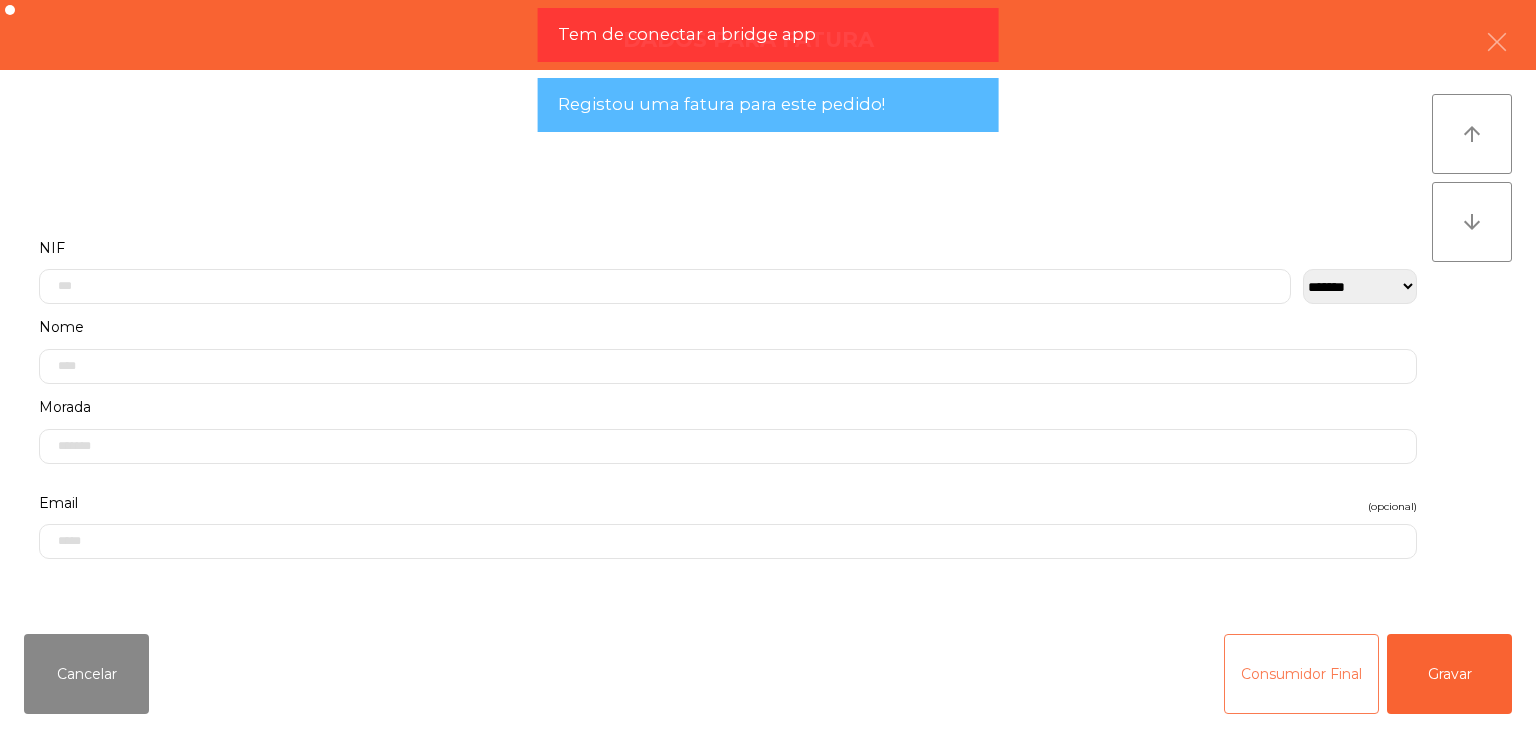 click on "Consumidor Final" 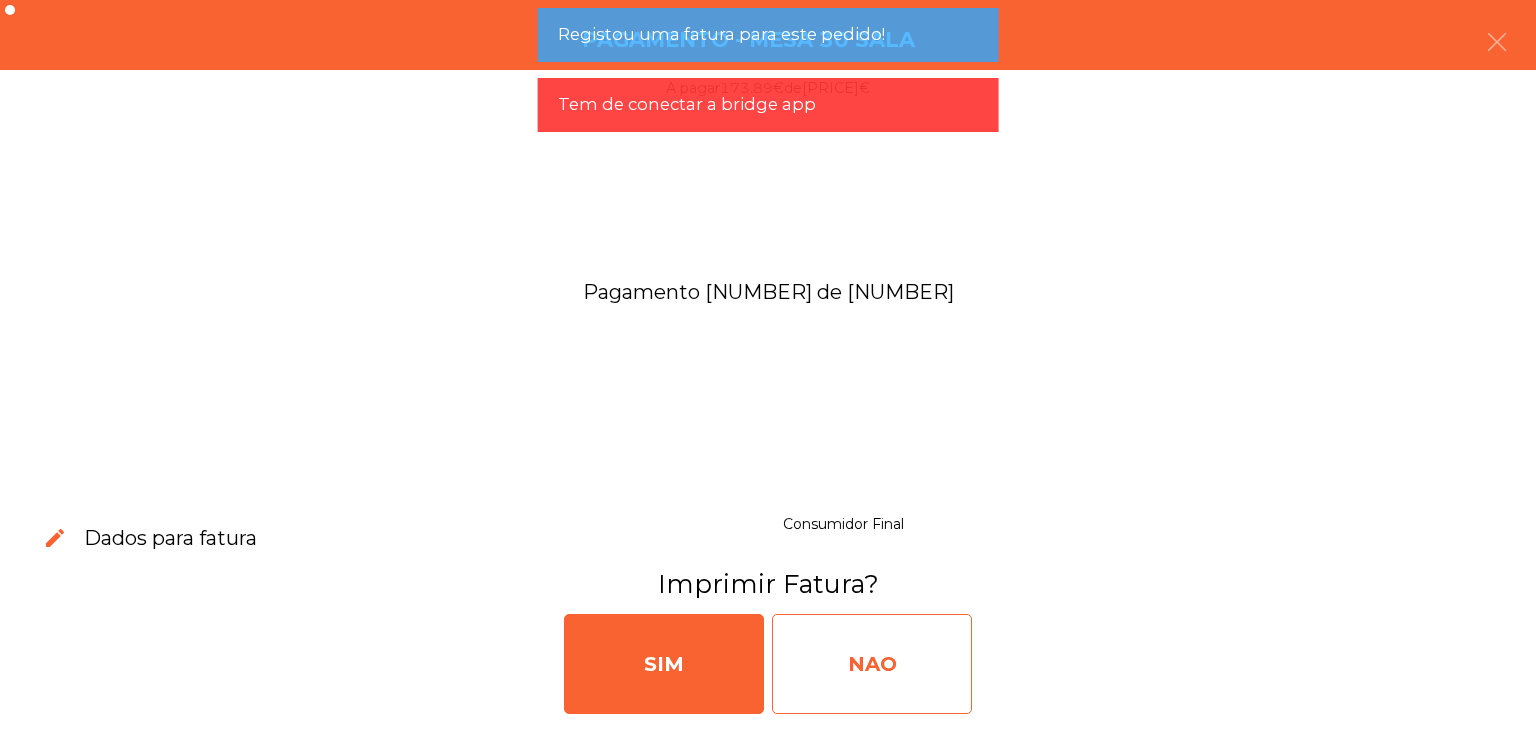click on "NAO" 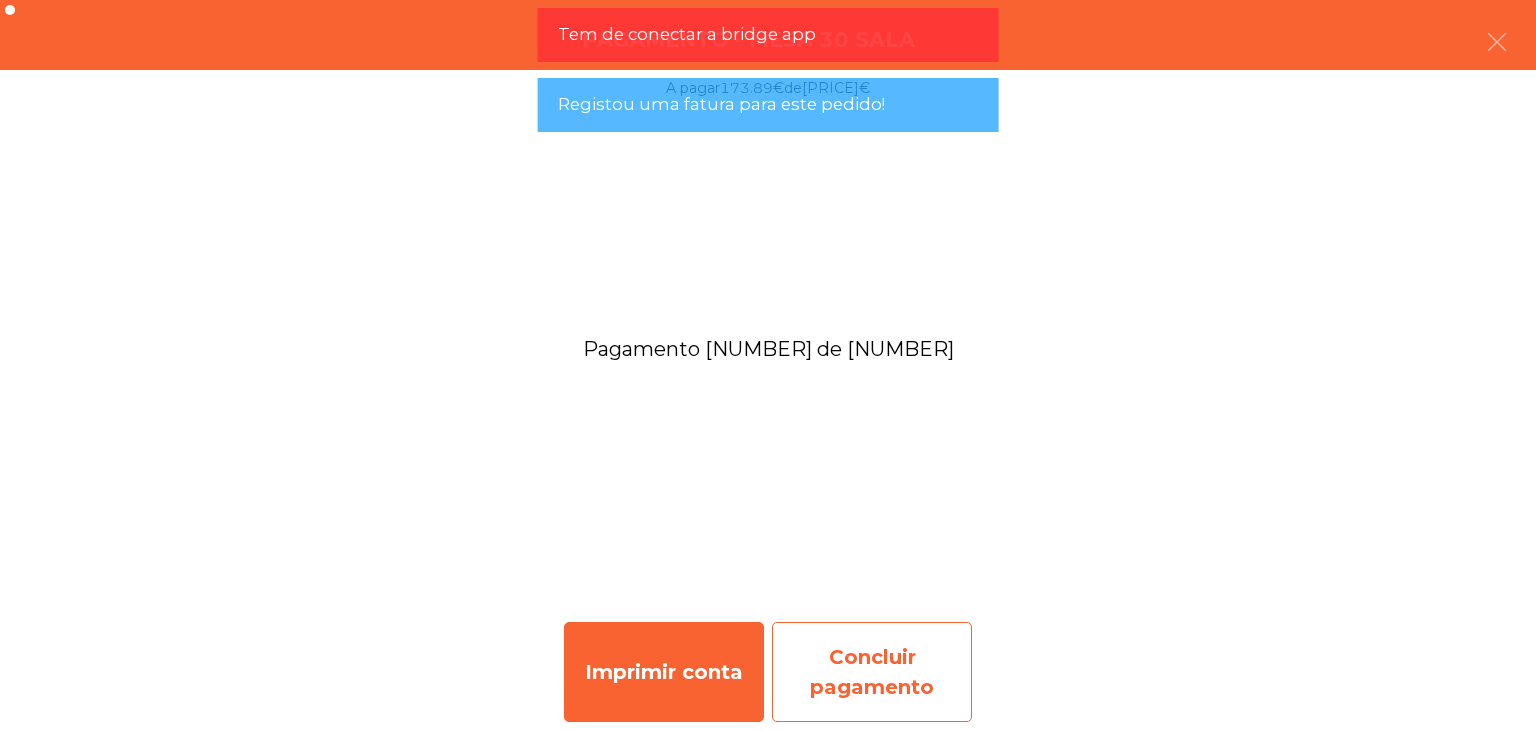 click on "Concluir pagamento" 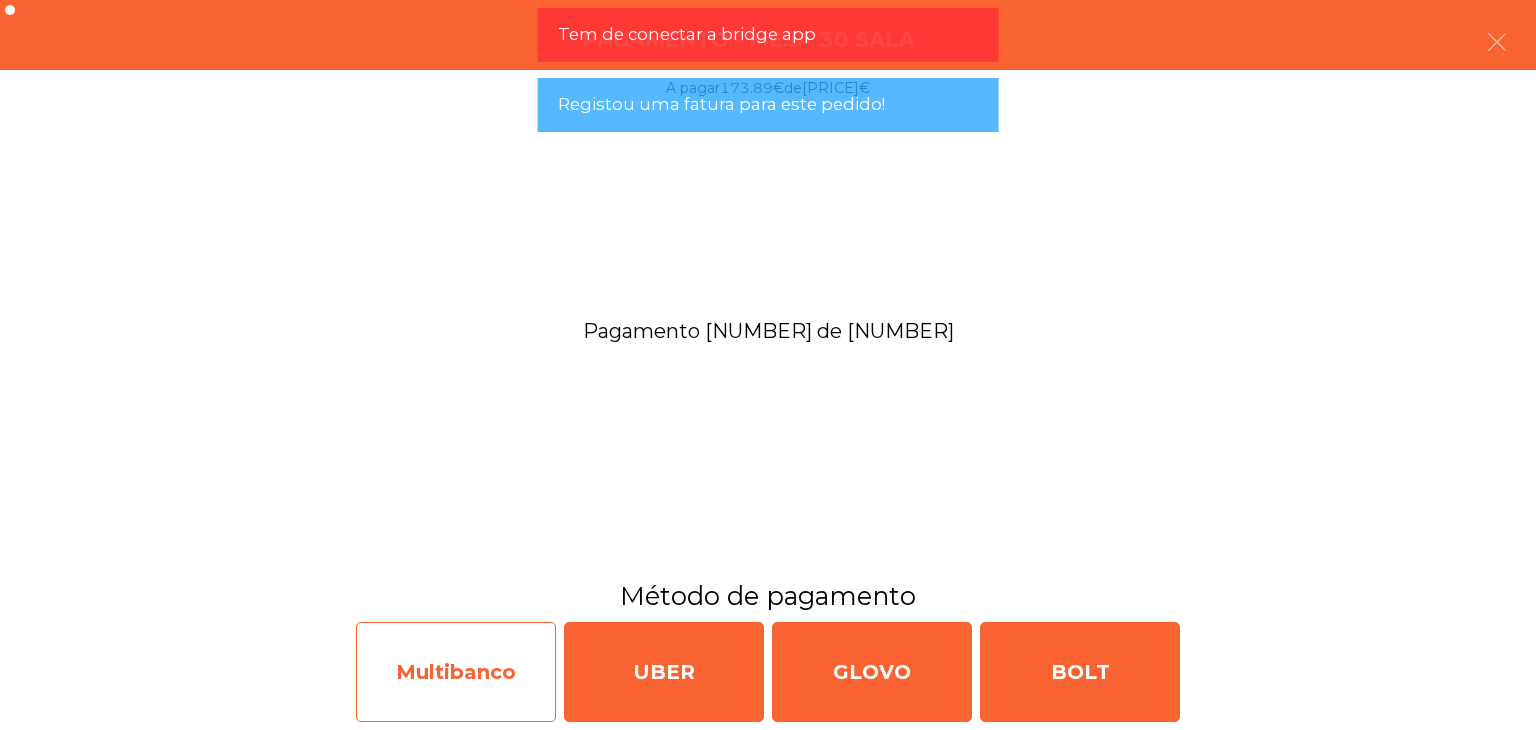click on "Multibanco" 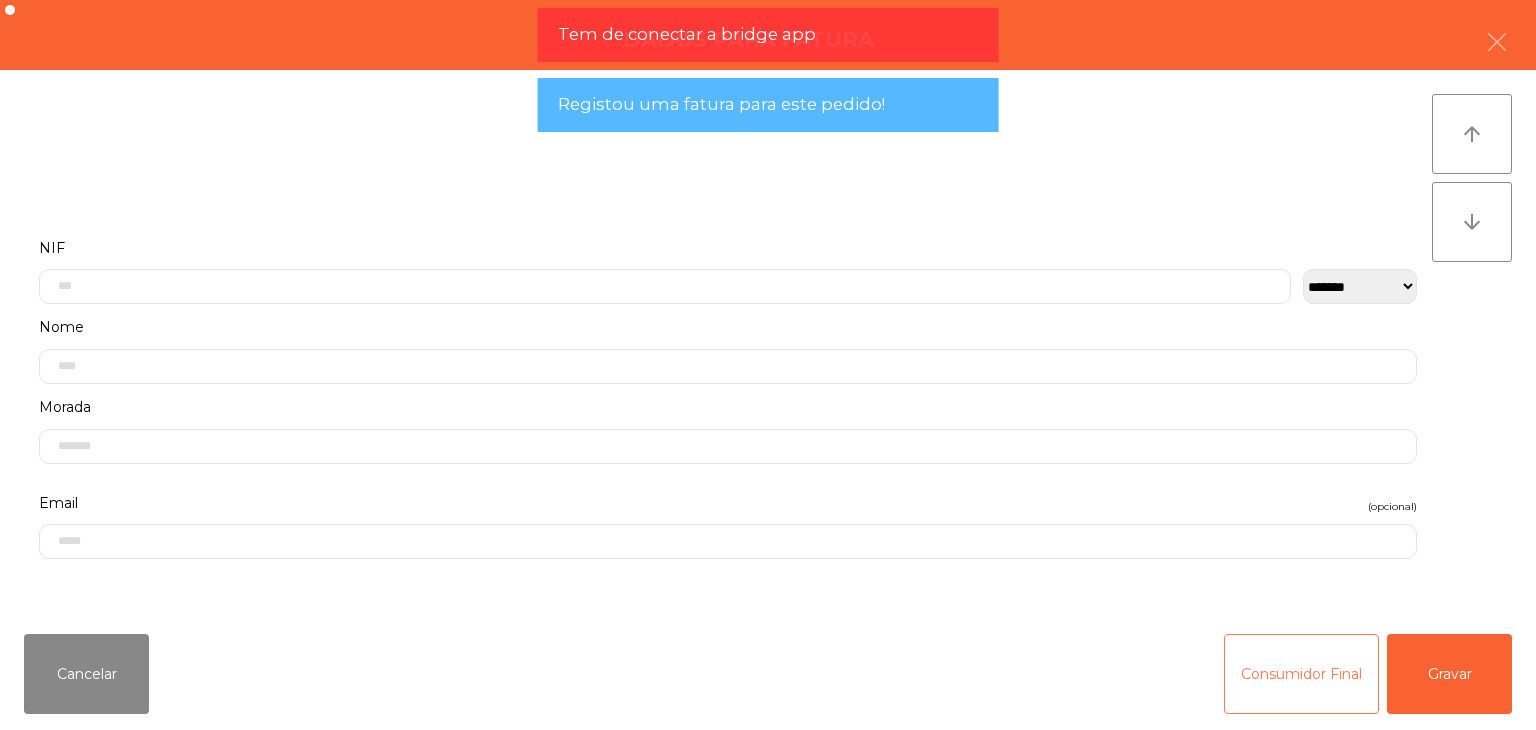 click on "Consumidor Final" 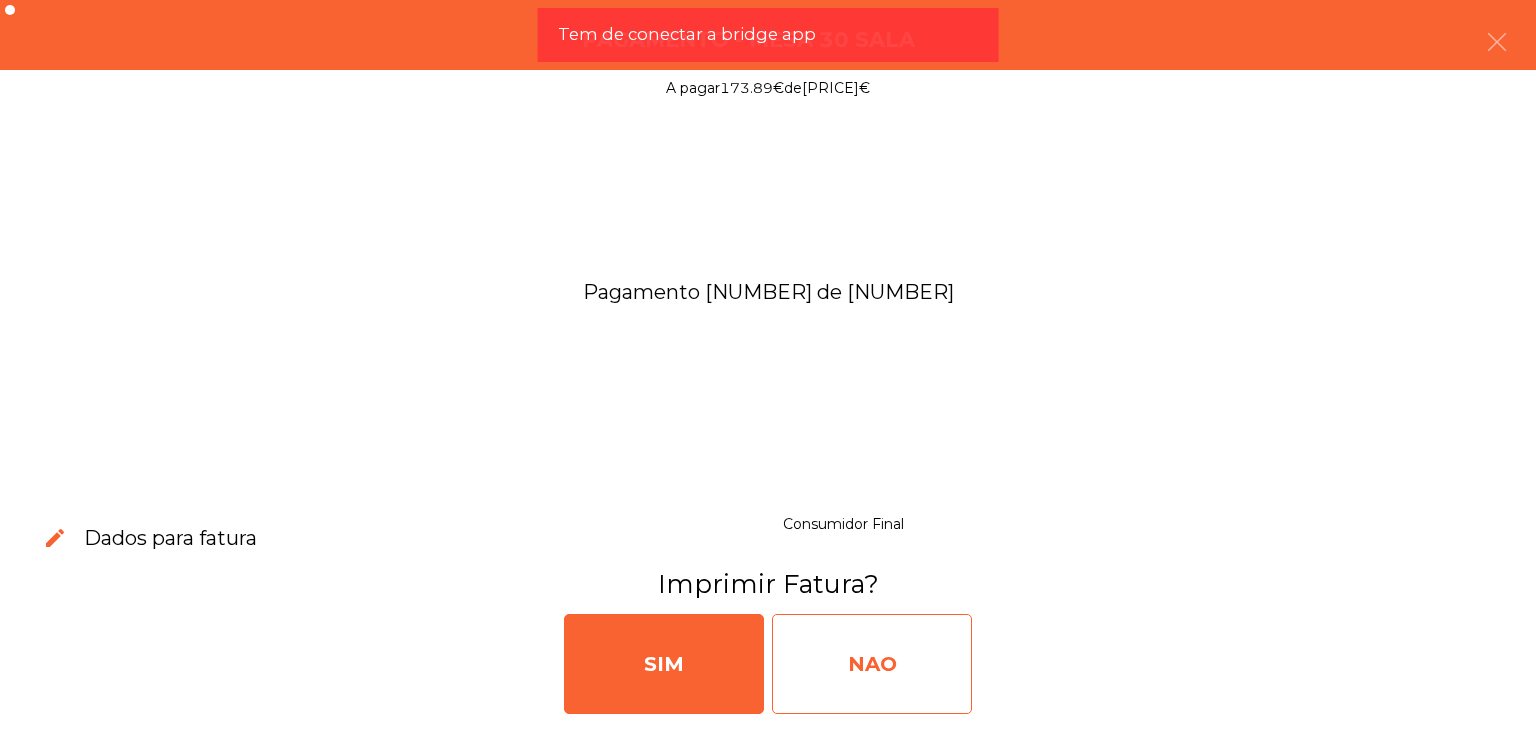 click on "NAO" 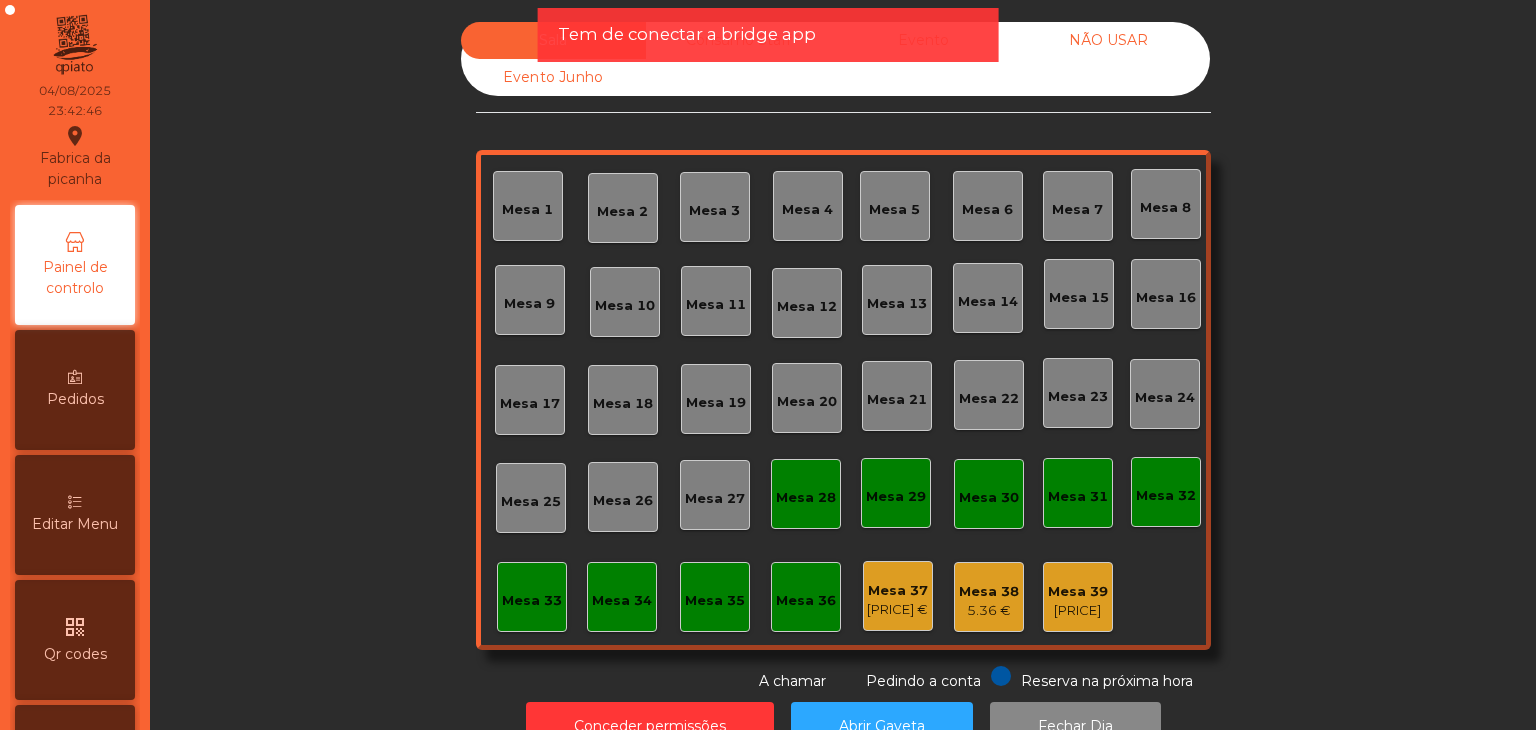 click on "NÃO USAR" 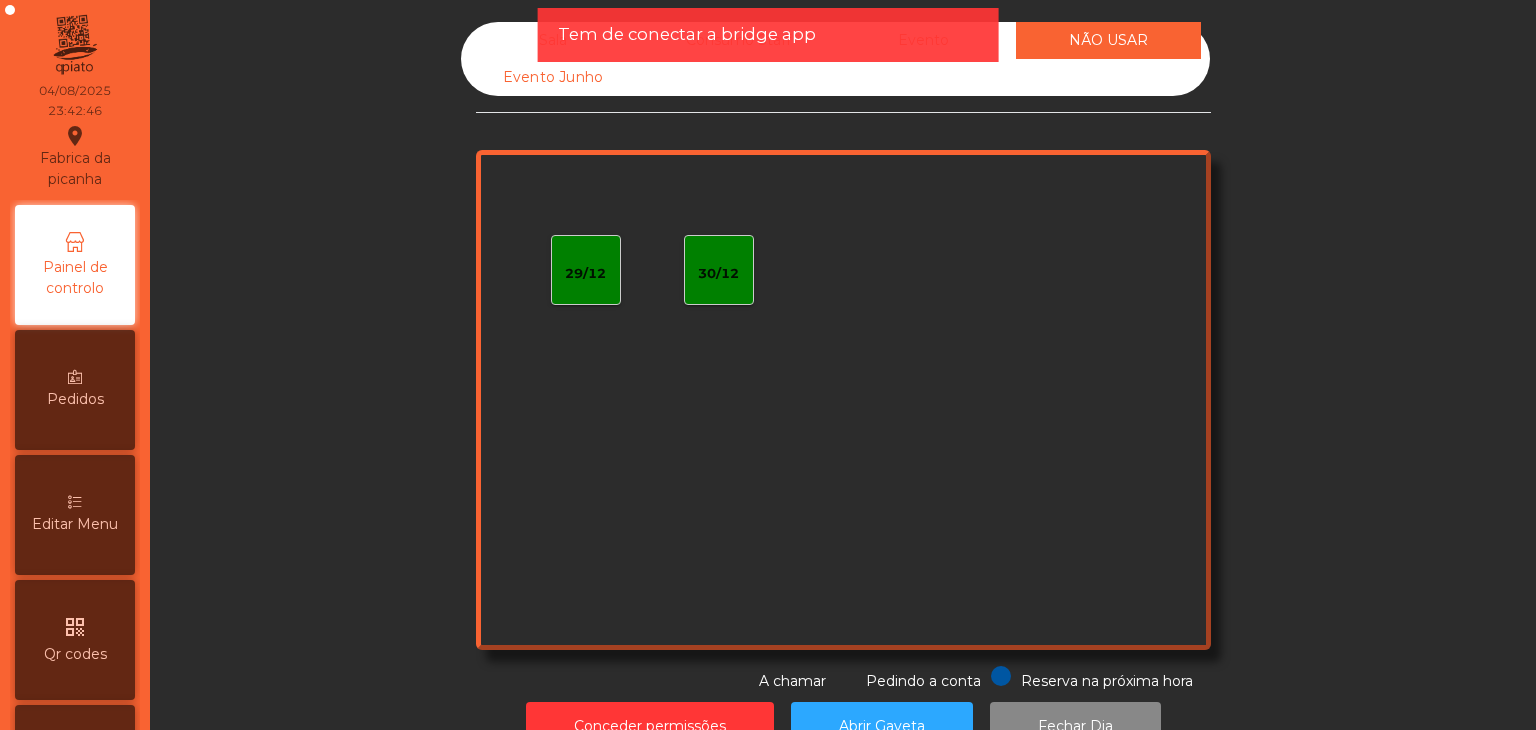 click on "Tem de conectar a bridge app" 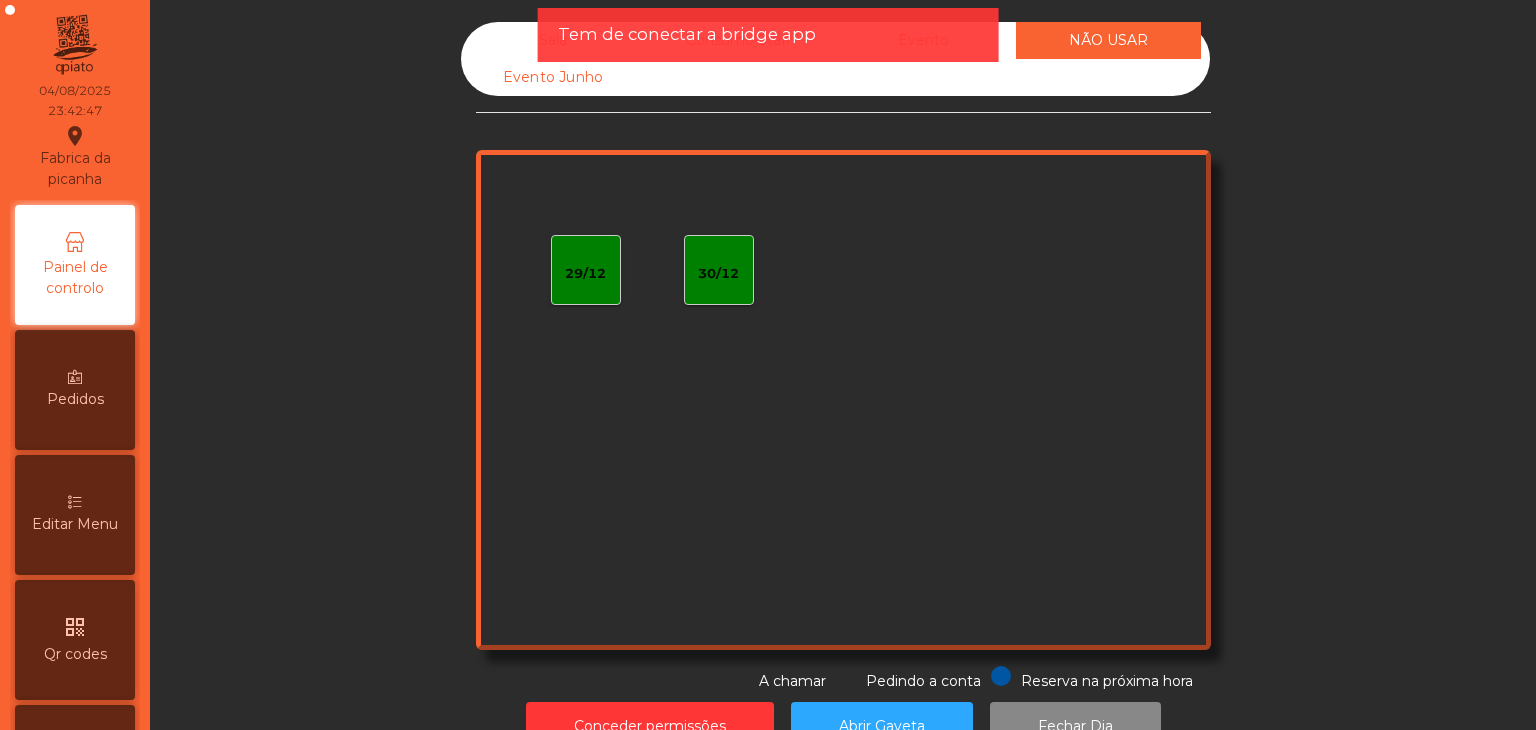 click on "Tem de conectar a bridge app" 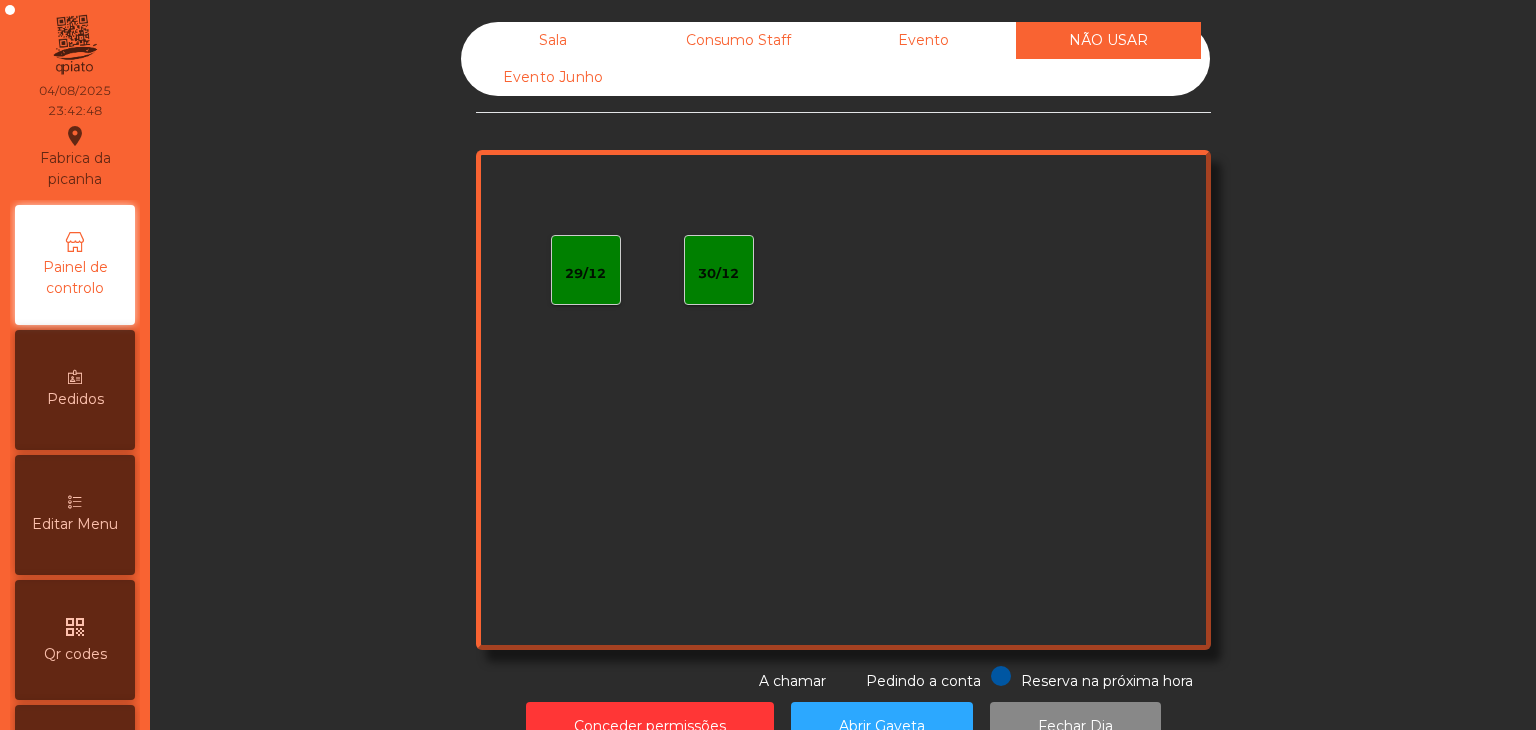click on "Evento" 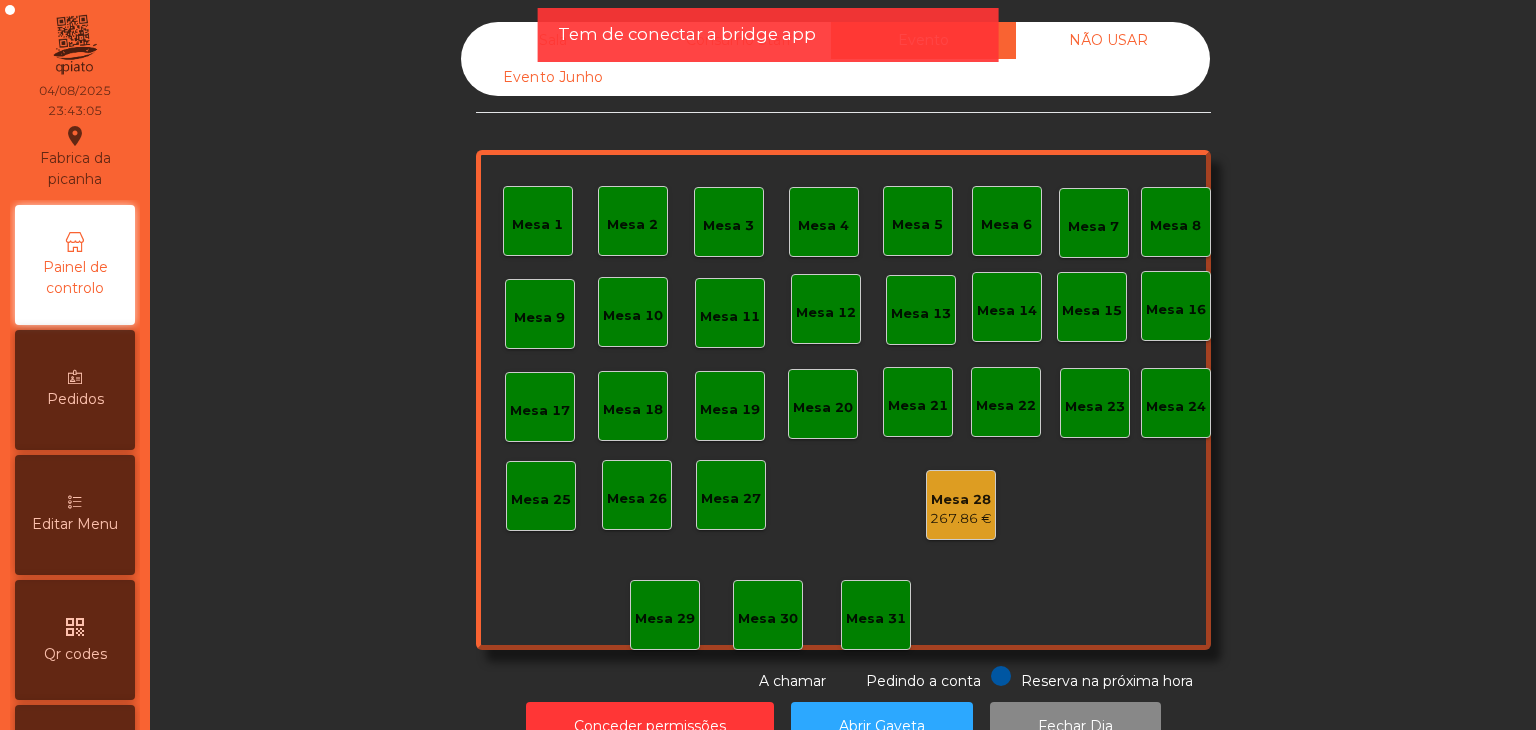 click on "267.86 €" 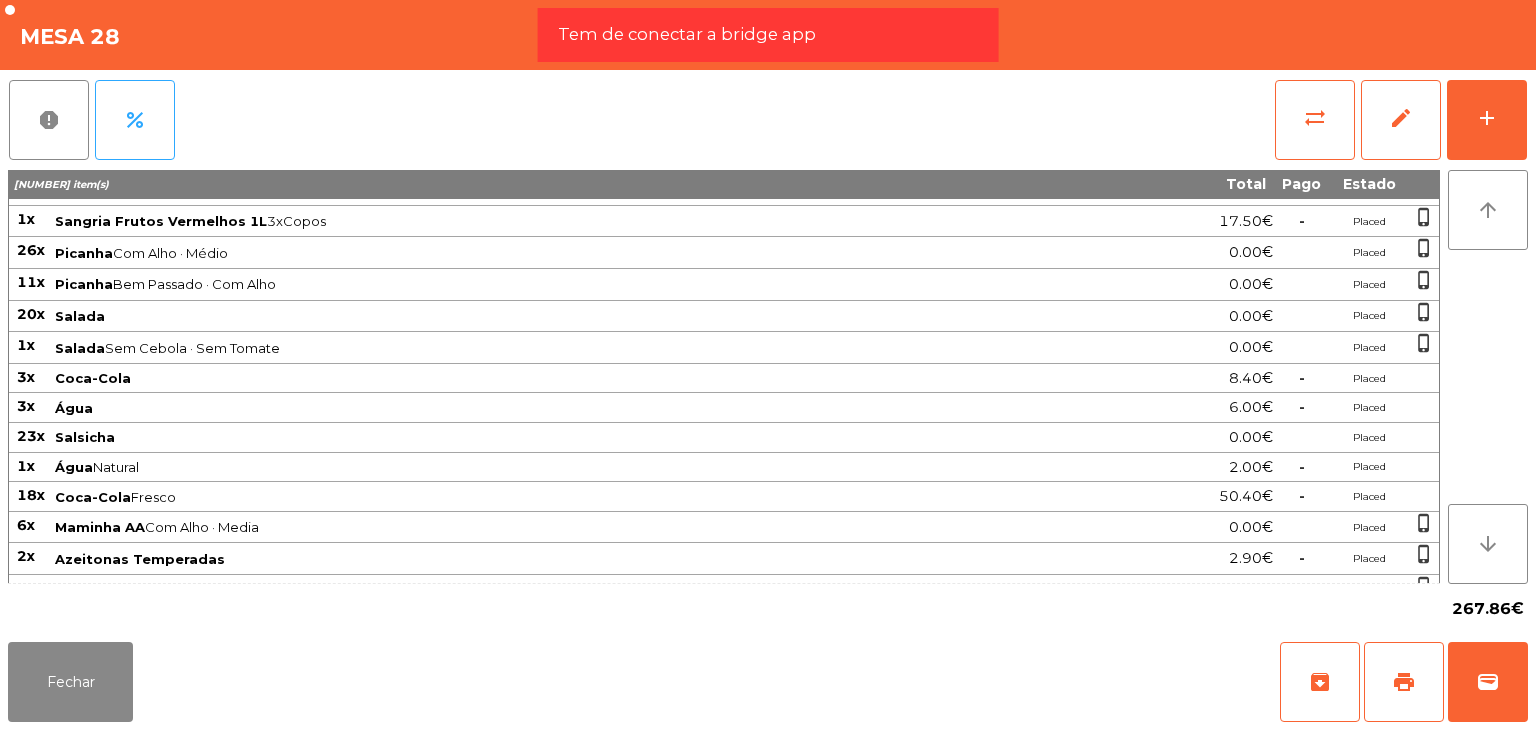 scroll, scrollTop: 1978, scrollLeft: 0, axis: vertical 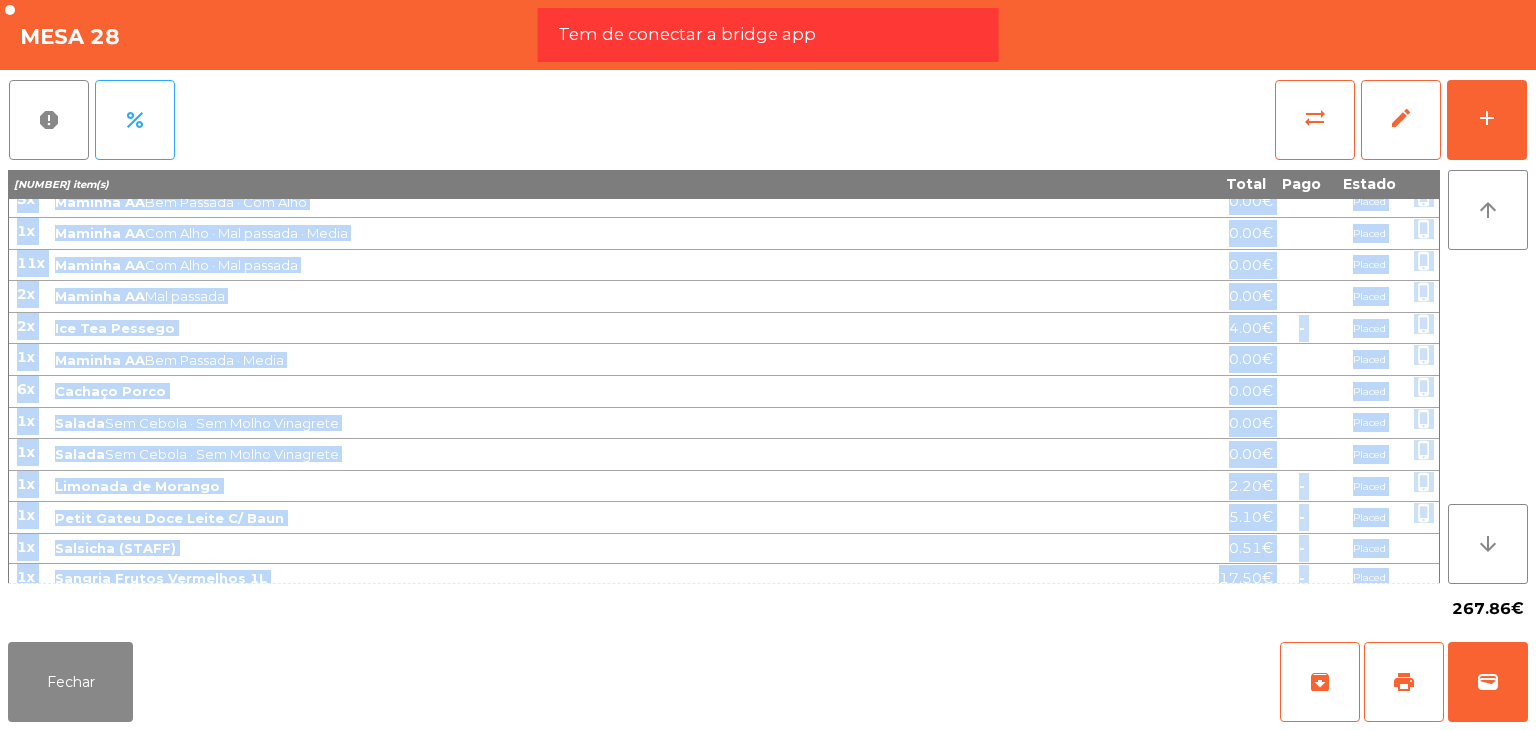 drag, startPoint x: 16, startPoint y: 210, endPoint x: 1379, endPoint y: 569, distance: 1409.4857 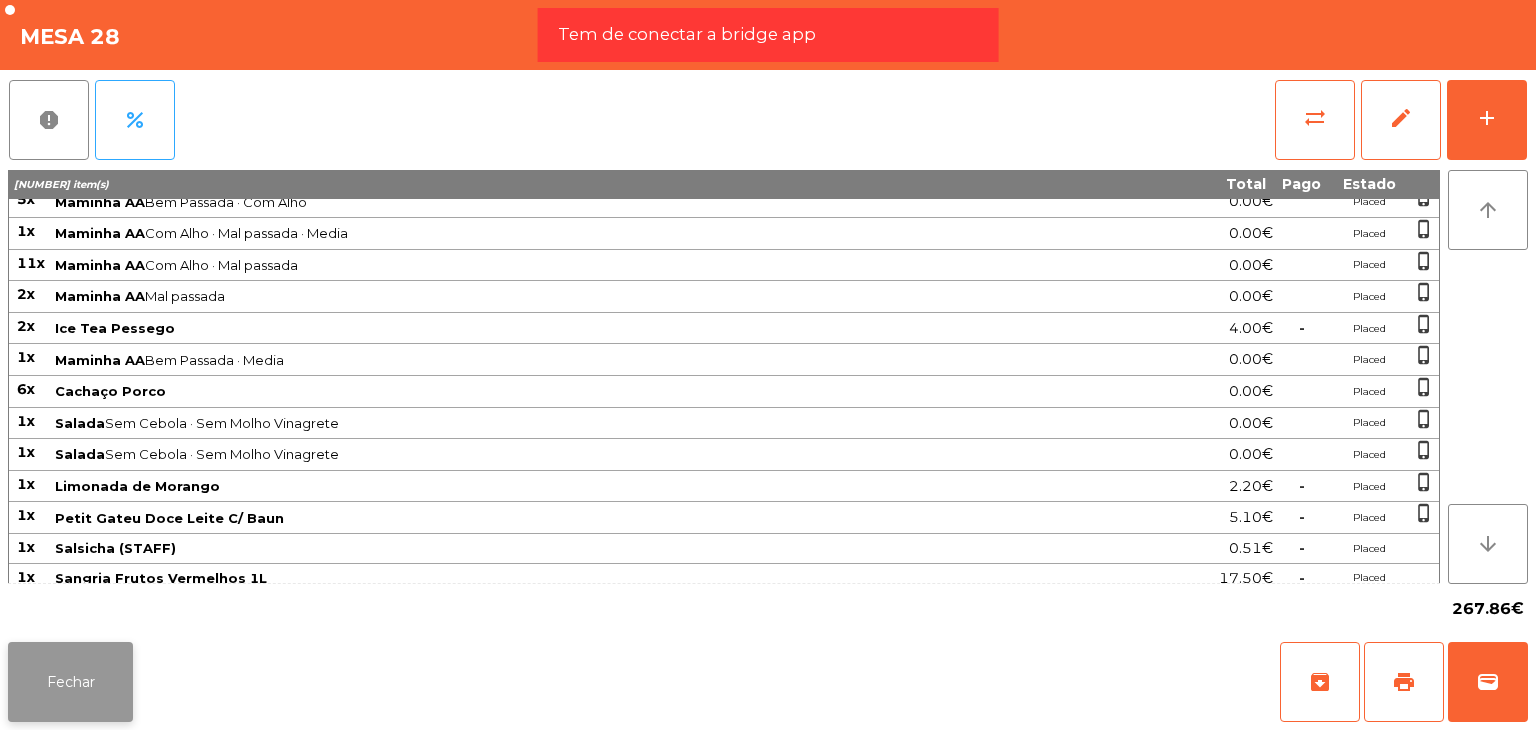 click on "Fechar" 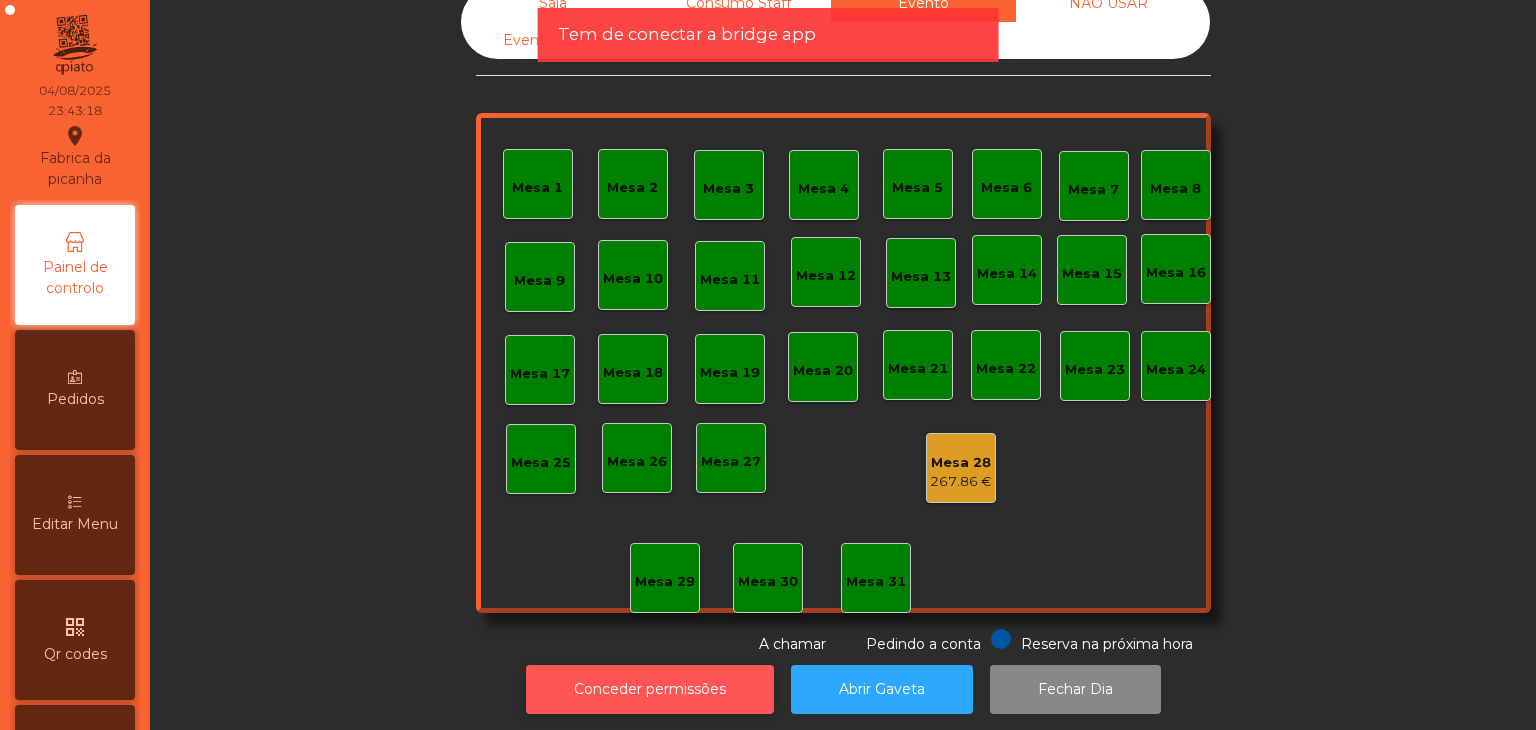 scroll, scrollTop: 58, scrollLeft: 0, axis: vertical 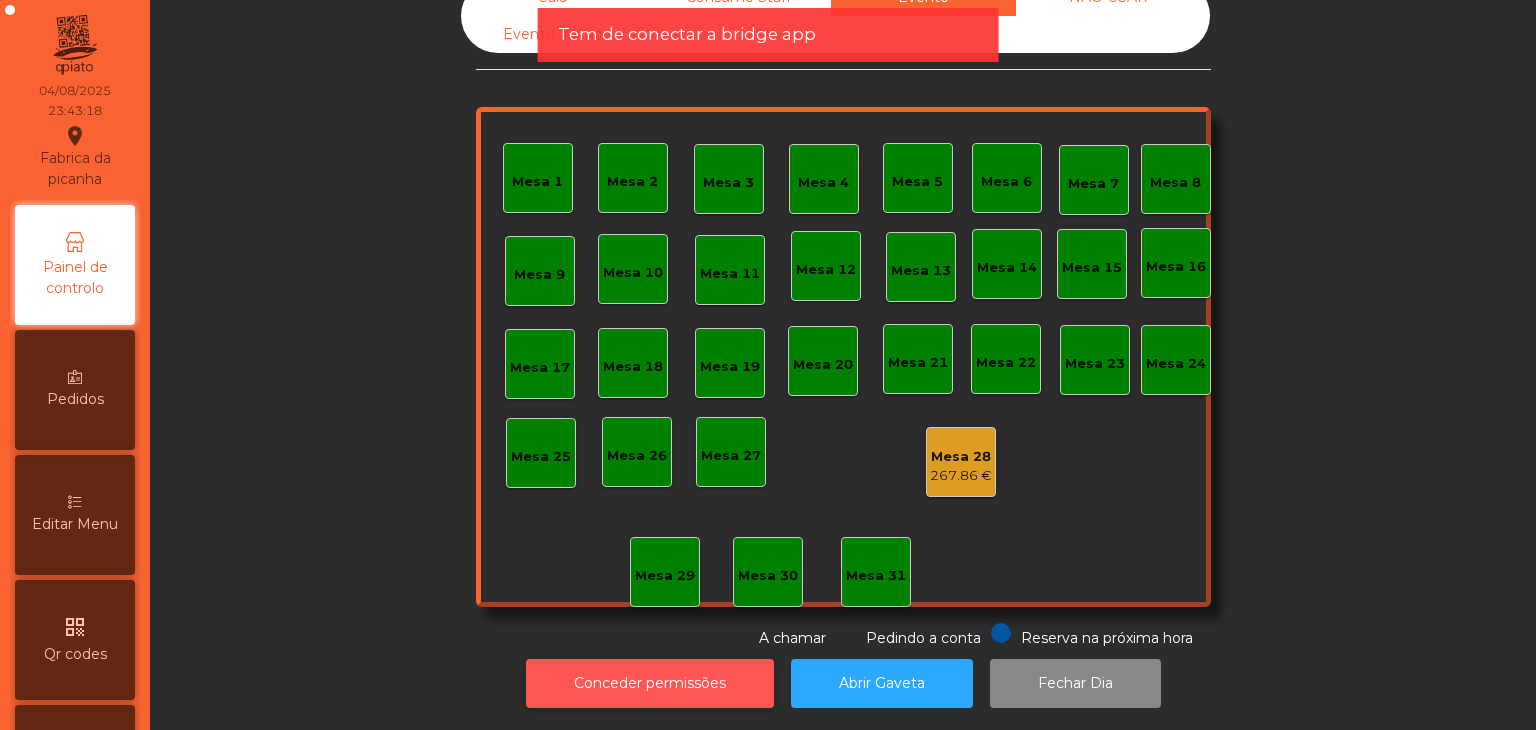 click on "Conceder permissões" 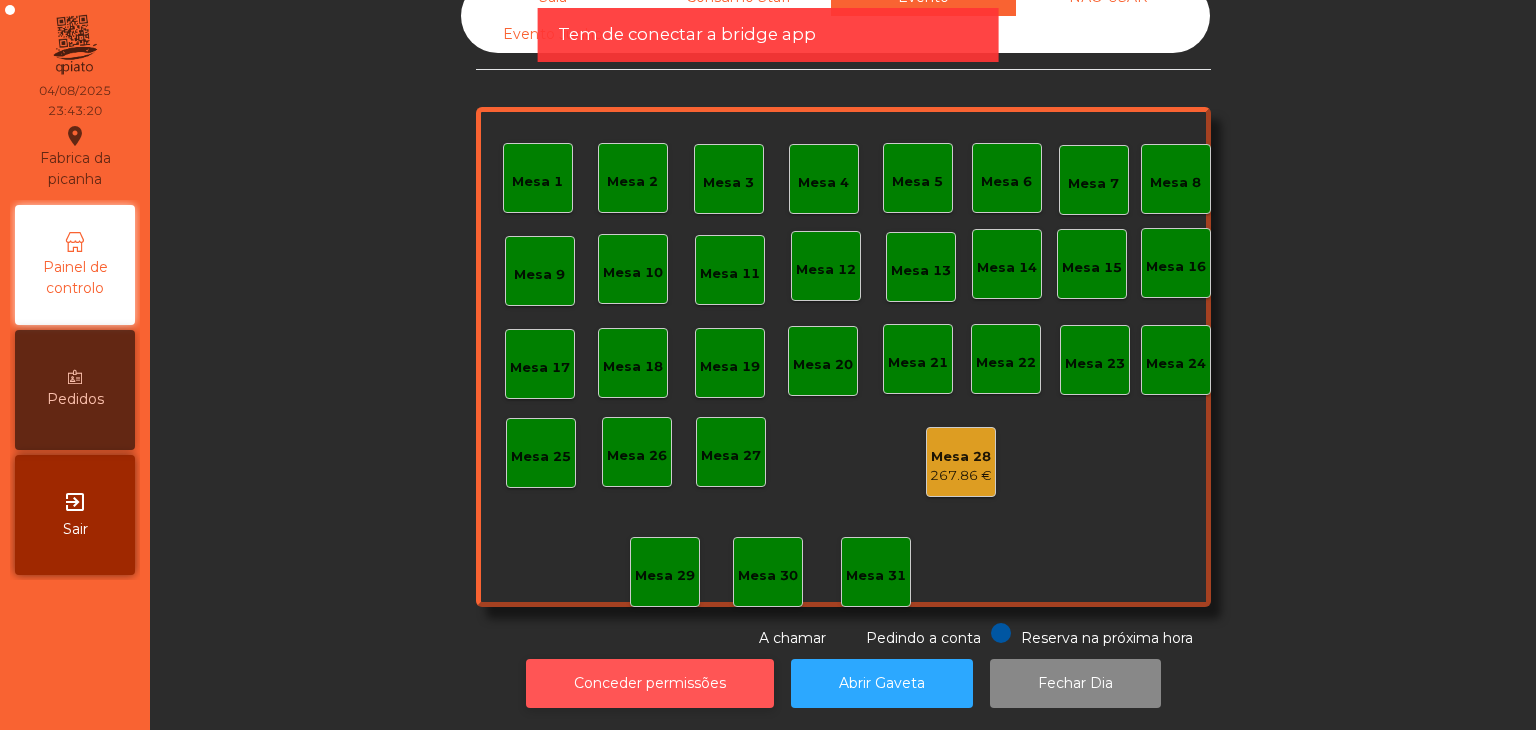click on "Conceder permissões" 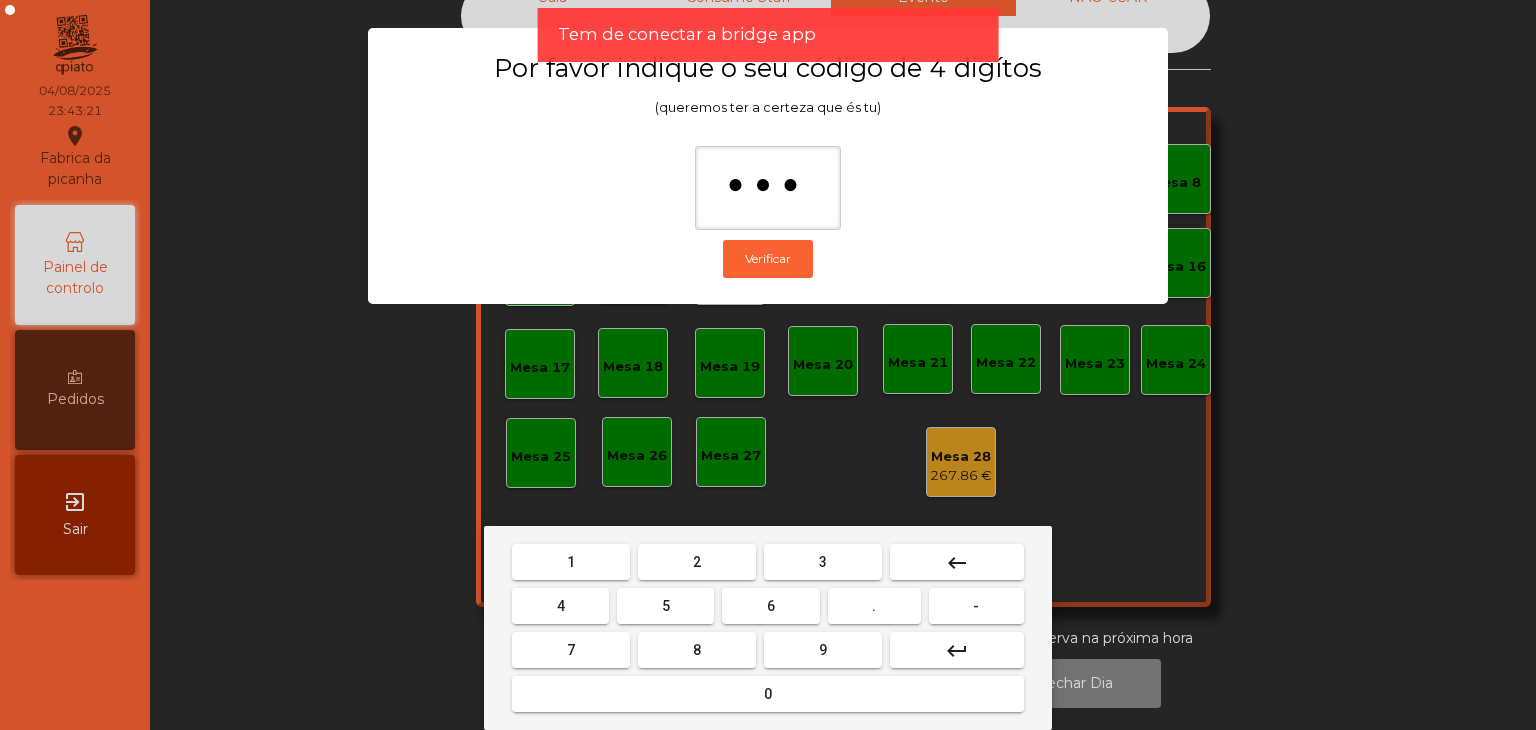 type on "****" 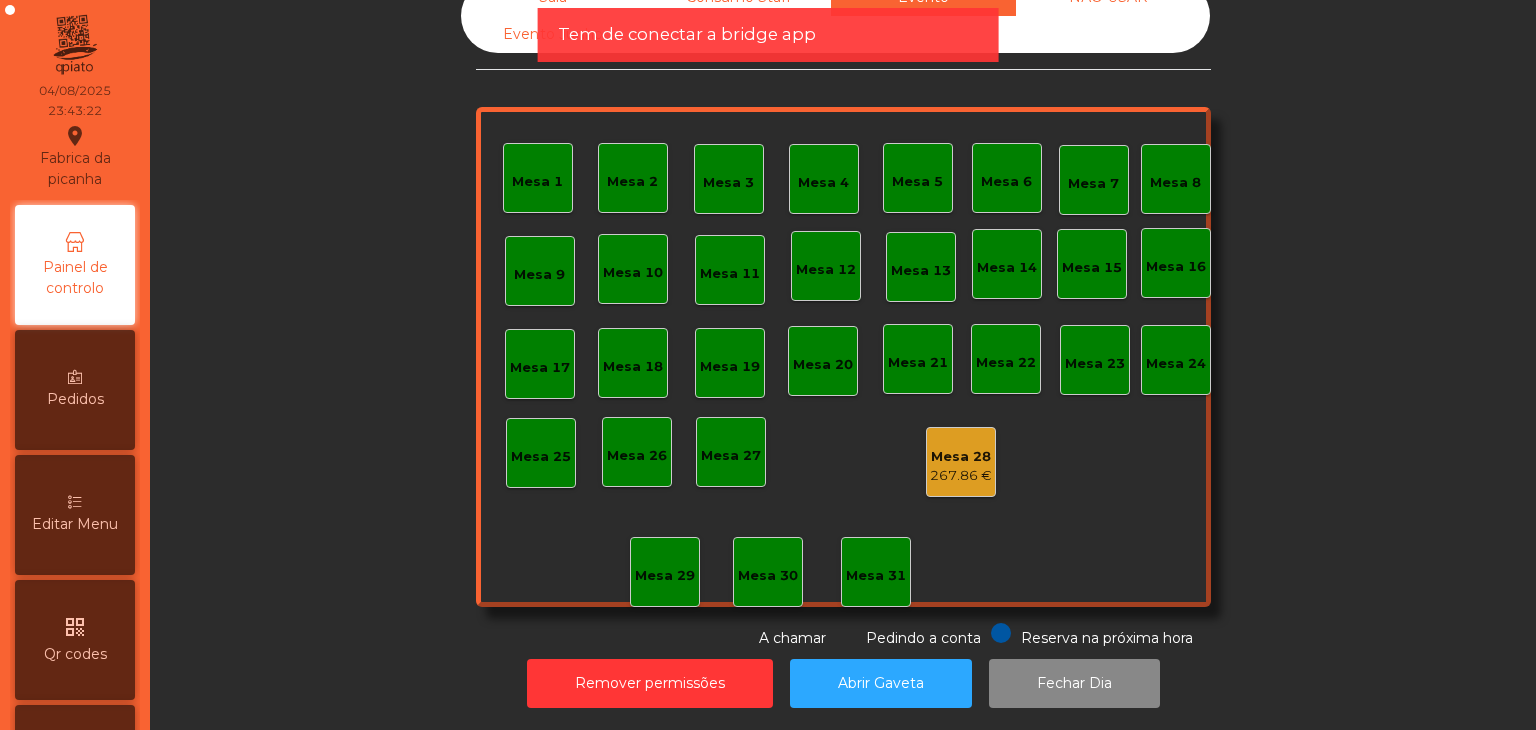 click on "Mesa 28   [PRICE]" 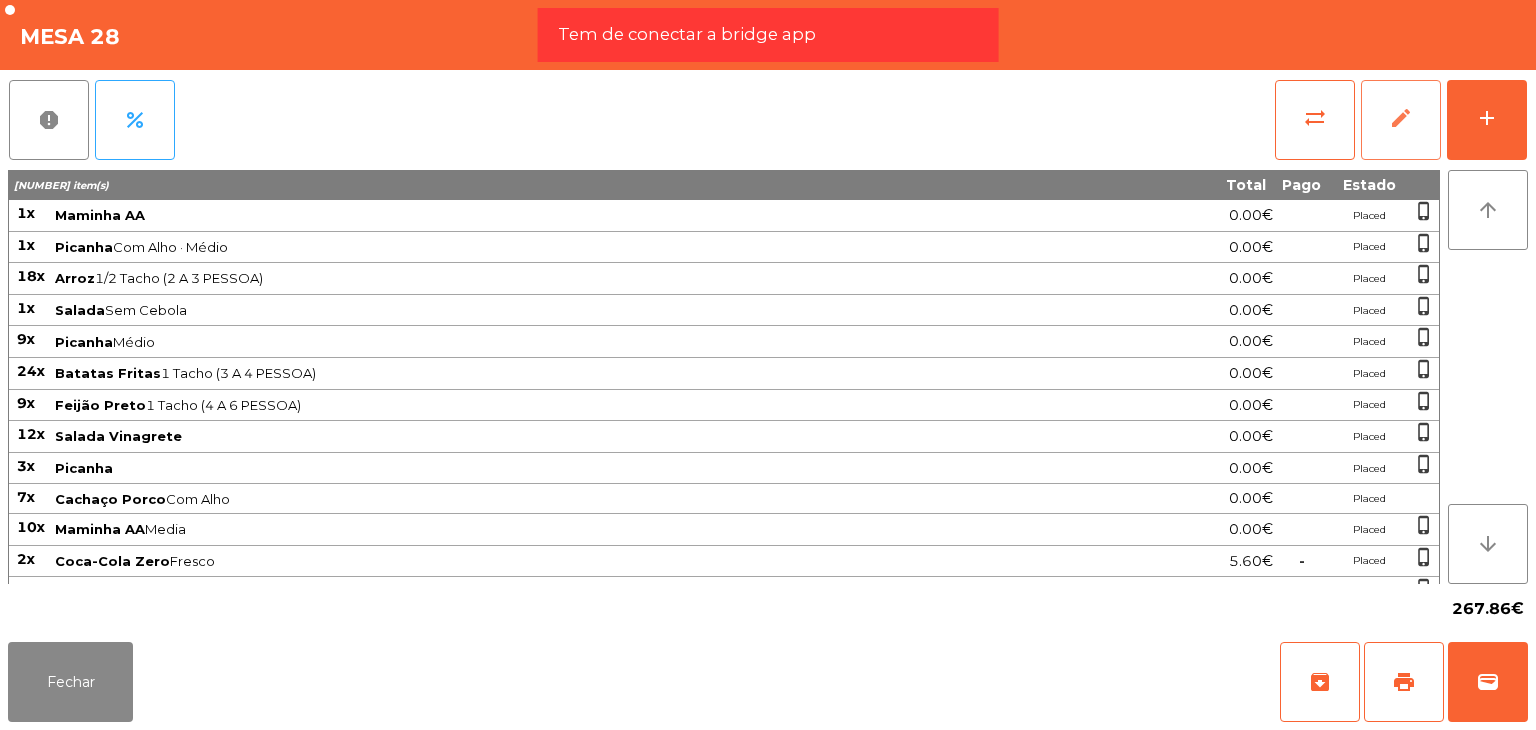 click on "edit" 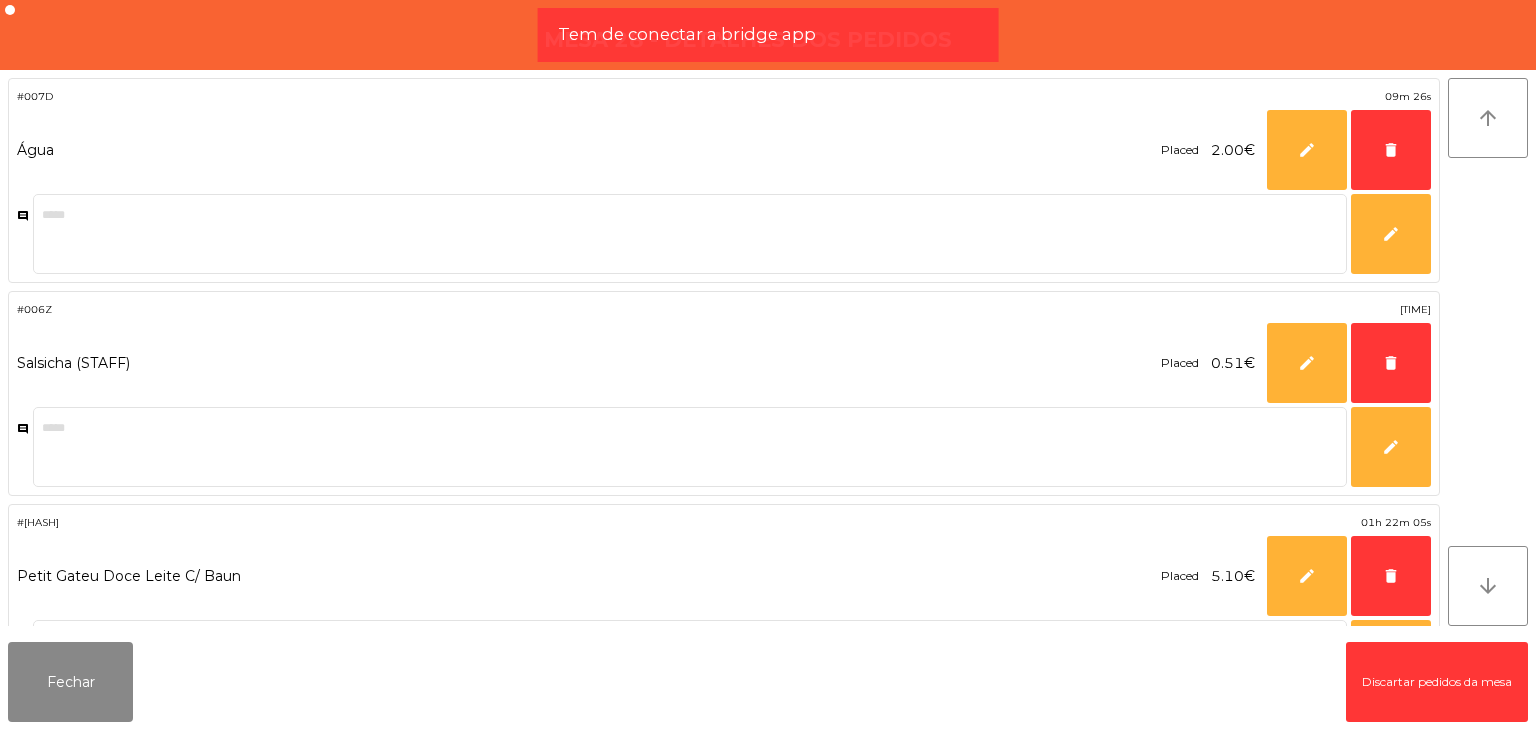 click on "delete" 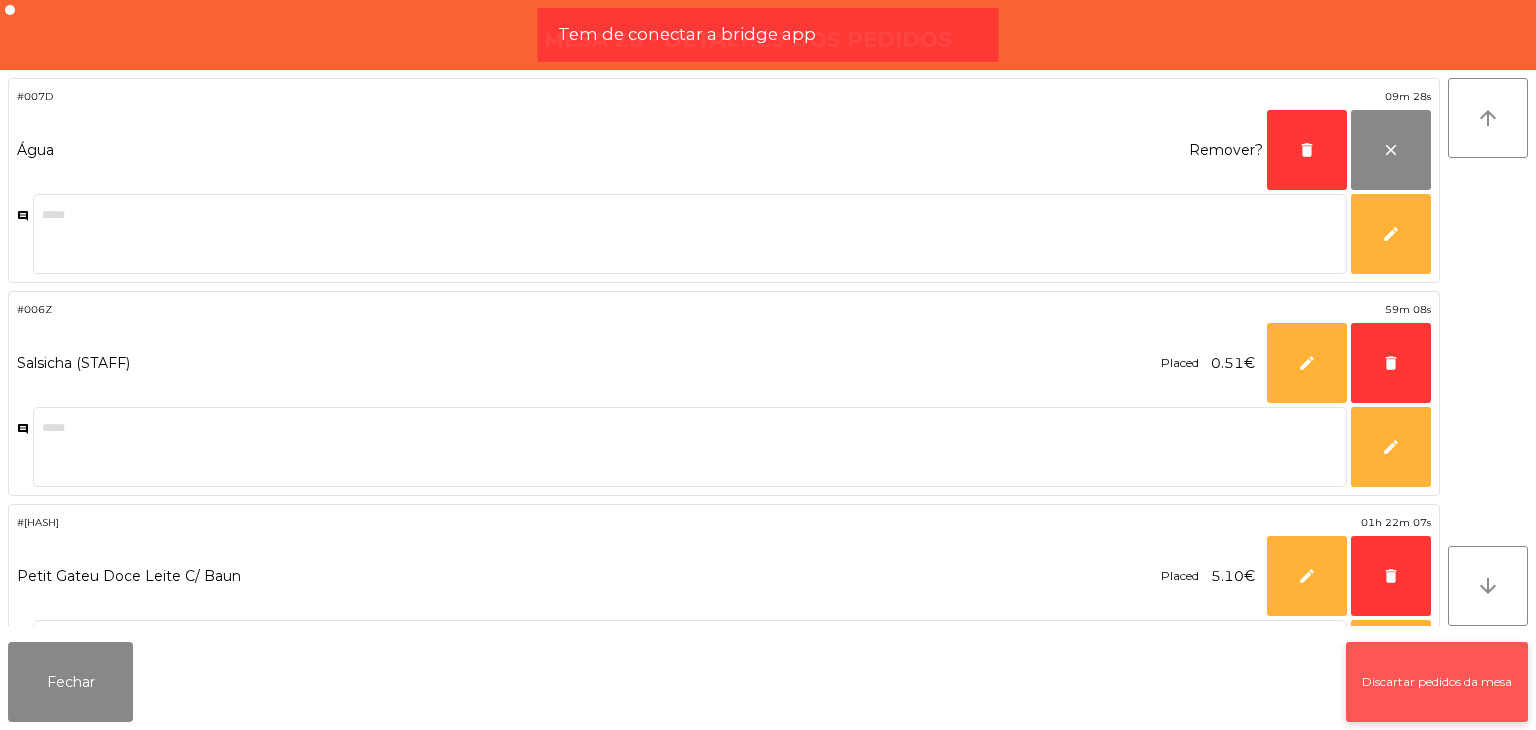 click on "Discartar pedidos da mesa" 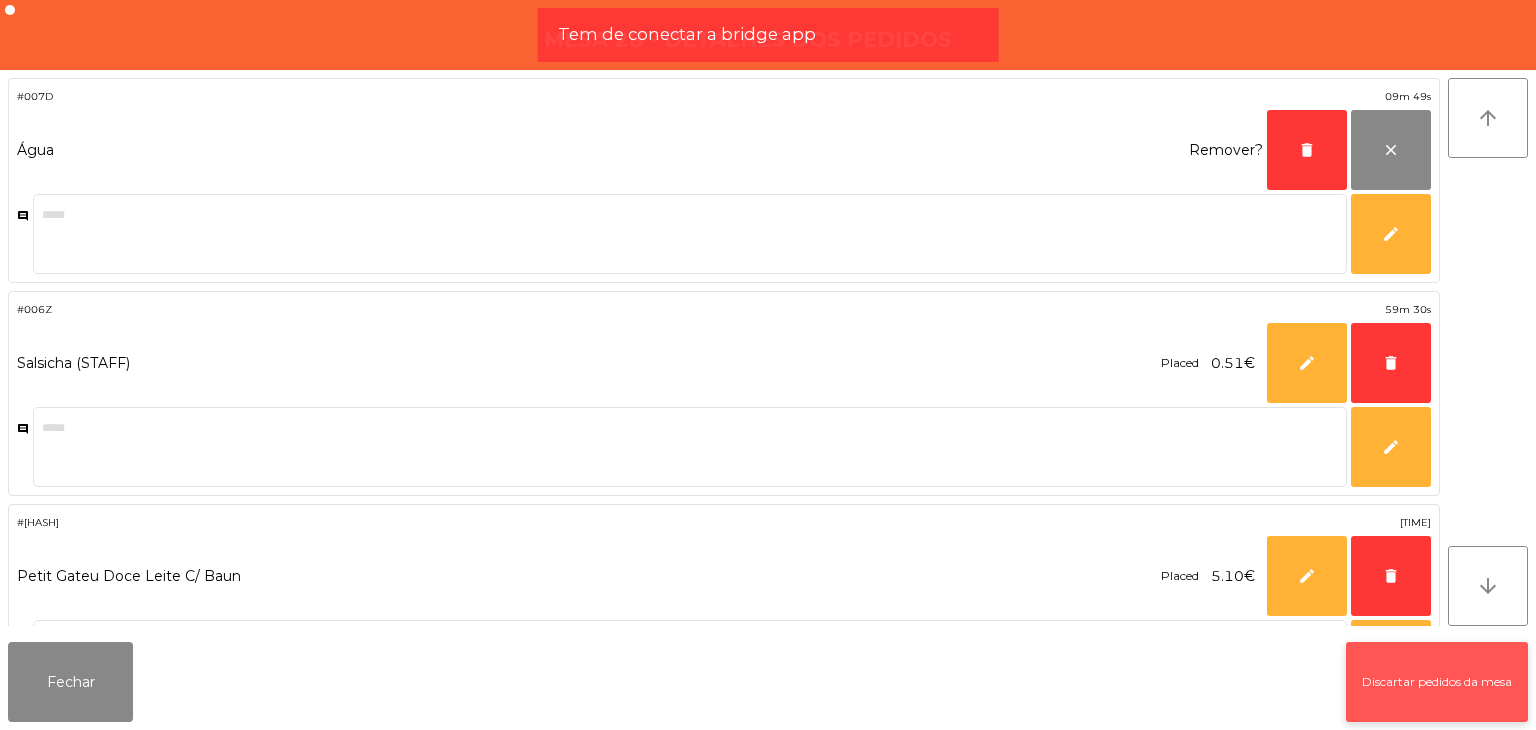 click on "Discartar pedidos da mesa" 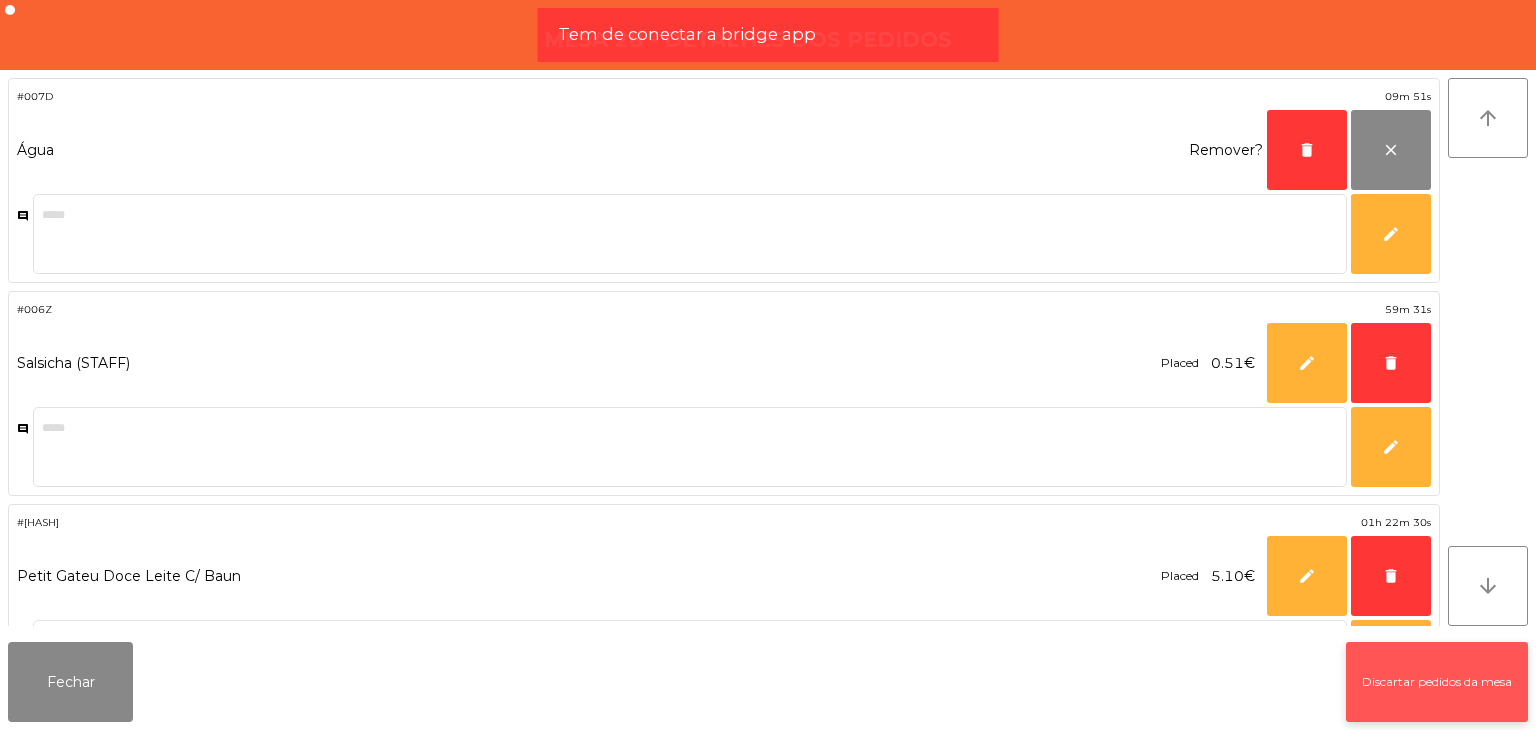 click on "Discartar pedidos da mesa" 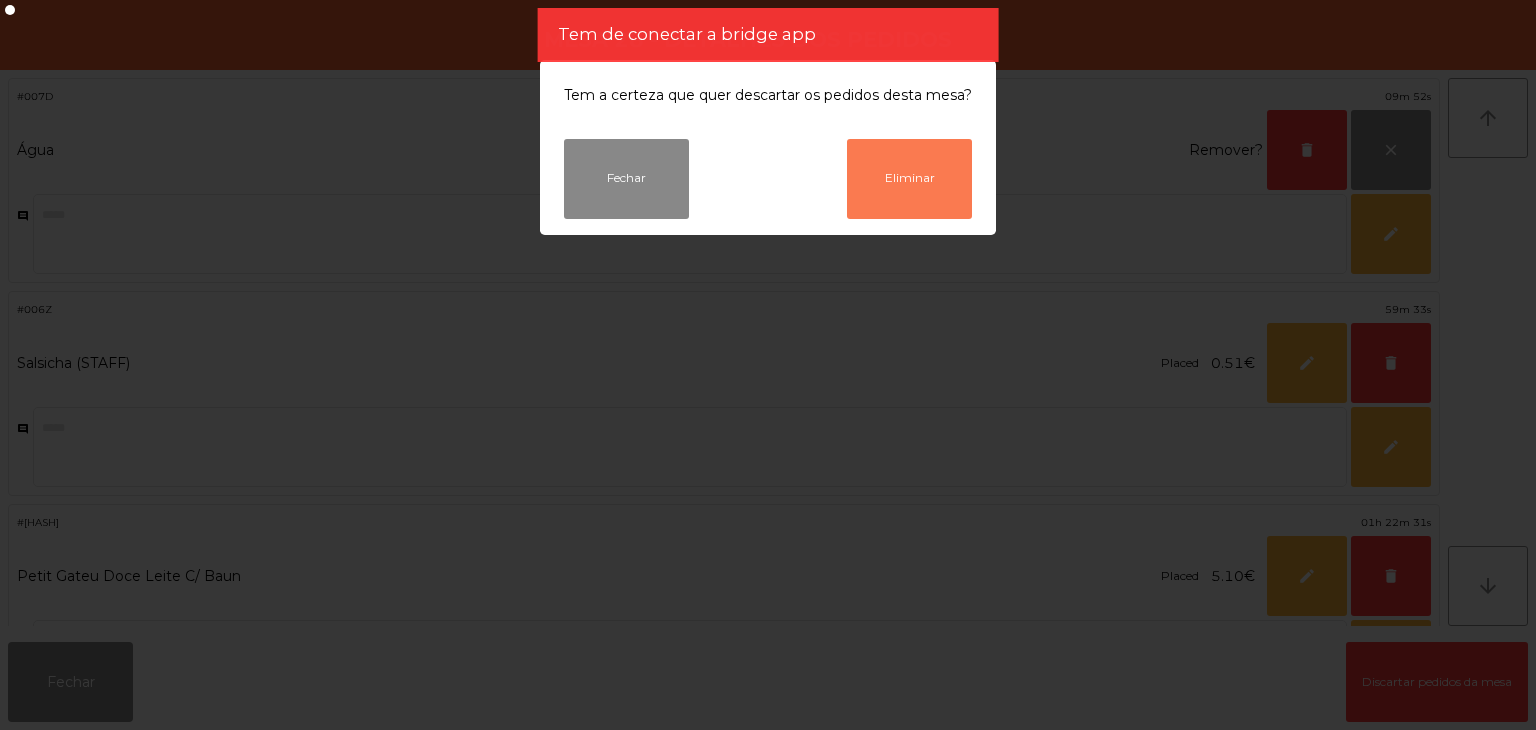 click on "Eliminar" 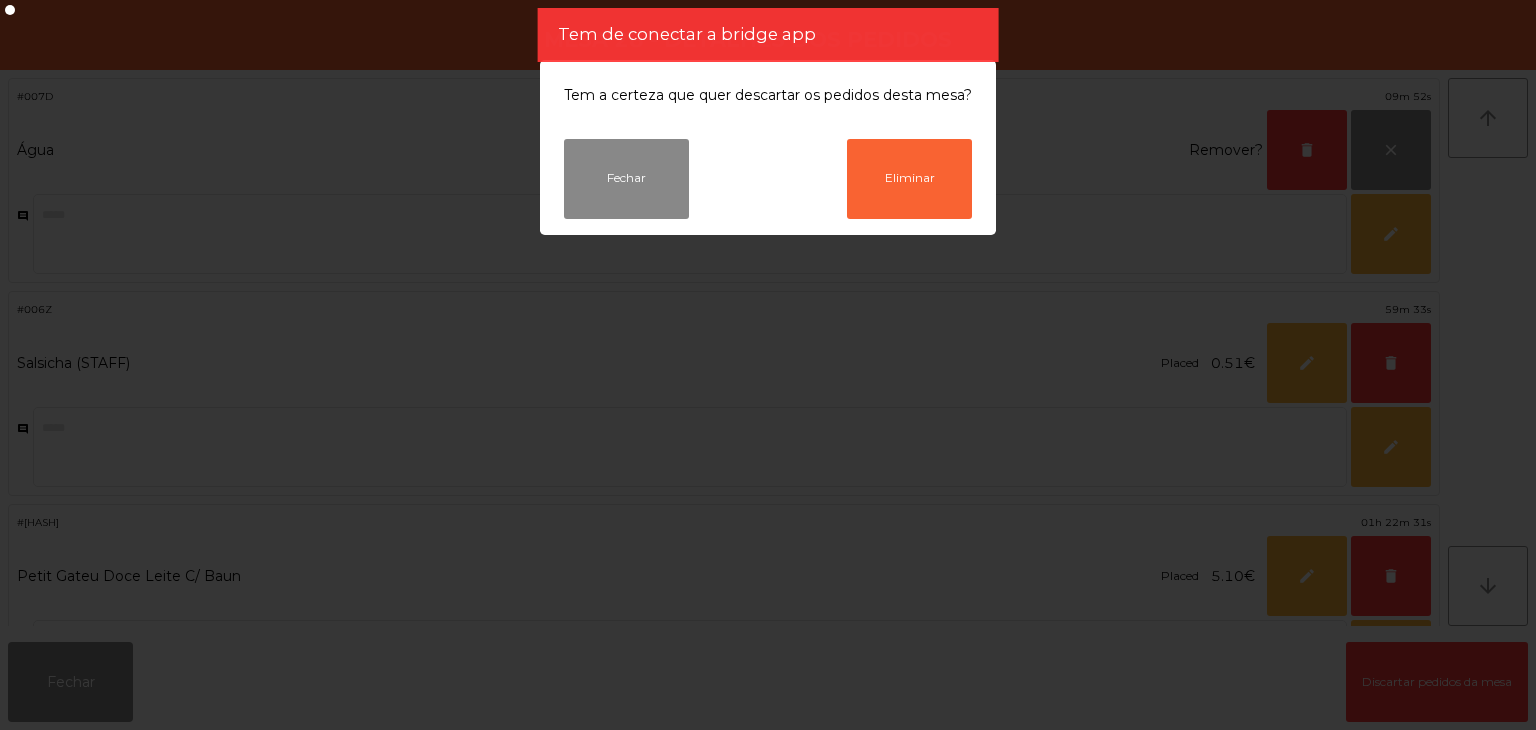 click on "#[CODE] Água Remover? * delete close comment edit" 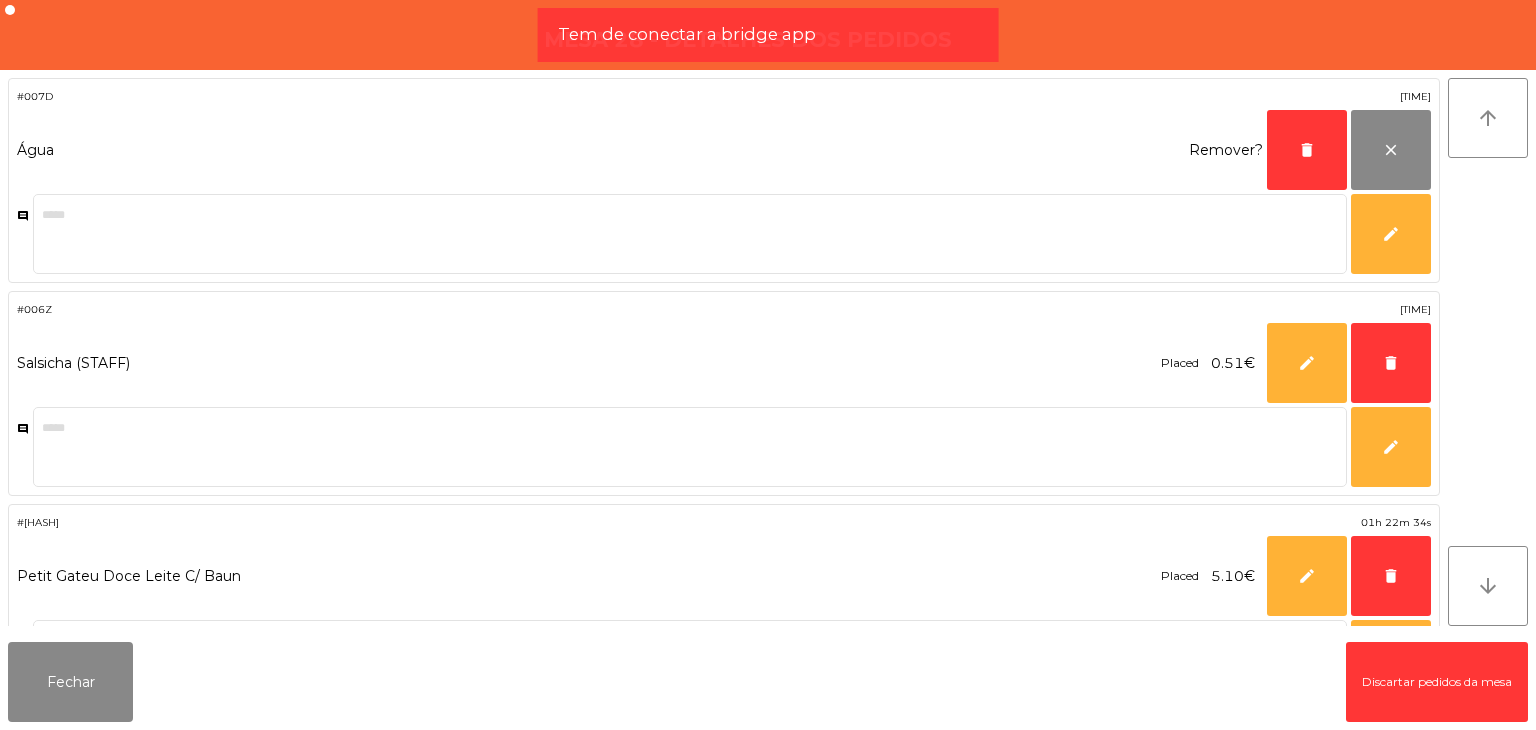 click on "Água Remover? * delete close" 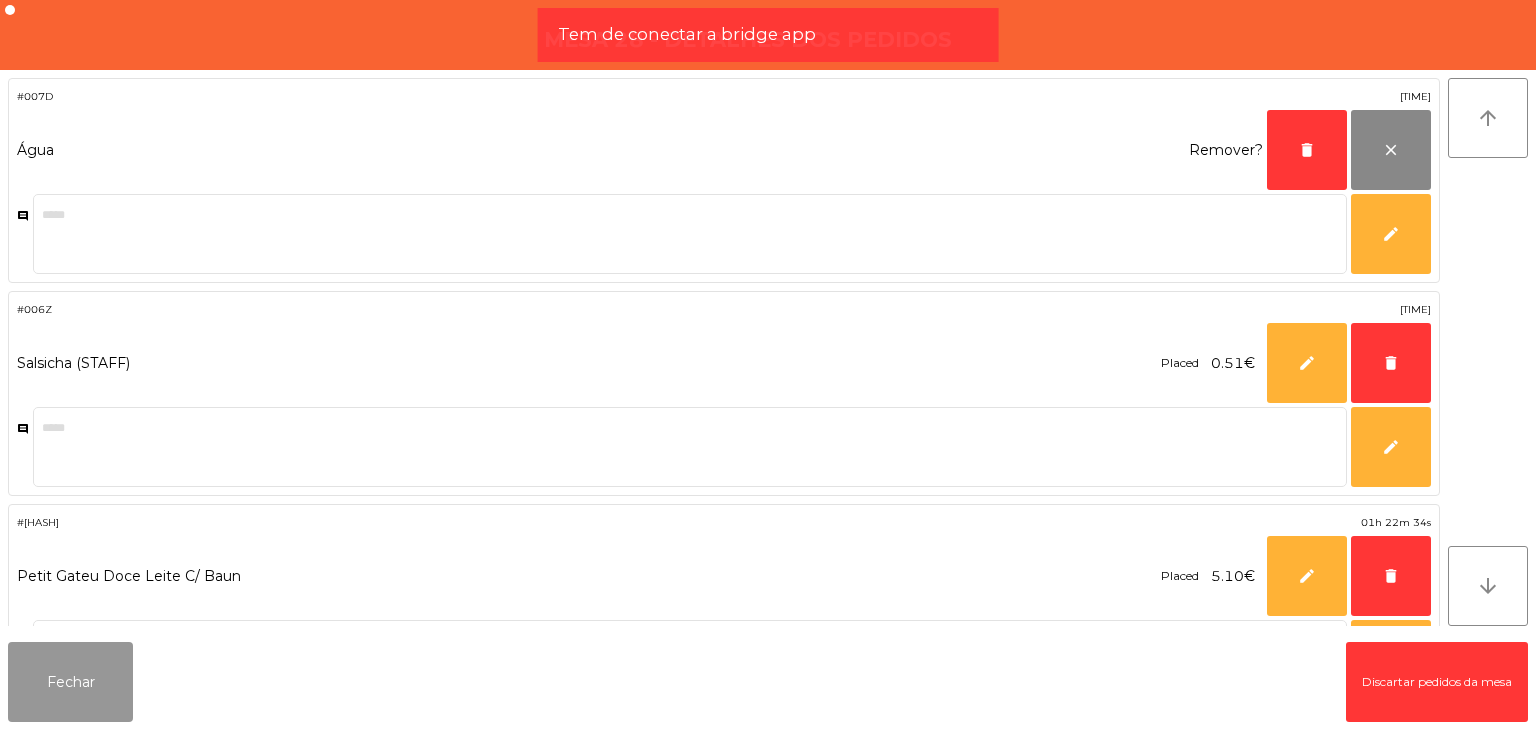 click on "Fechar" 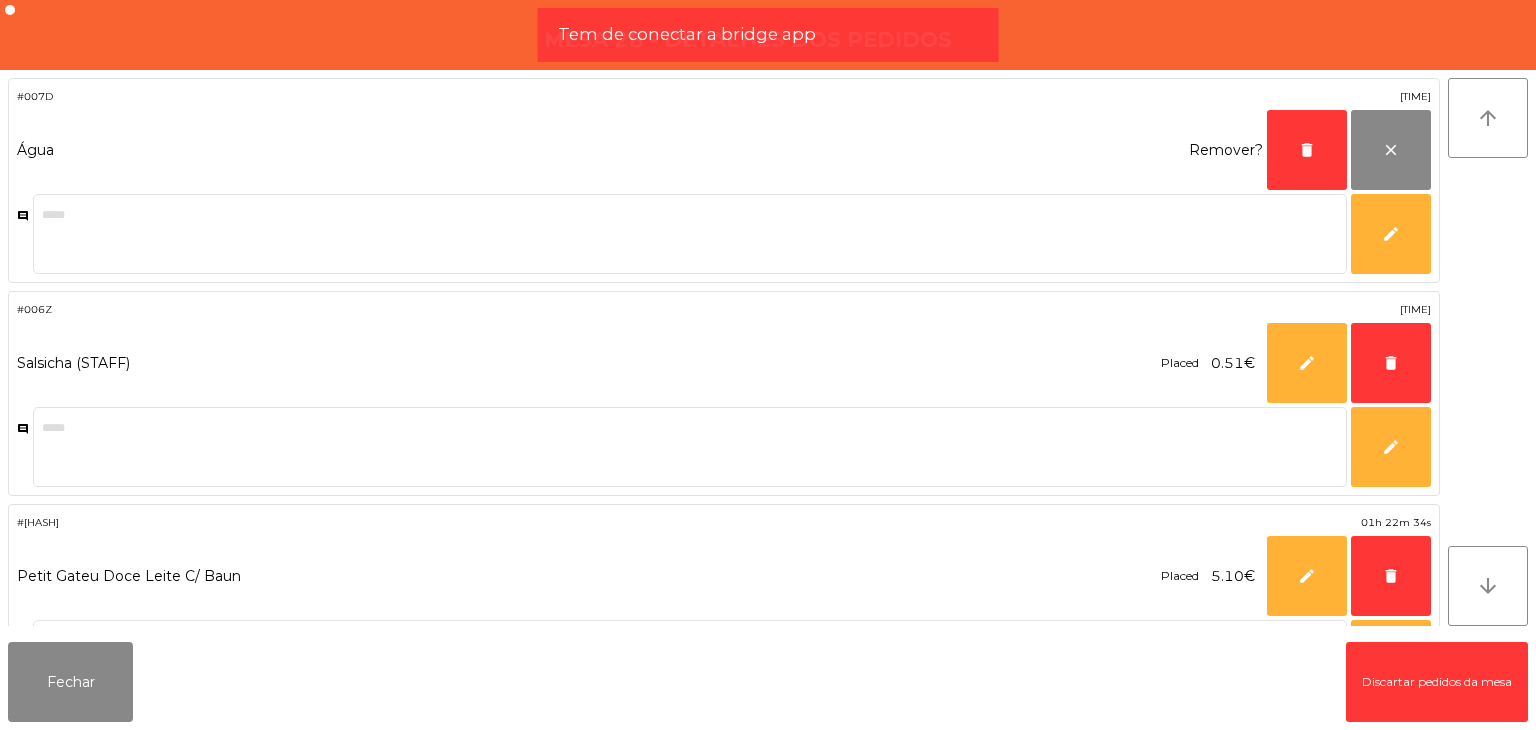 click on "Fechar" 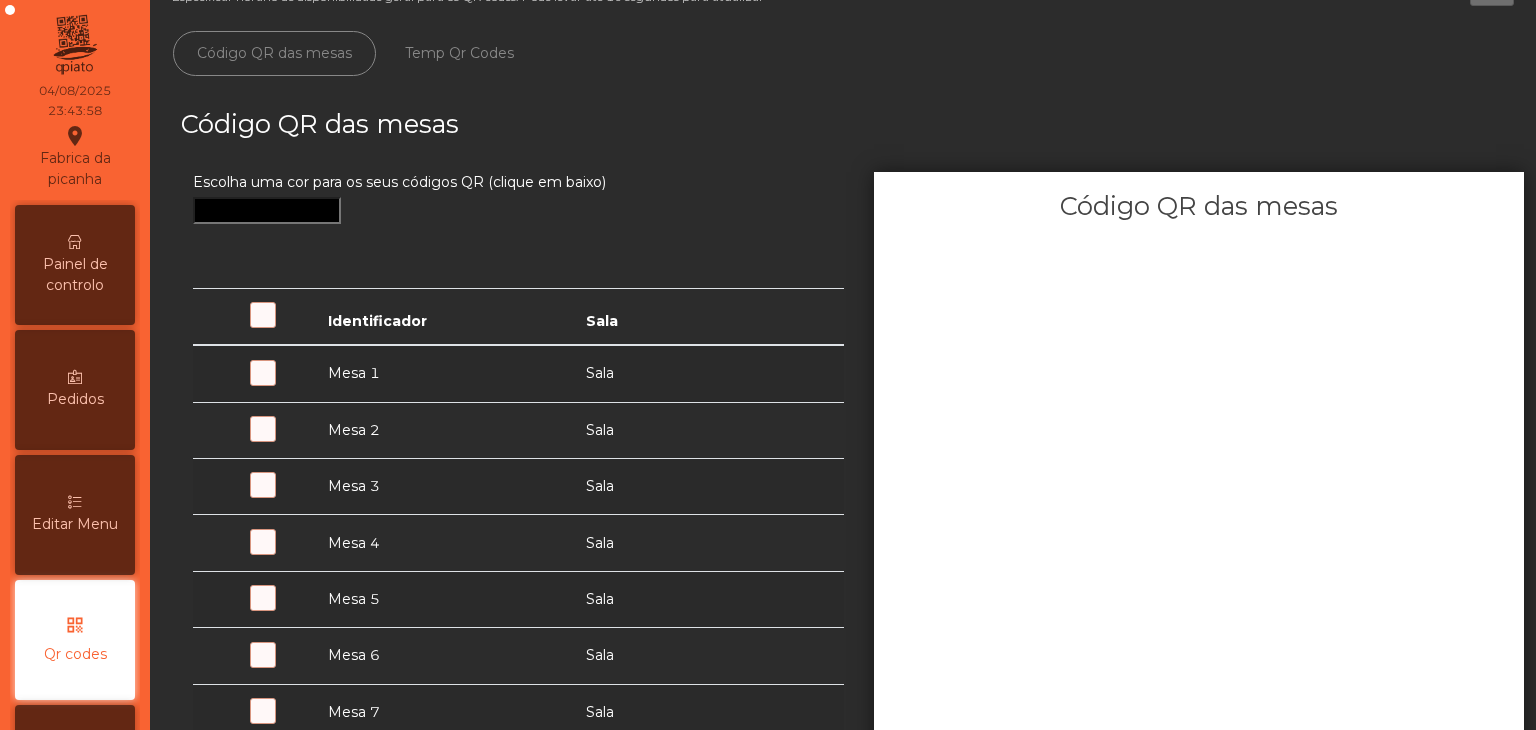 click on "Painel de controlo" at bounding box center (75, 265) 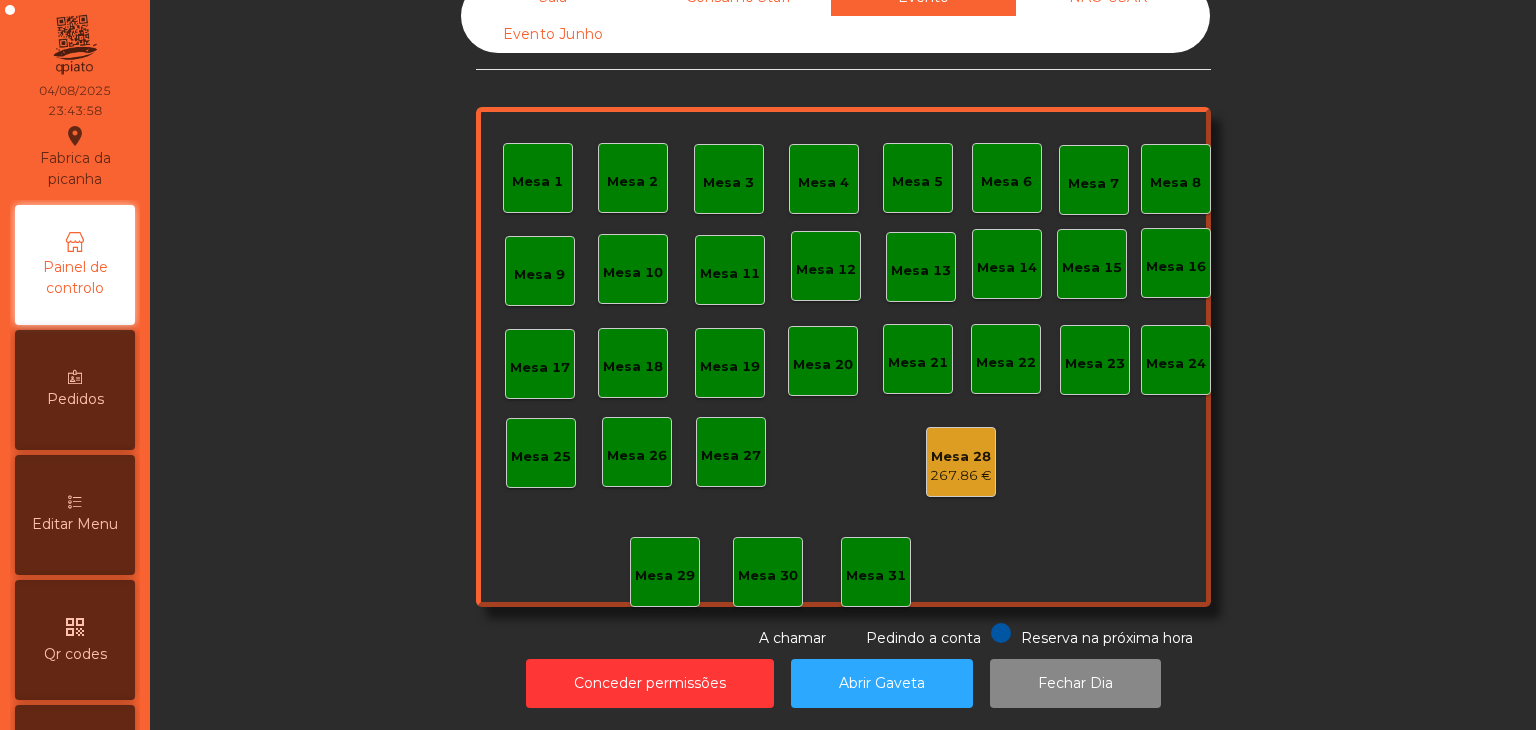 click on "267.86 €" 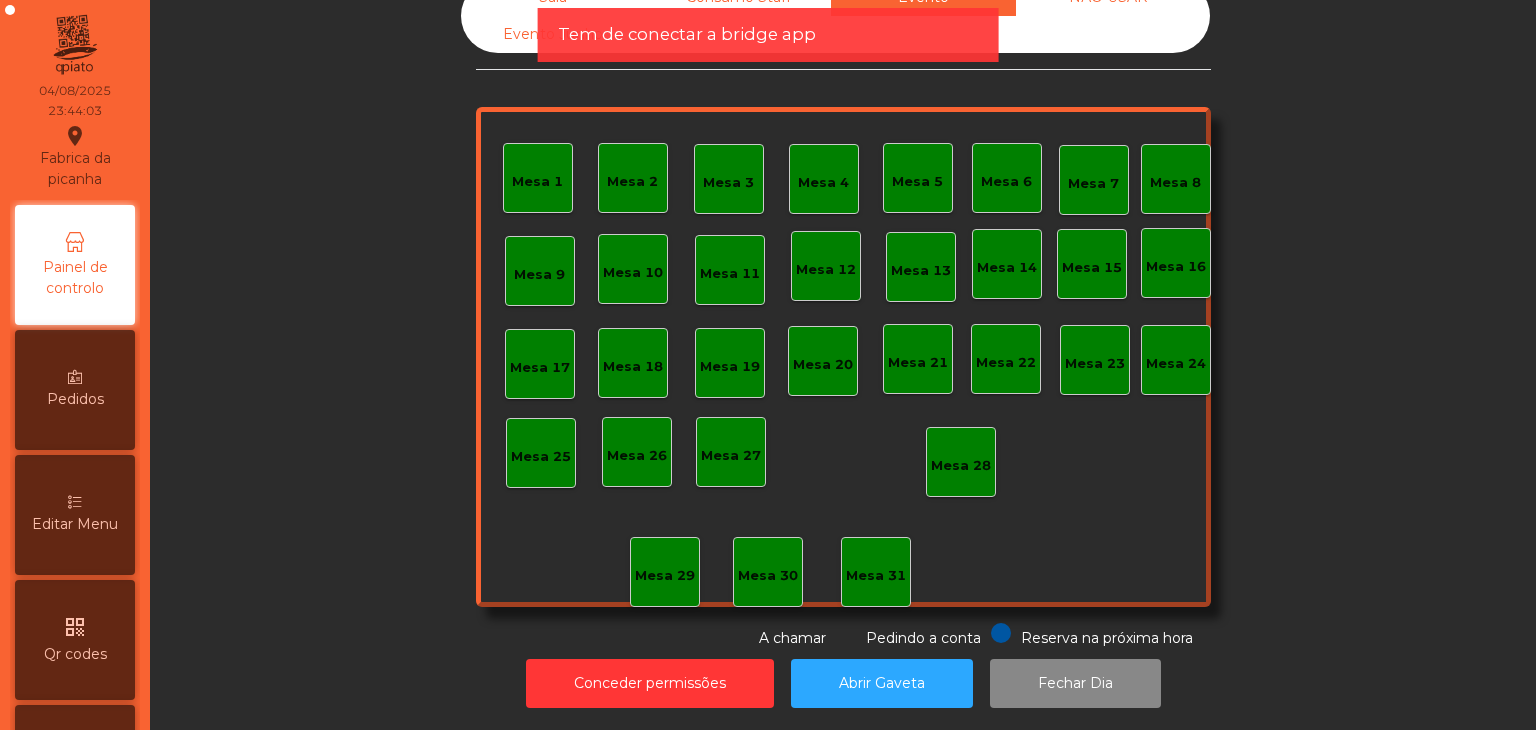 scroll, scrollTop: 0, scrollLeft: 0, axis: both 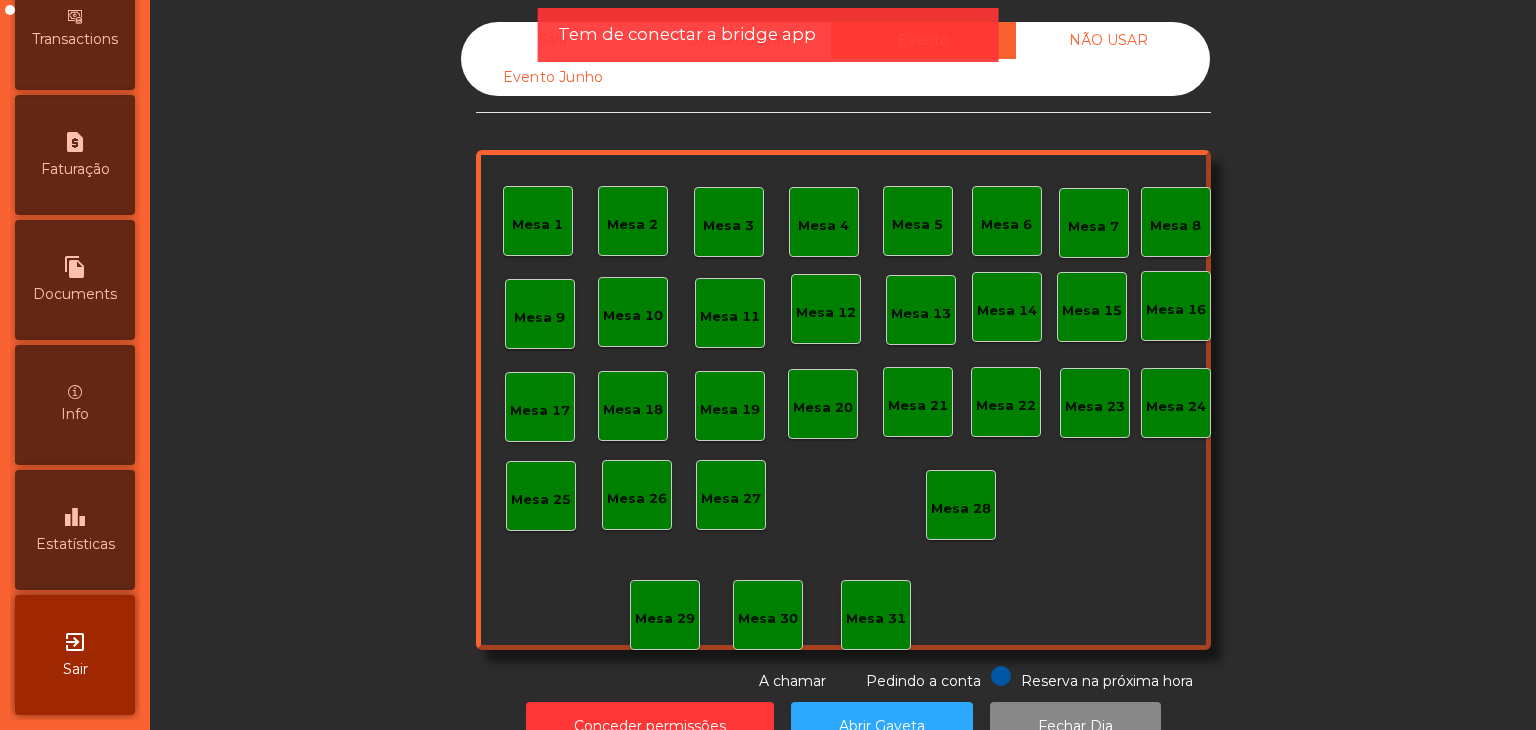click on "Sair" at bounding box center [75, 669] 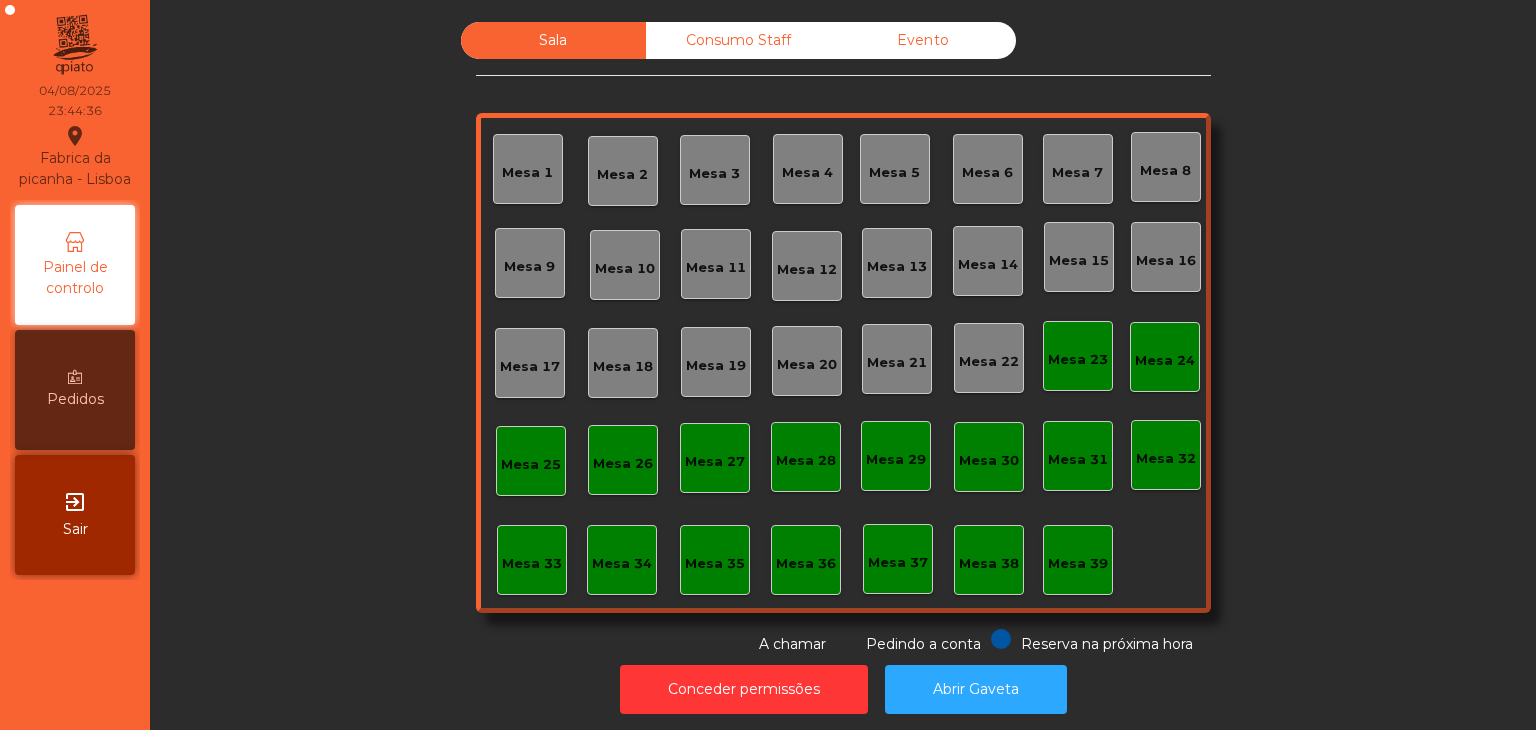 scroll, scrollTop: 0, scrollLeft: 0, axis: both 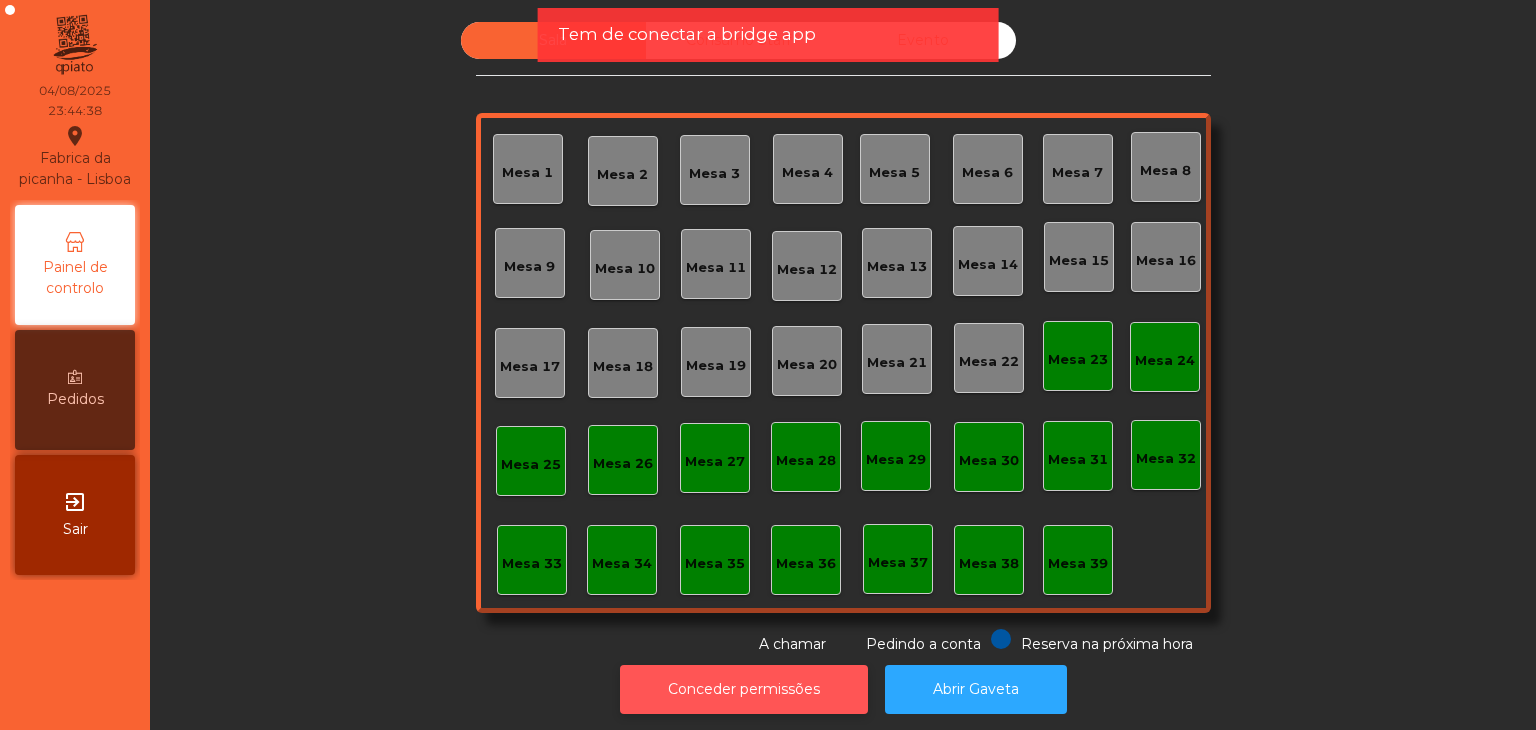 click on "Conceder permissões" 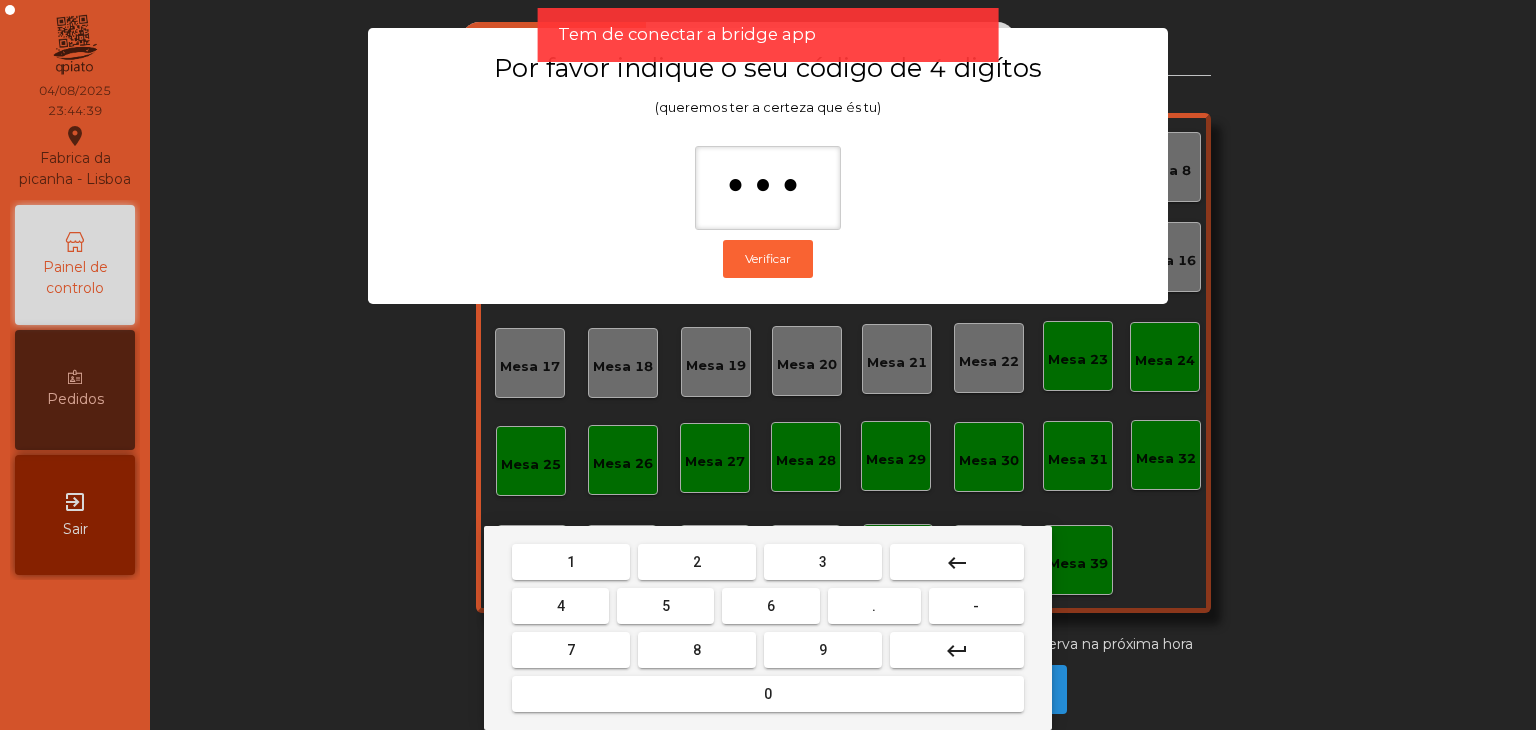 type on "****" 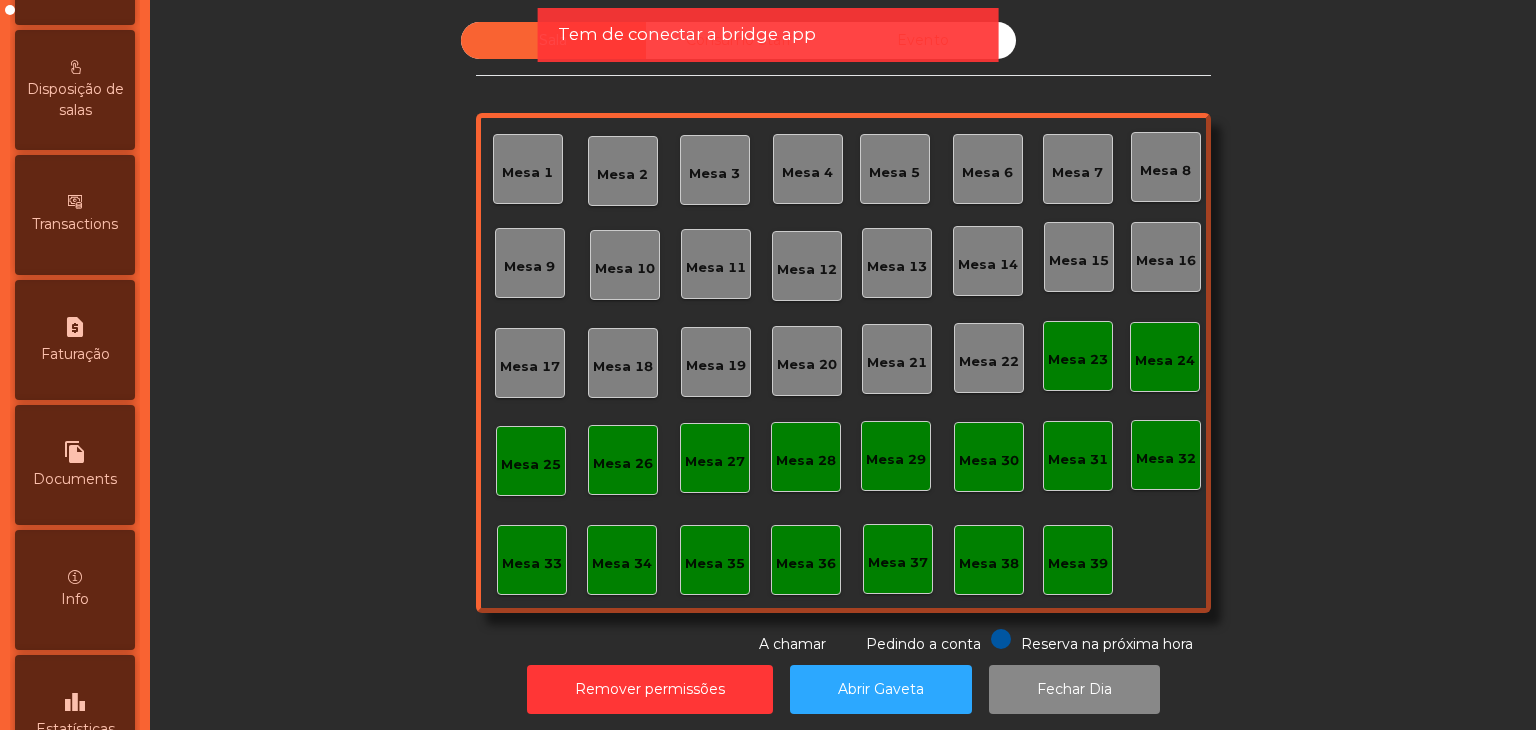 click on "Info" at bounding box center (75, 590) 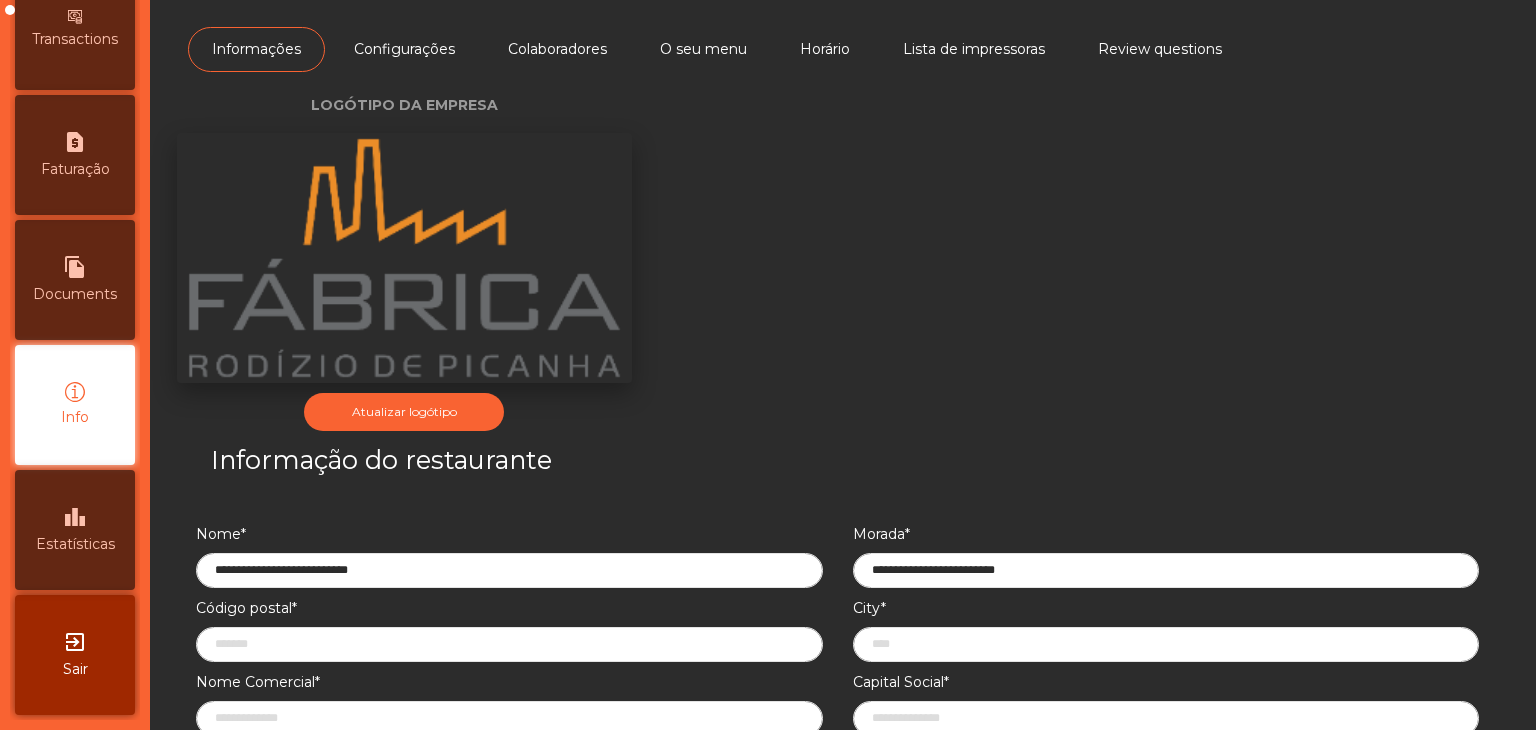 scroll, scrollTop: 1006, scrollLeft: 0, axis: vertical 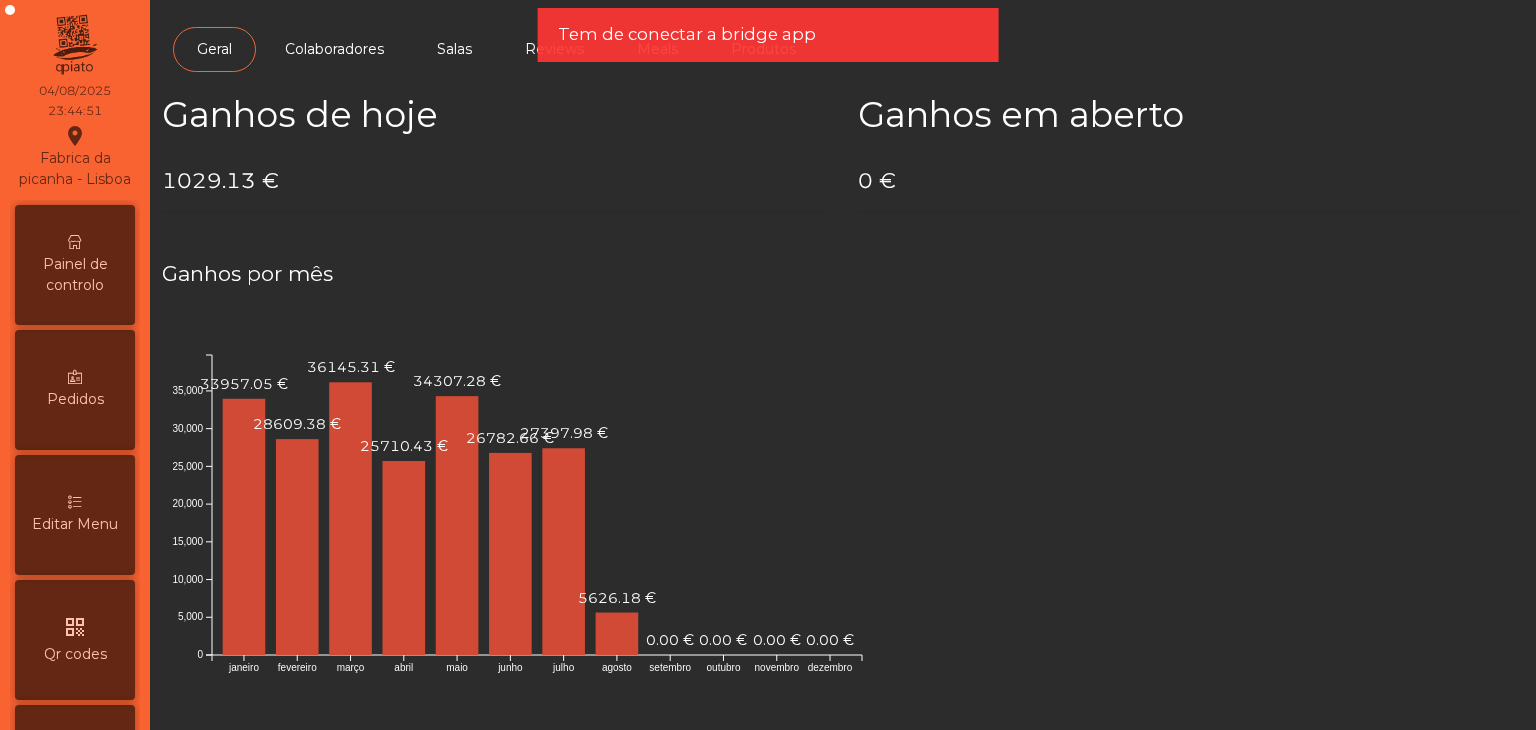 click on "Painel de controlo" at bounding box center (75, 265) 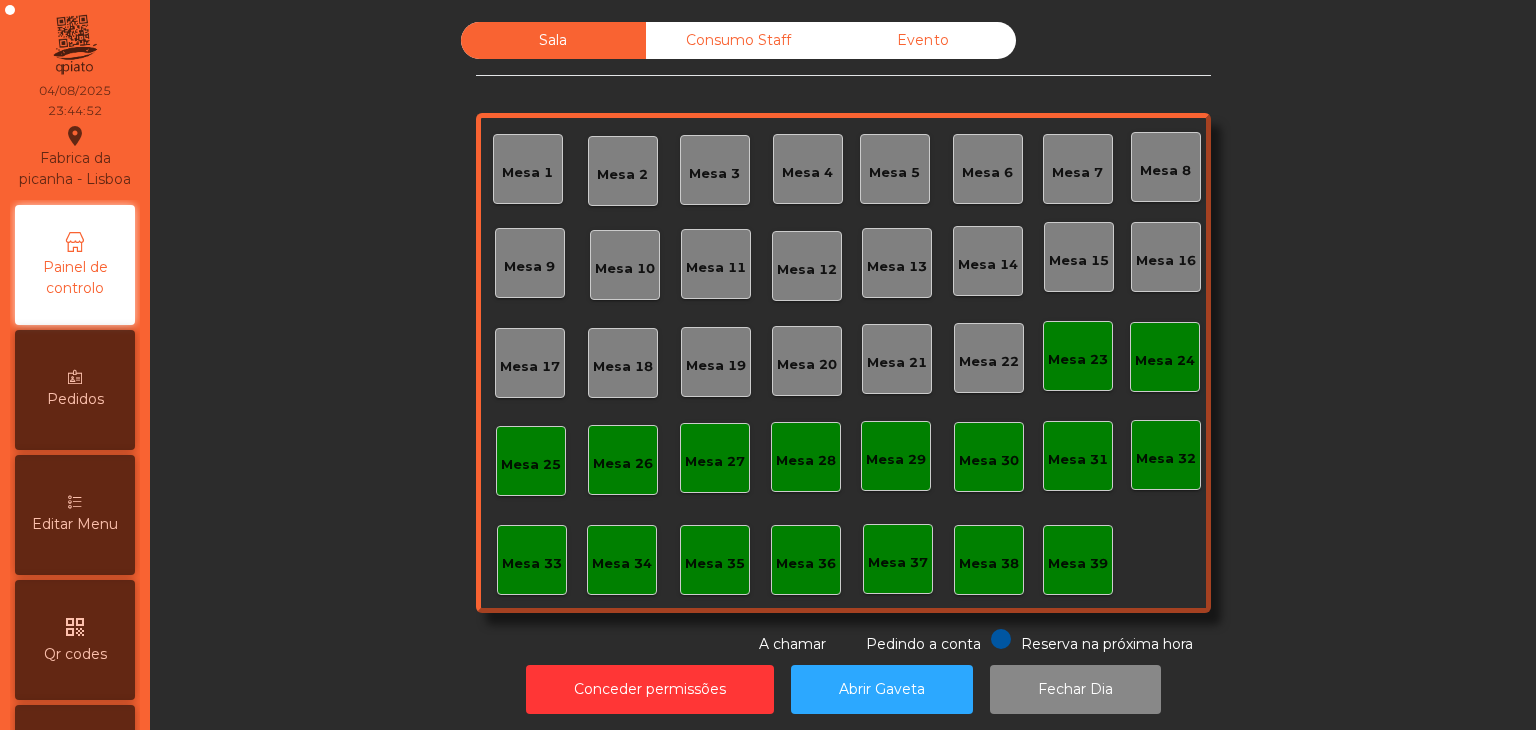 click on "Consumo Staff" 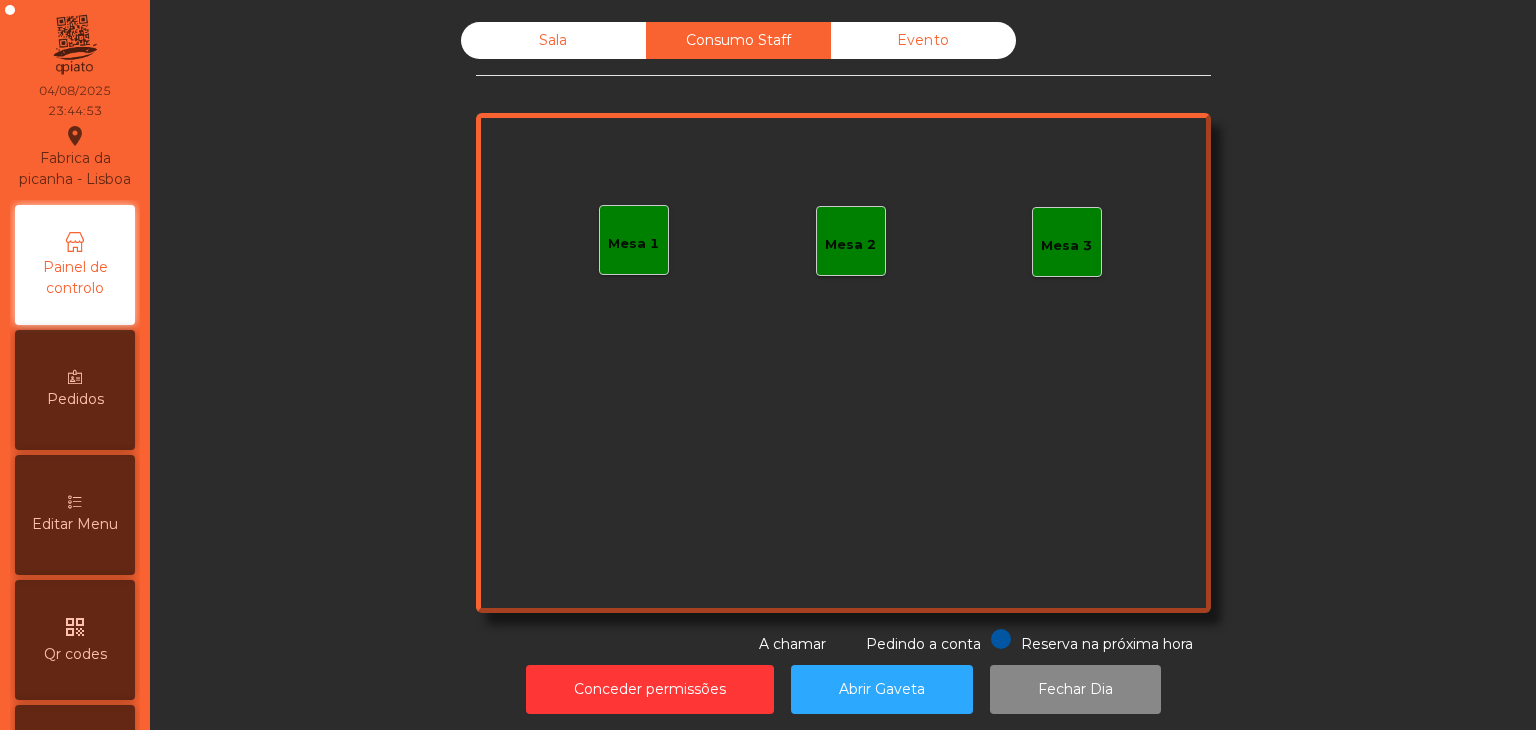 click on "Evento" 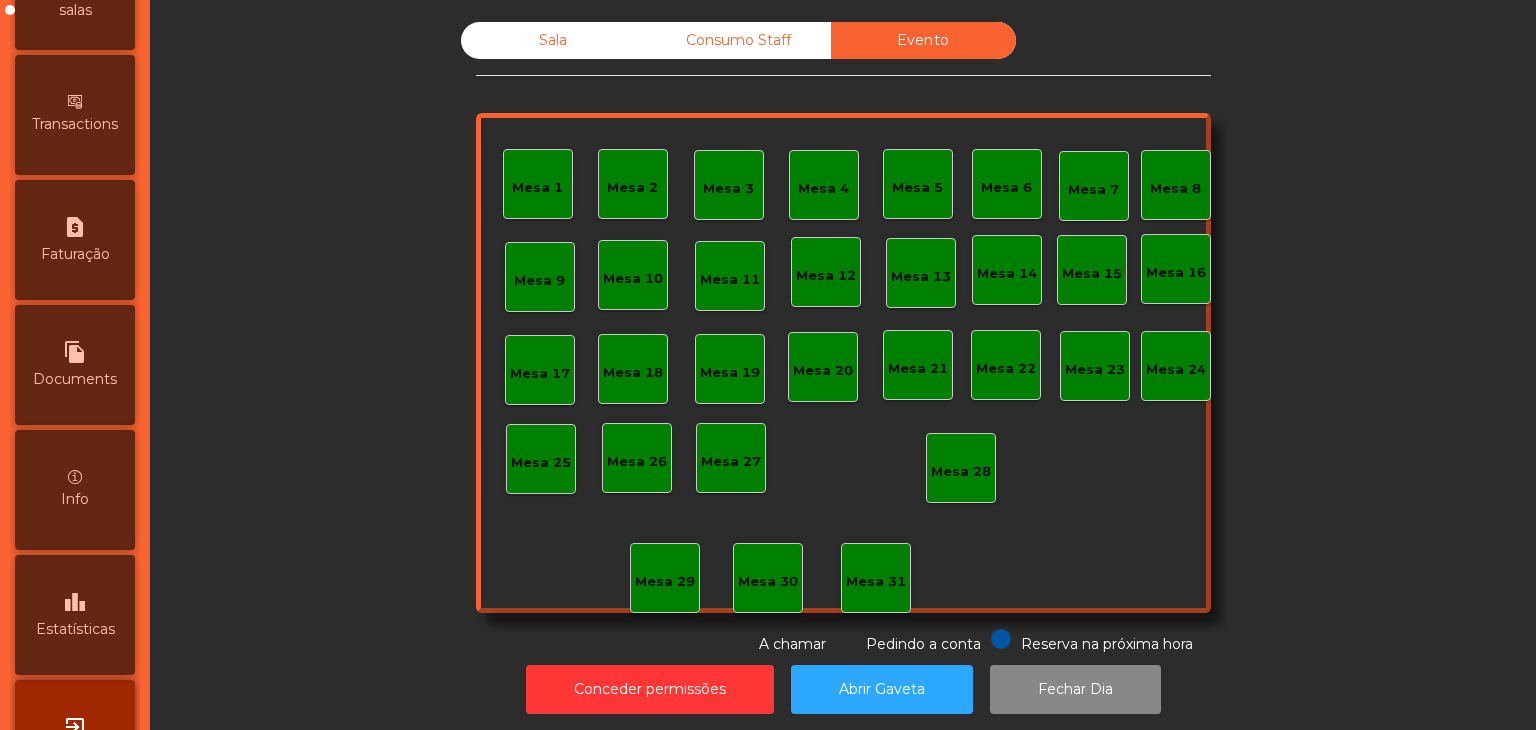 scroll, scrollTop: 1006, scrollLeft: 0, axis: vertical 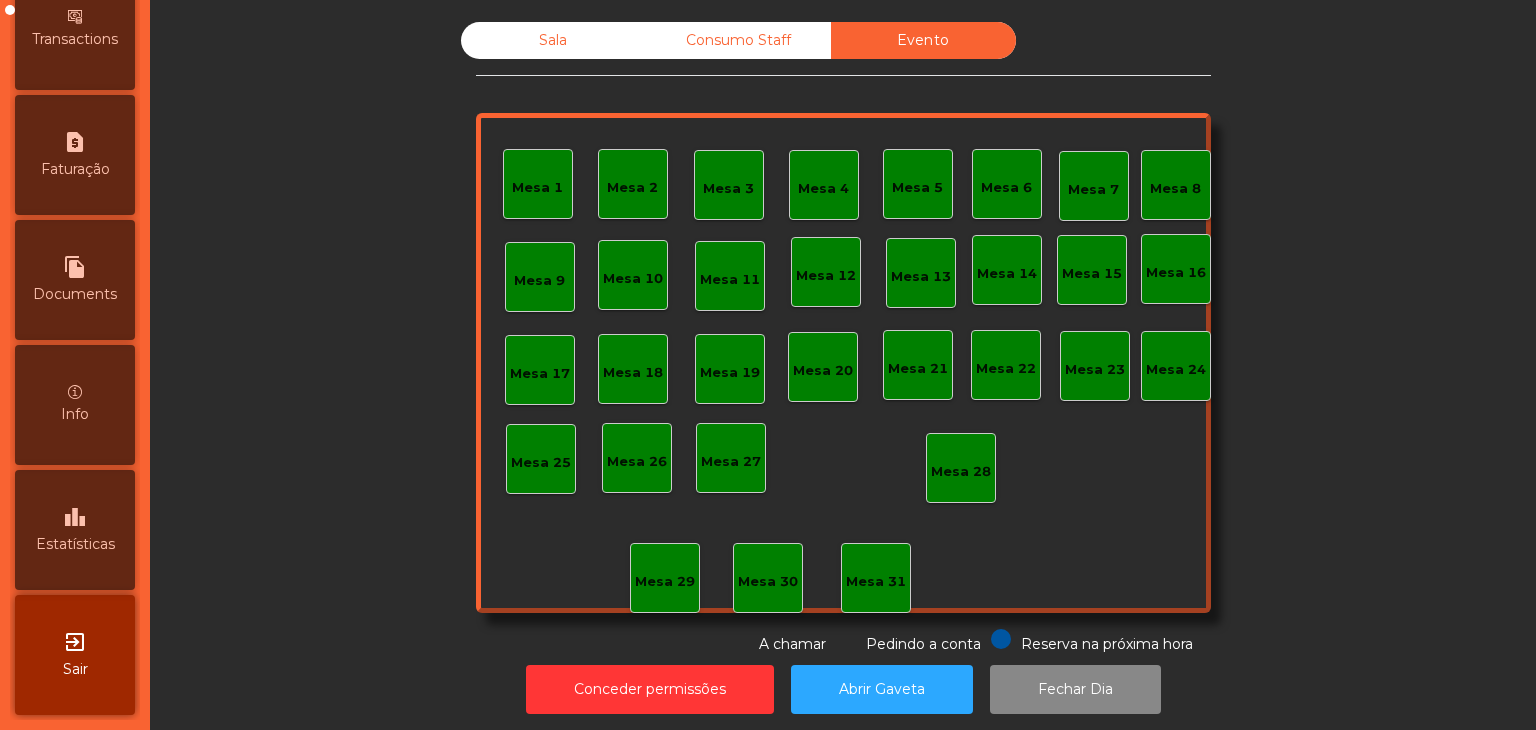 click on "Sair" at bounding box center (75, 669) 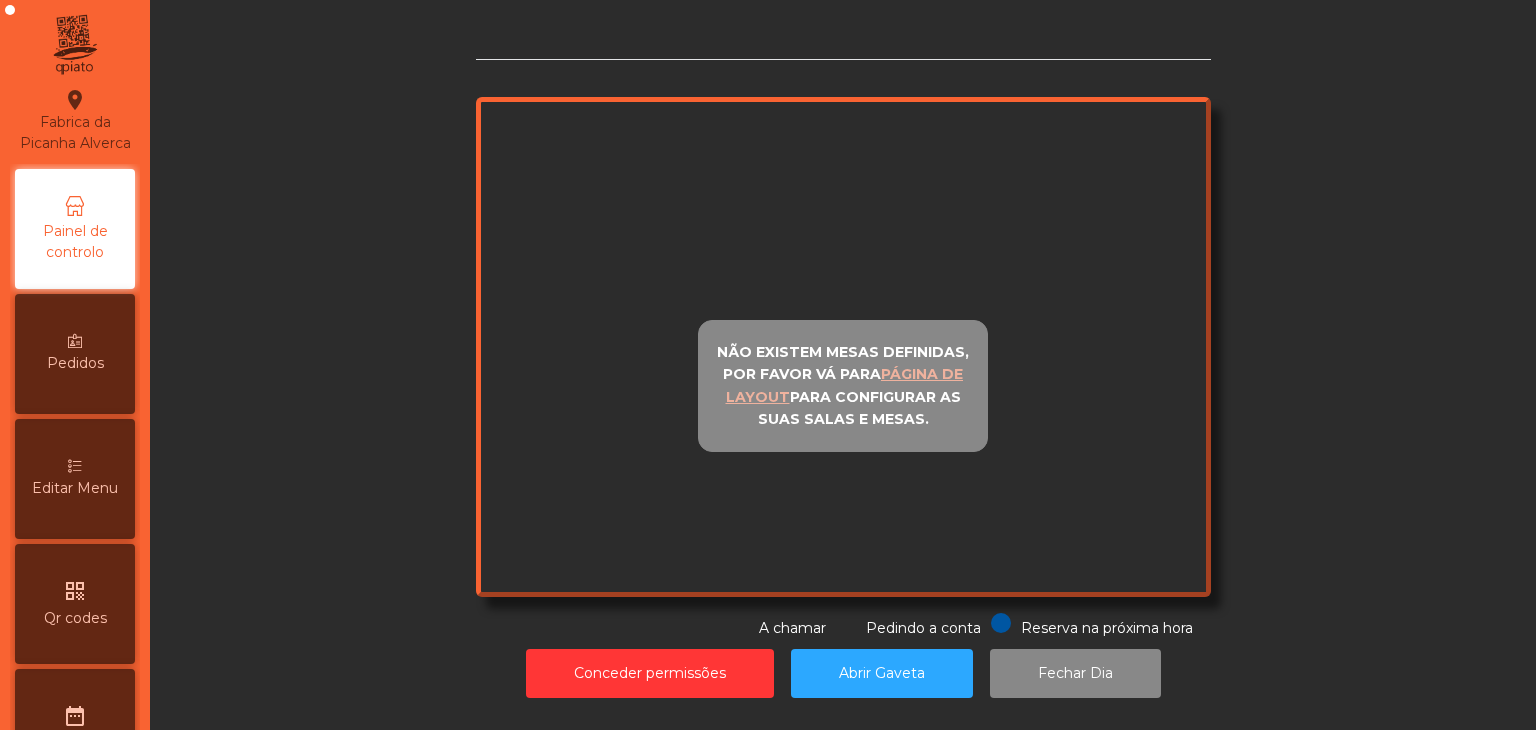 scroll, scrollTop: 0, scrollLeft: 0, axis: both 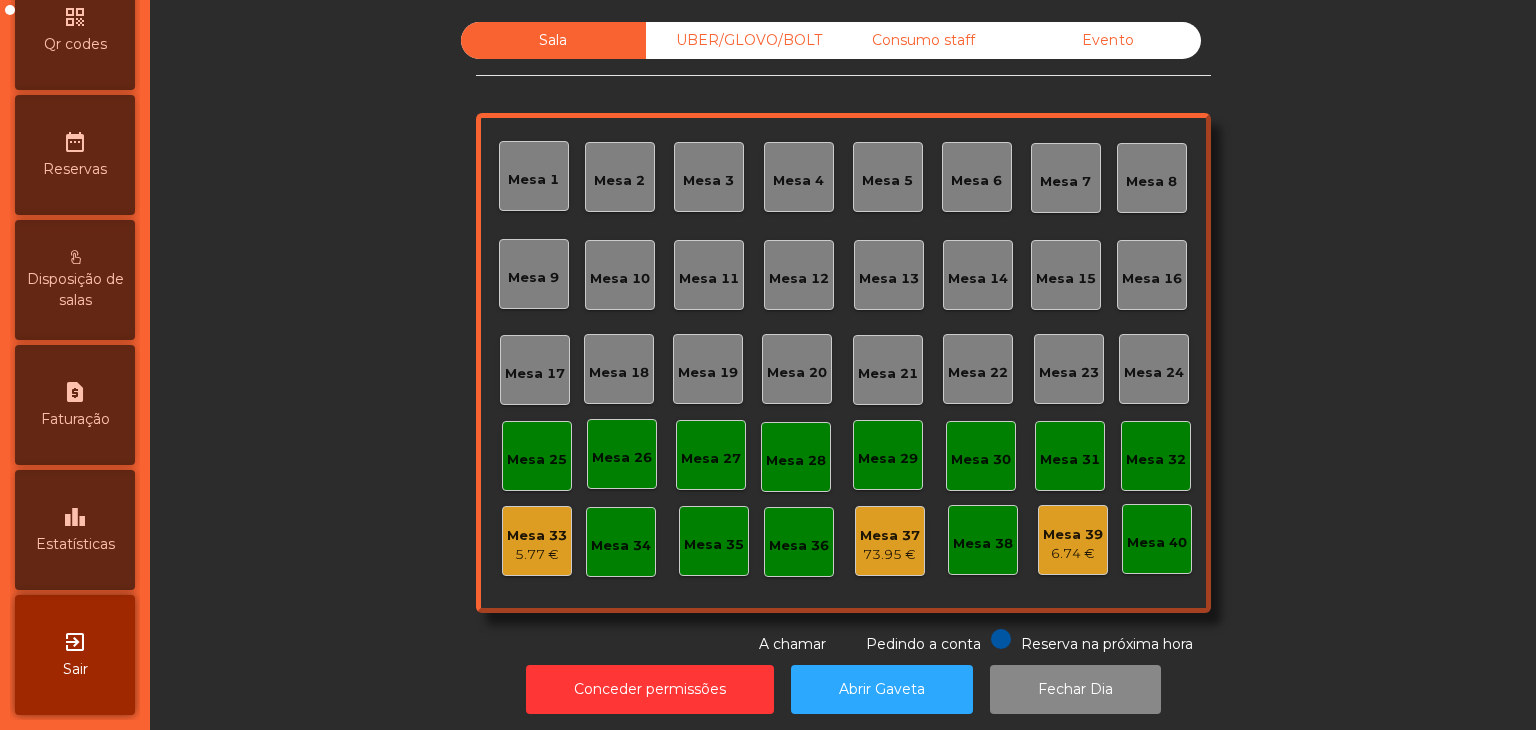 click on "Estatísticas" at bounding box center (75, 544) 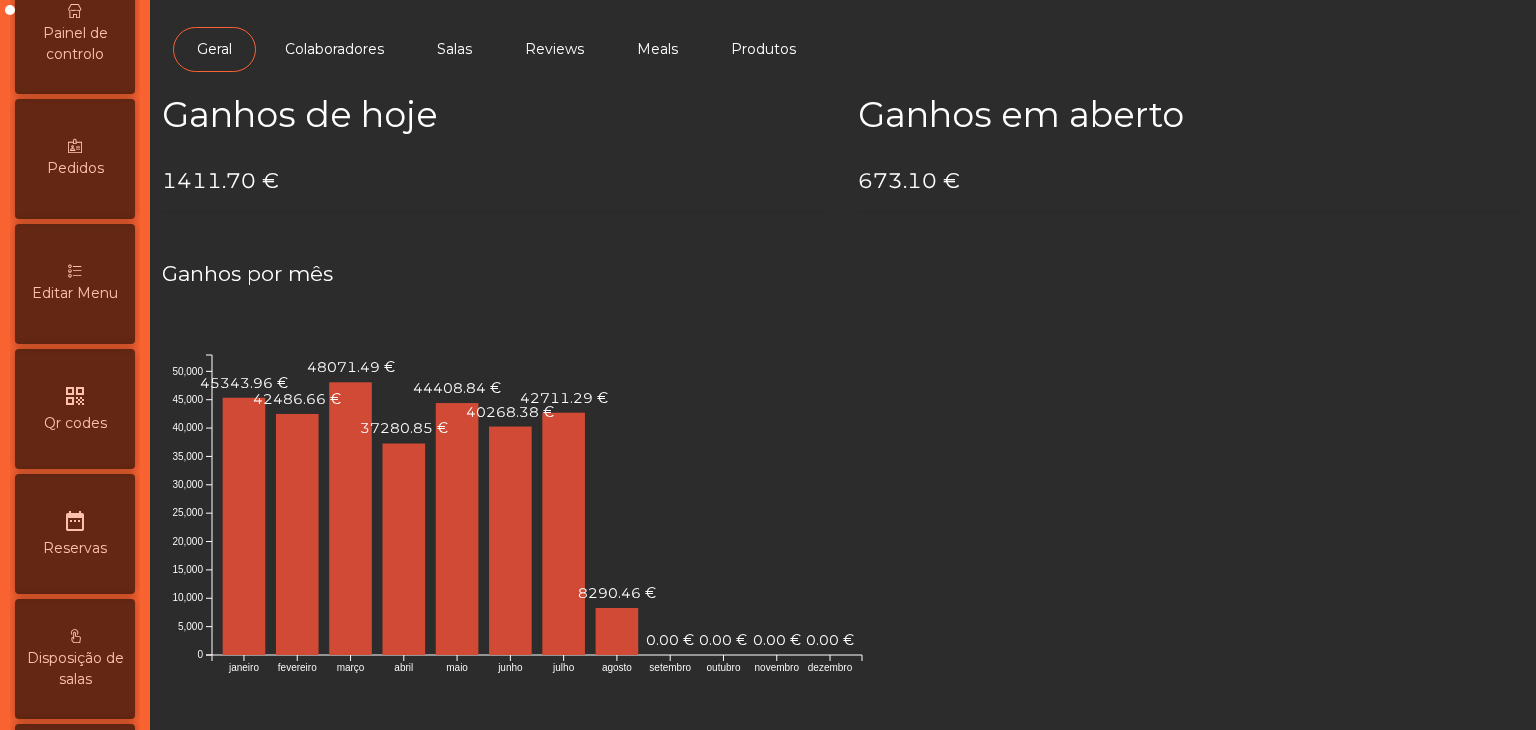scroll, scrollTop: 0, scrollLeft: 0, axis: both 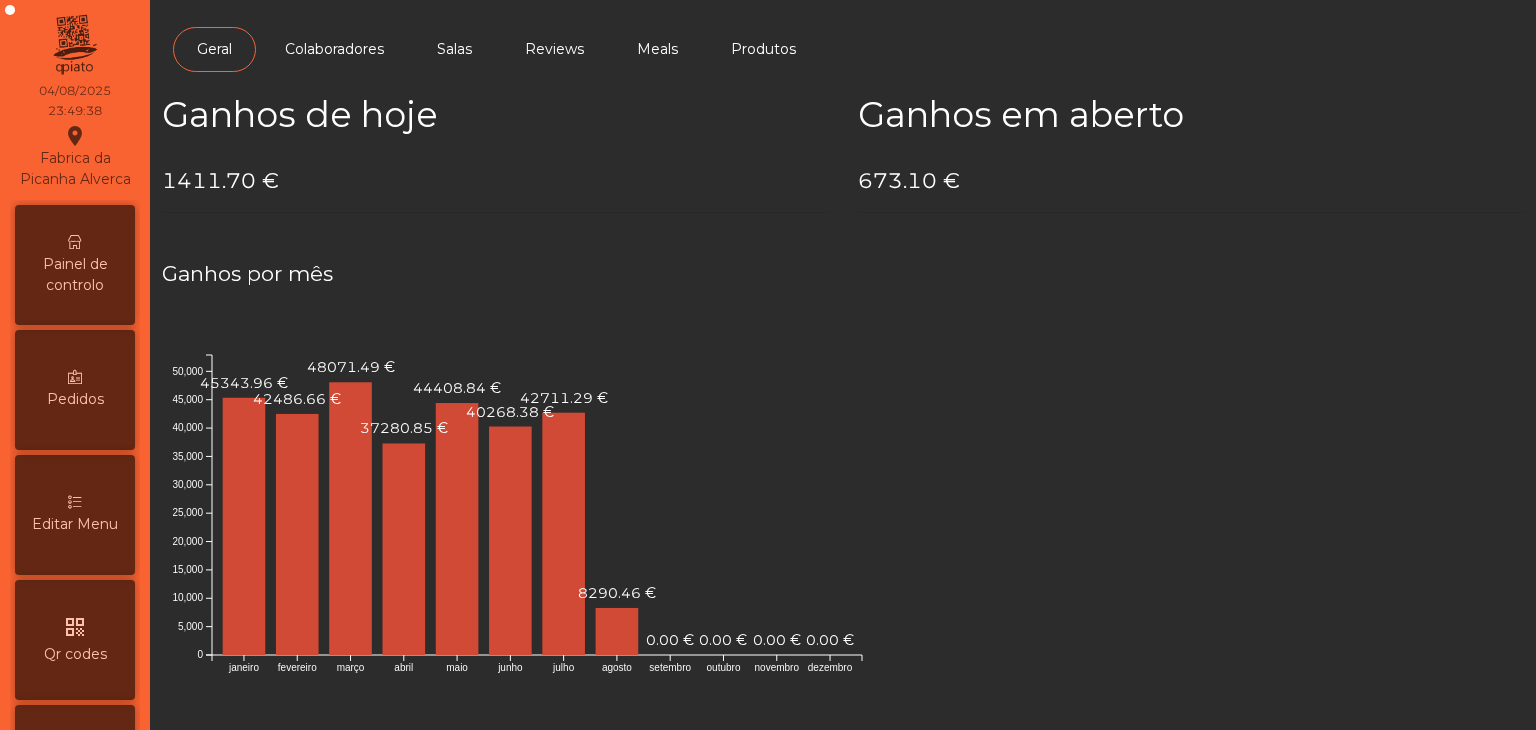 click on "Painel de controlo" at bounding box center [75, 275] 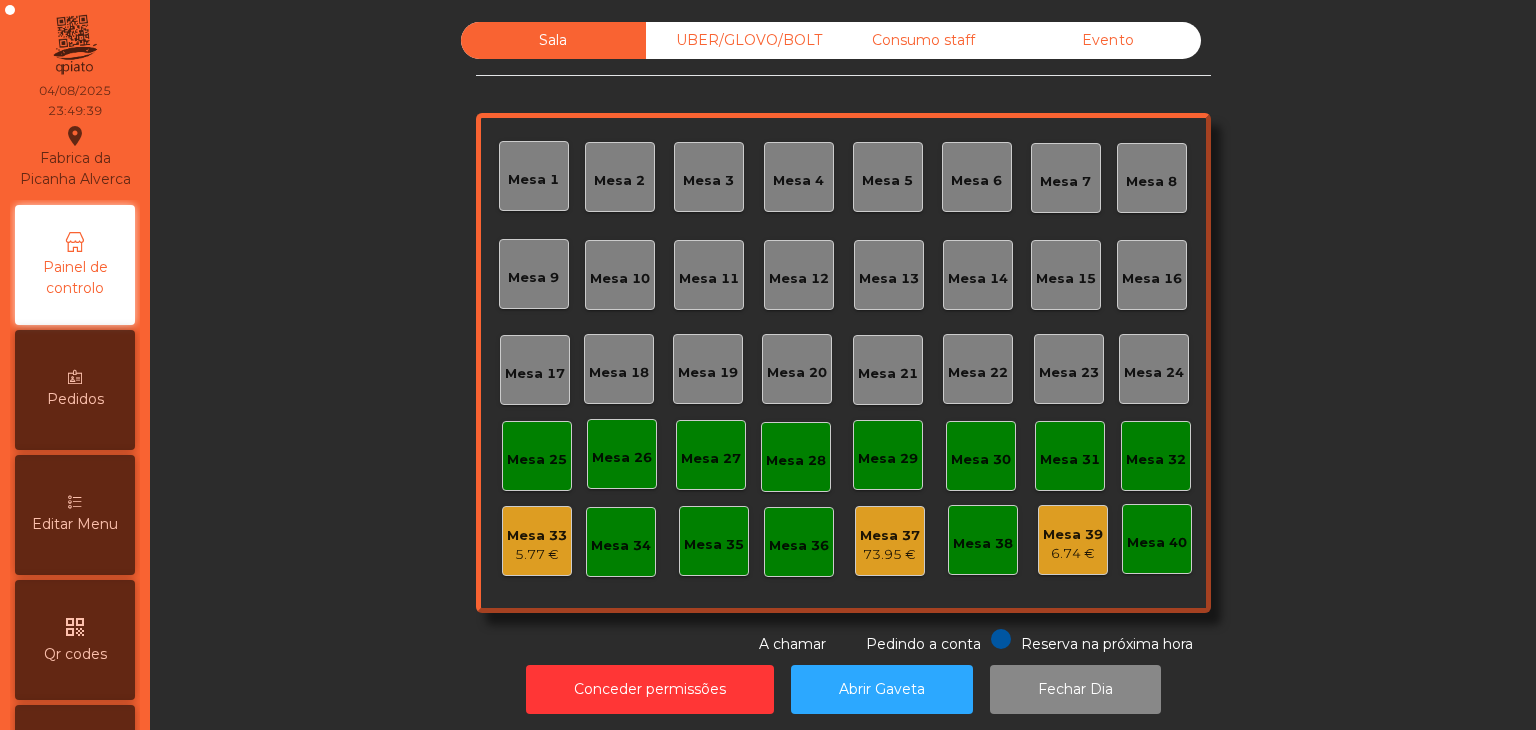 click on "Evento" 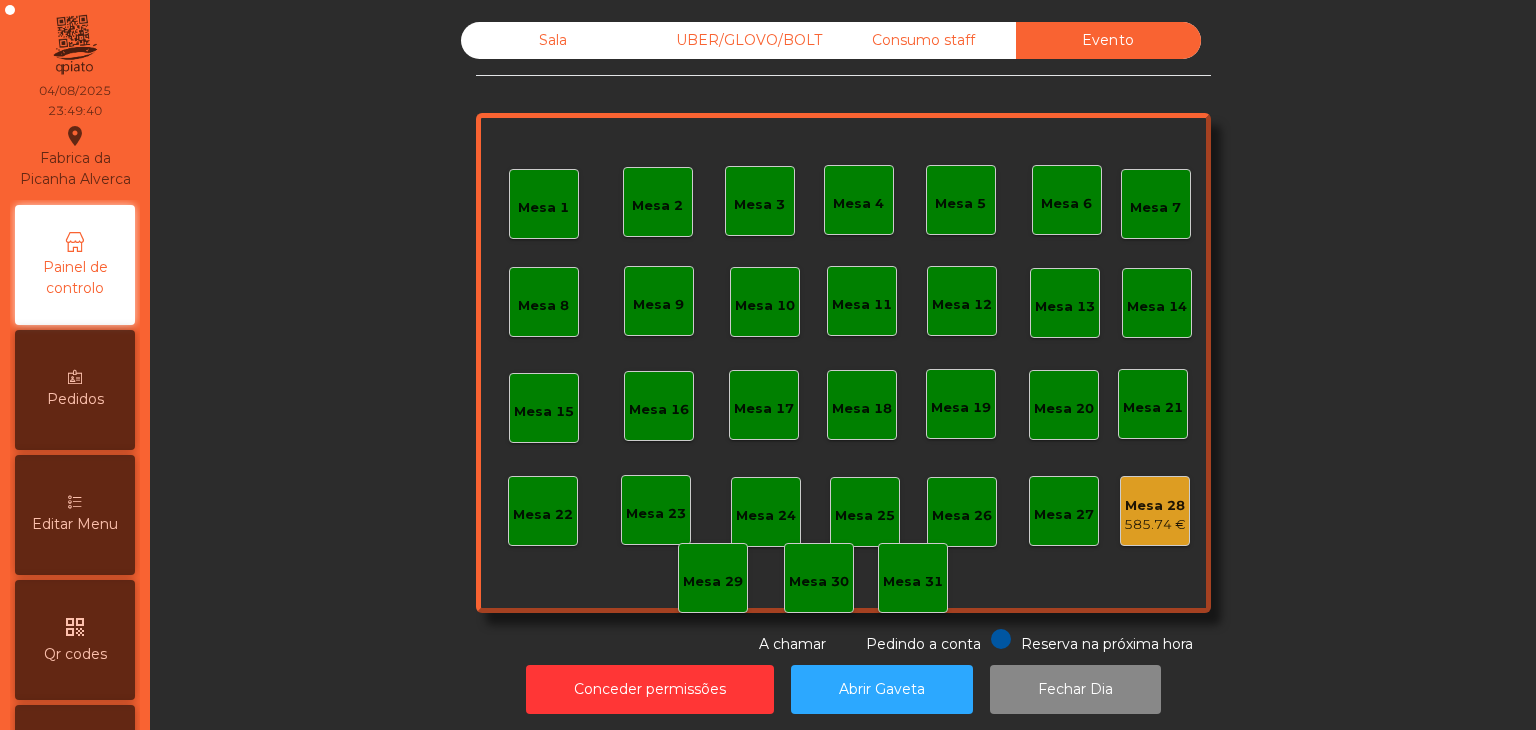 click on "Mesa 28" 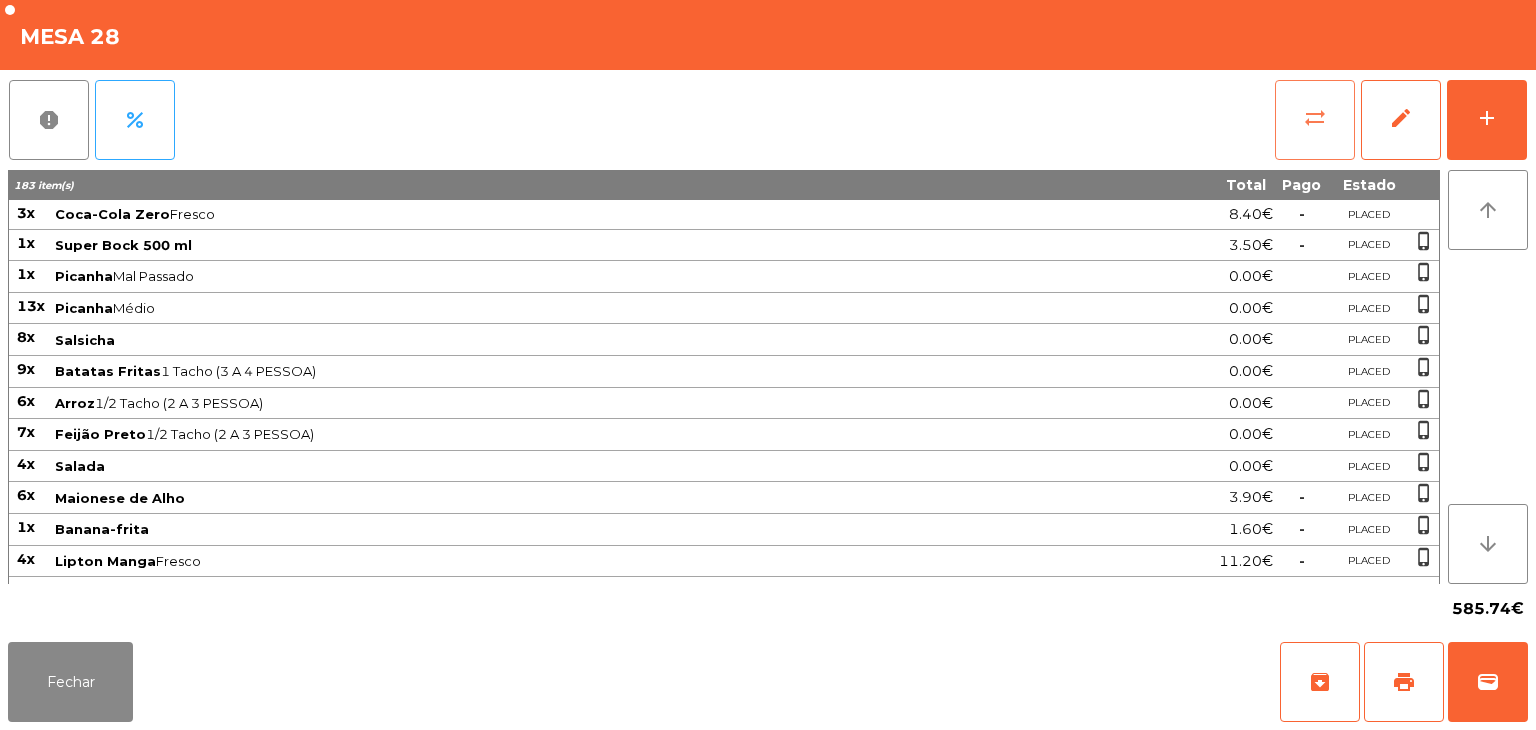 click on "sync_alt" 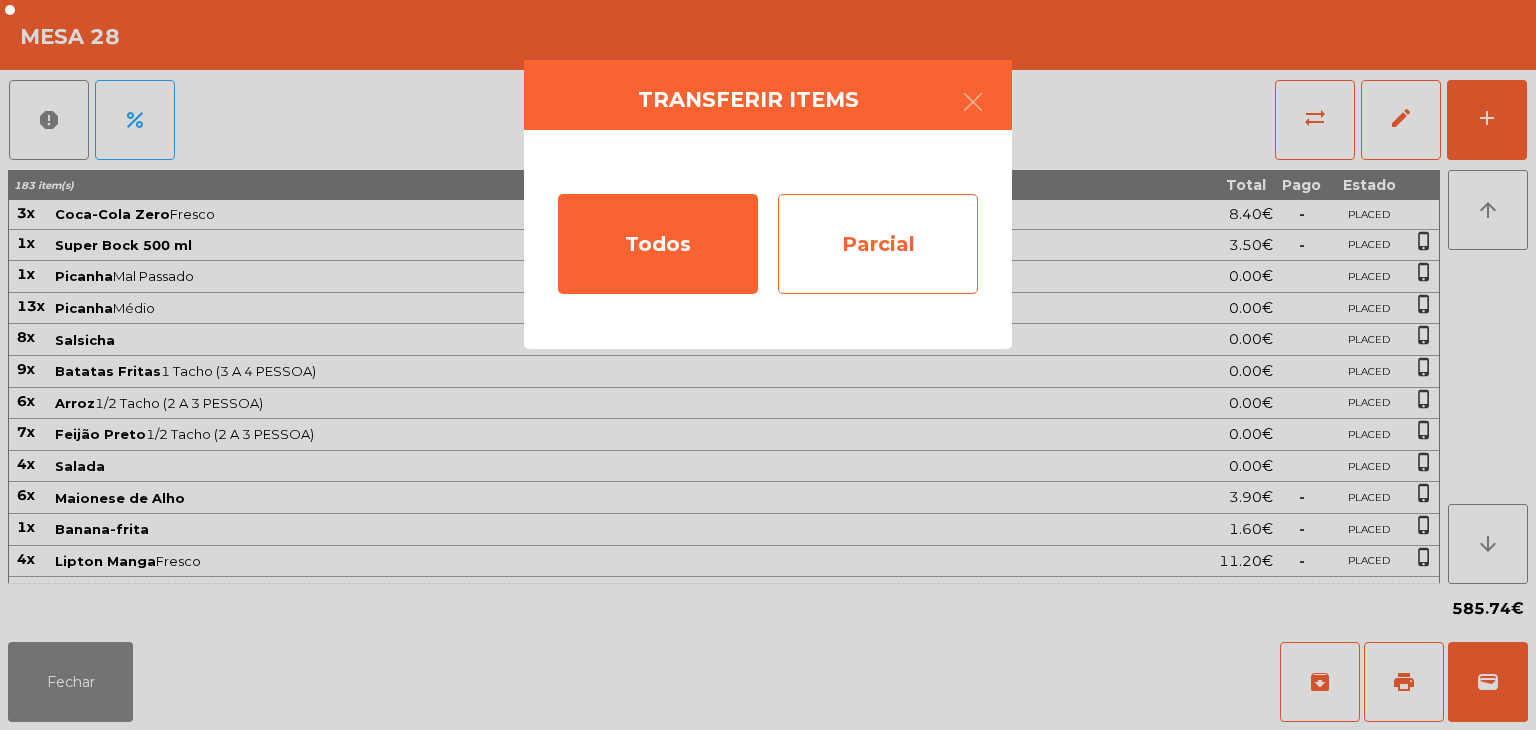 click on "Parcial" 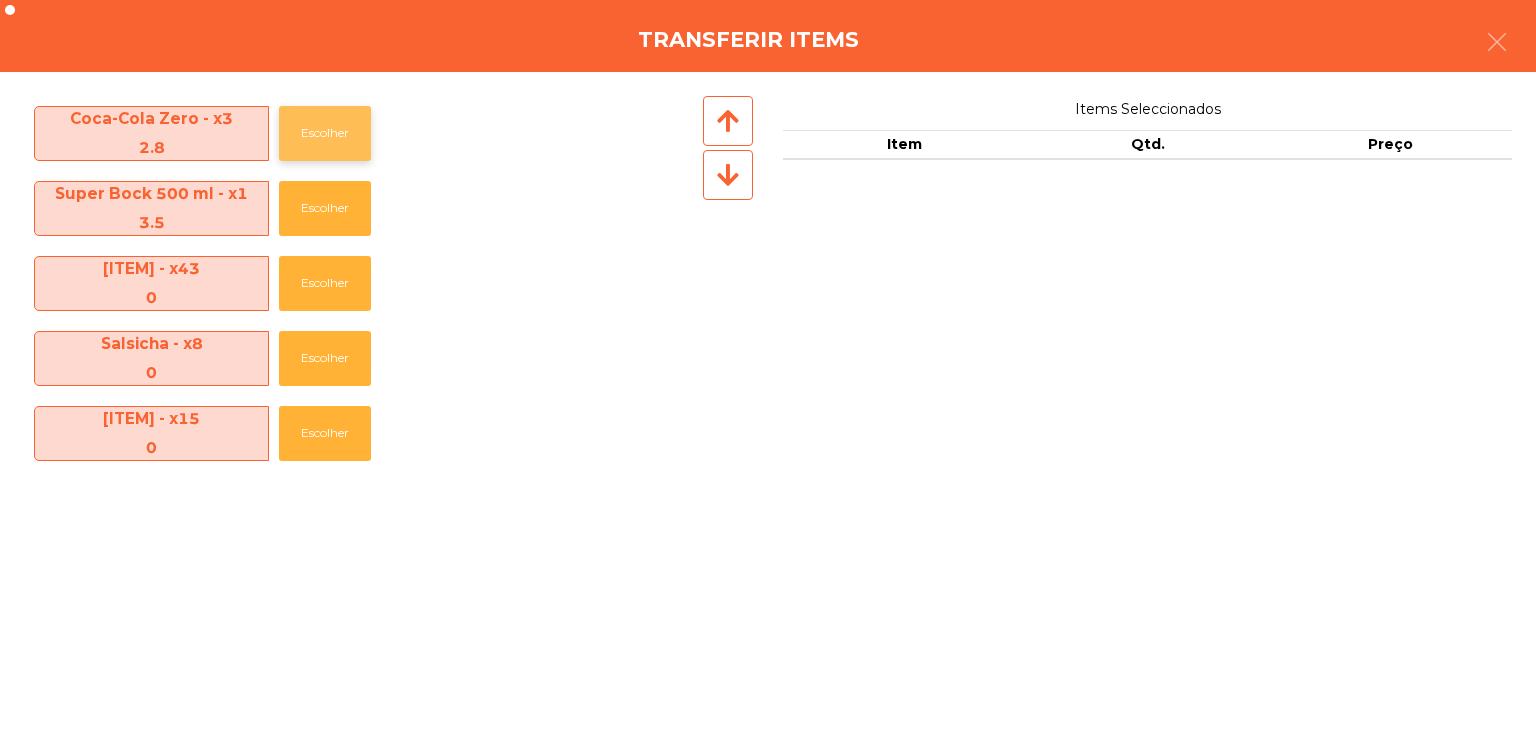 click on "Escolher" 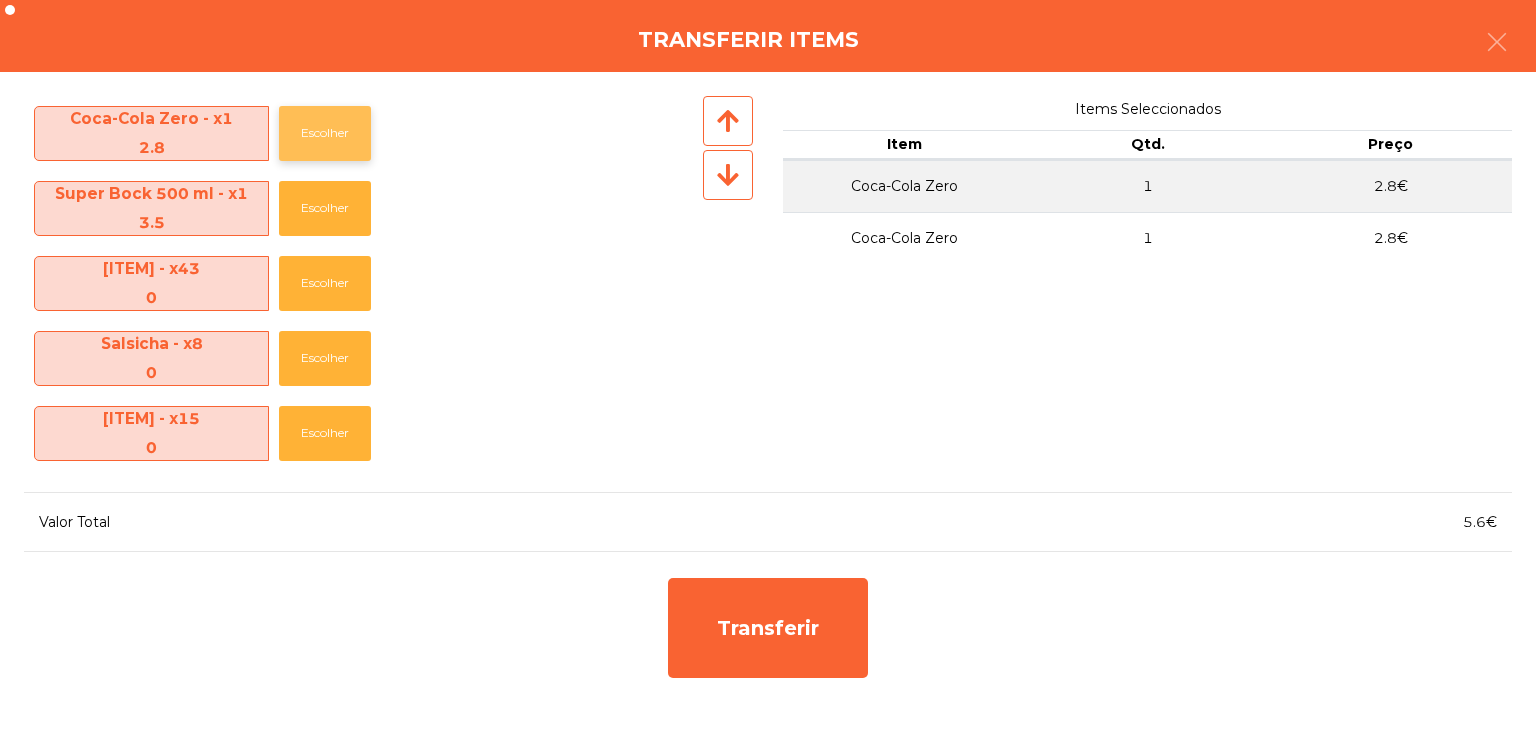 click on "Escolher" 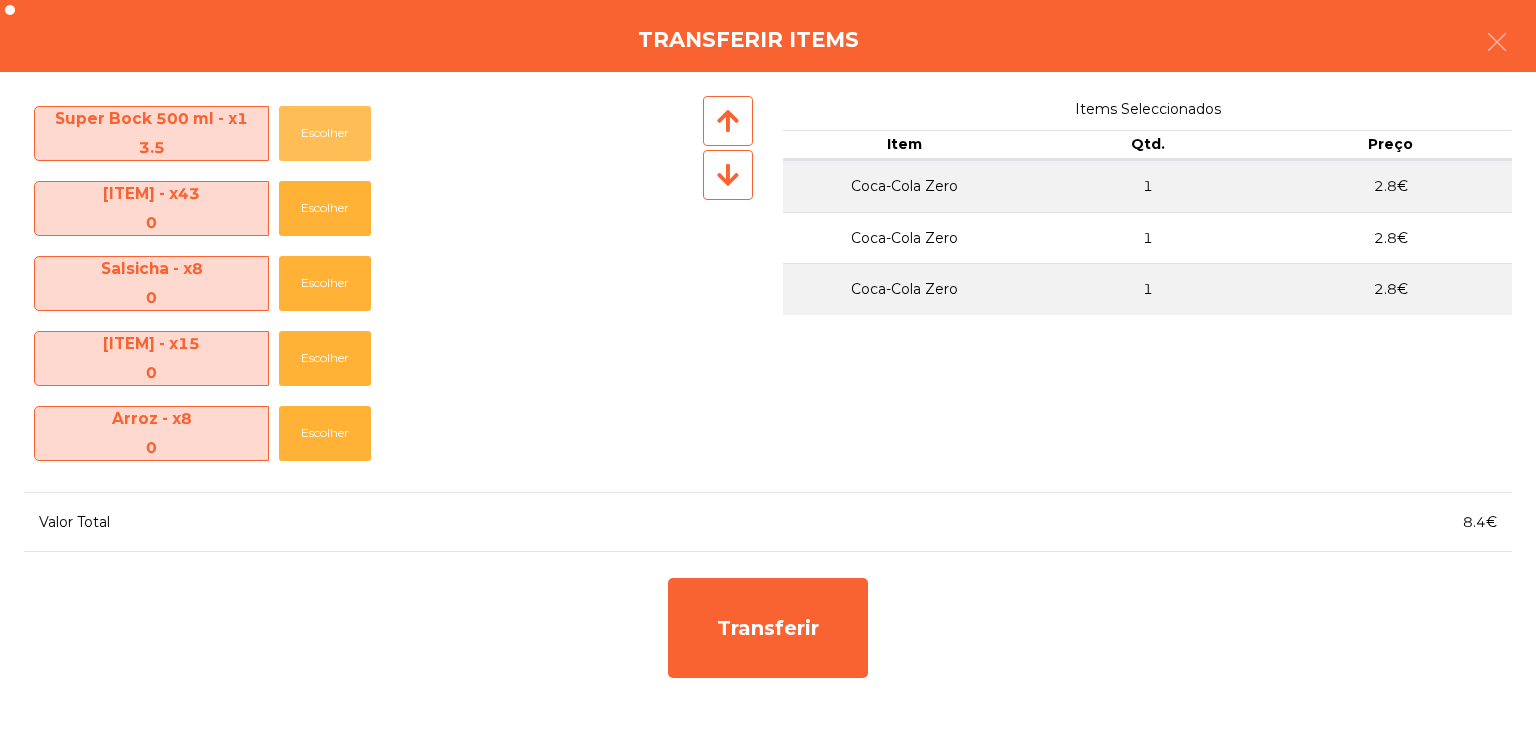 click on "Escolher" 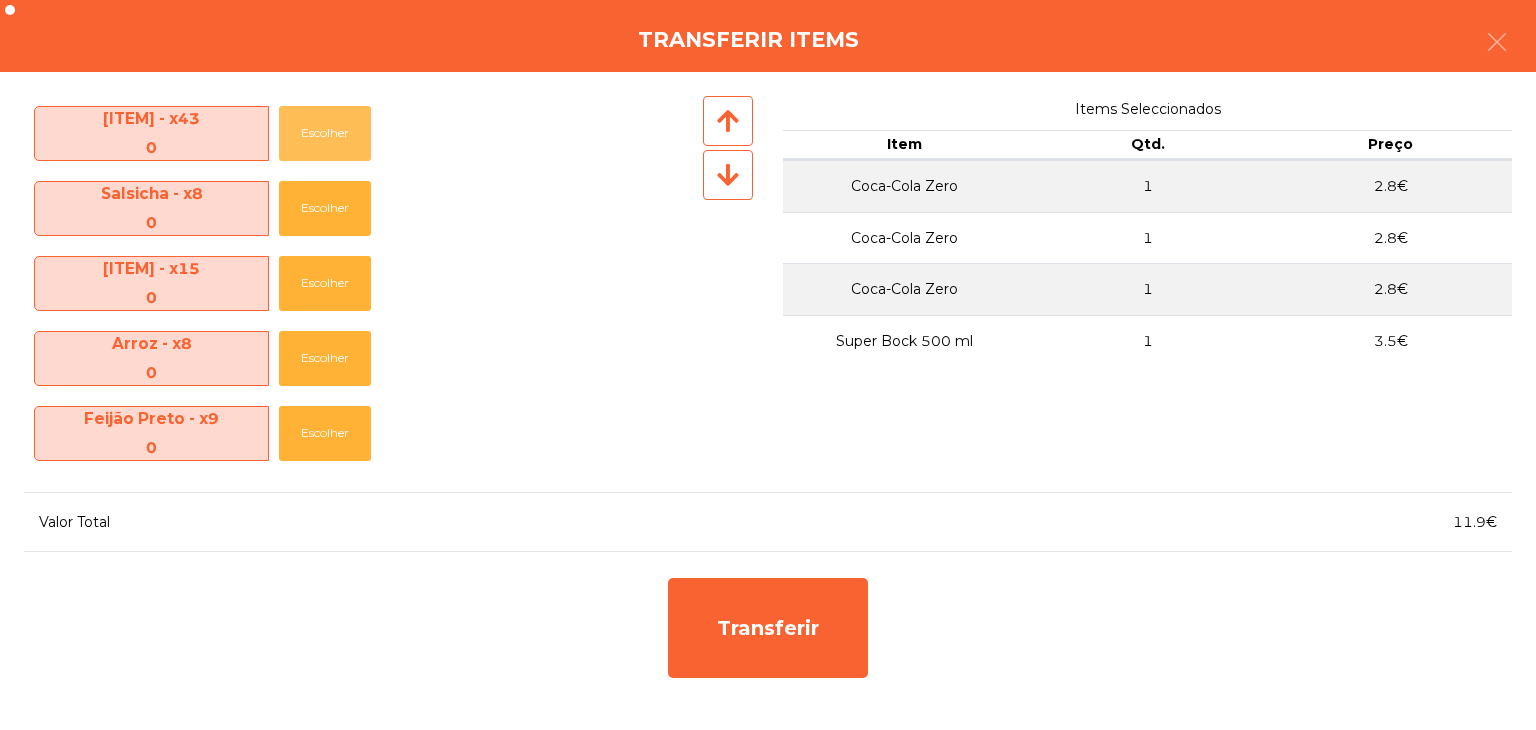 click on "Escolher" 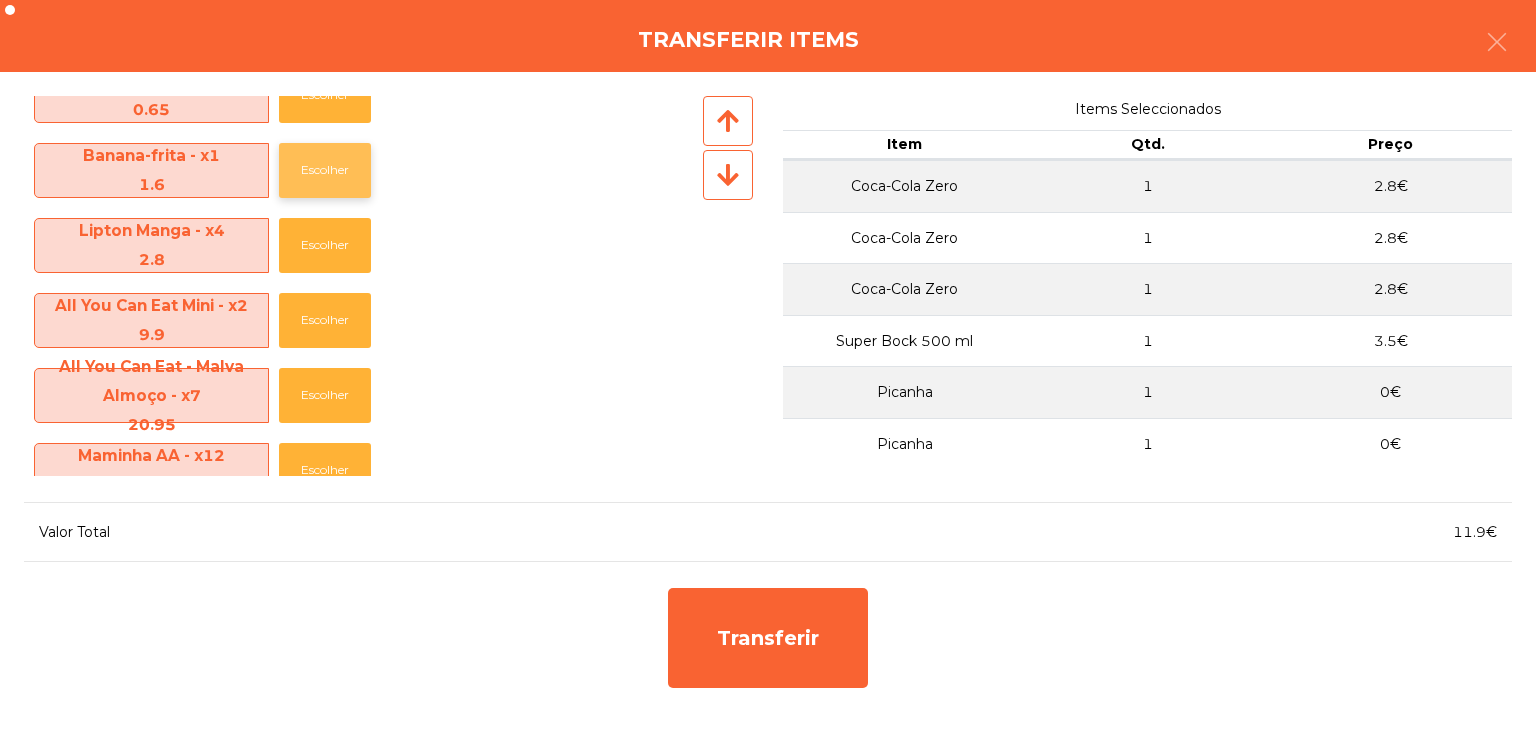 scroll, scrollTop: 500, scrollLeft: 0, axis: vertical 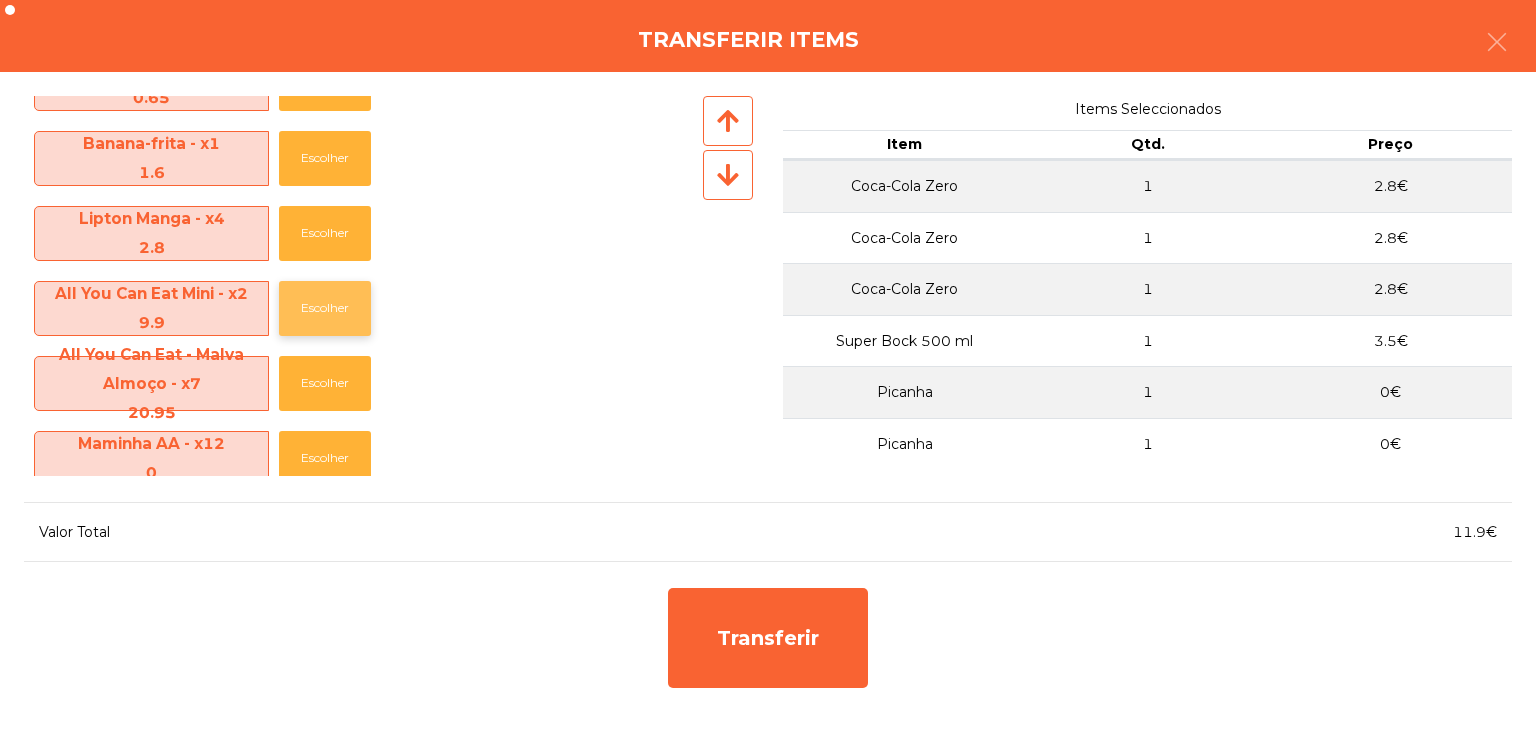 click on "Escolher" 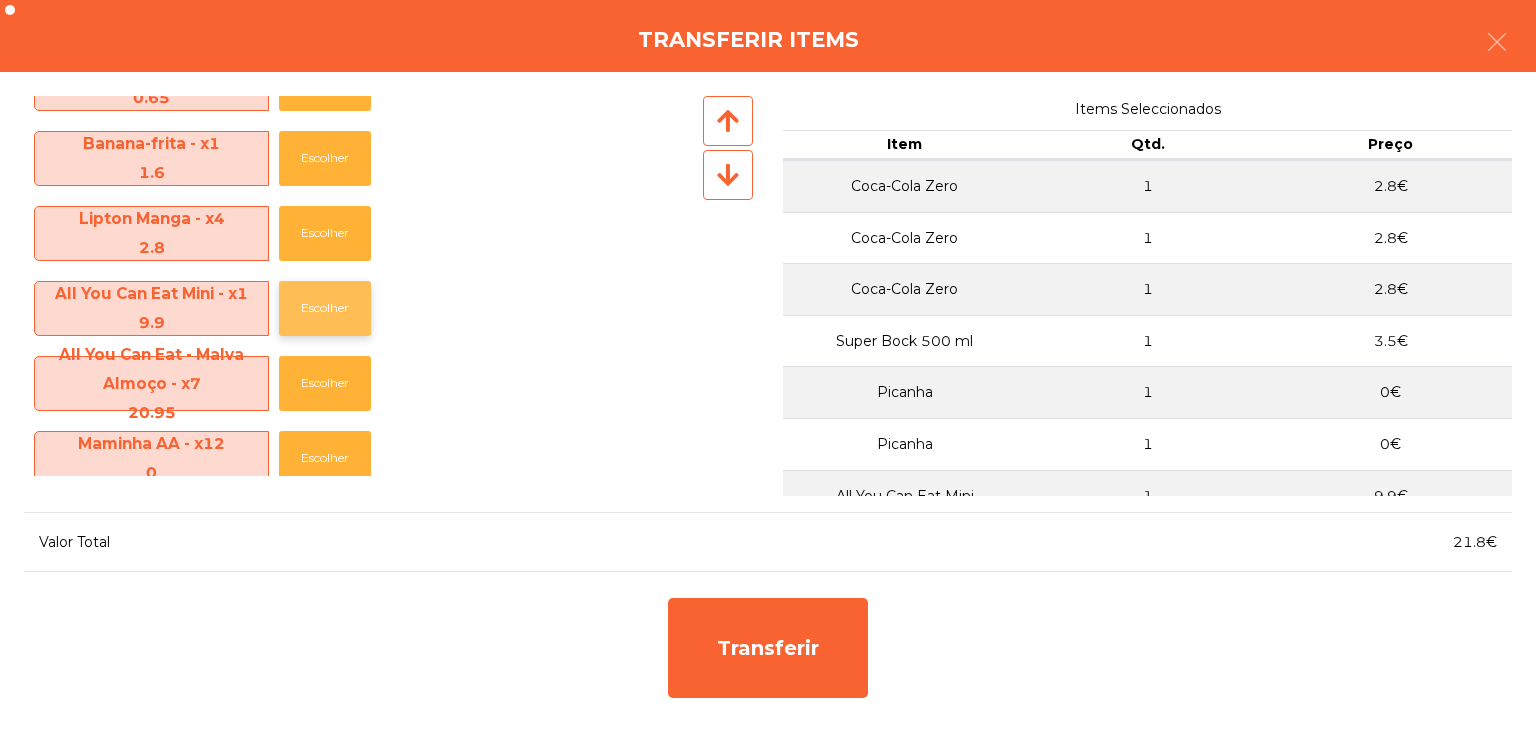 click on "Escolher" 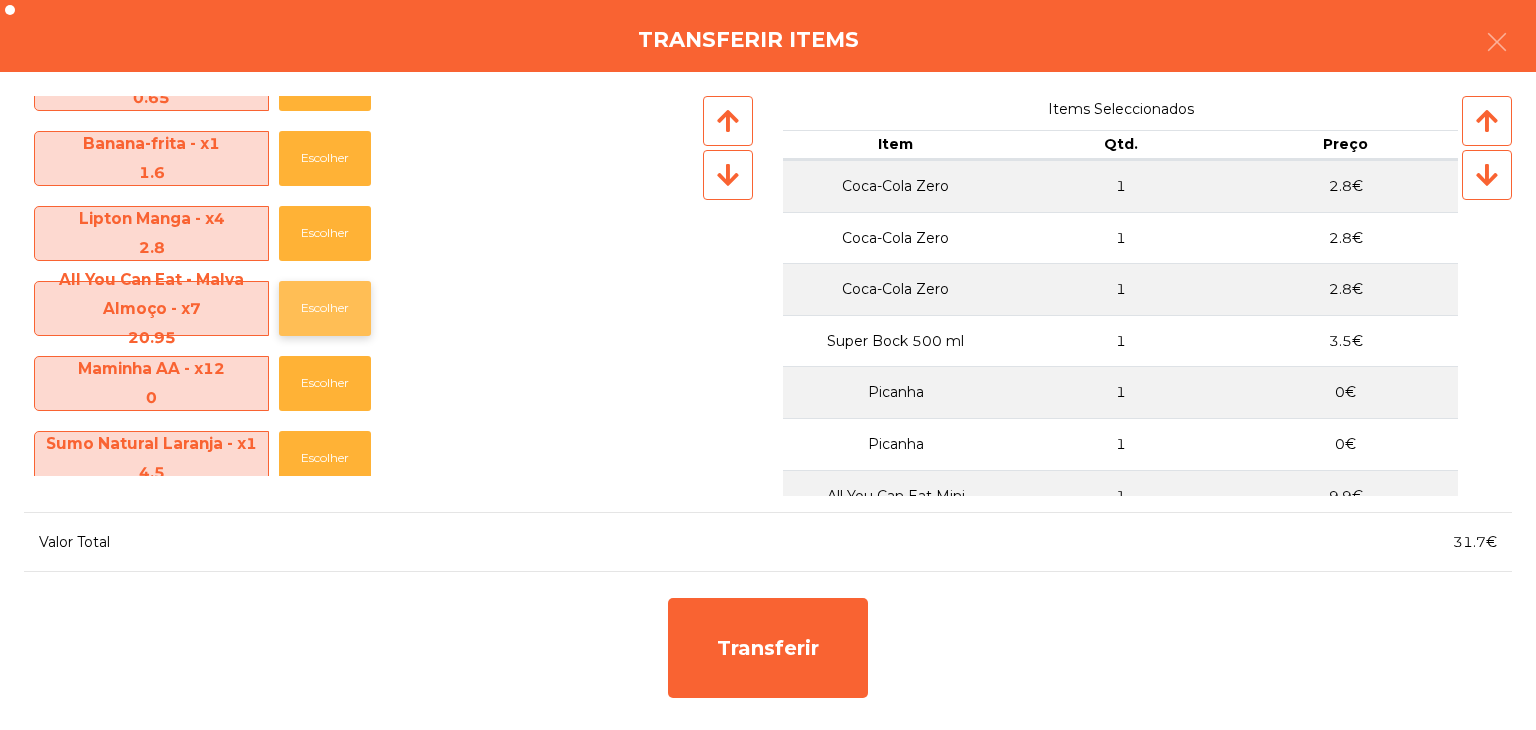click on "Escolher" 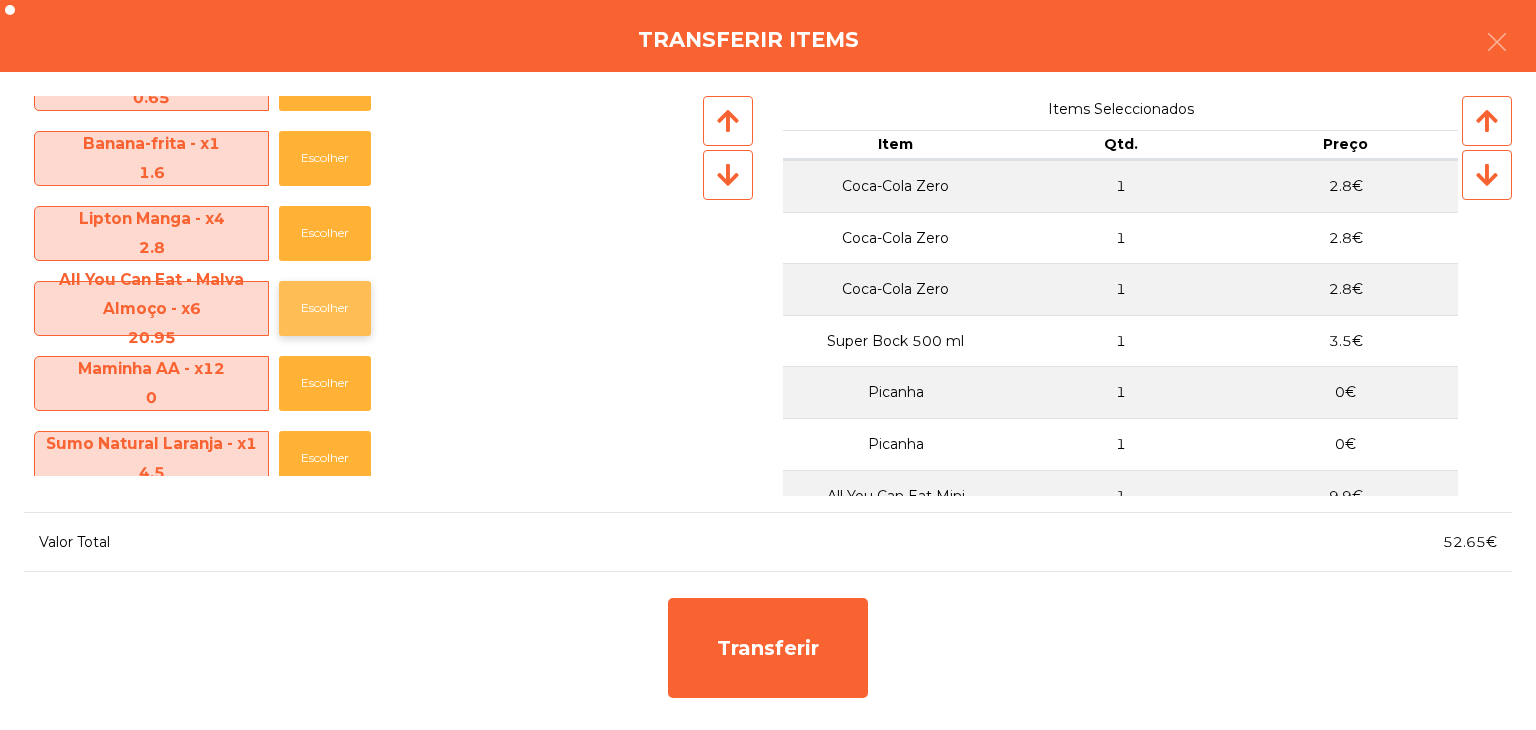 click on "Escolher" 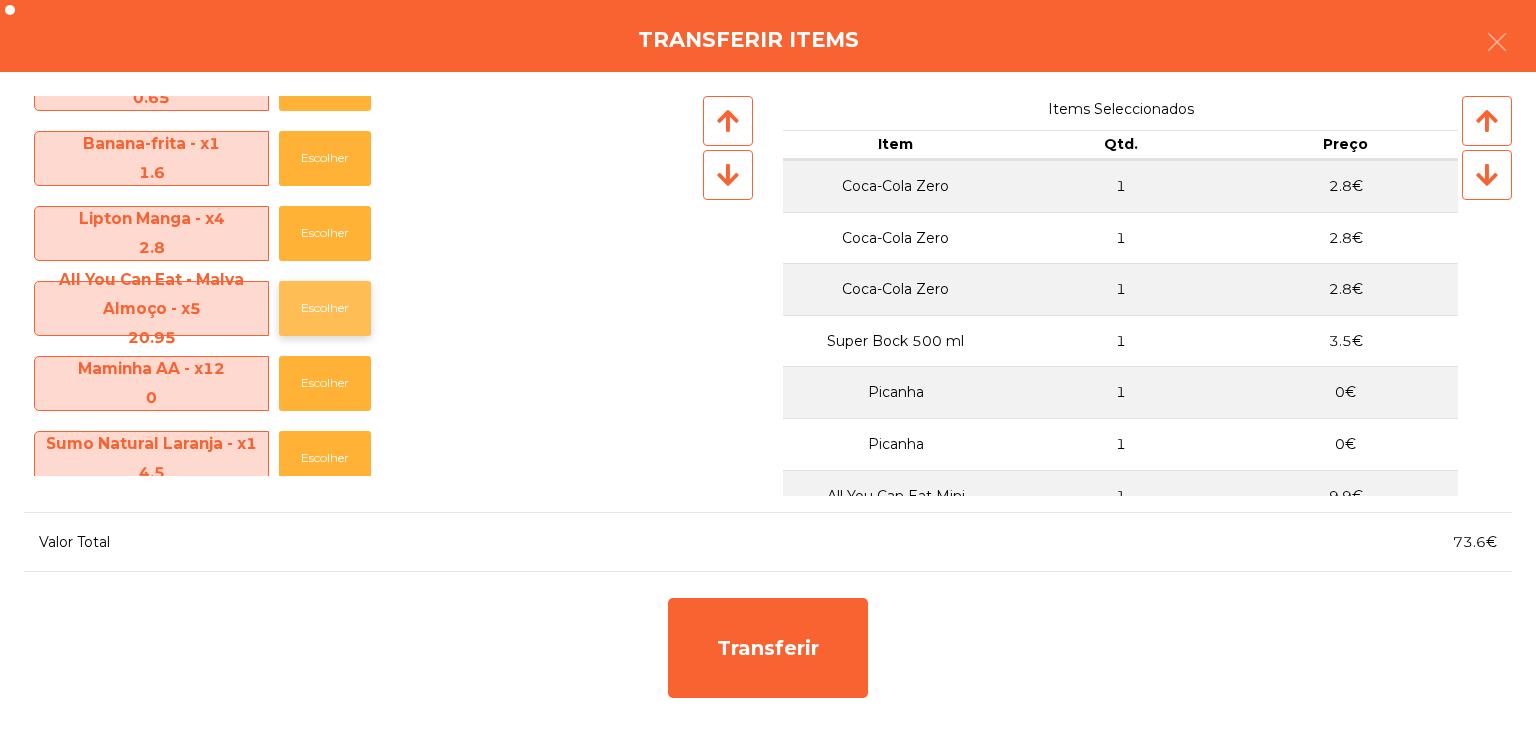 click on "Escolher" 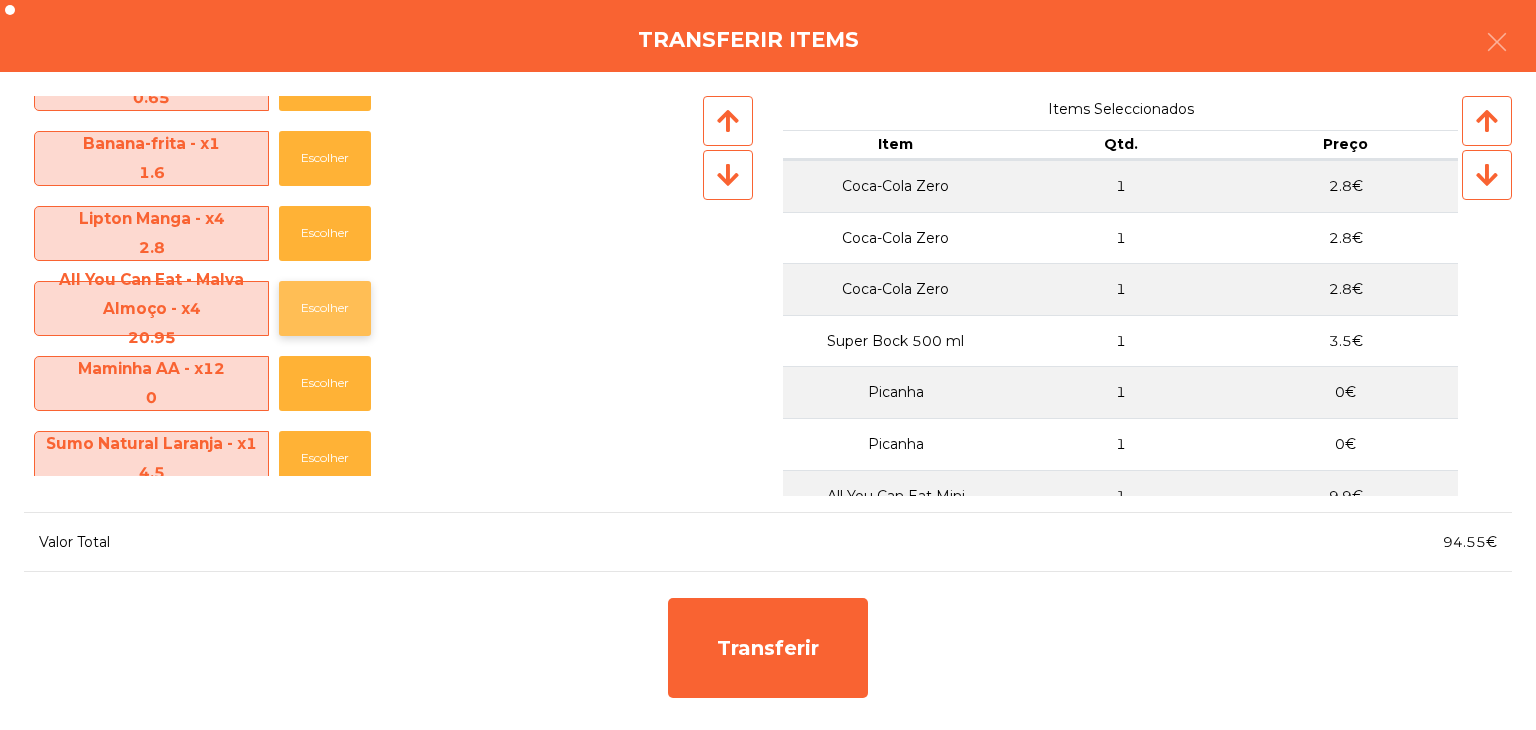 click on "Escolher" 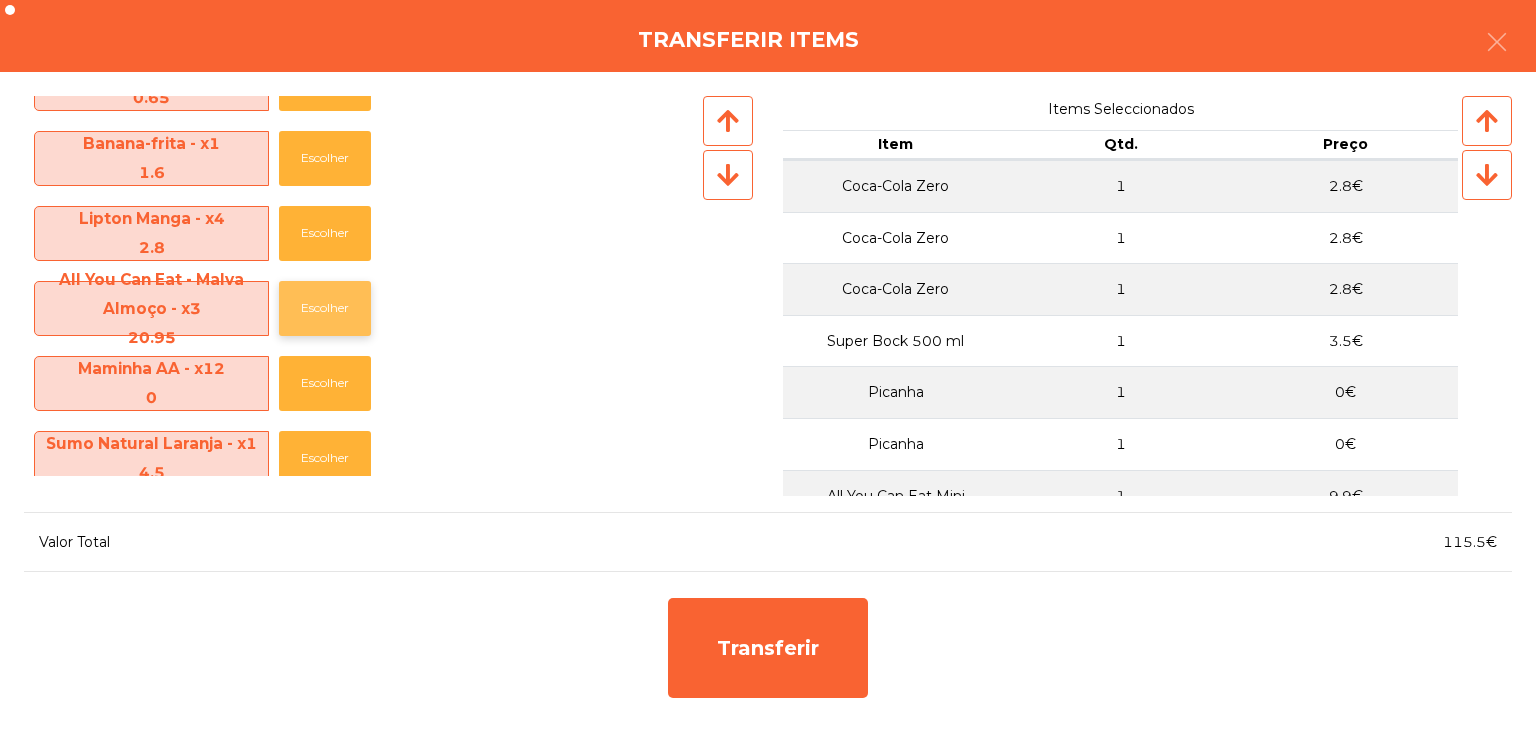 click on "Escolher" 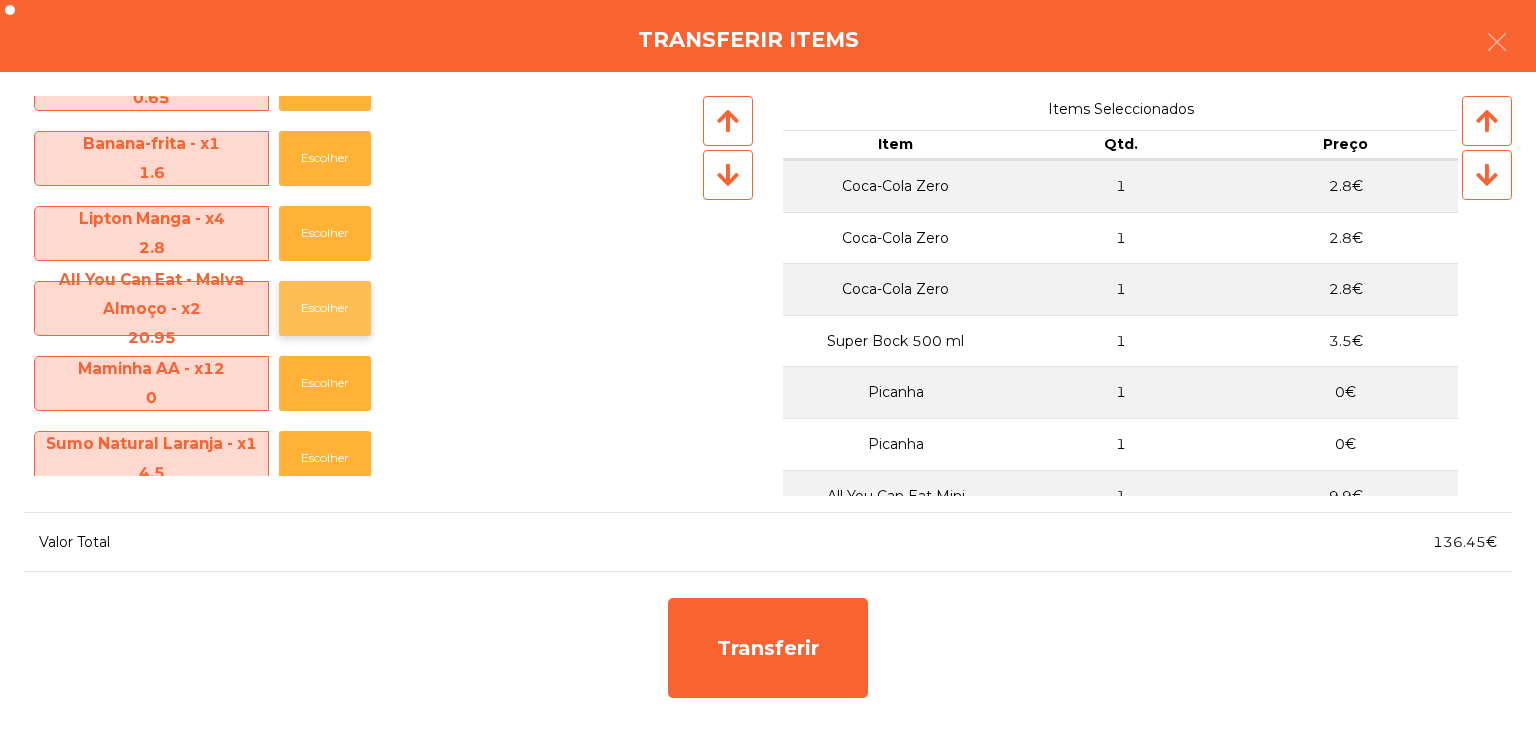 click on "Escolher" 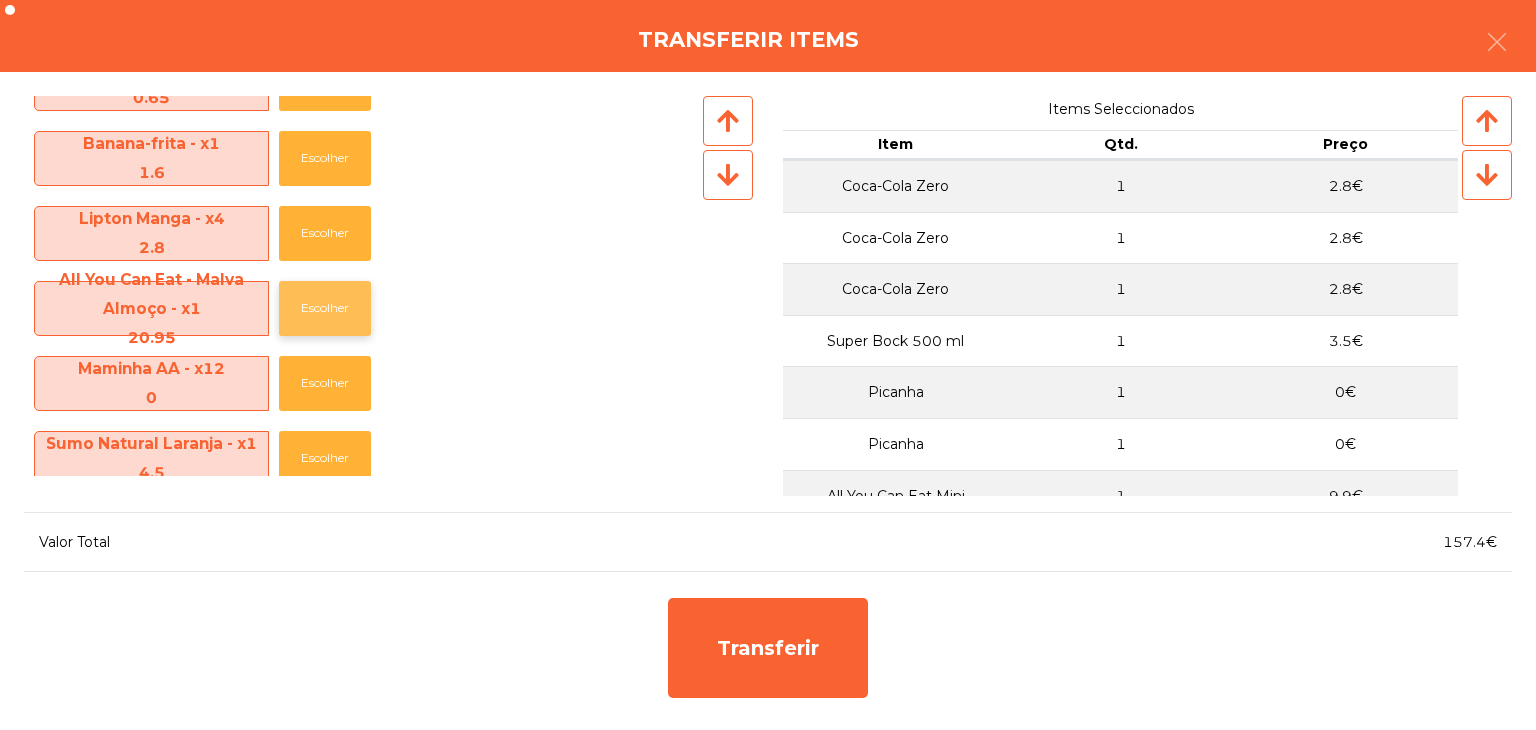 click on "Escolher" 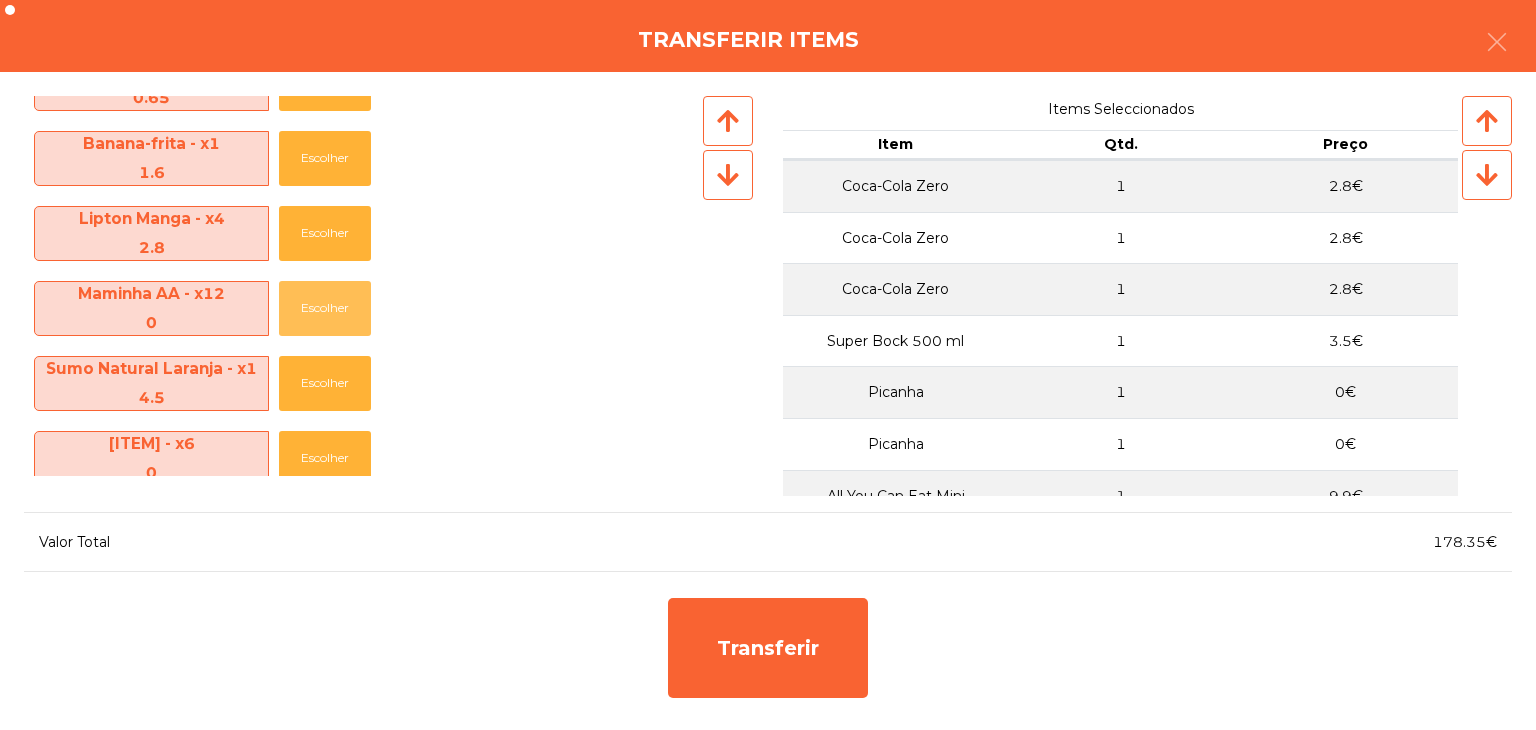 click on "Escolher" 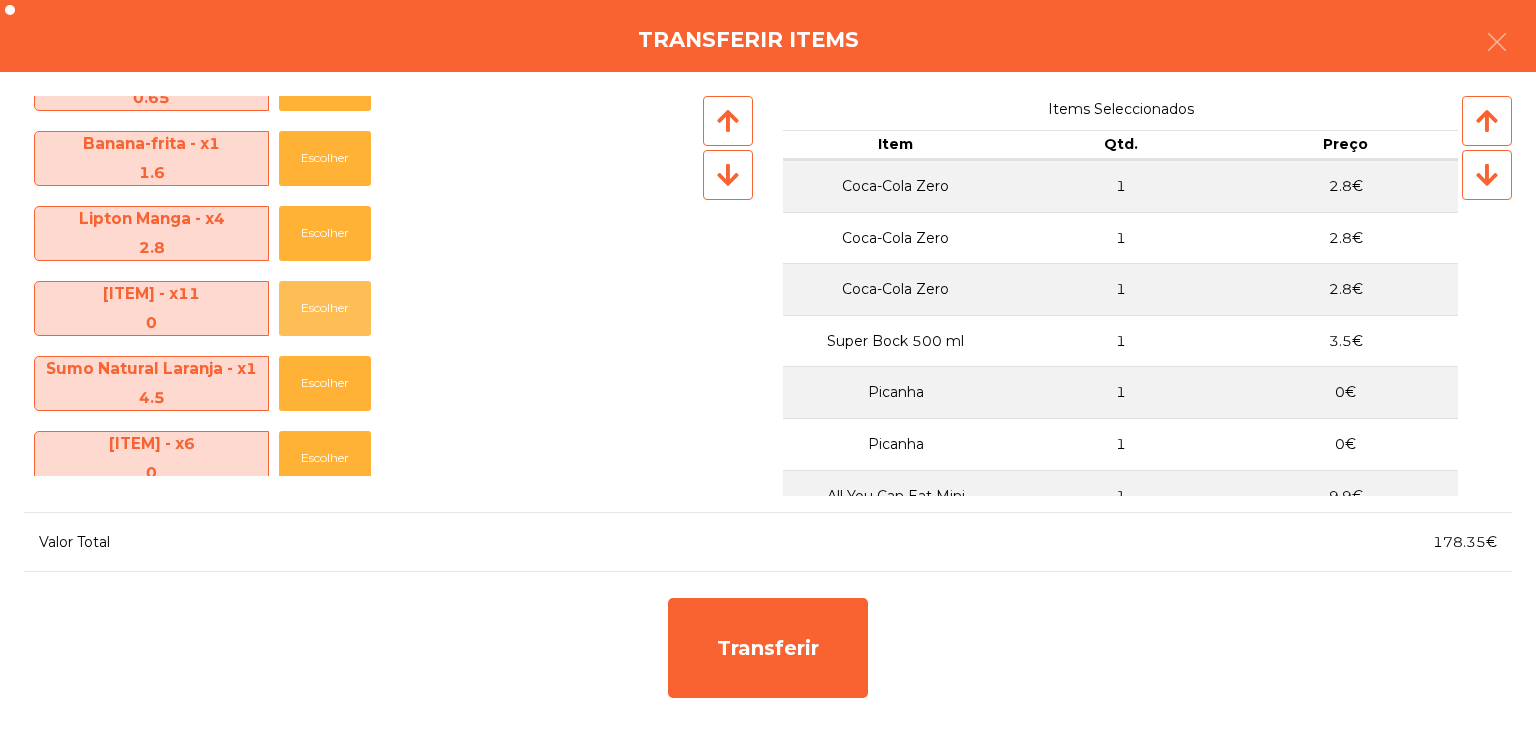 click on "Escolher" 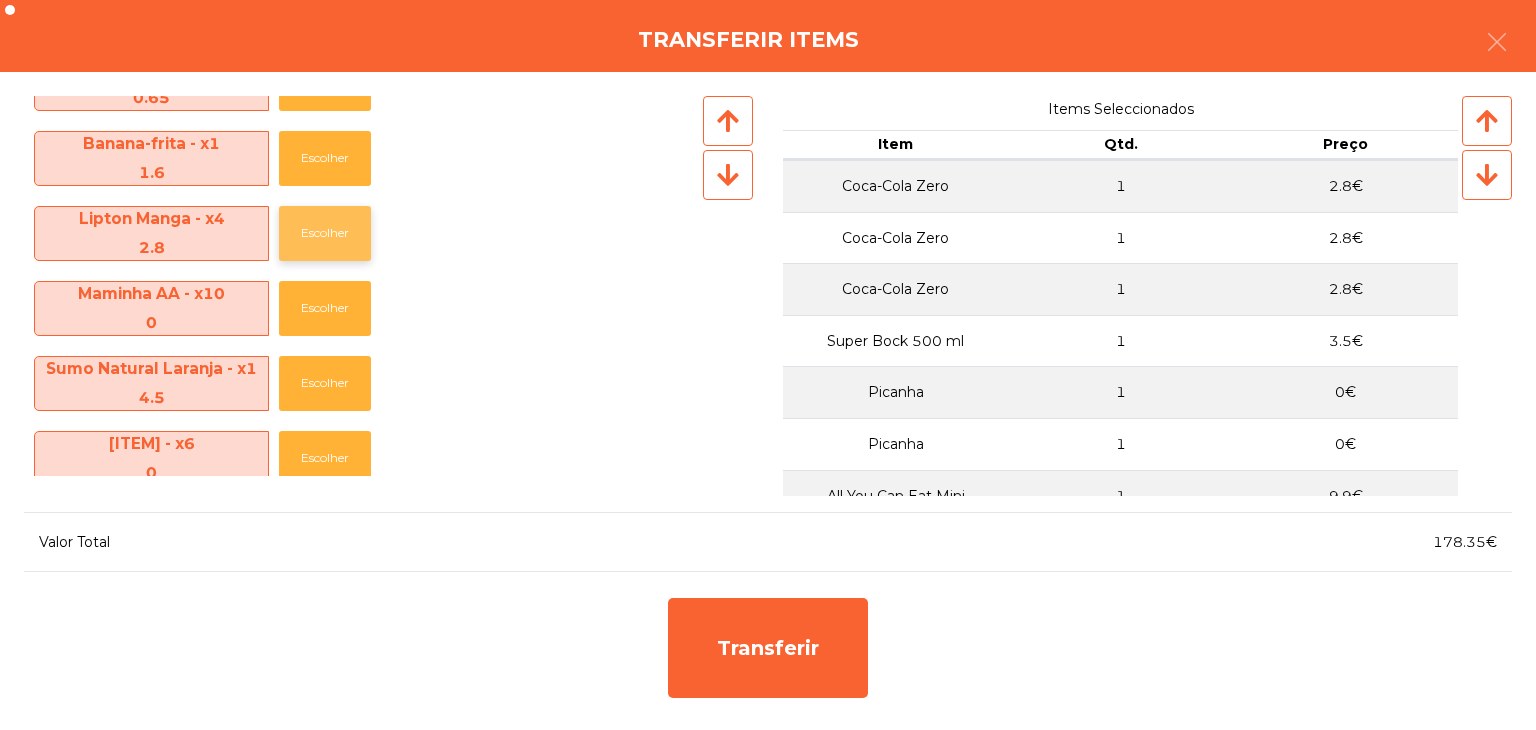 click on "Escolher" 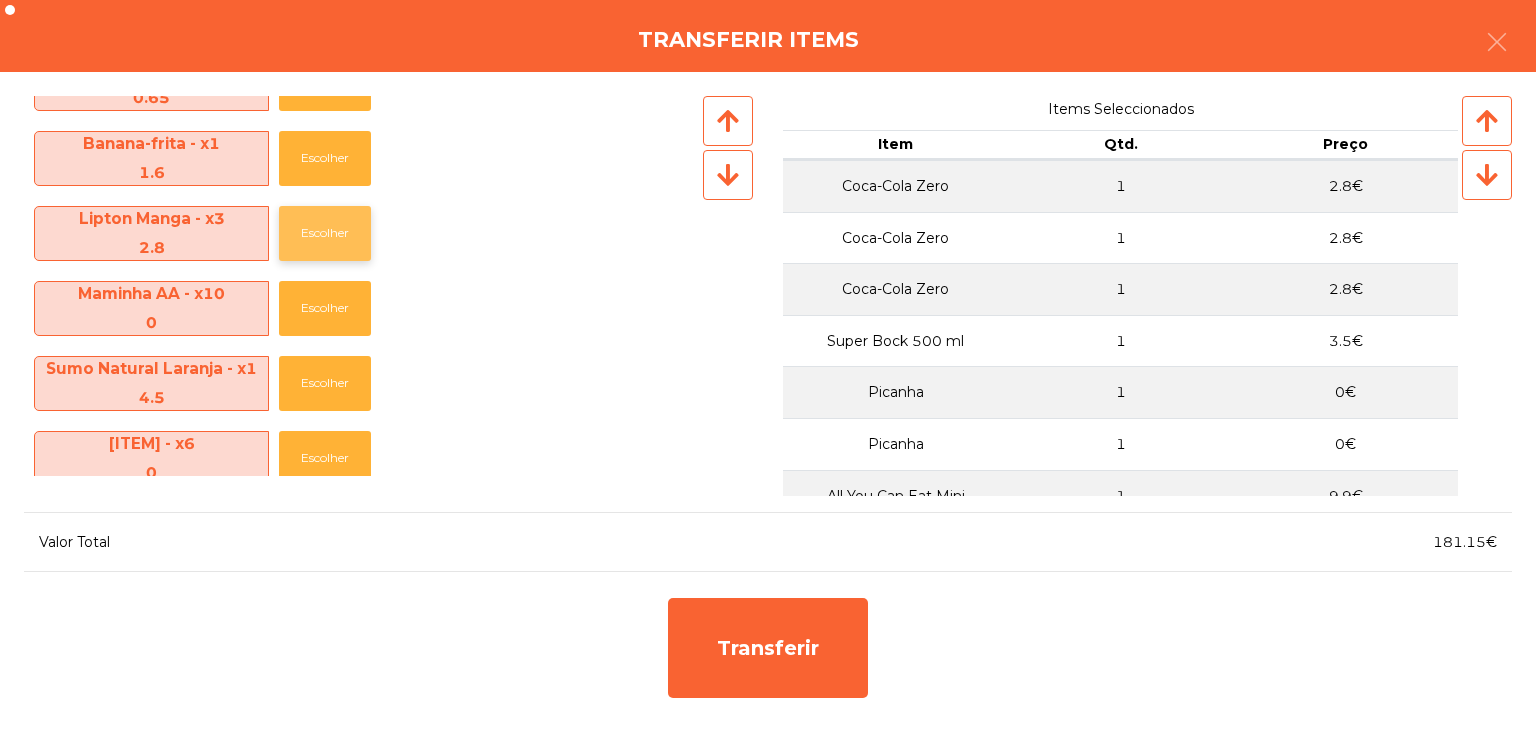 click on "Escolher" 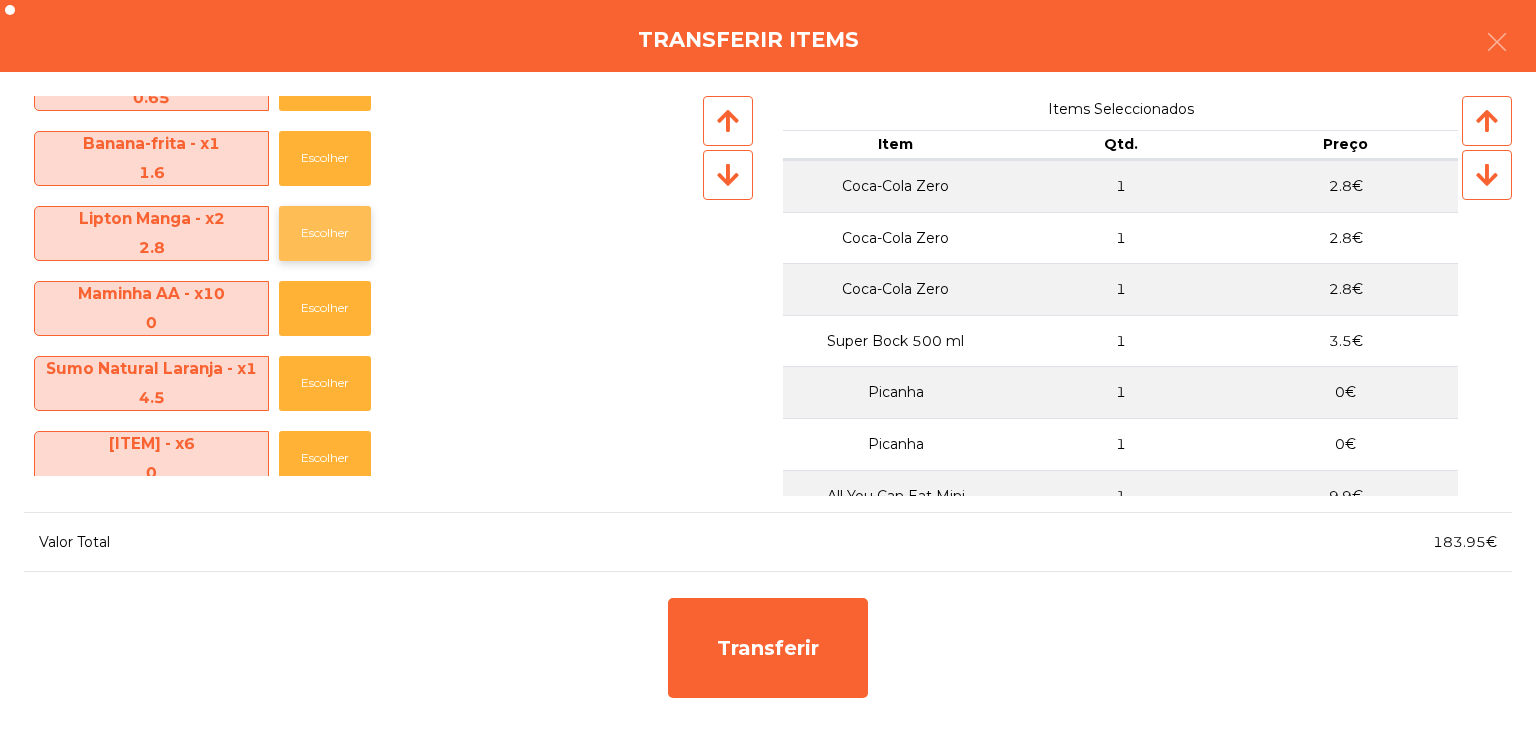 click on "Escolher" 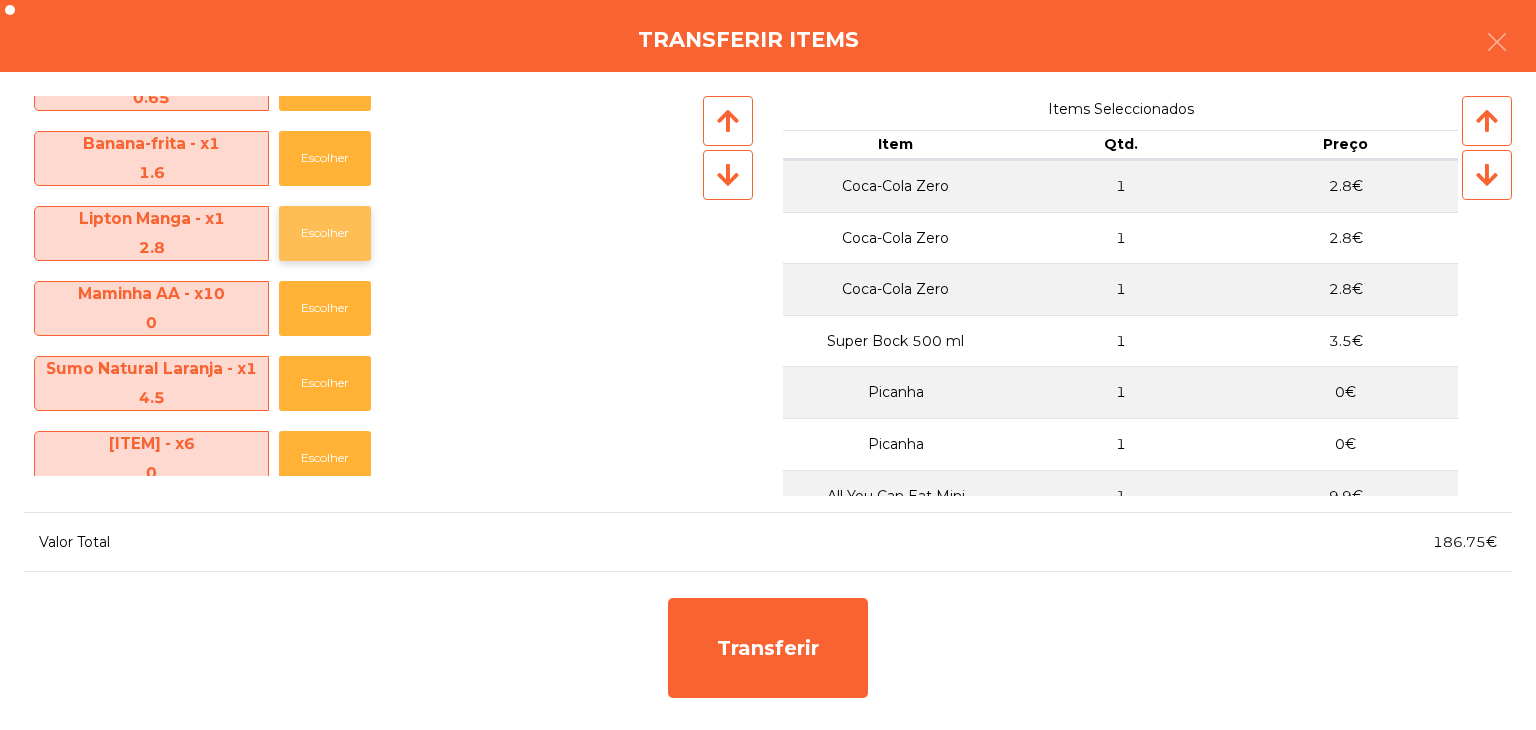 click on "Escolher" 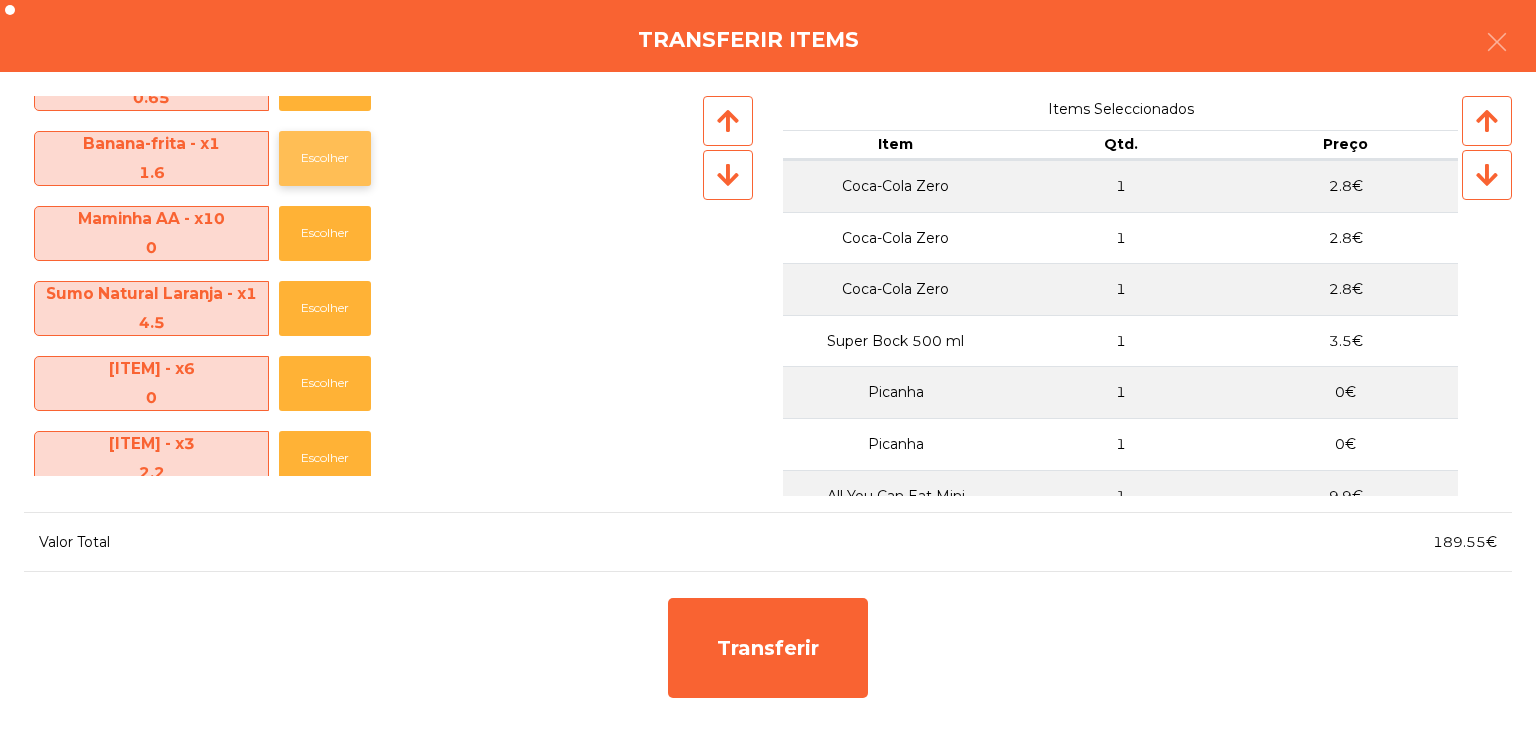 click on "Escolher" 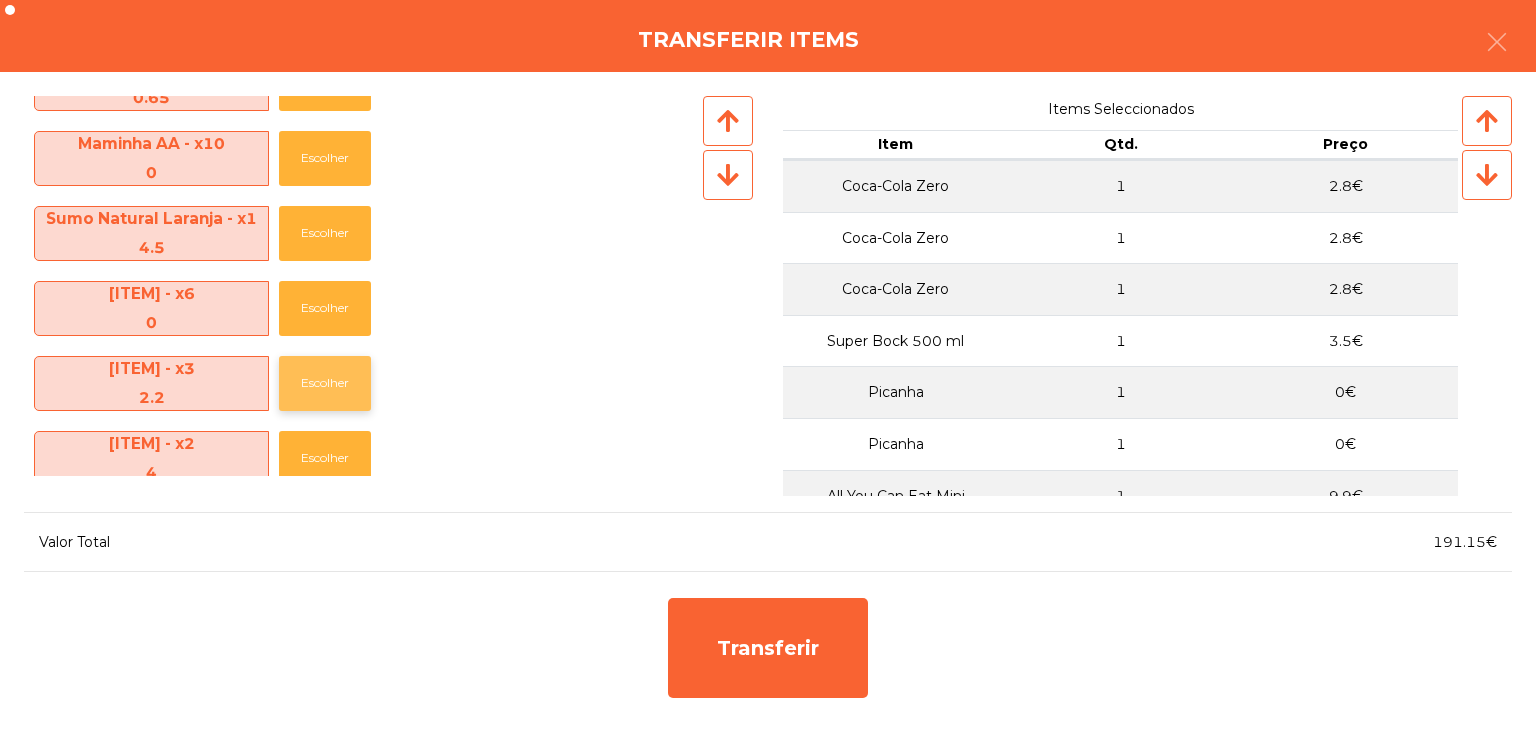 click on "Escolher" 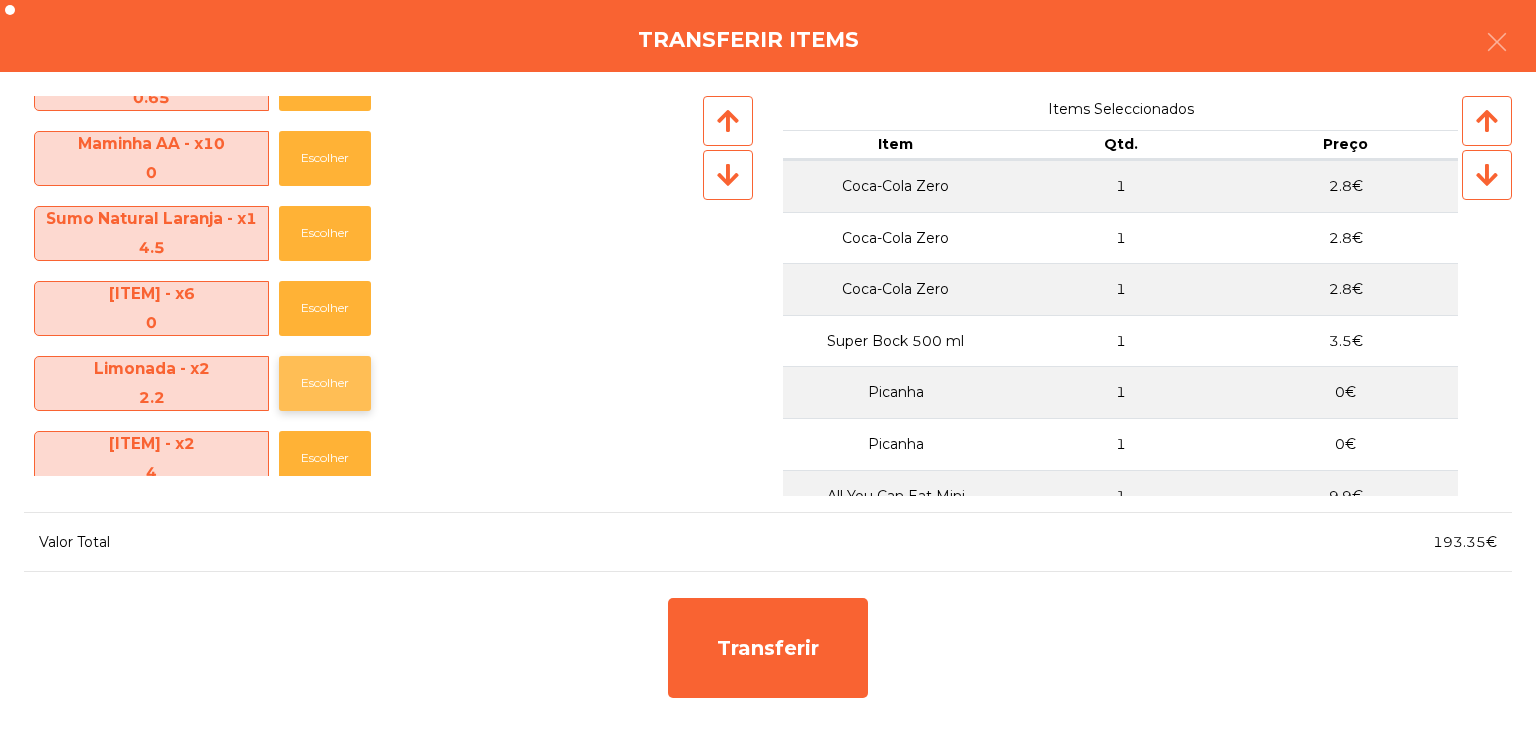 click on "Escolher" 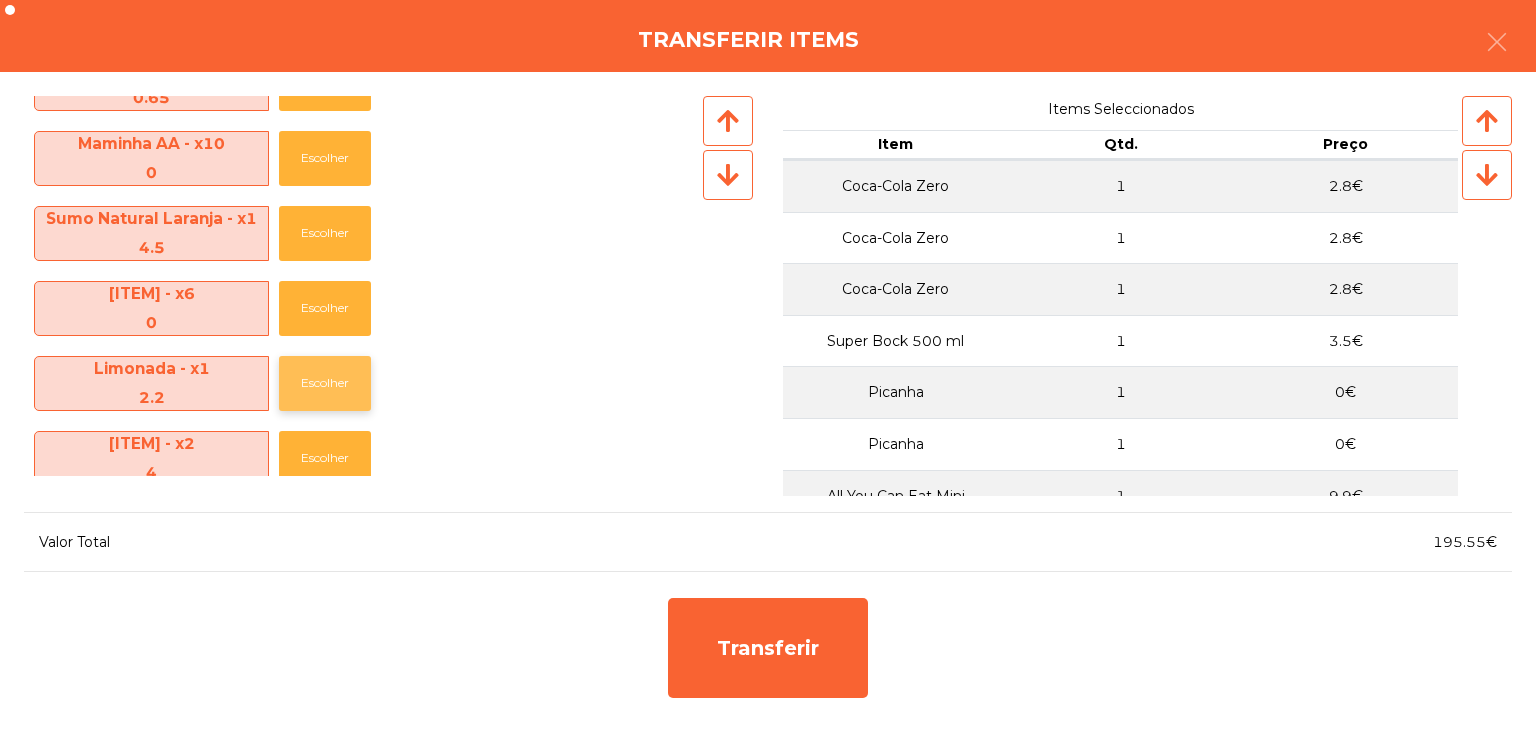 click on "Escolher" 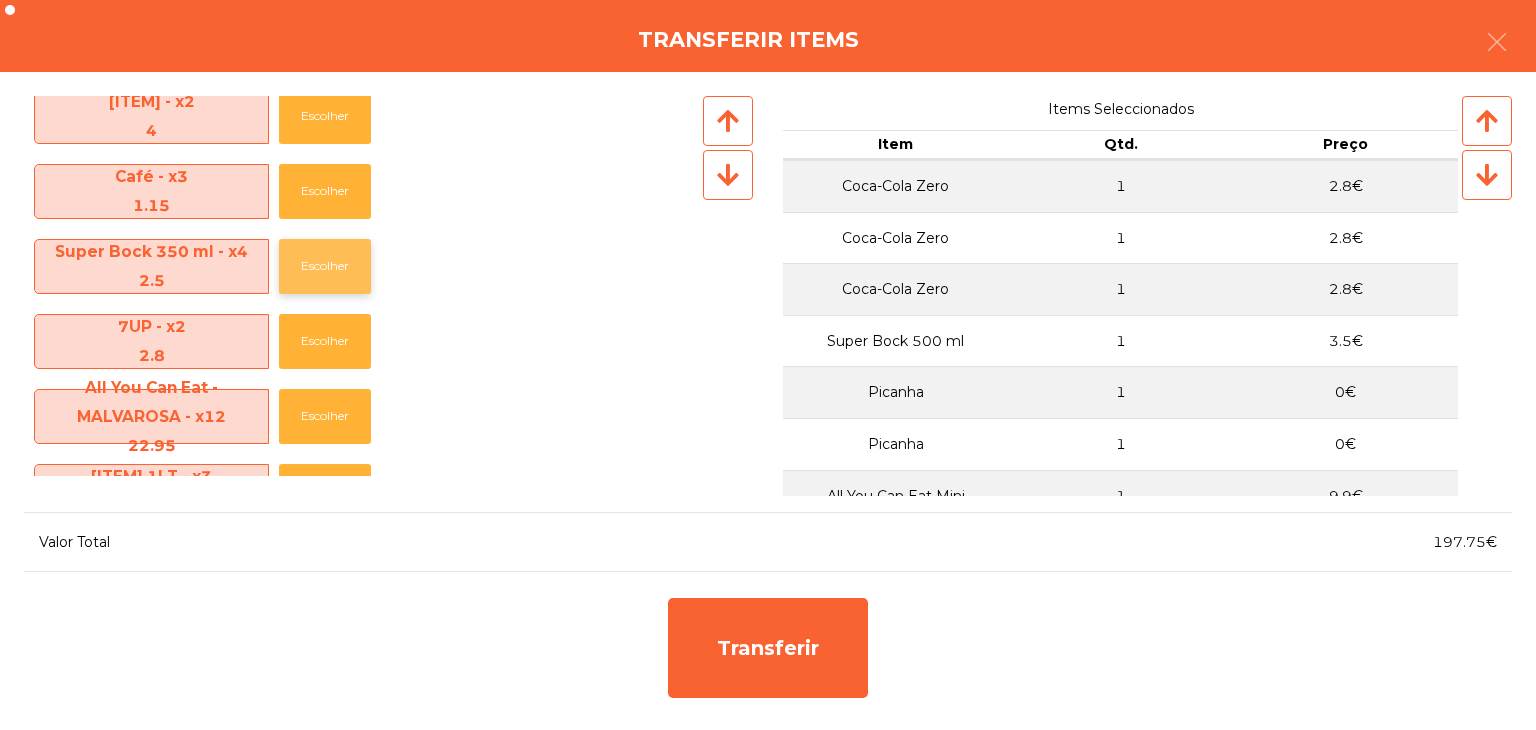 scroll, scrollTop: 800, scrollLeft: 0, axis: vertical 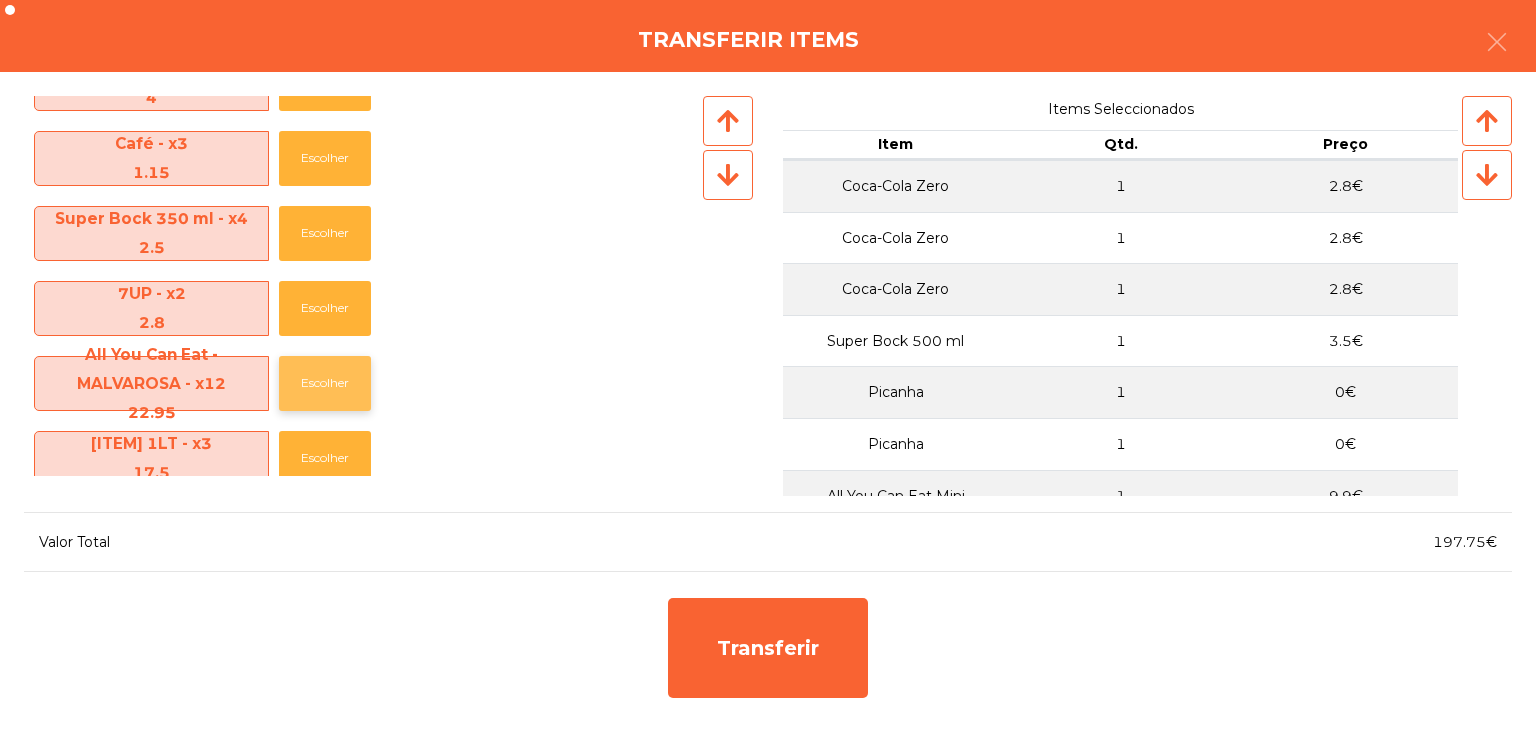 click on "Escolher" 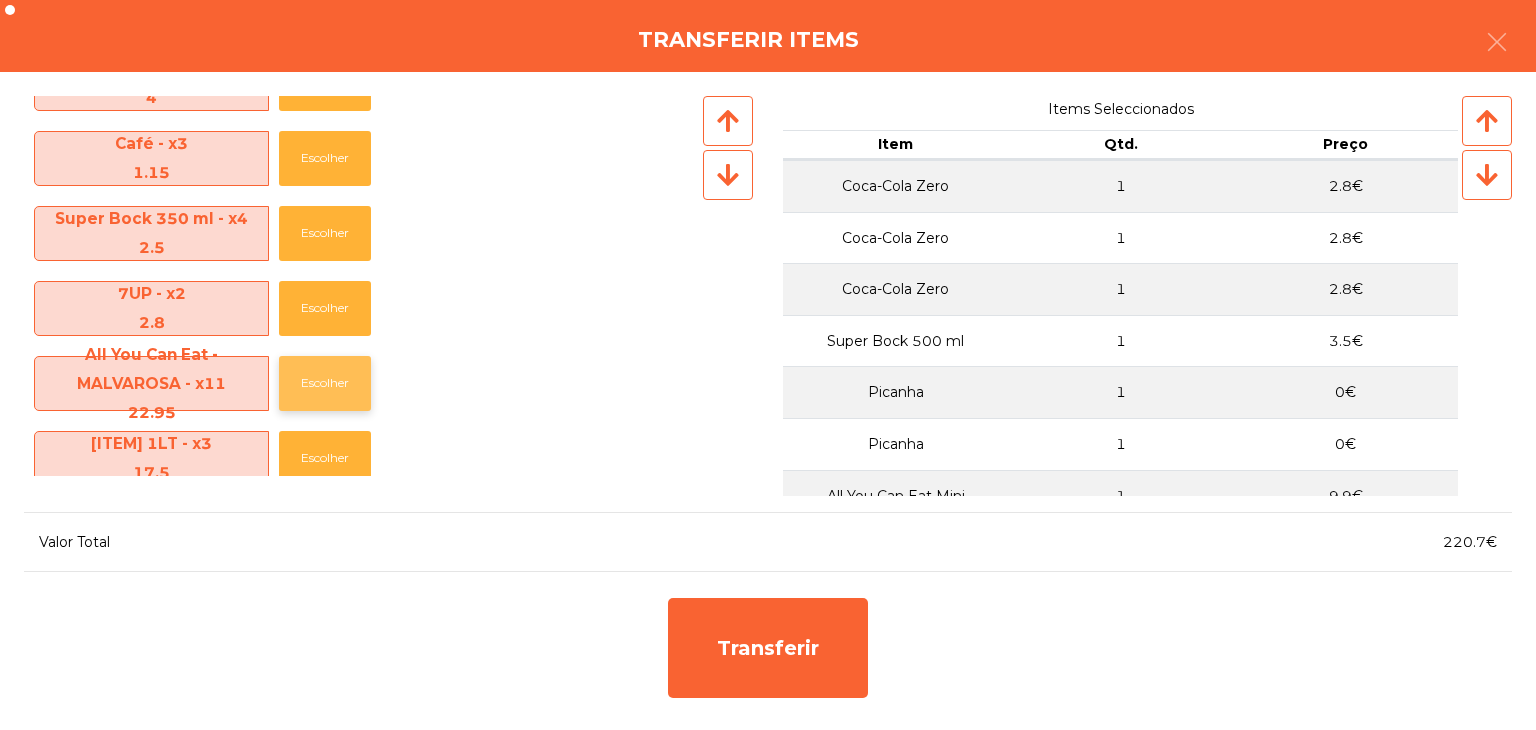 click on "Escolher" 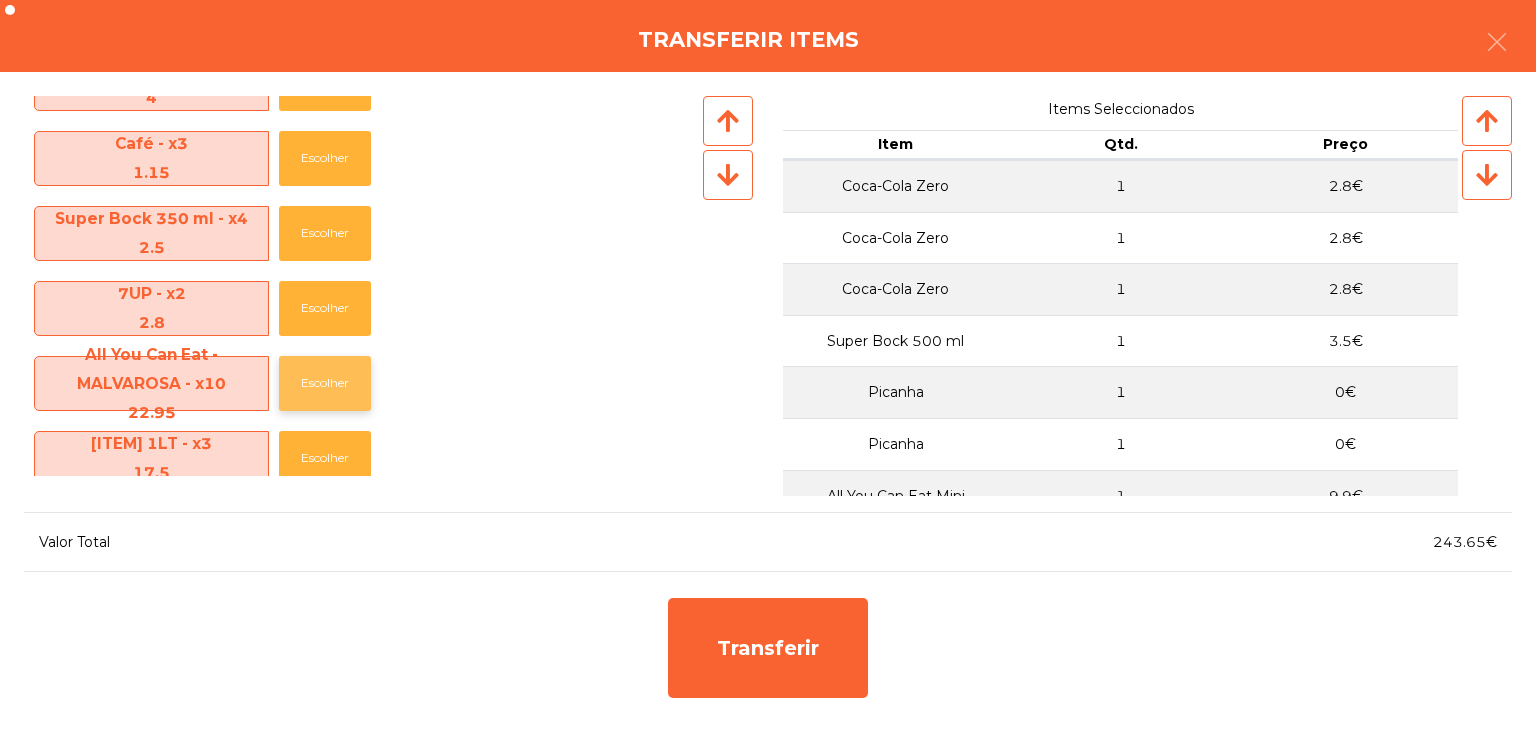 click on "Escolher" 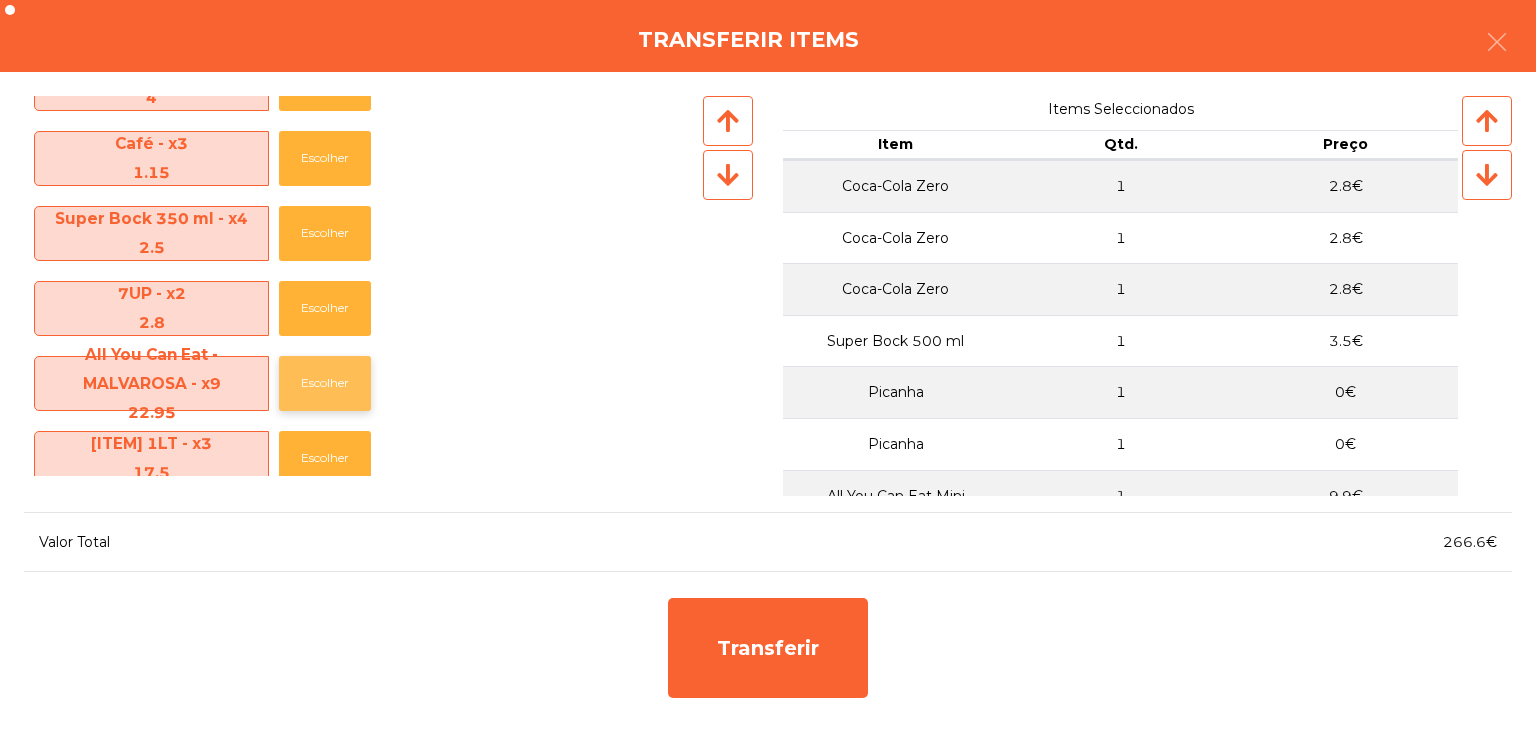 click on "Escolher" 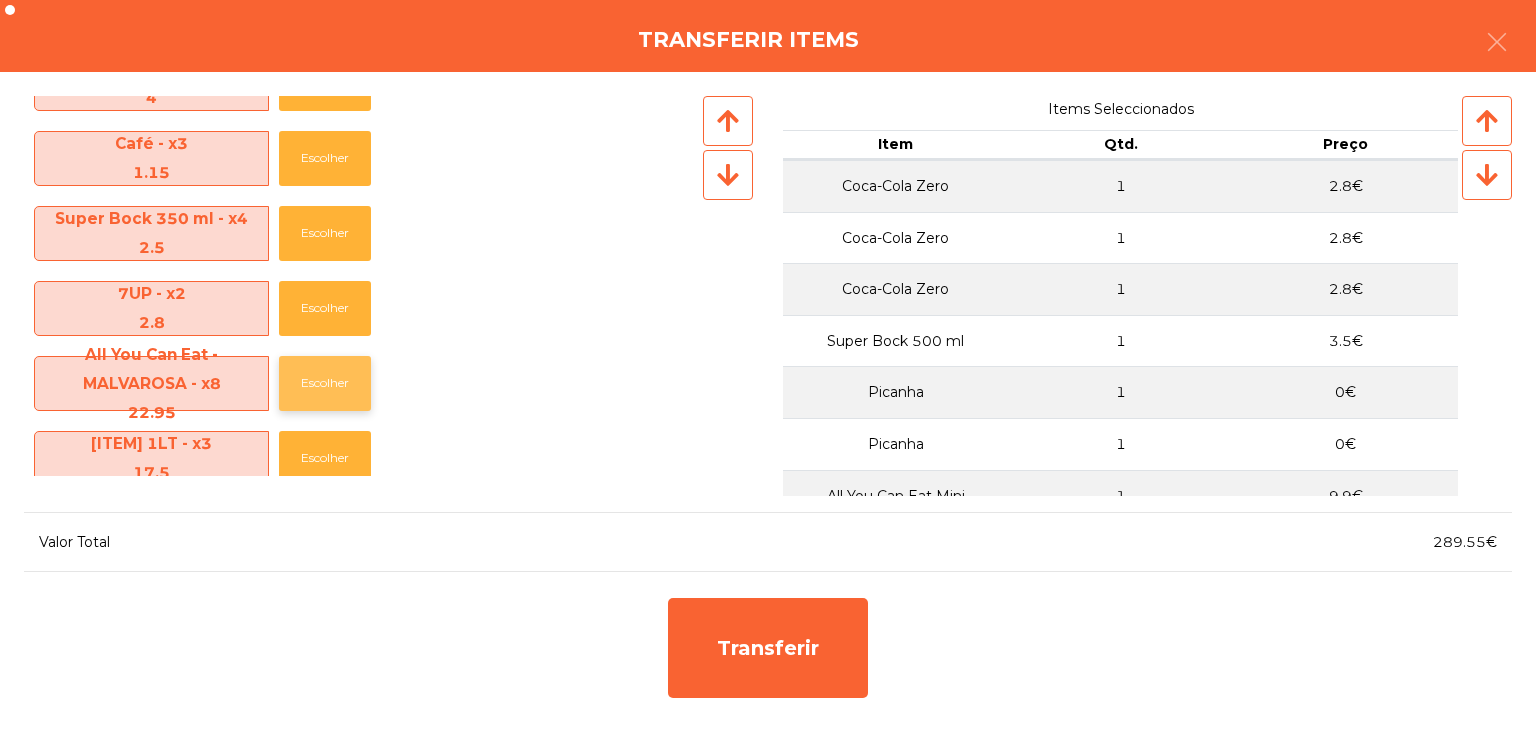 click on "Escolher" 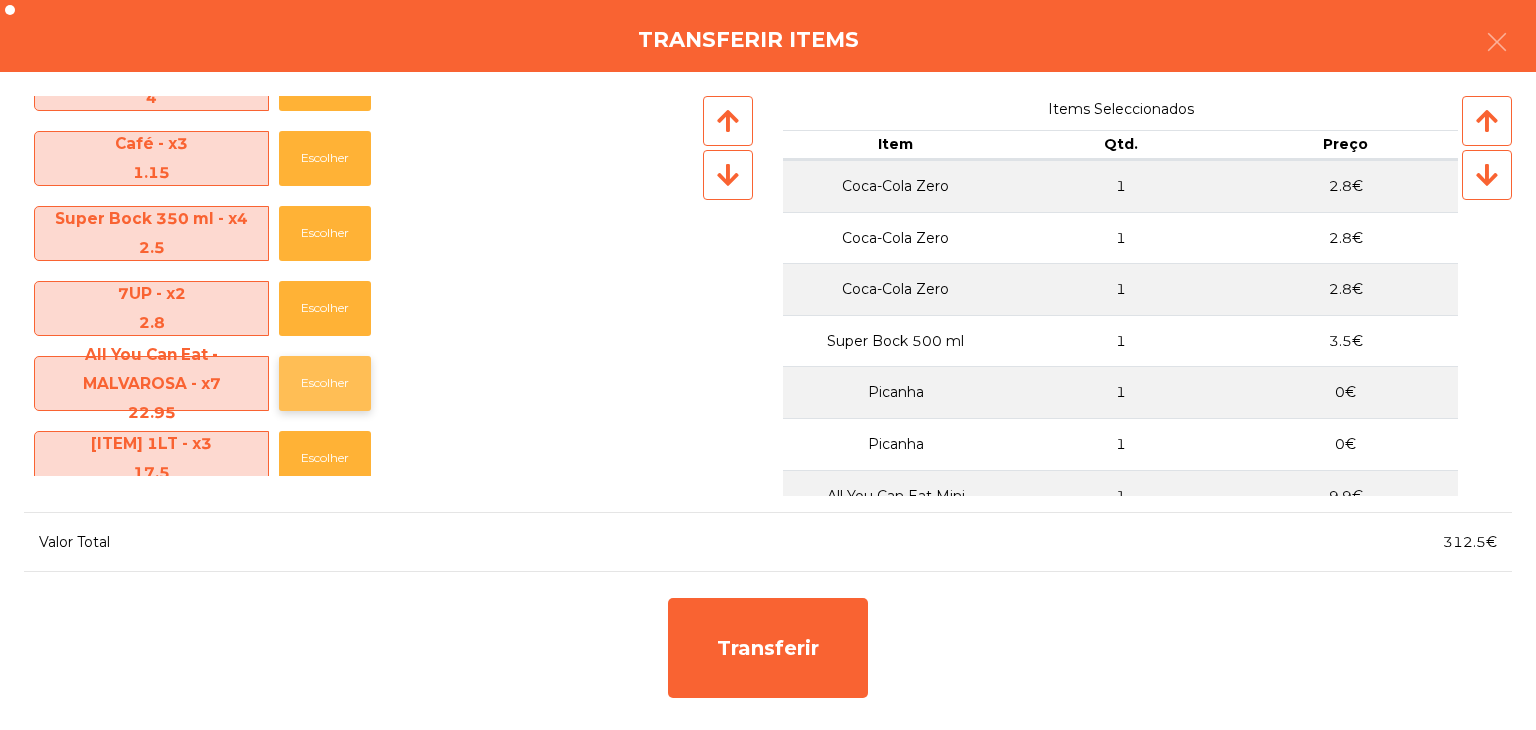 click on "Escolher" 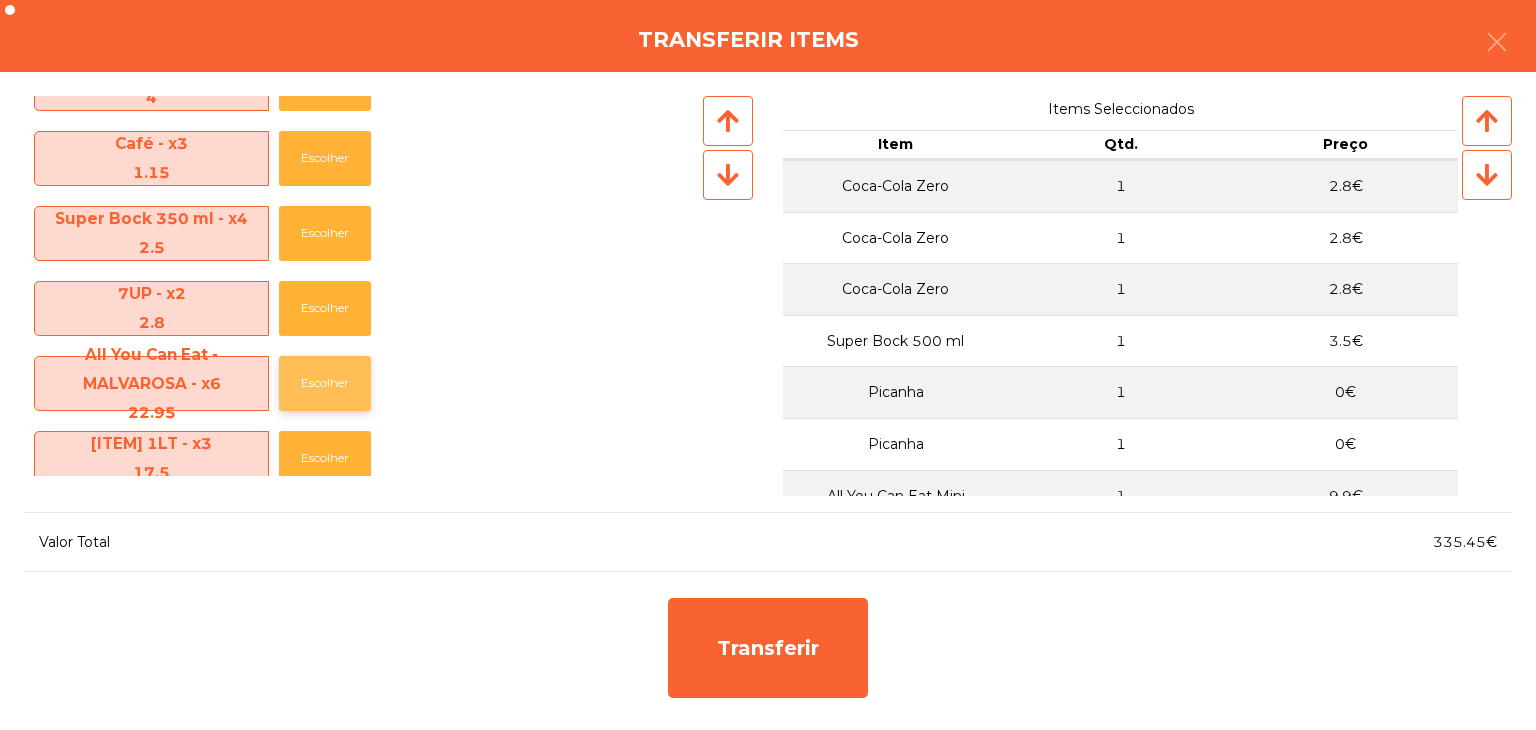 click on "Escolher" 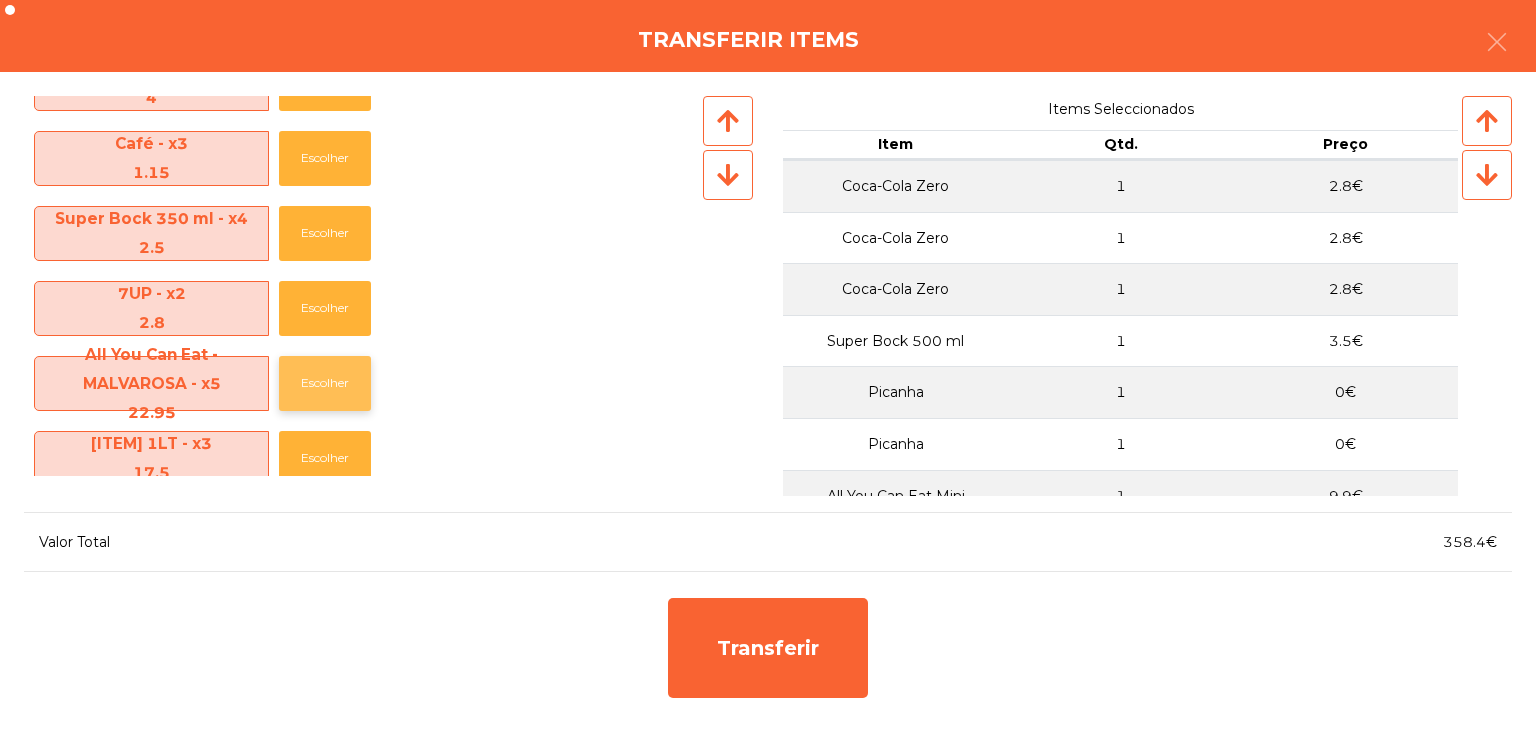 click on "Escolher" 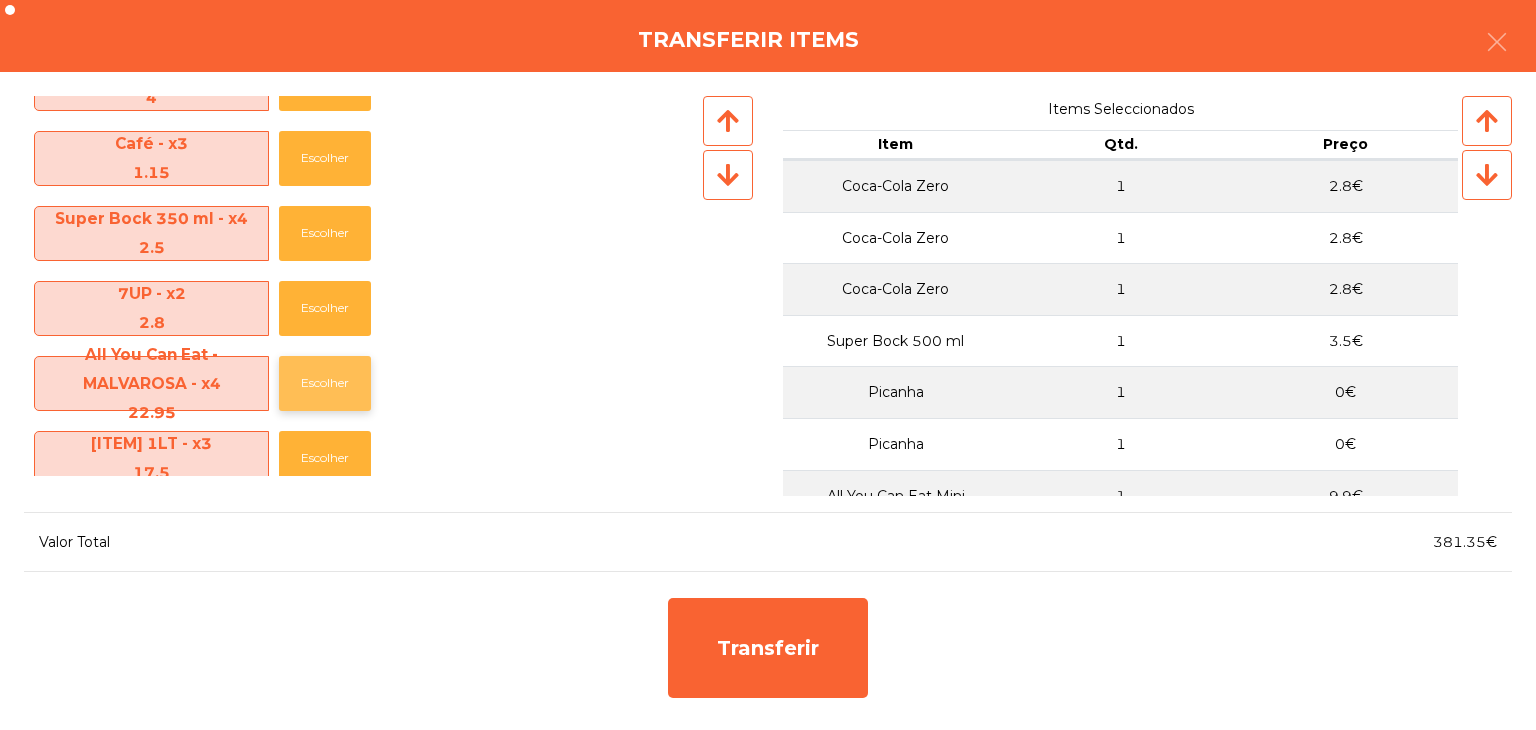 click on "Escolher" 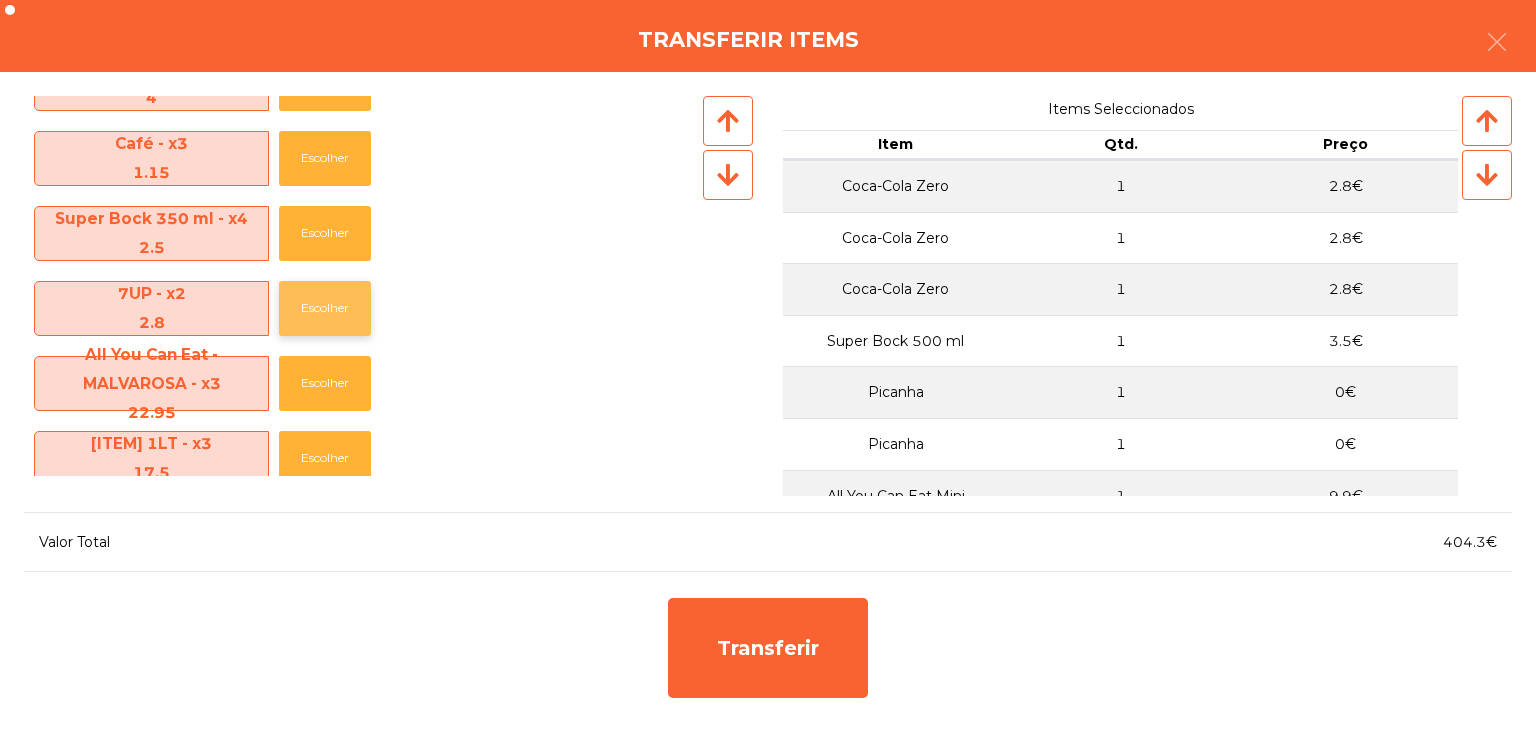 click on "Escolher" 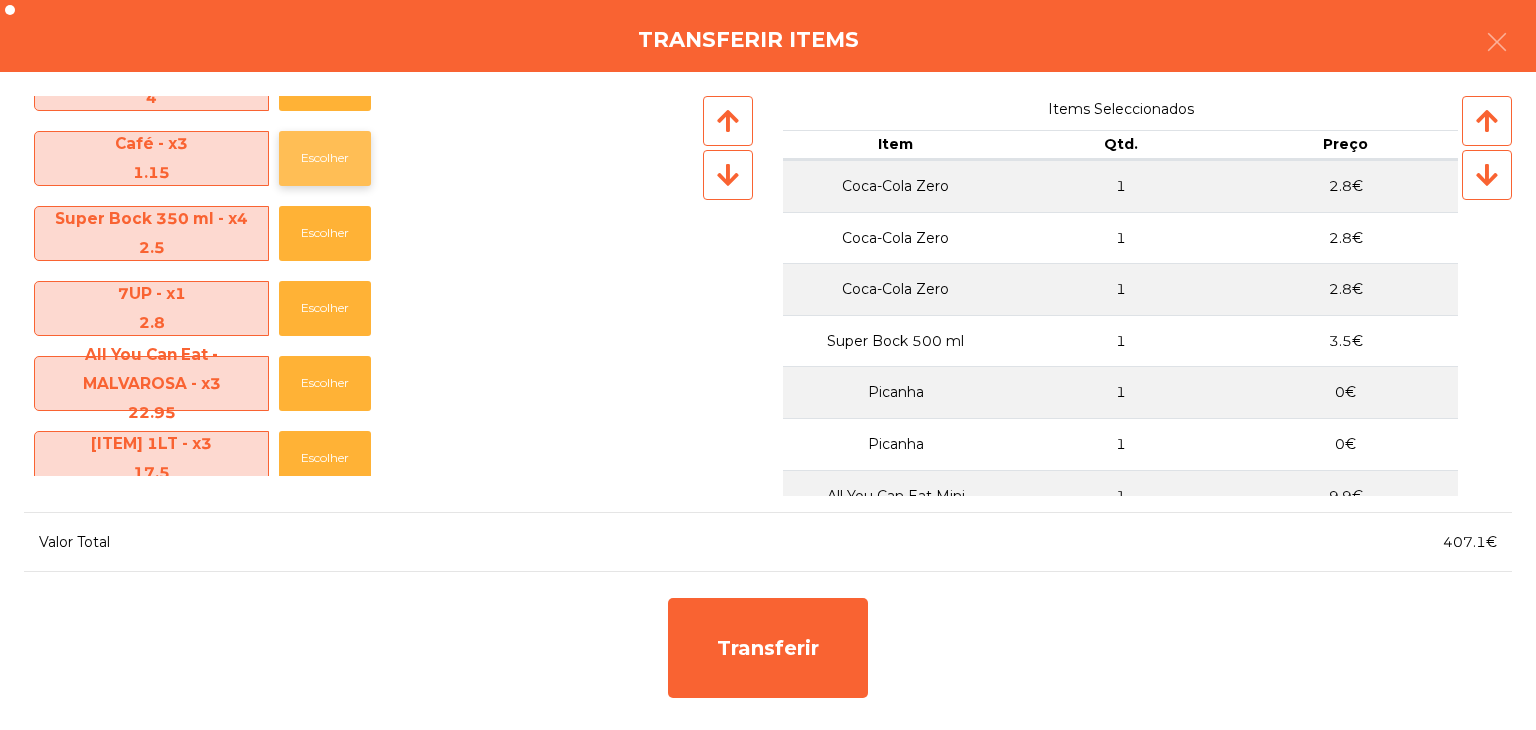 click on "Escolher" 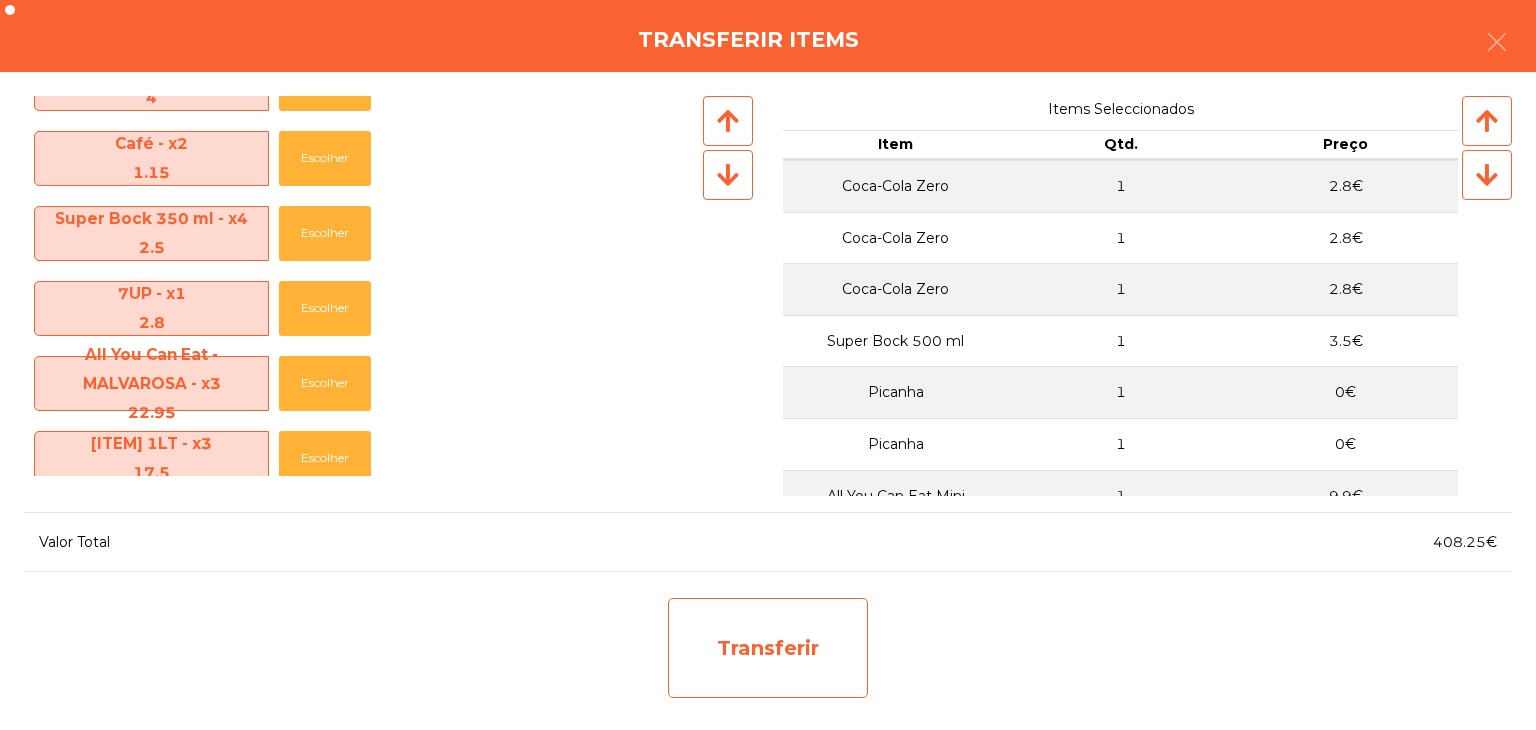 click on "Transferir" 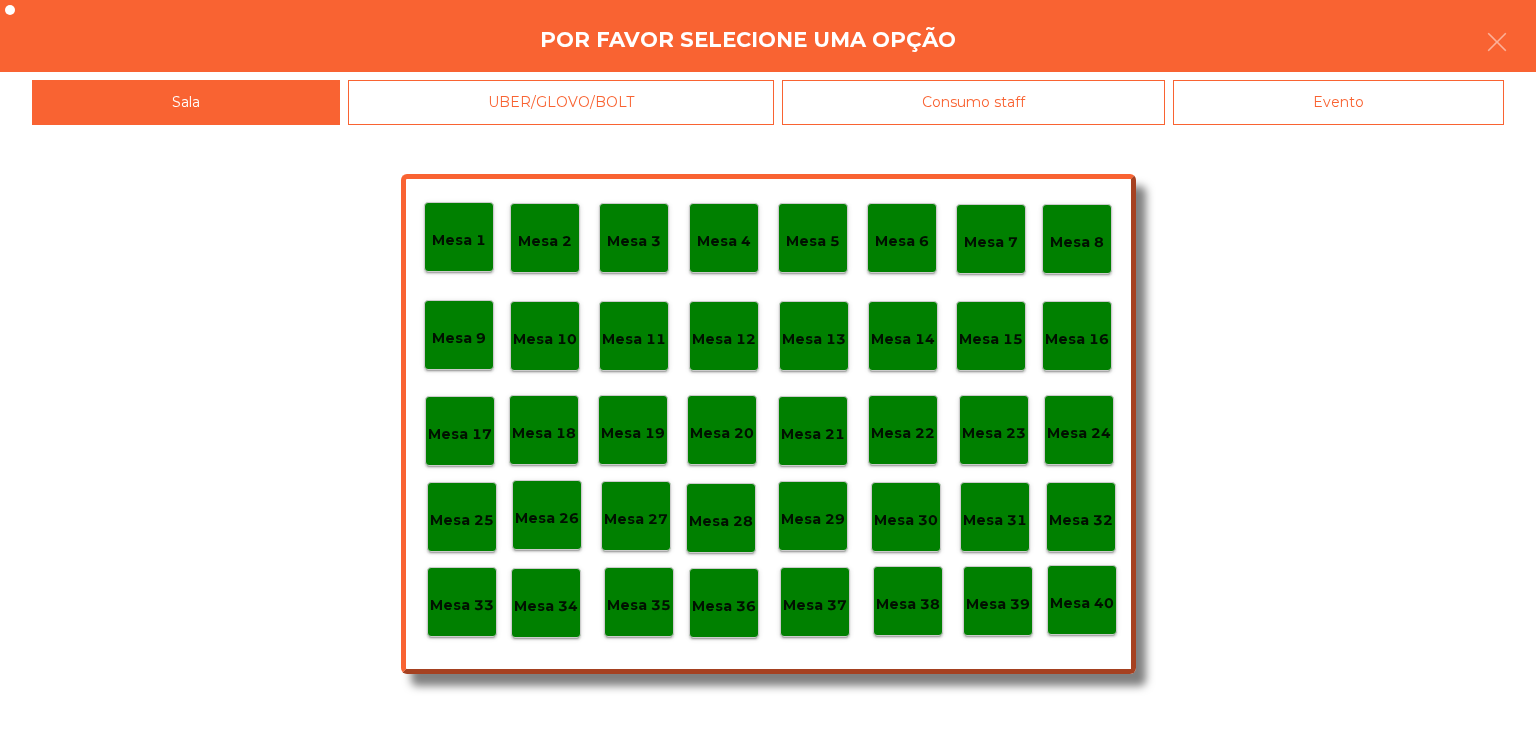 click on "Mesa 30" 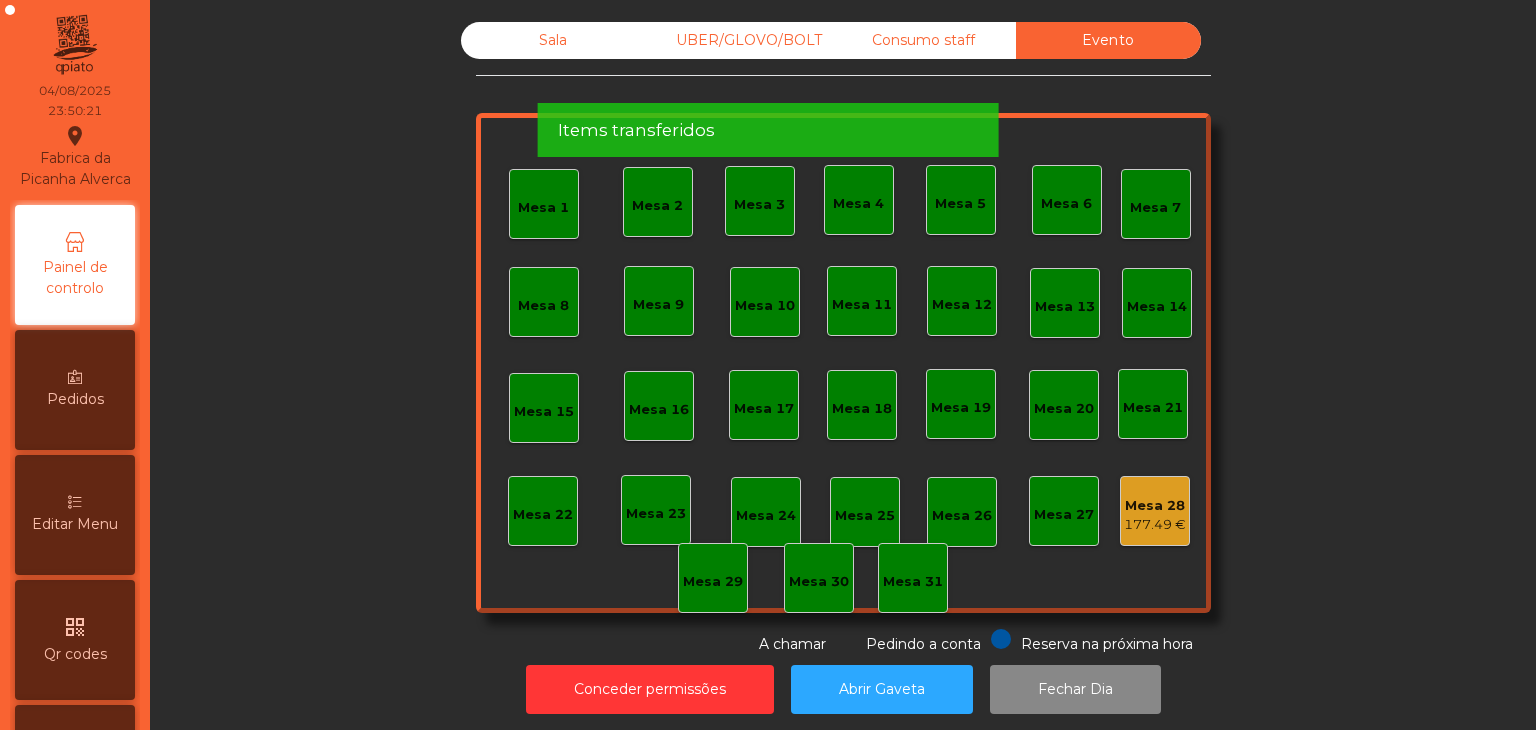 click on "Items transferidos" 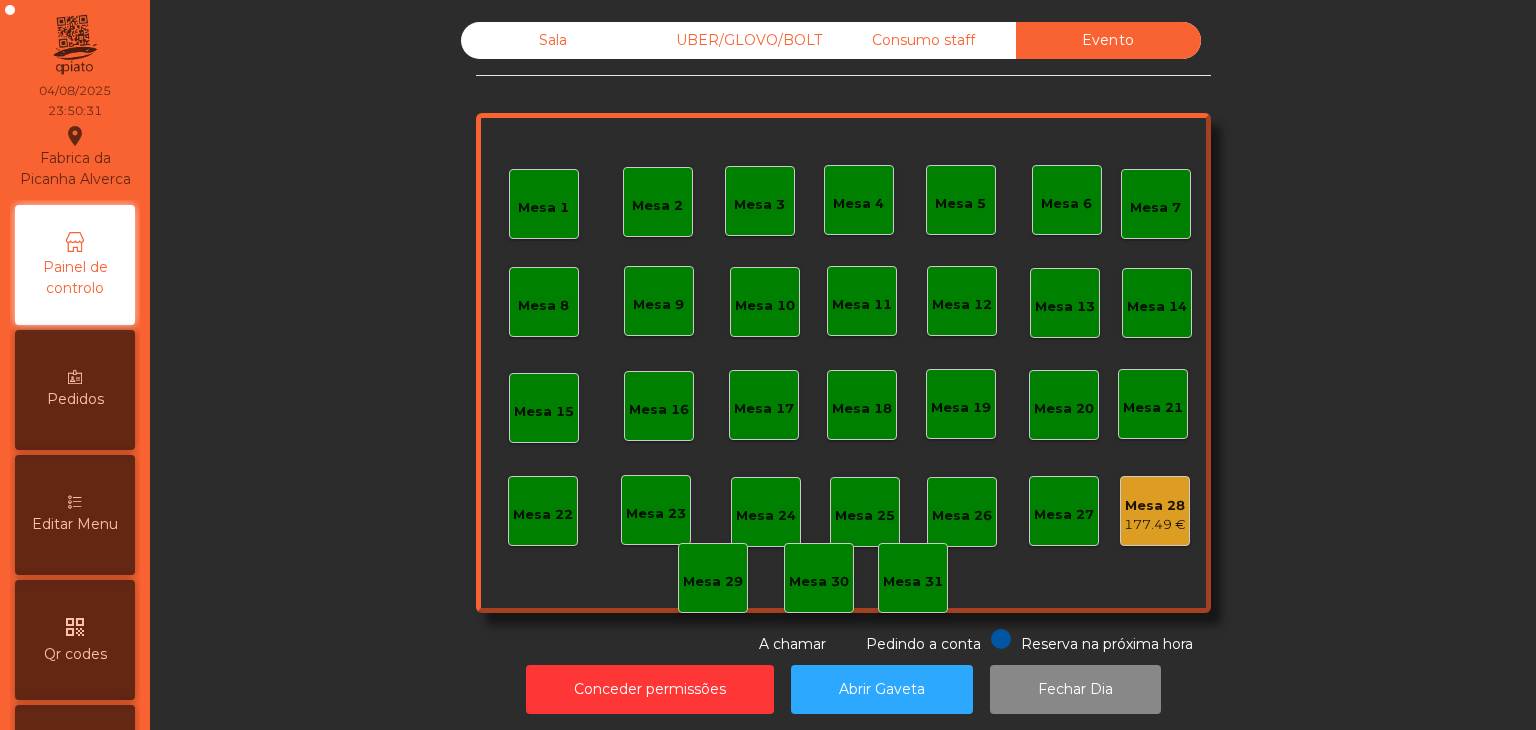 click on "Mesa 28   177.49 €" 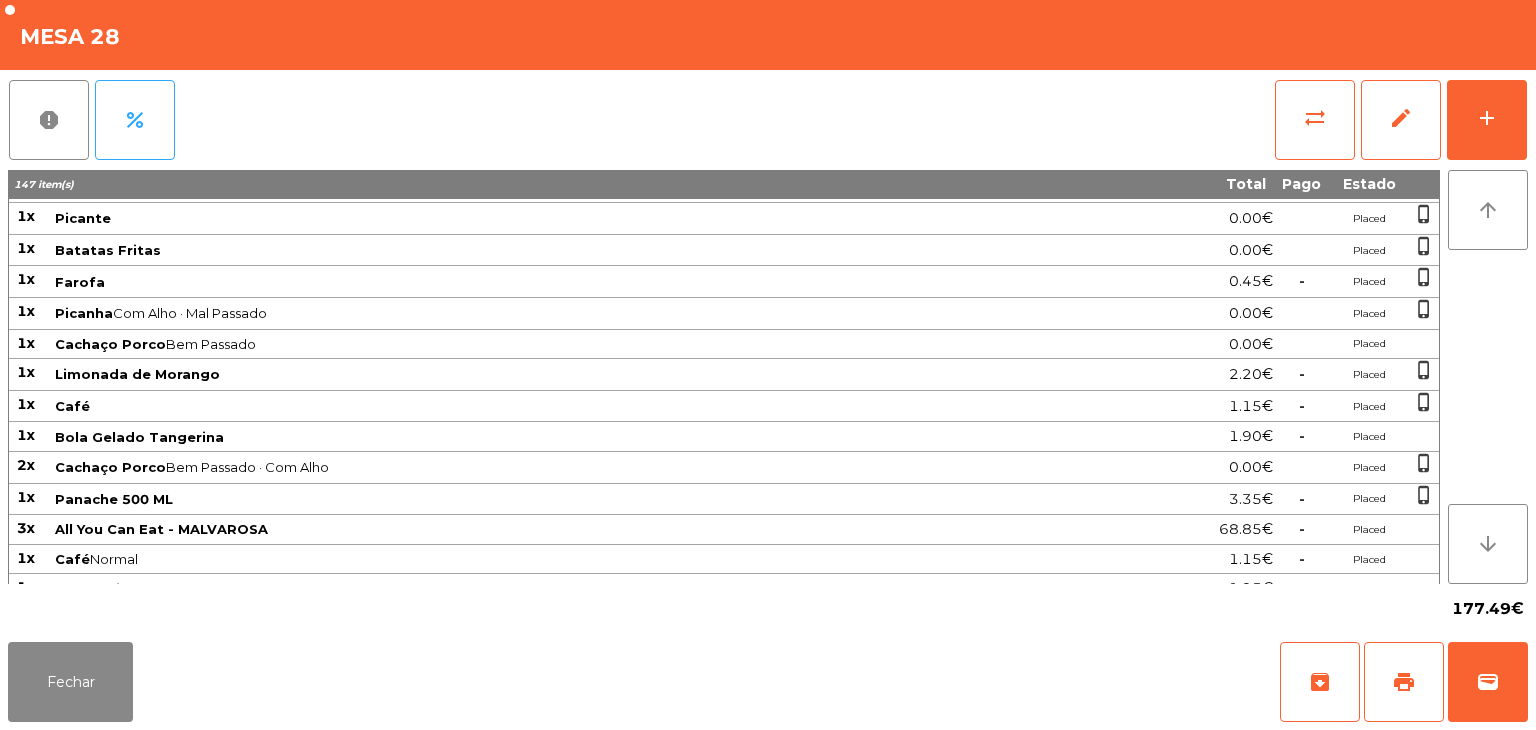 scroll, scrollTop: 1116, scrollLeft: 0, axis: vertical 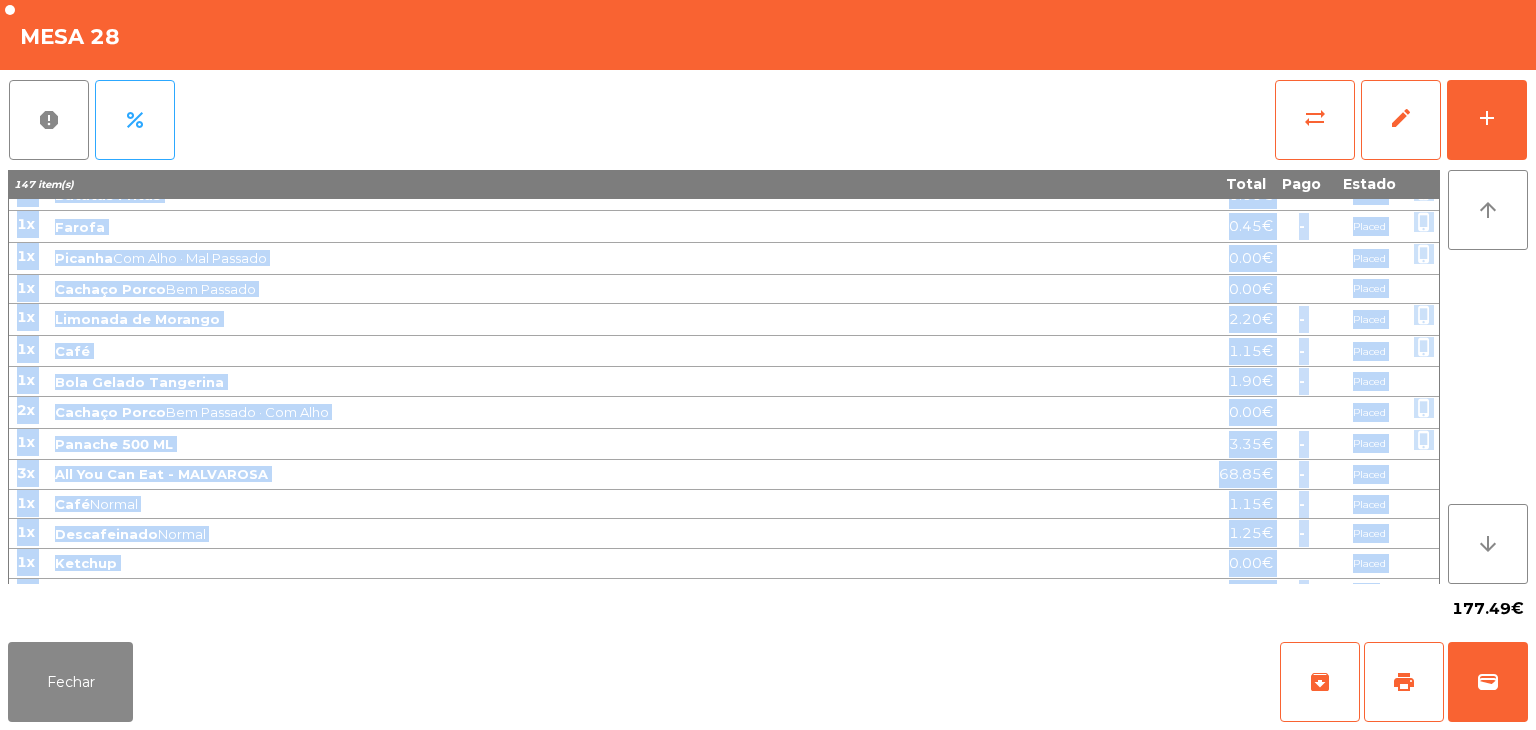 drag, startPoint x: 16, startPoint y: 206, endPoint x: 1376, endPoint y: 571, distance: 1408.1282 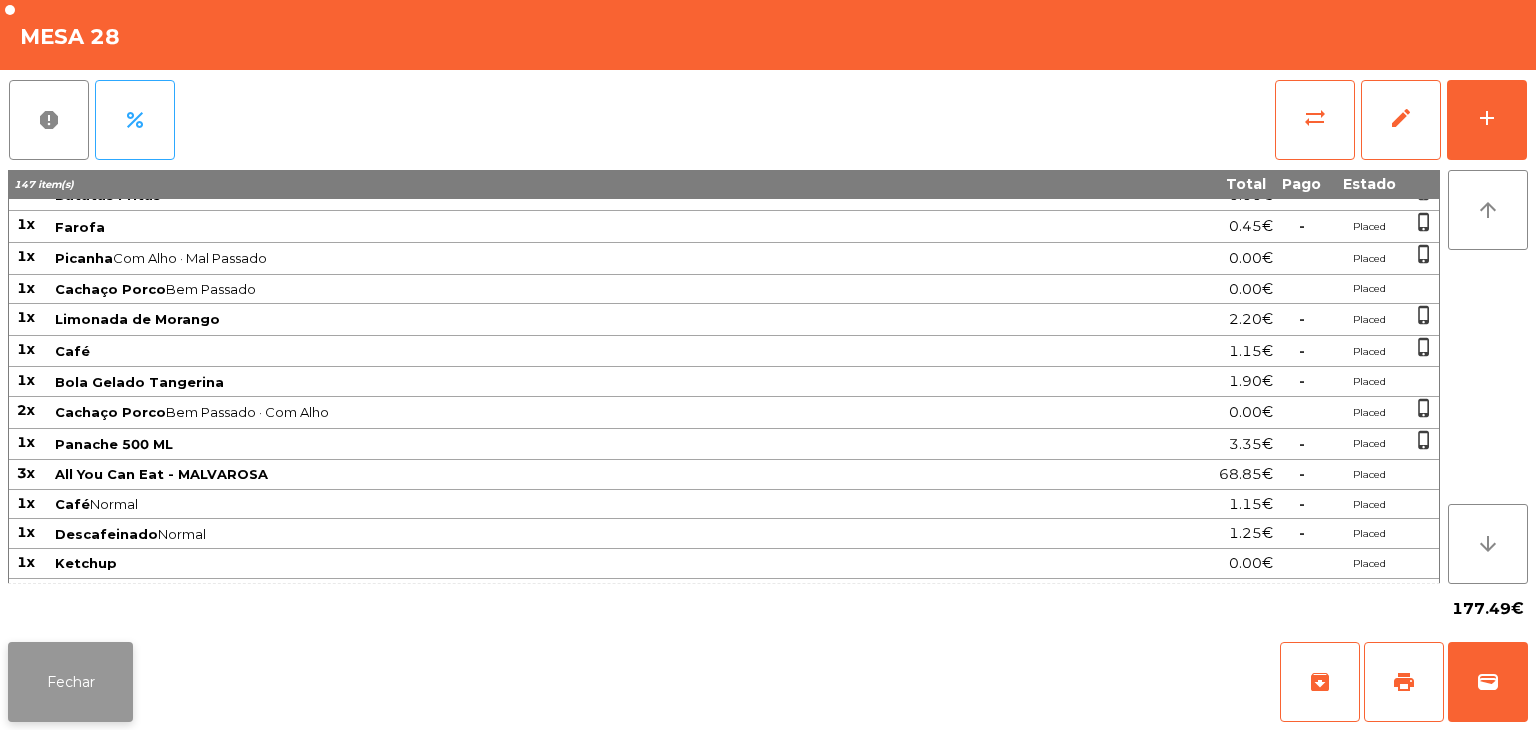 click on "Fechar" 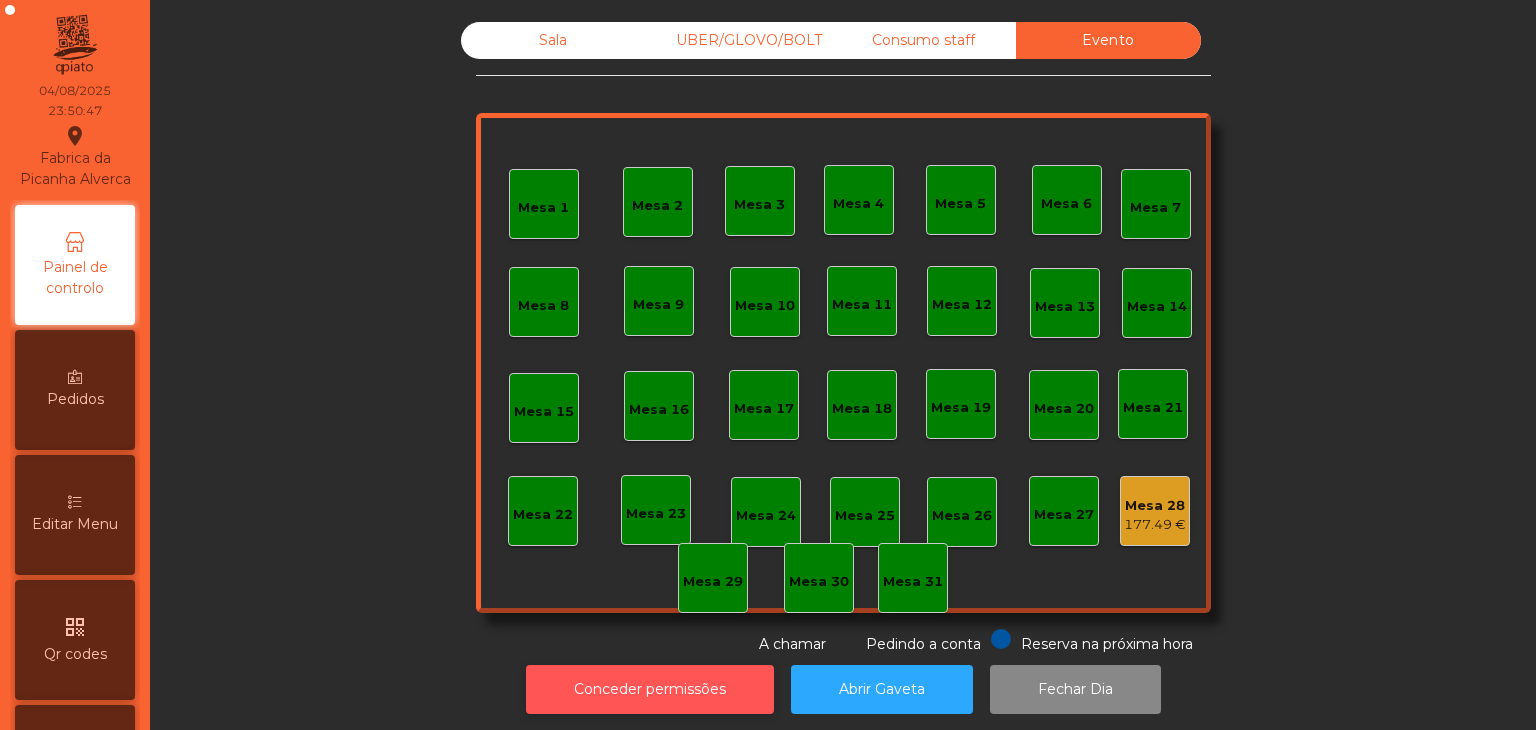 click on "Conceder permissões" 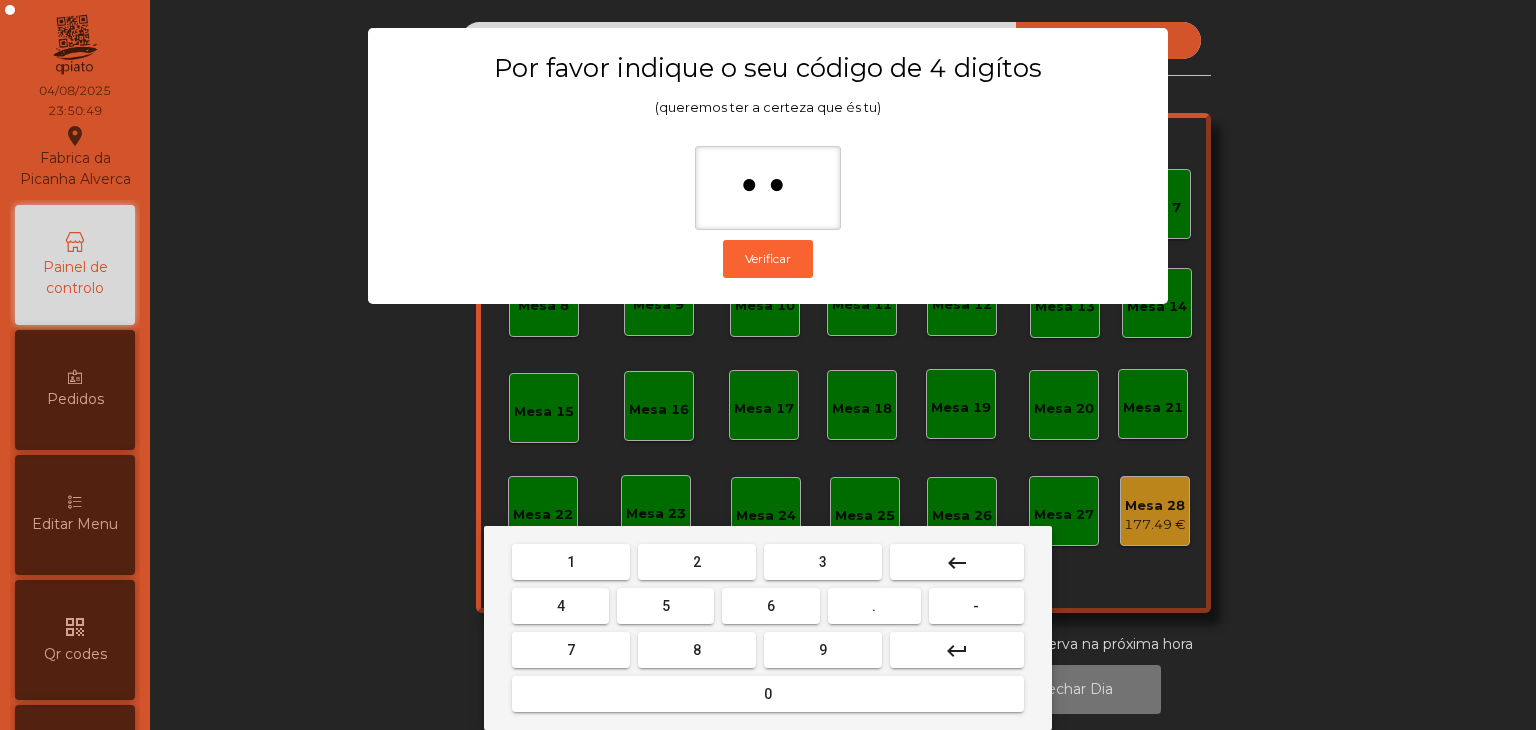 type on "***" 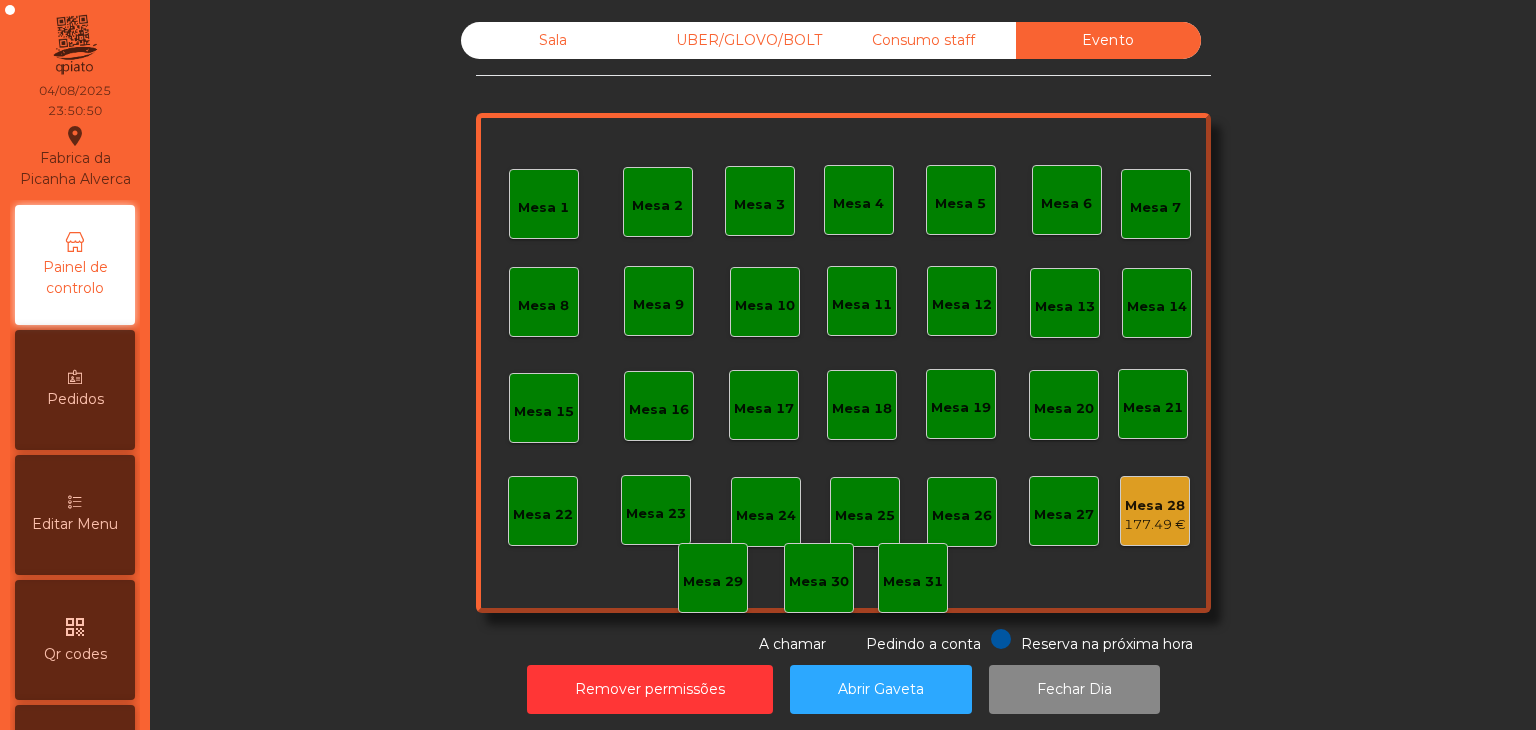 click on "177.49 €" 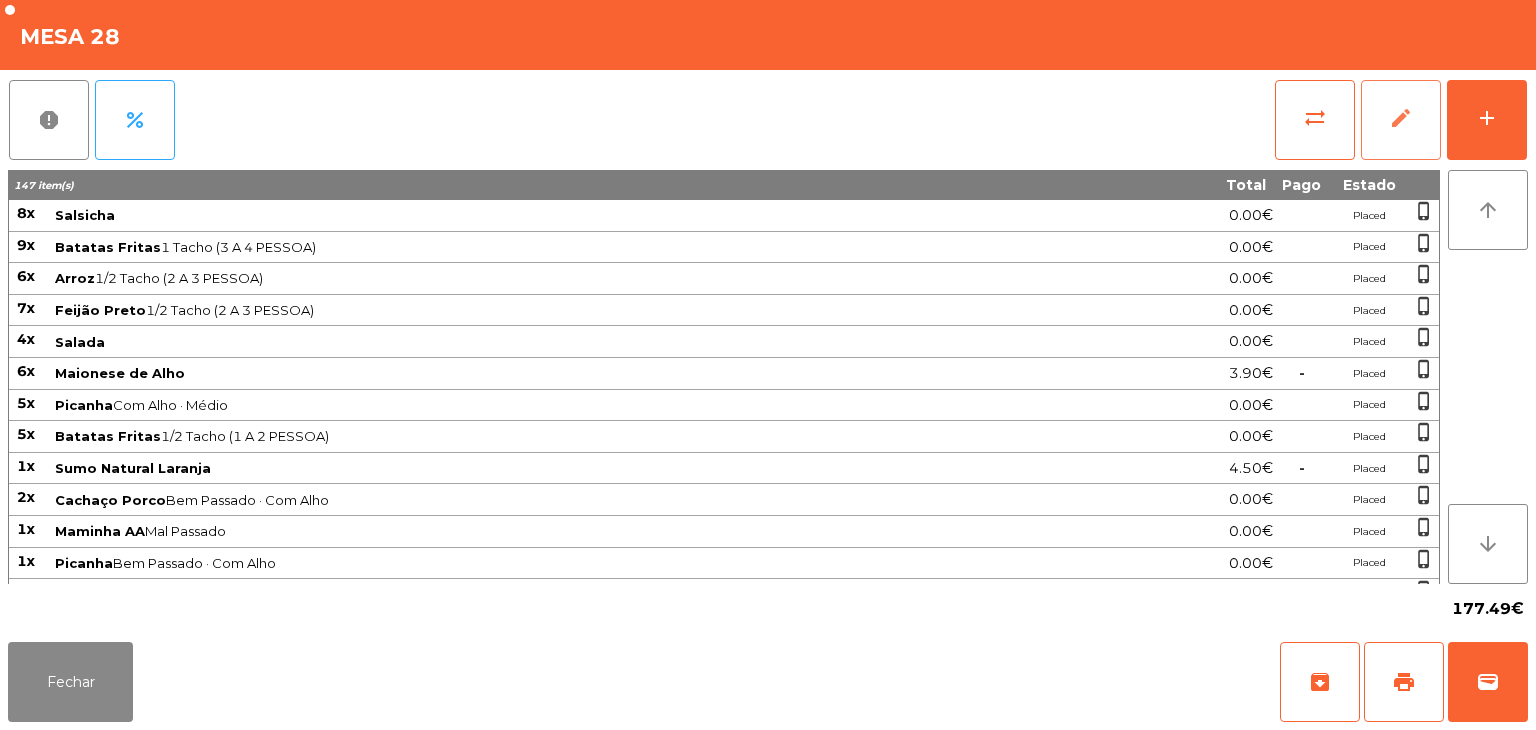 click on "edit" 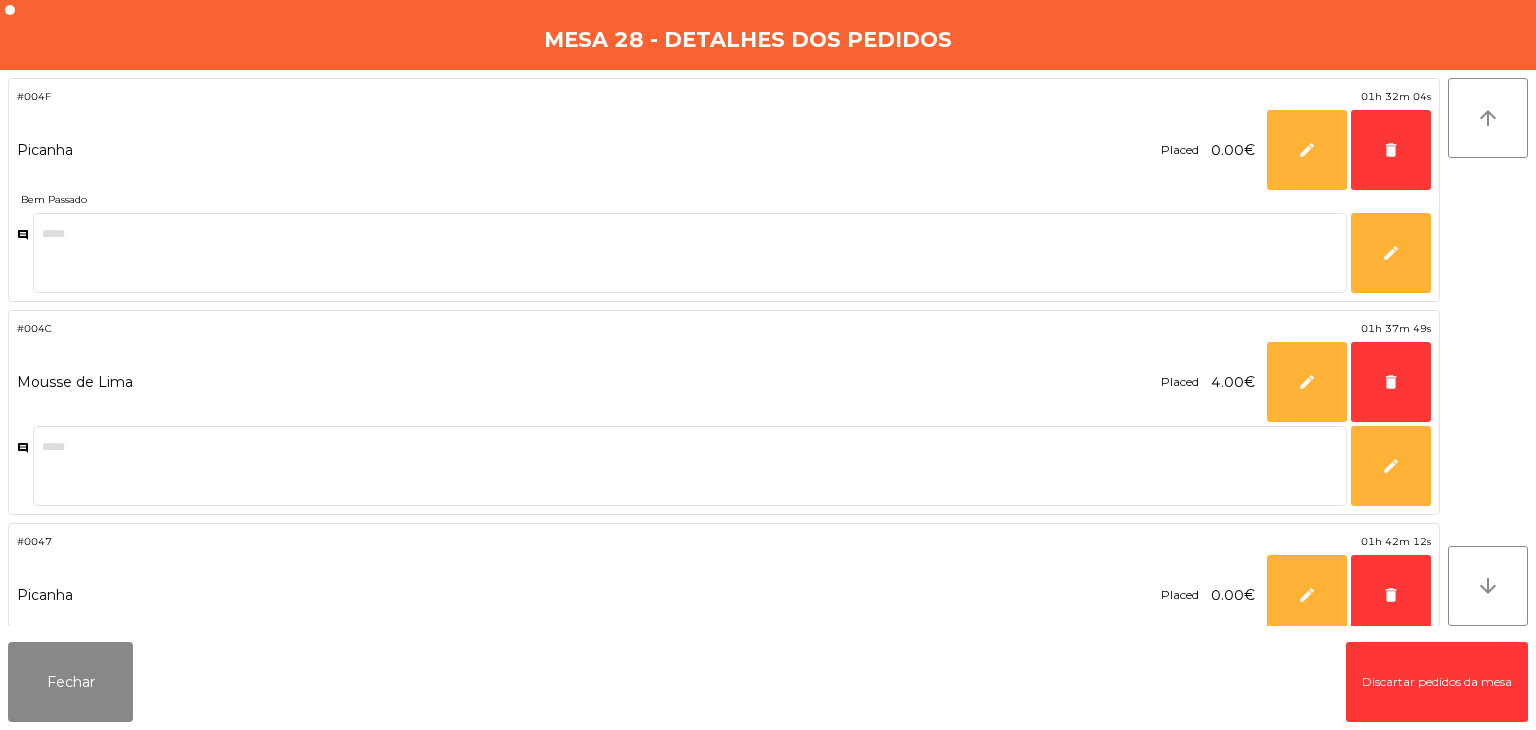 click on "Discartar pedidos da mesa" 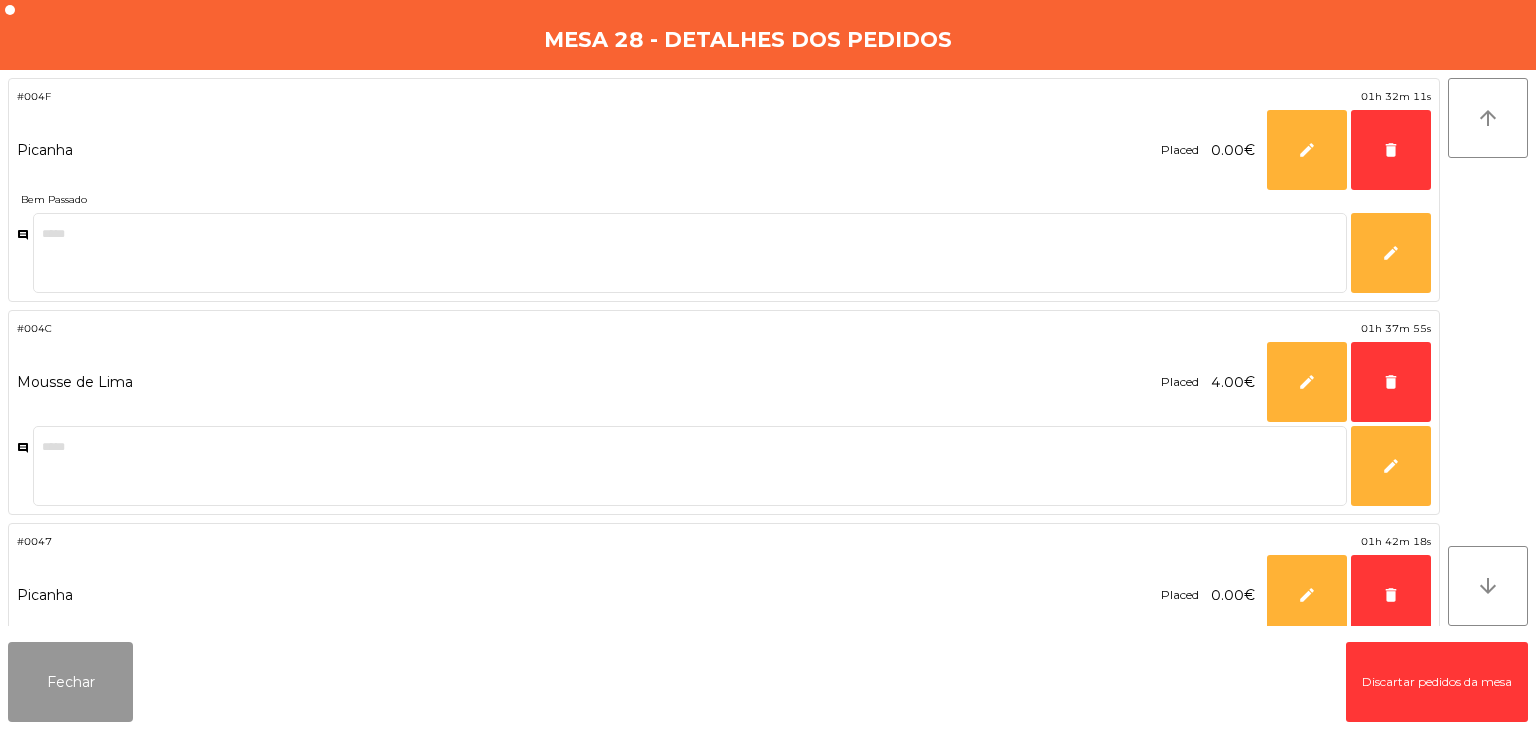 click on "Fechar" 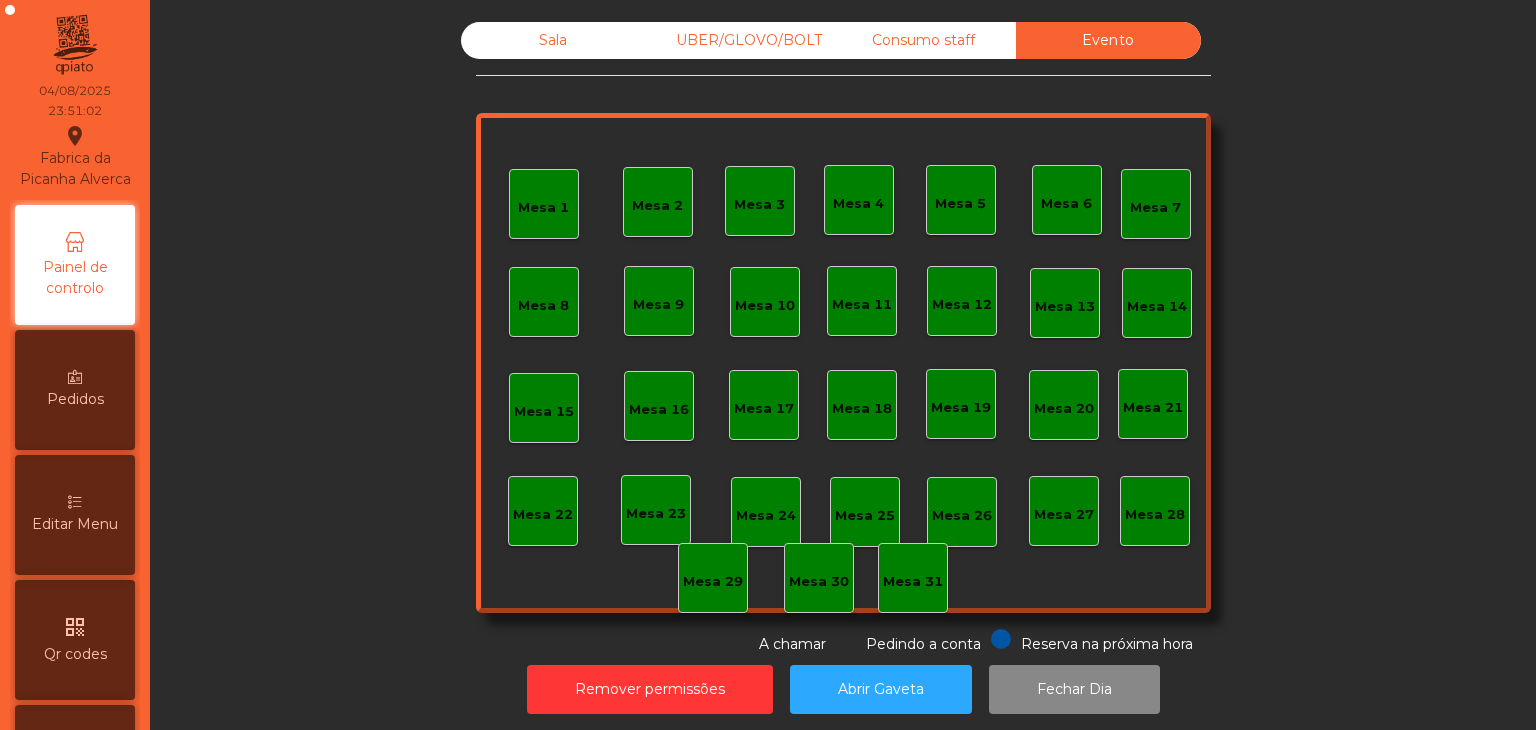 click on "Consumo staff" 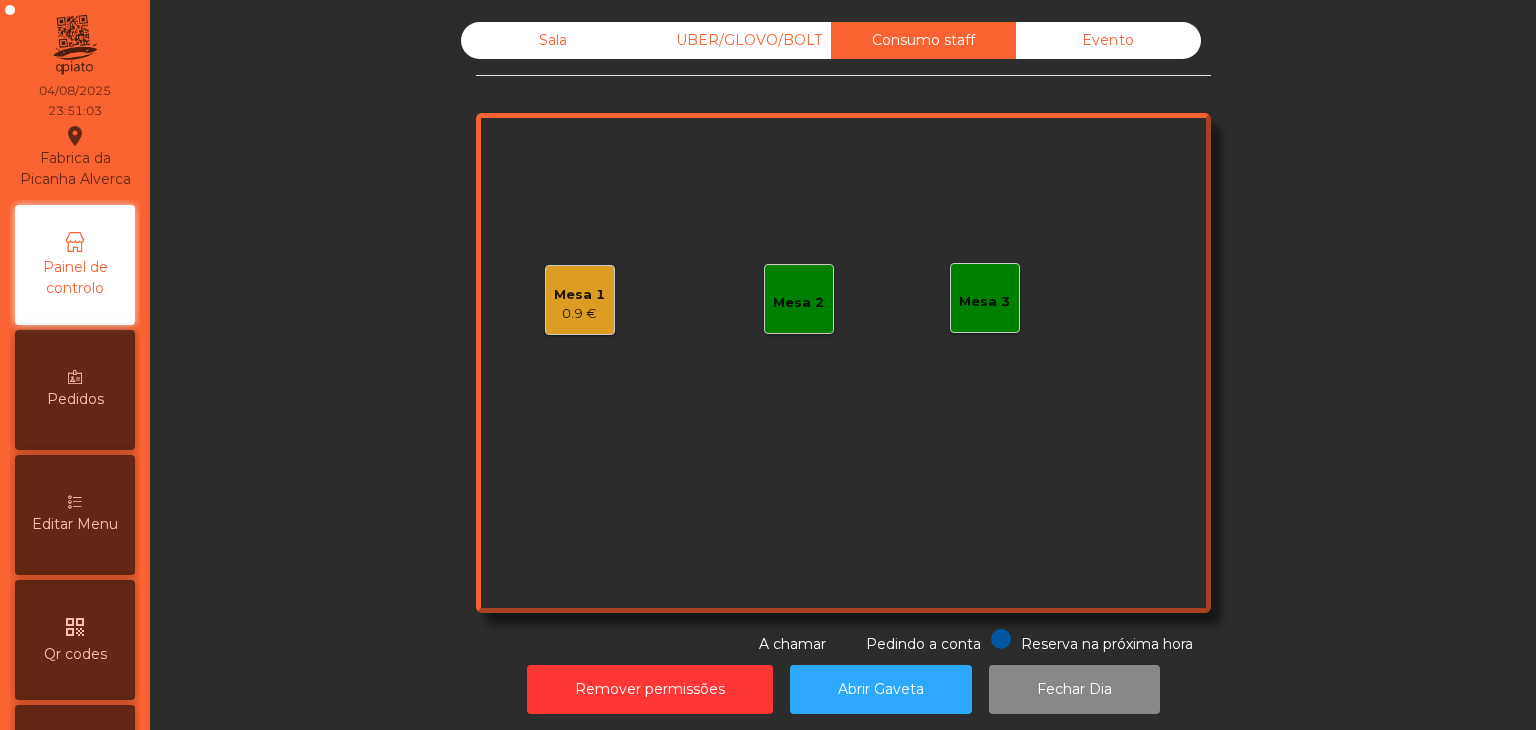 click on "UBER/GLOVO/BOLT" 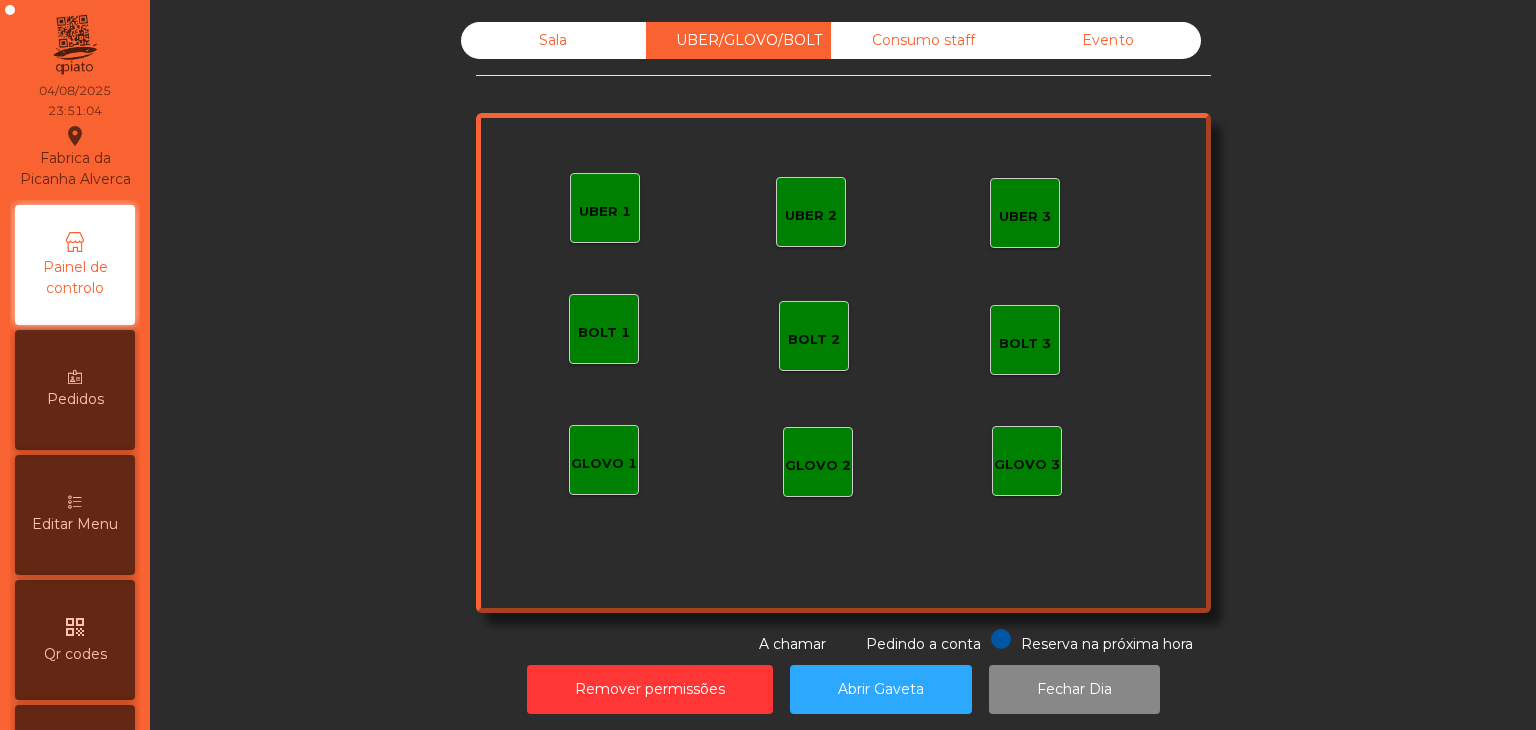 click on "Consumo staff" 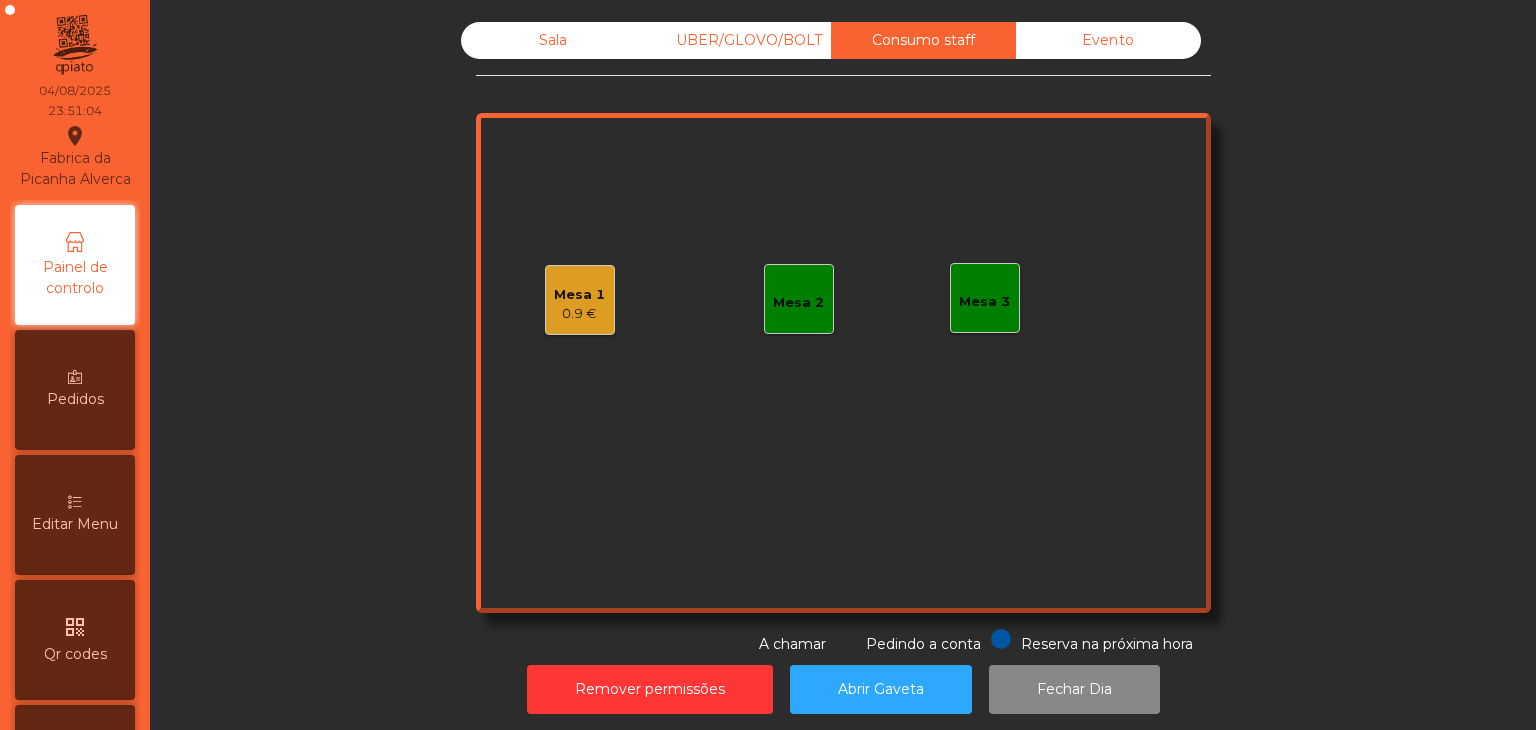 click on "Sala" 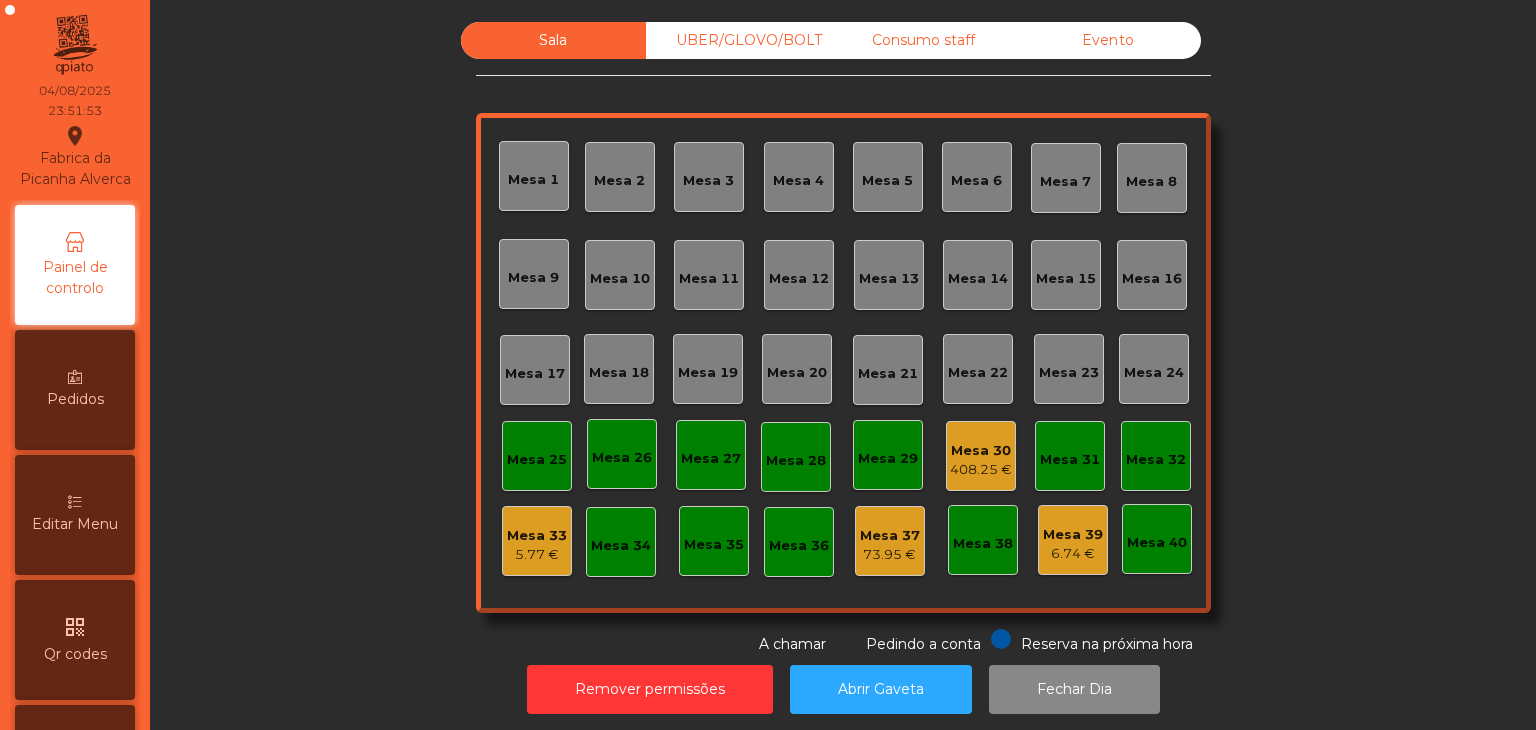 click on "Evento" 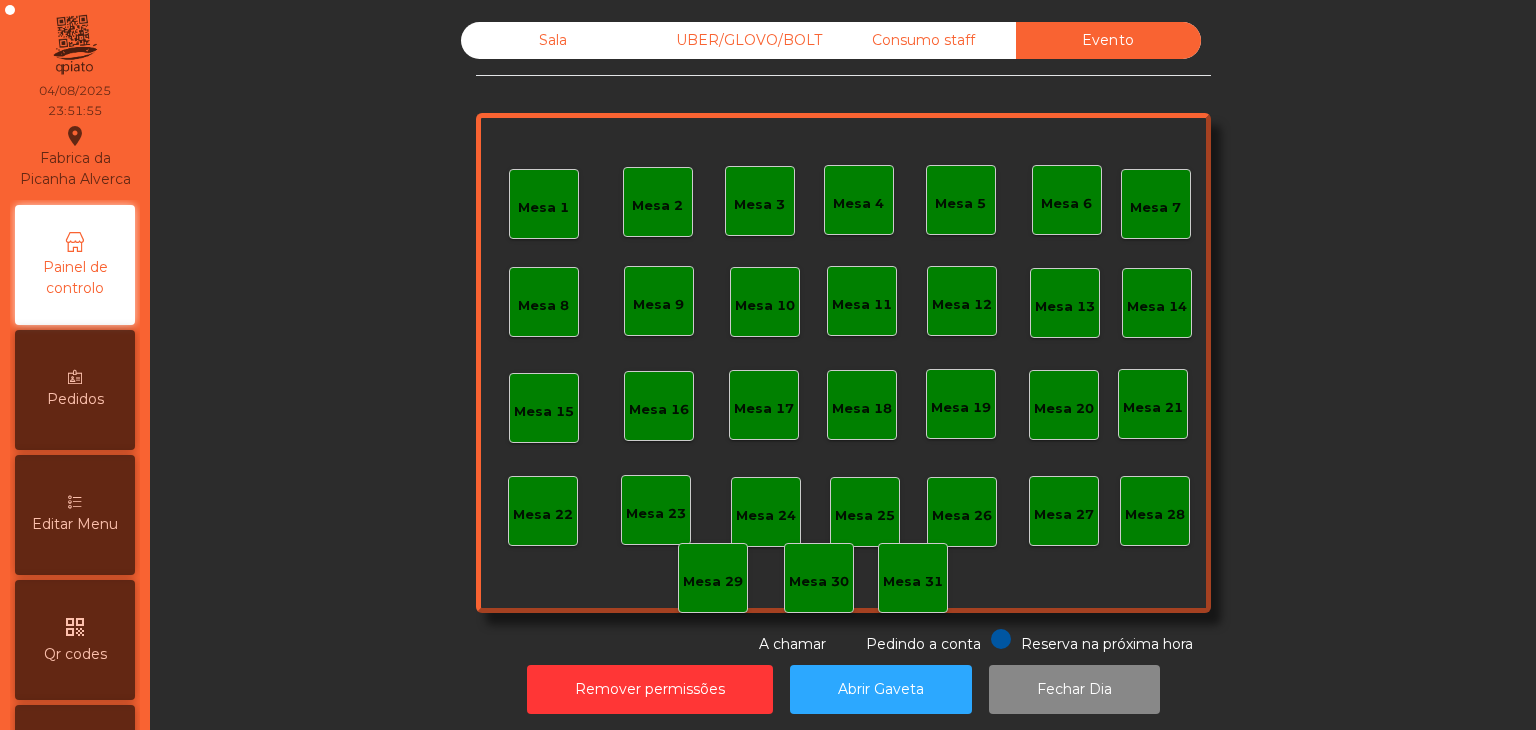 click on "Consumo staff" 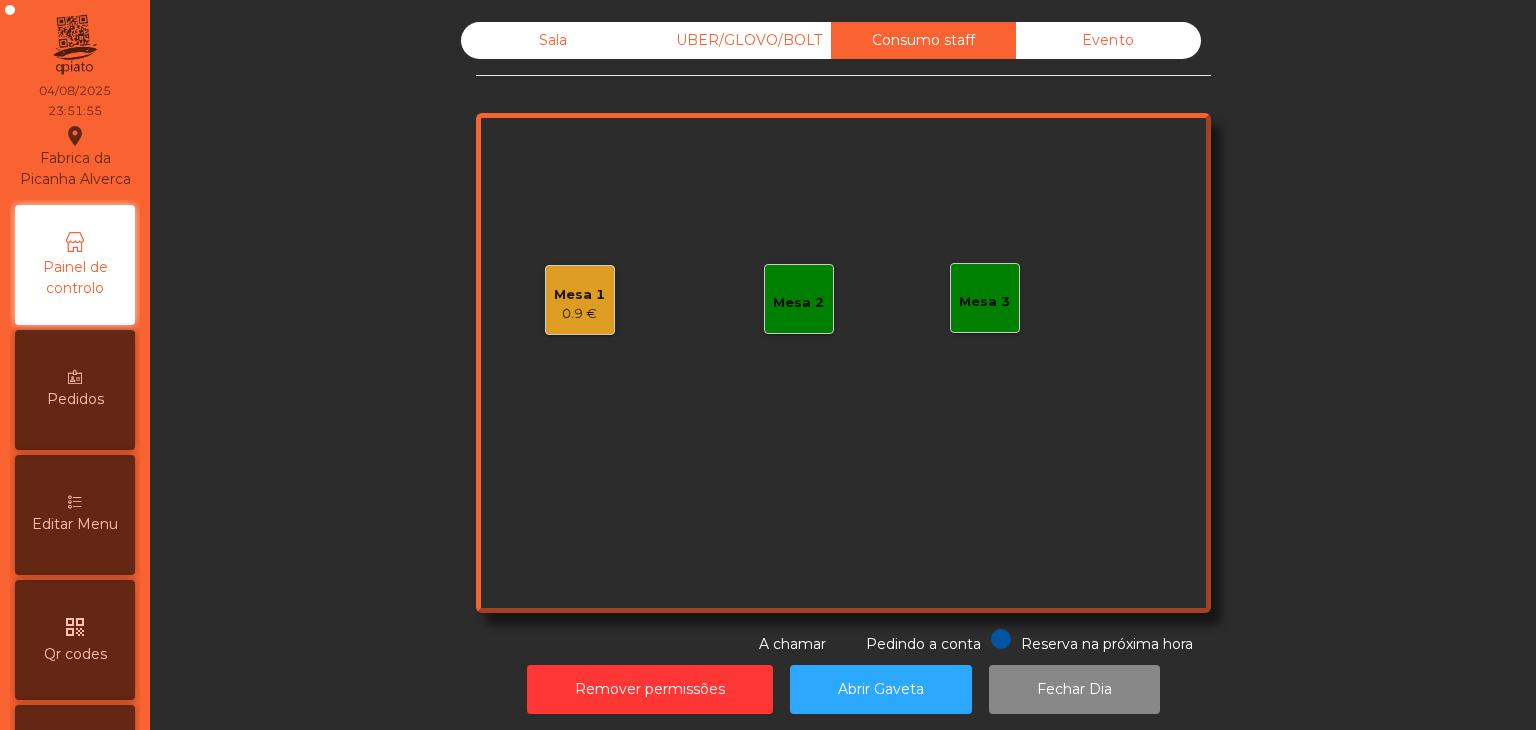 click on "Mesa 1" 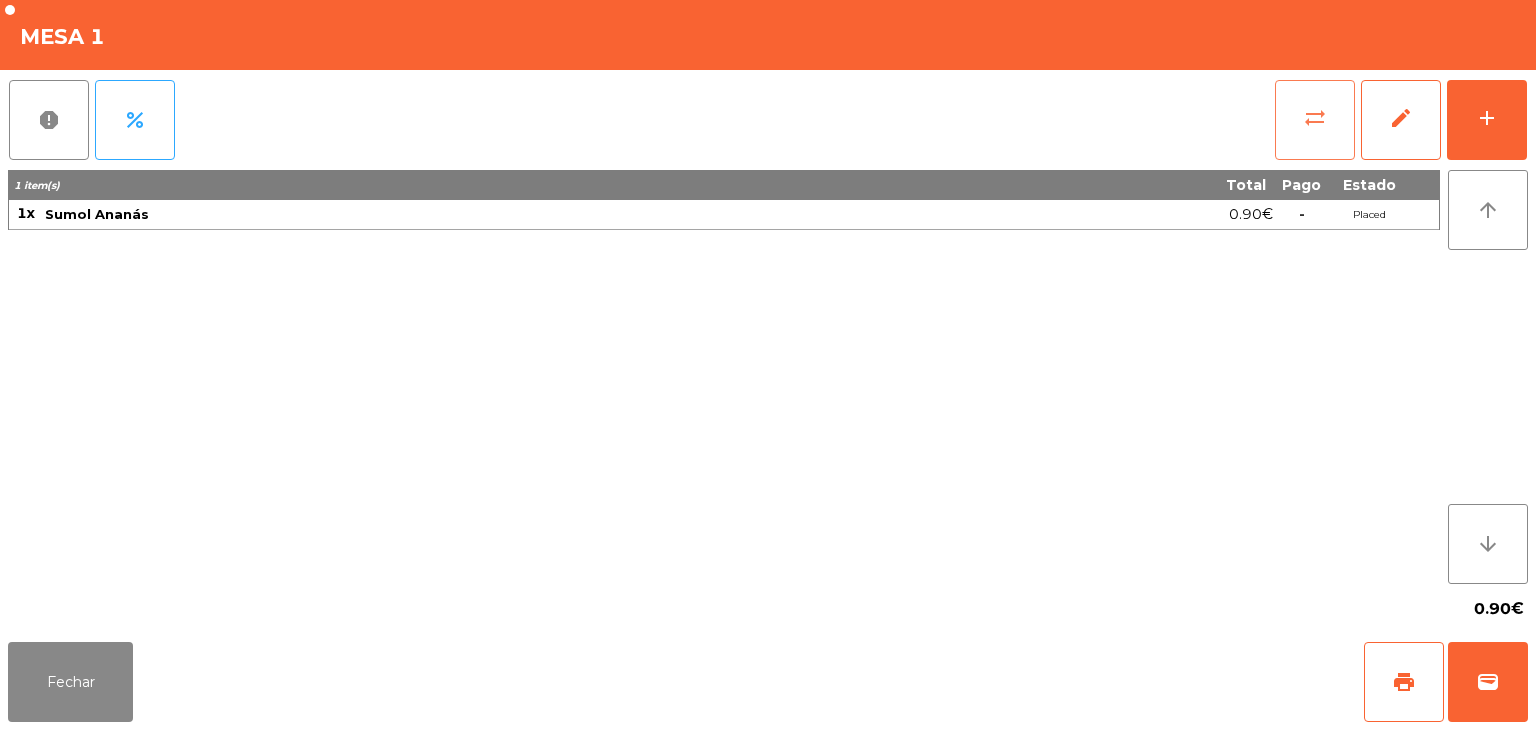 click on "sync_alt" 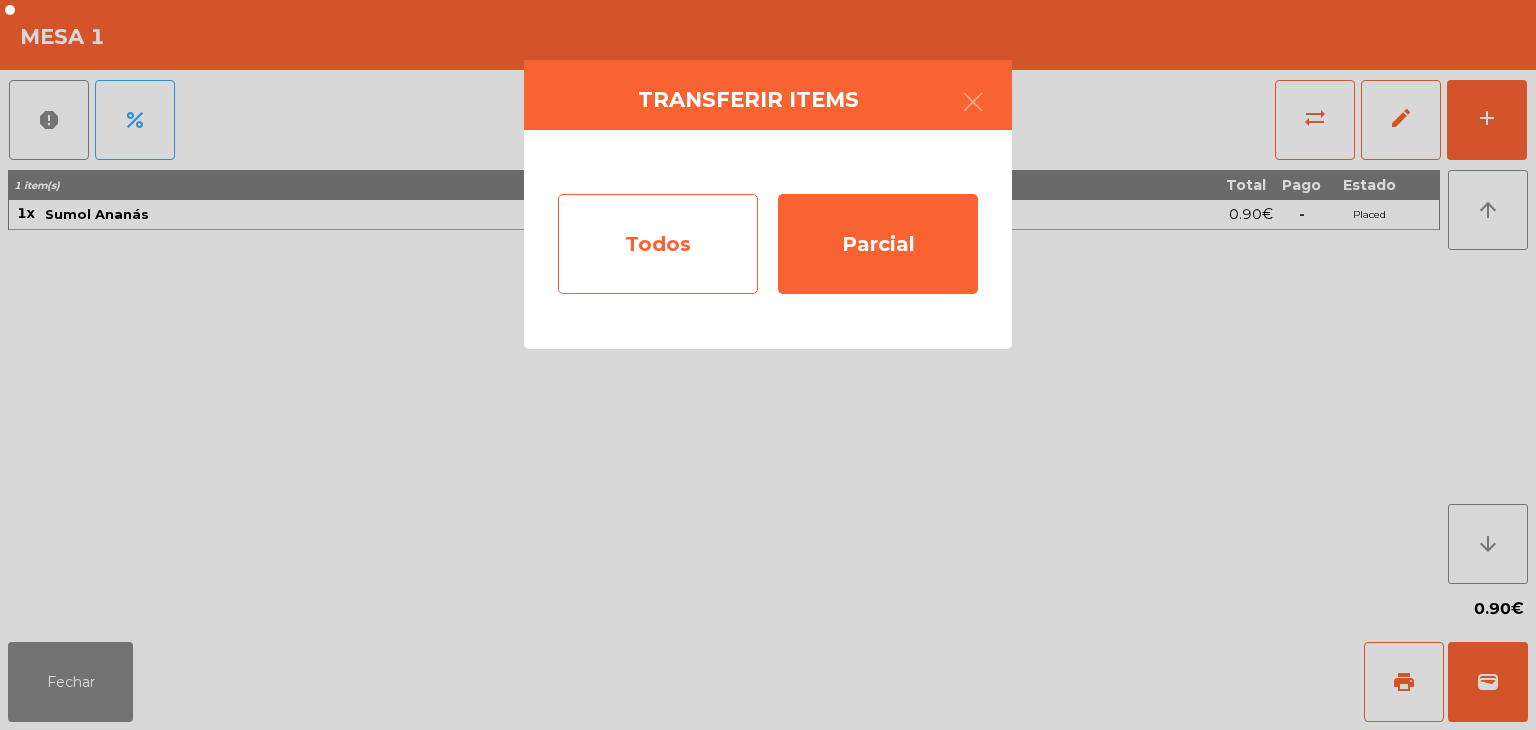 click on "Todos" 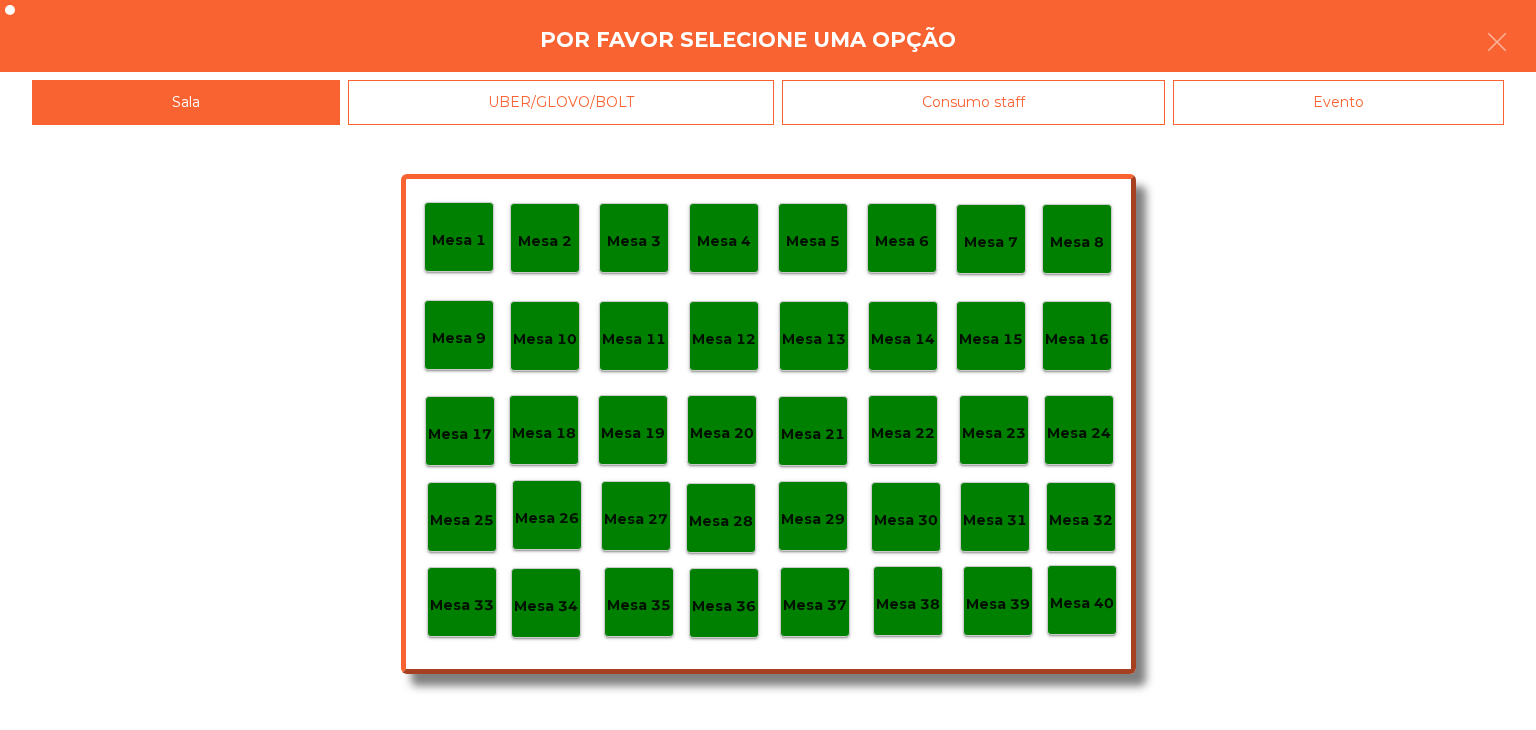 click on "Mesa 30" 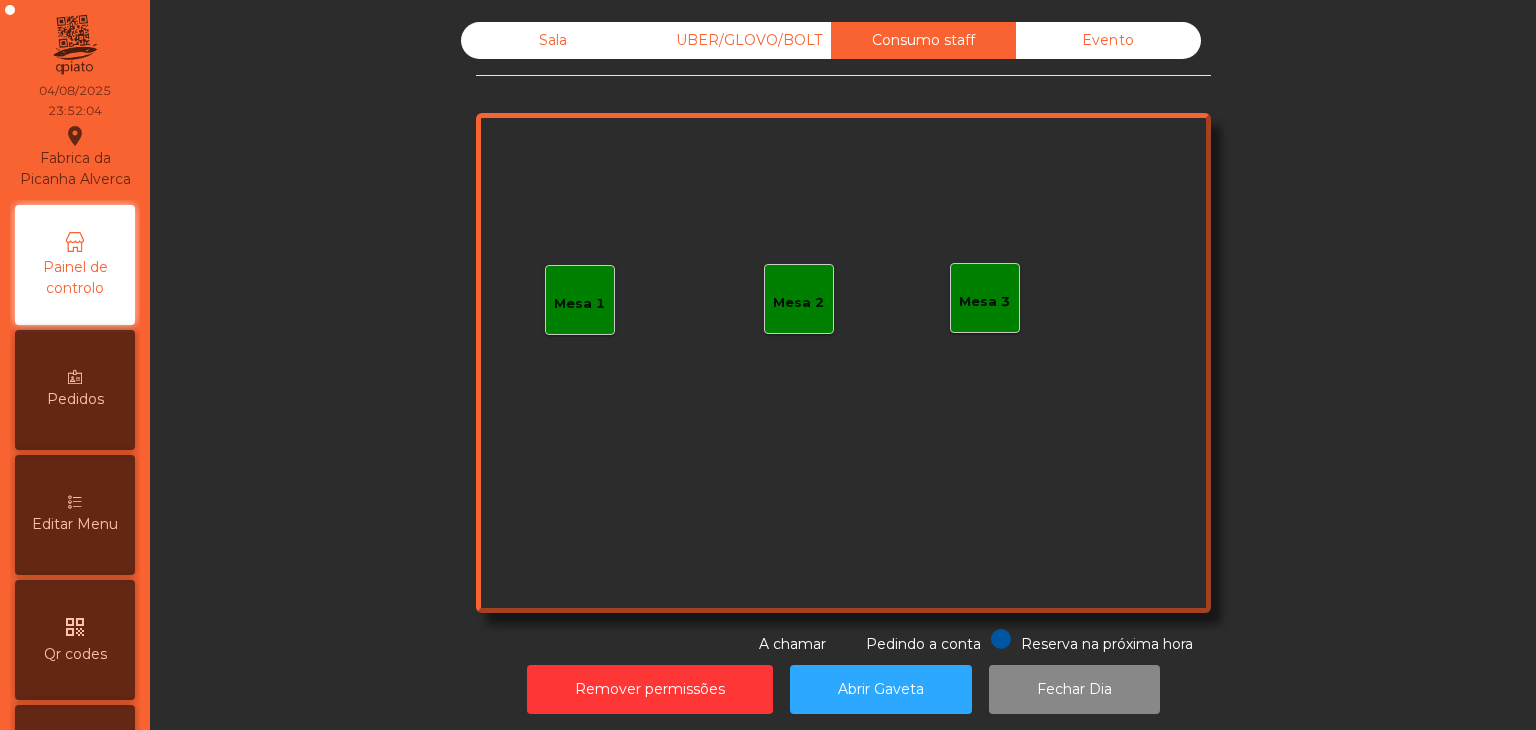 click on "UBER/GLOVO/BOLT" 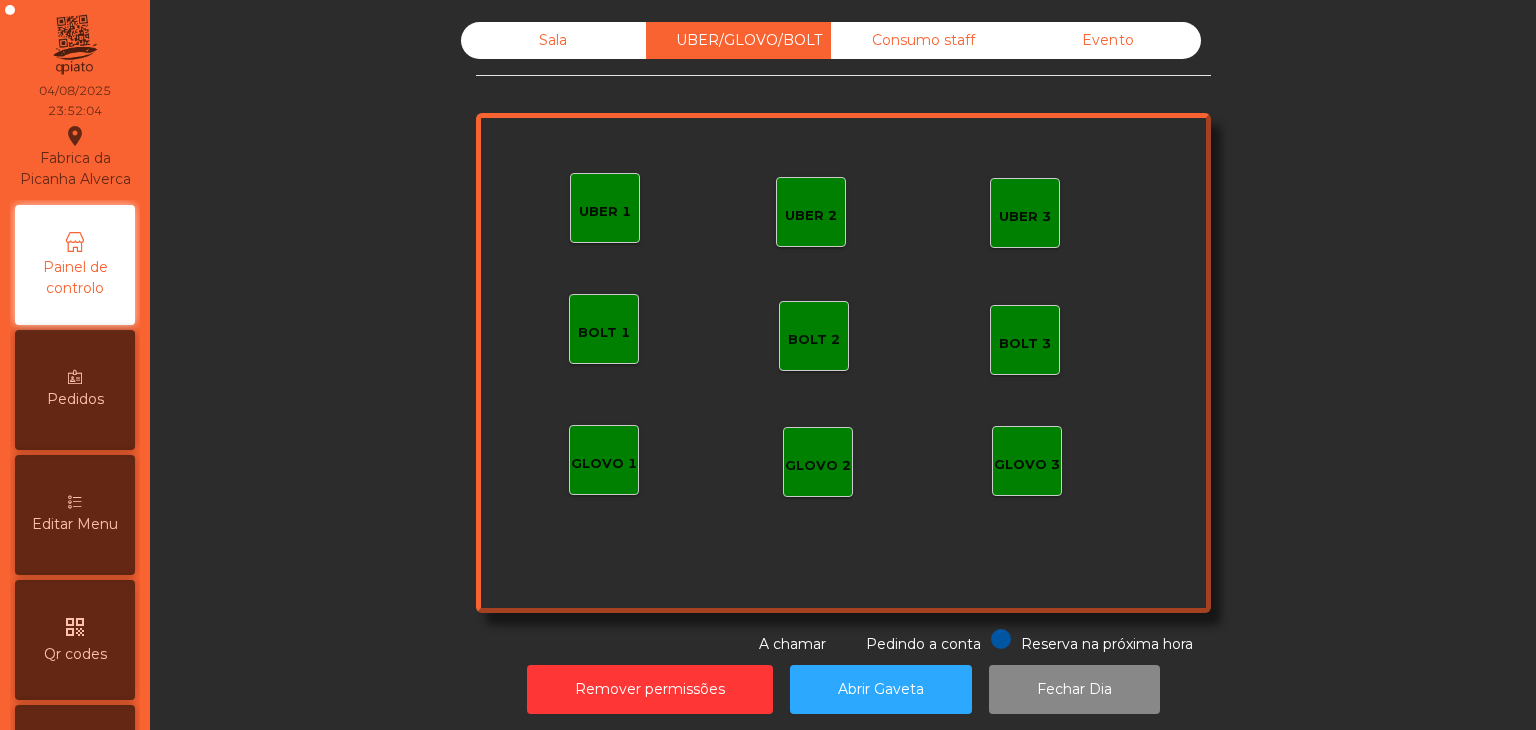 click on "Evento" 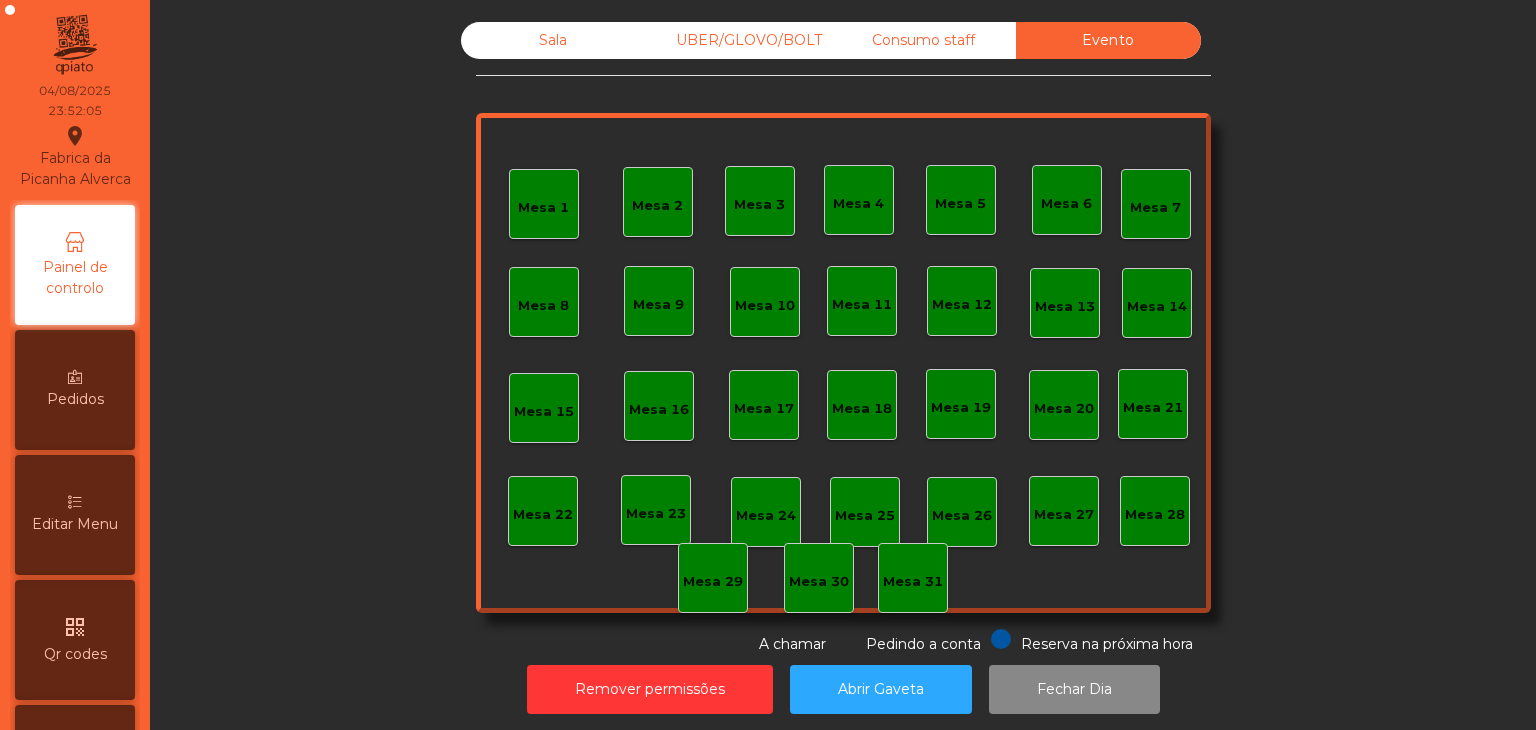click on "Sala" 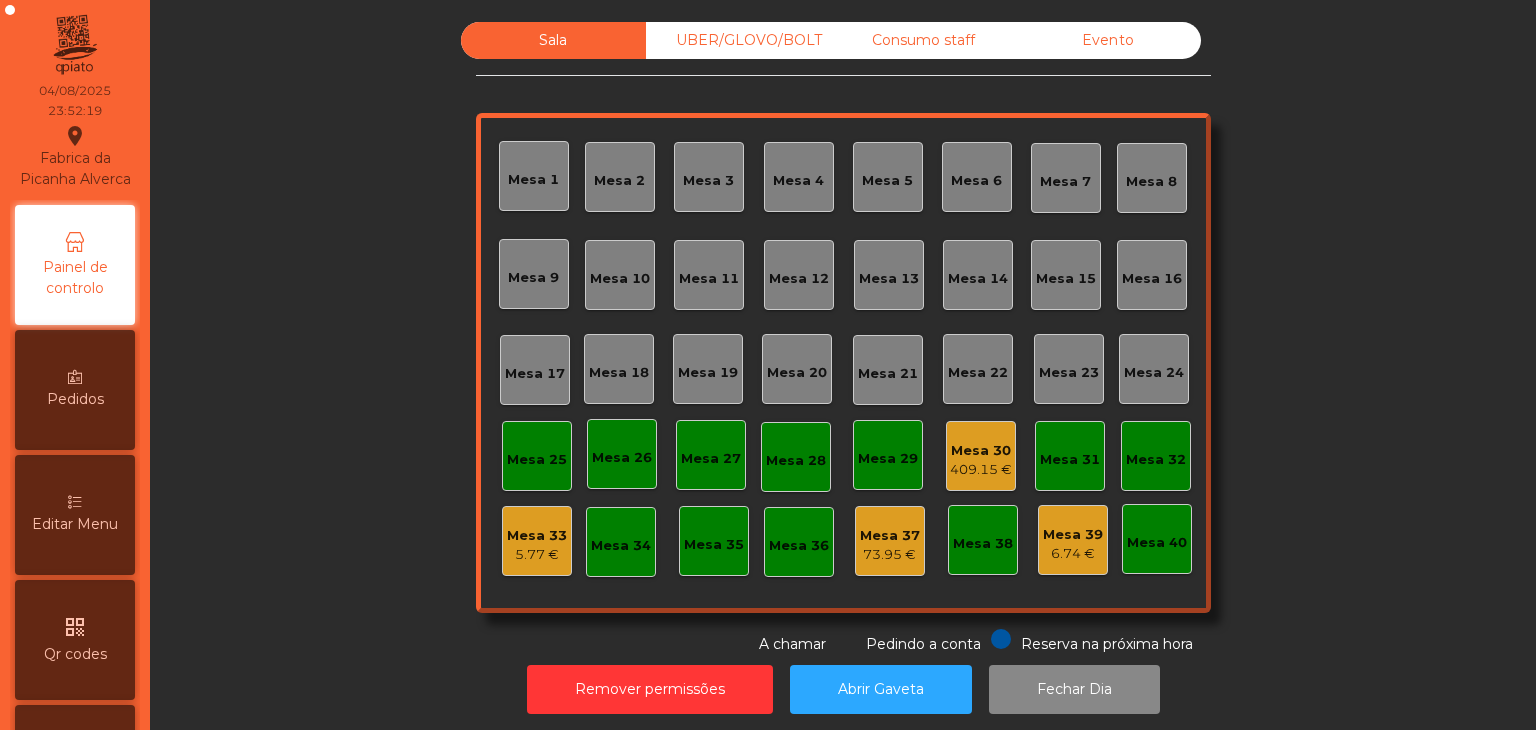 click on "409.15 €" 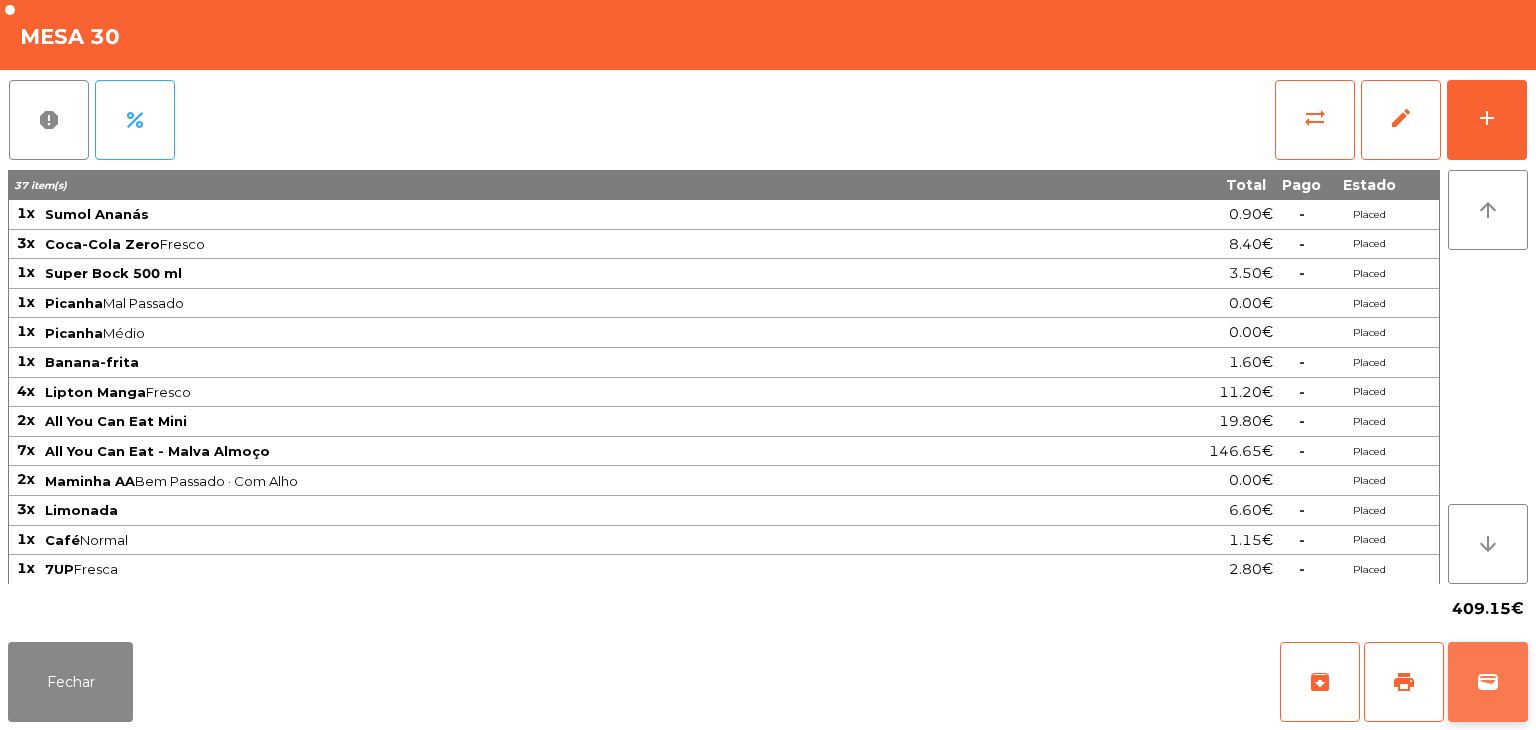 click on "wallet" 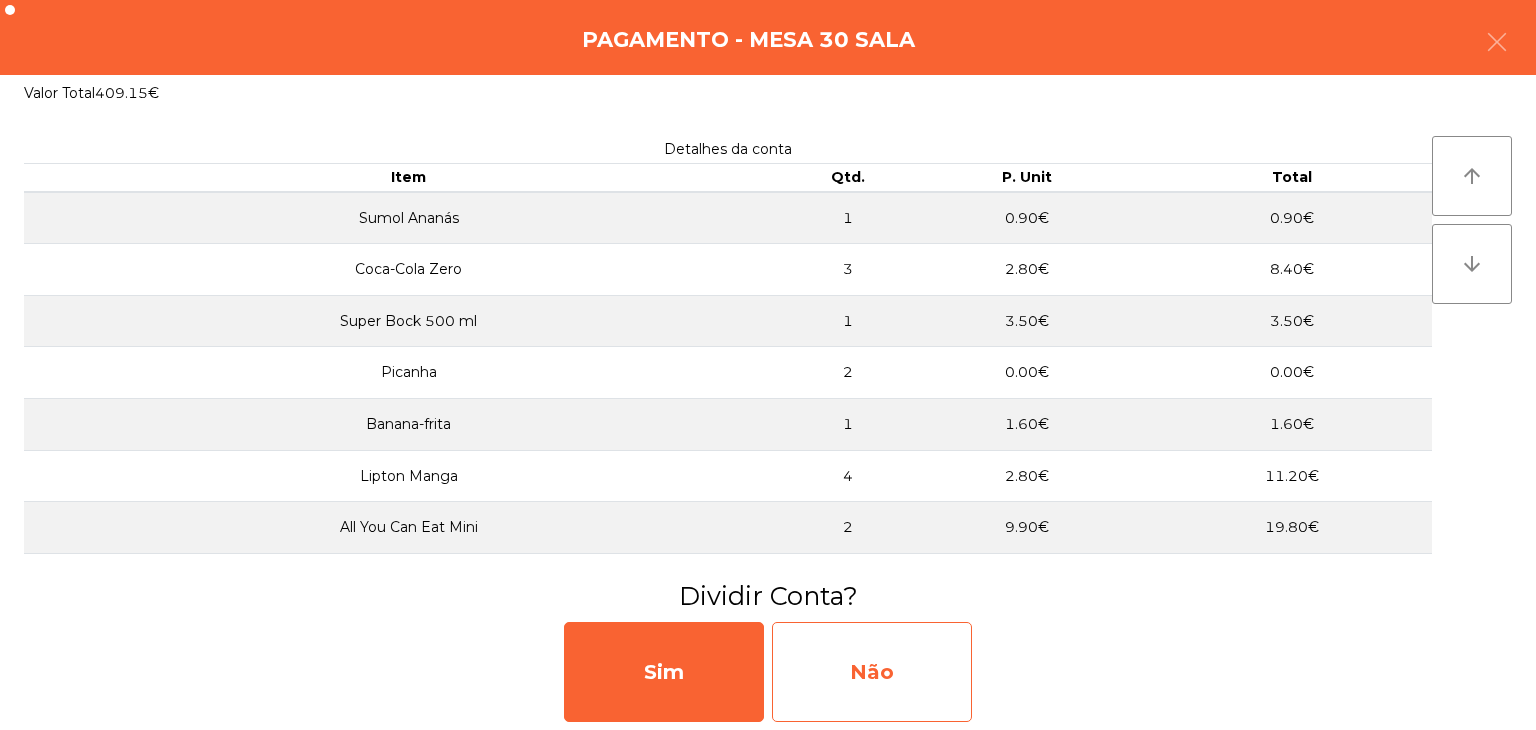 click on "Não" 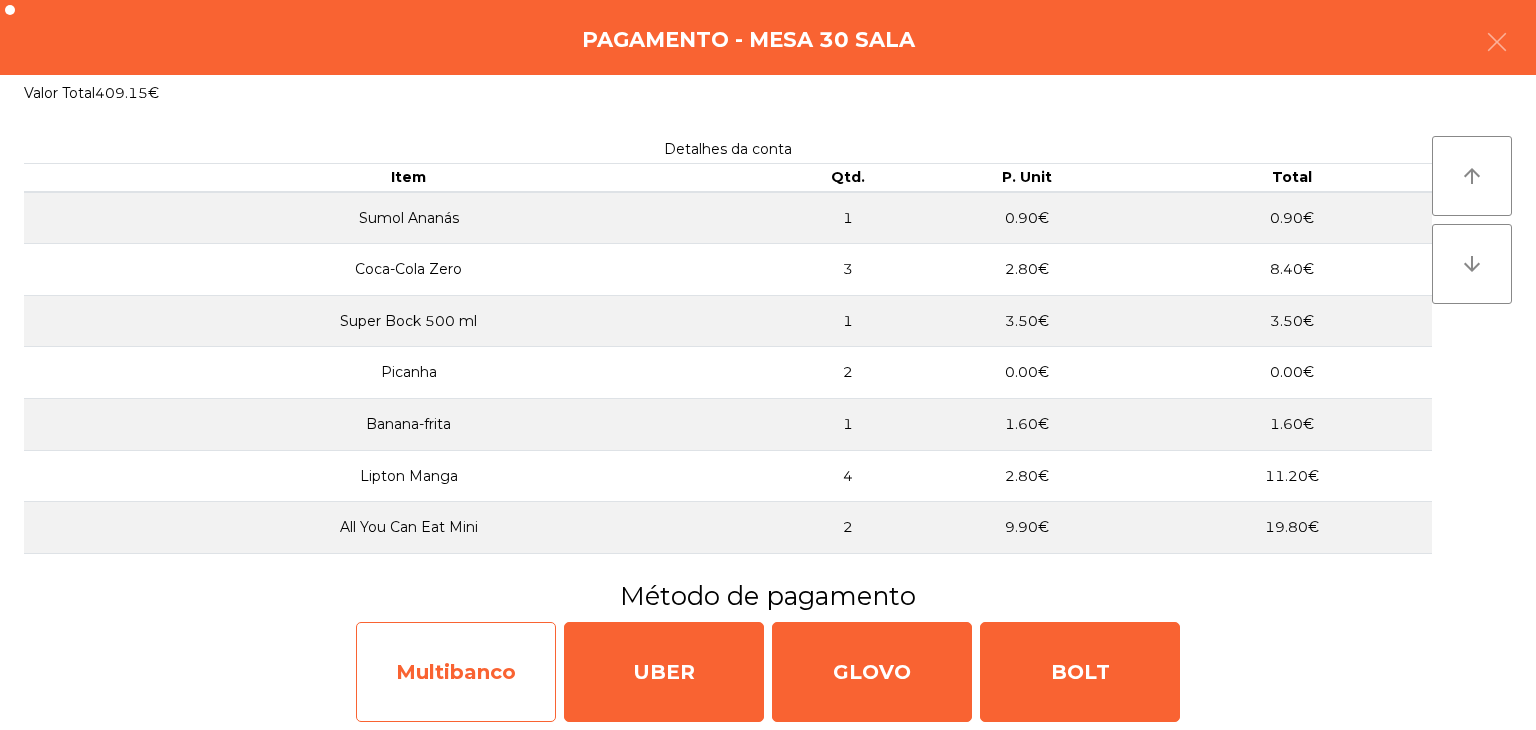 click on "Multibanco" 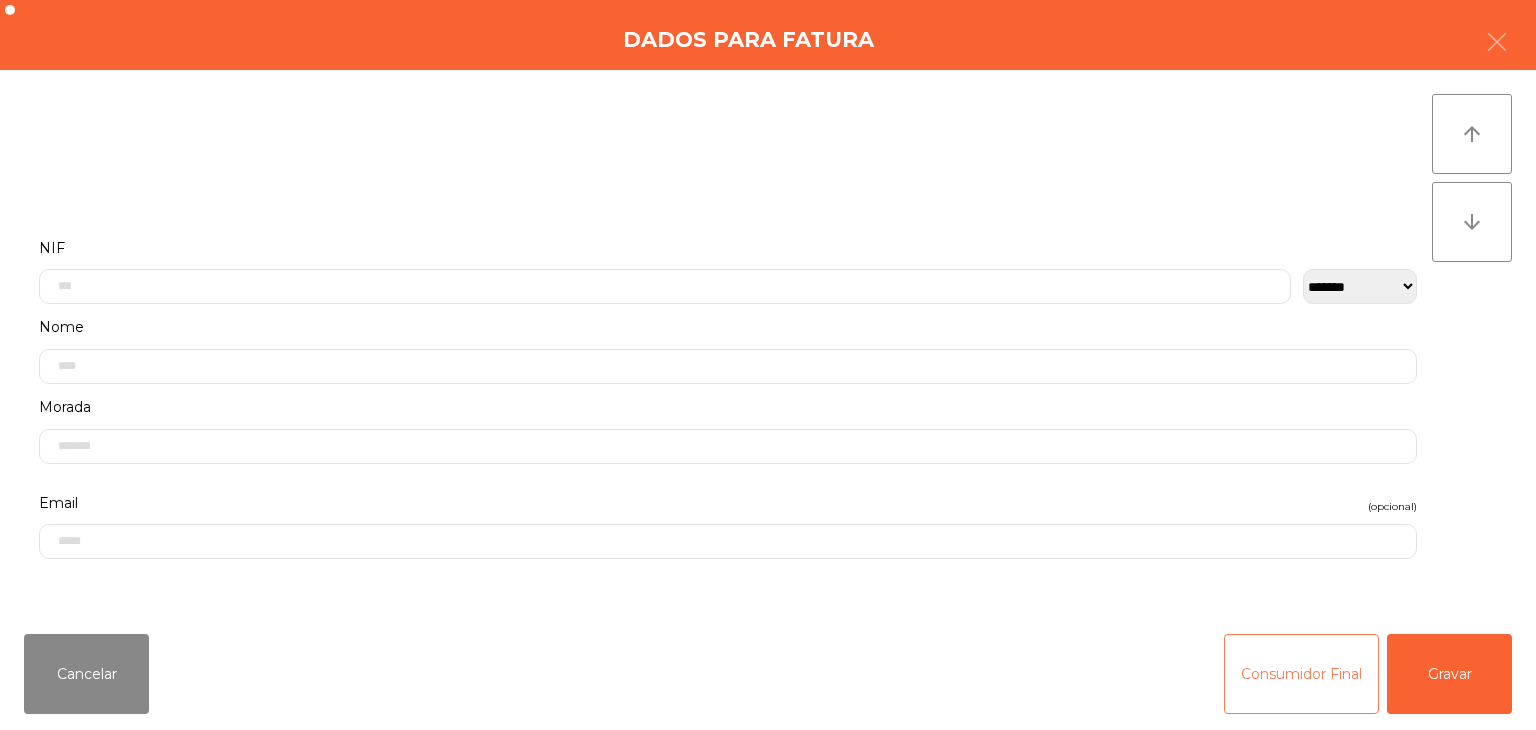 click on "Consumidor Final" 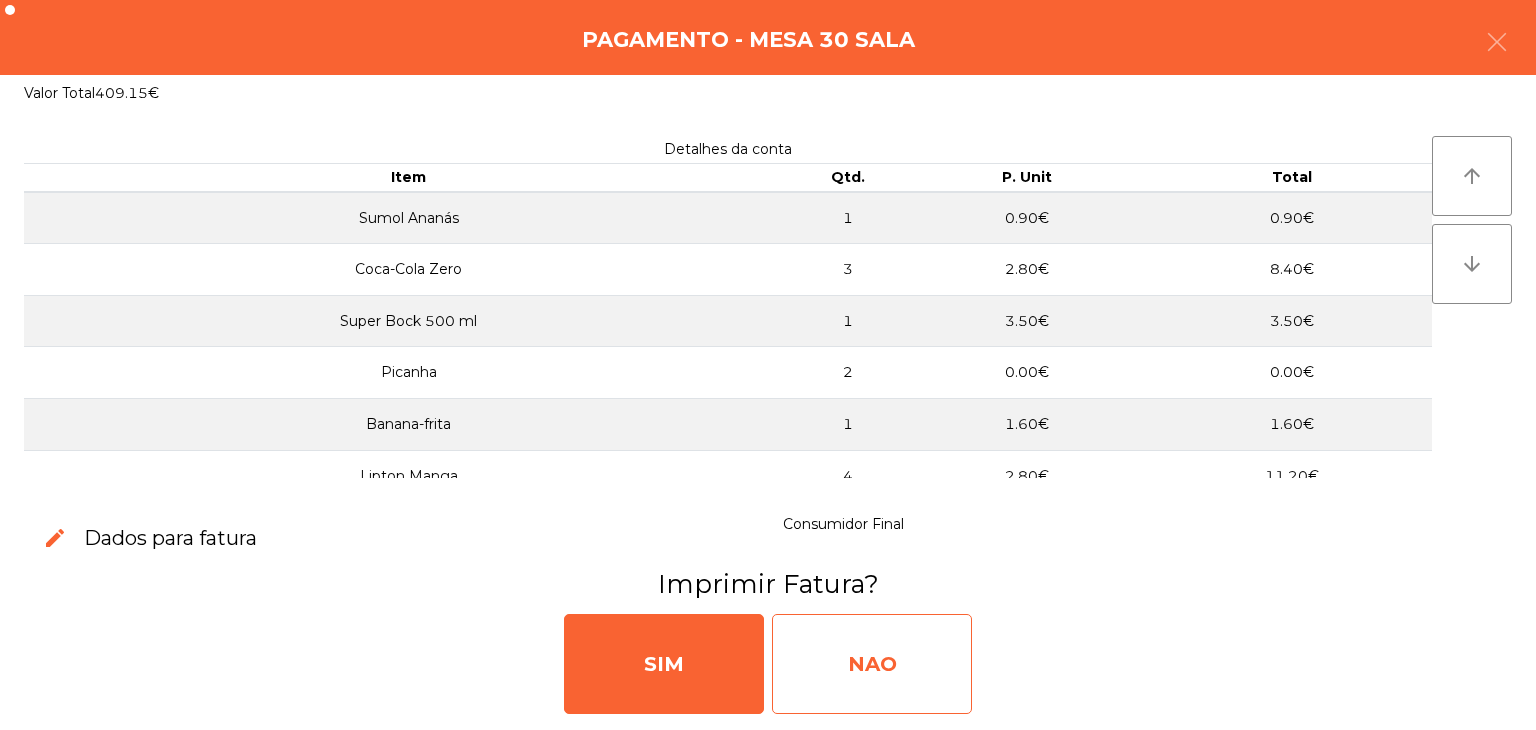 click on "NAO" 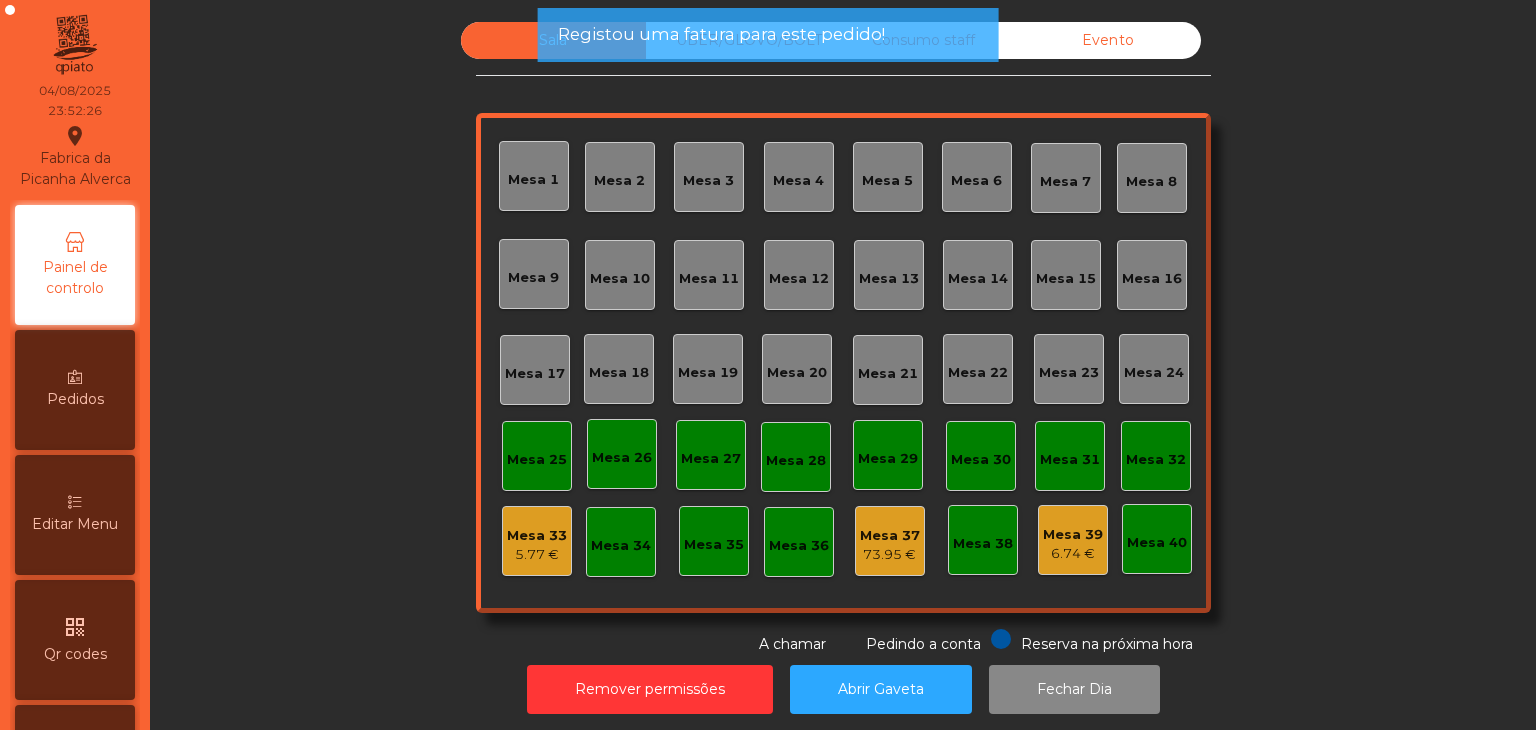 click on "Evento" 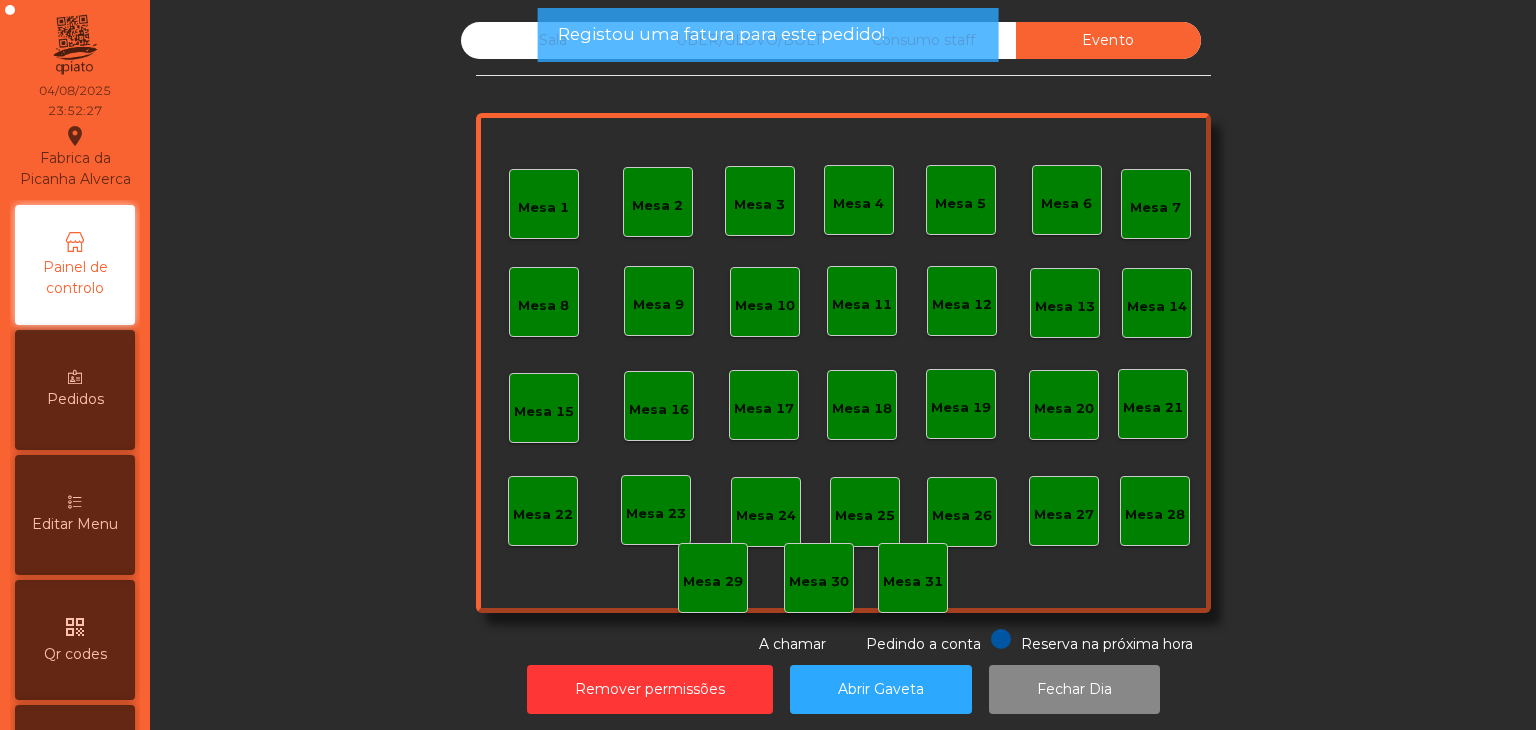 click on "Registou uma fatura para este pedido!" 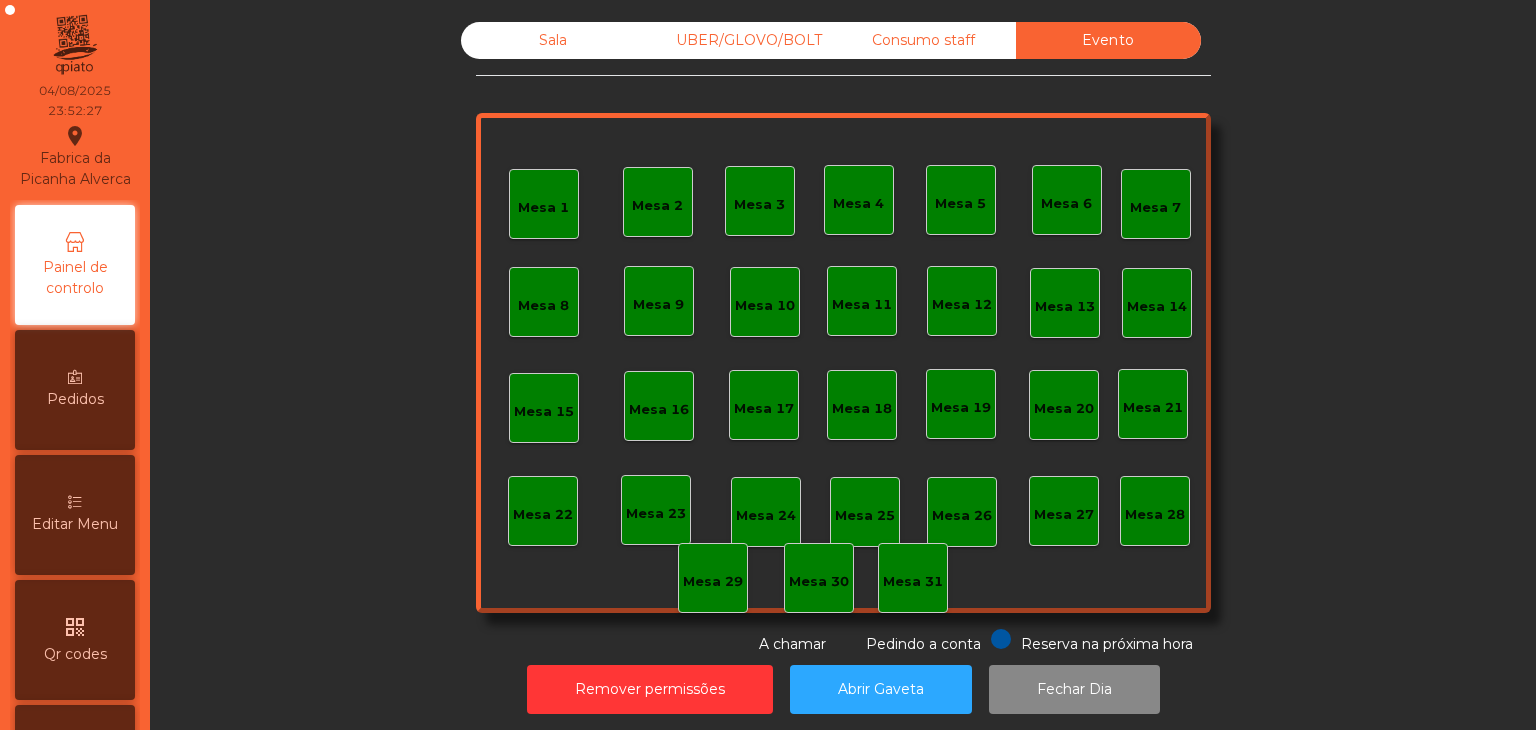 click on "Consumo staff" 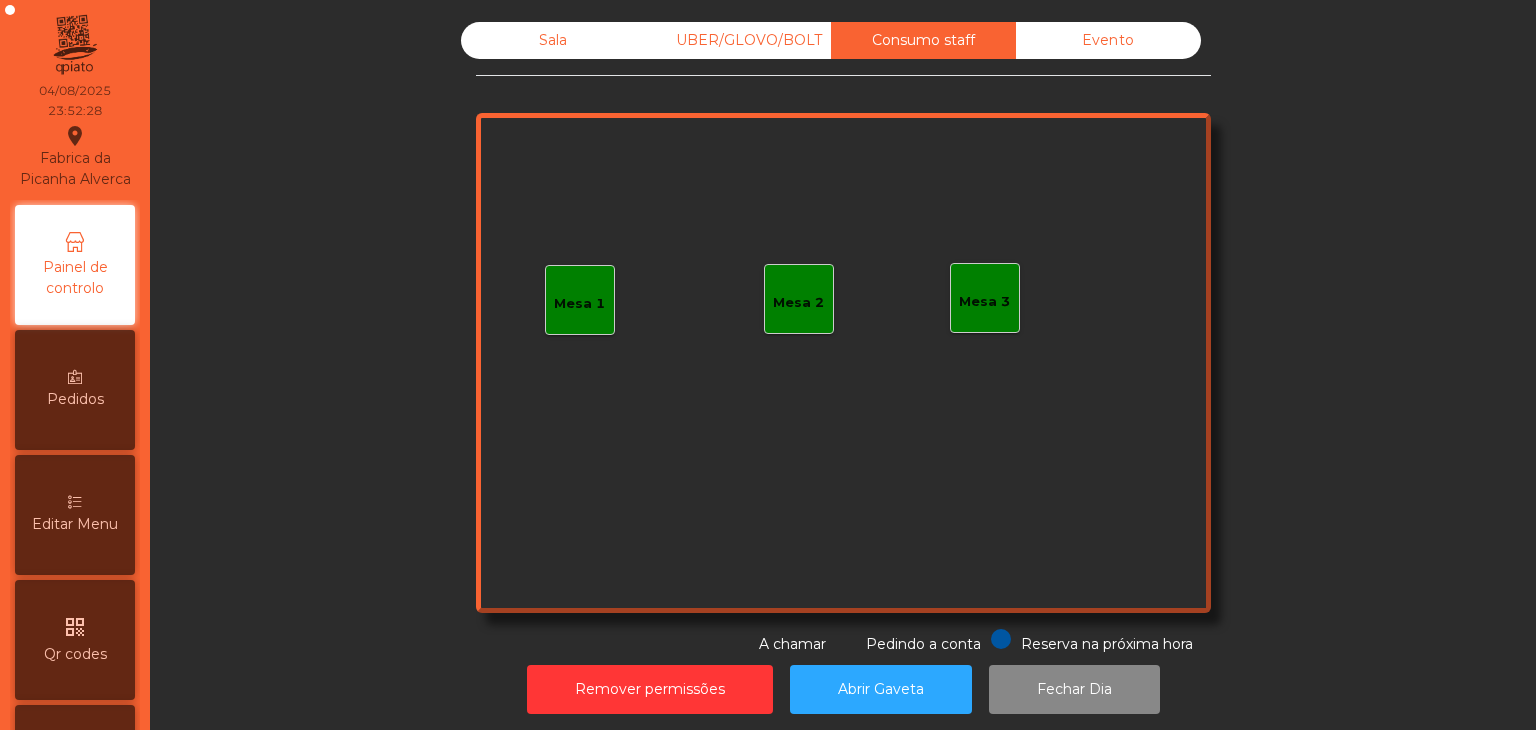 click on "UBER/GLOVO/BOLT" 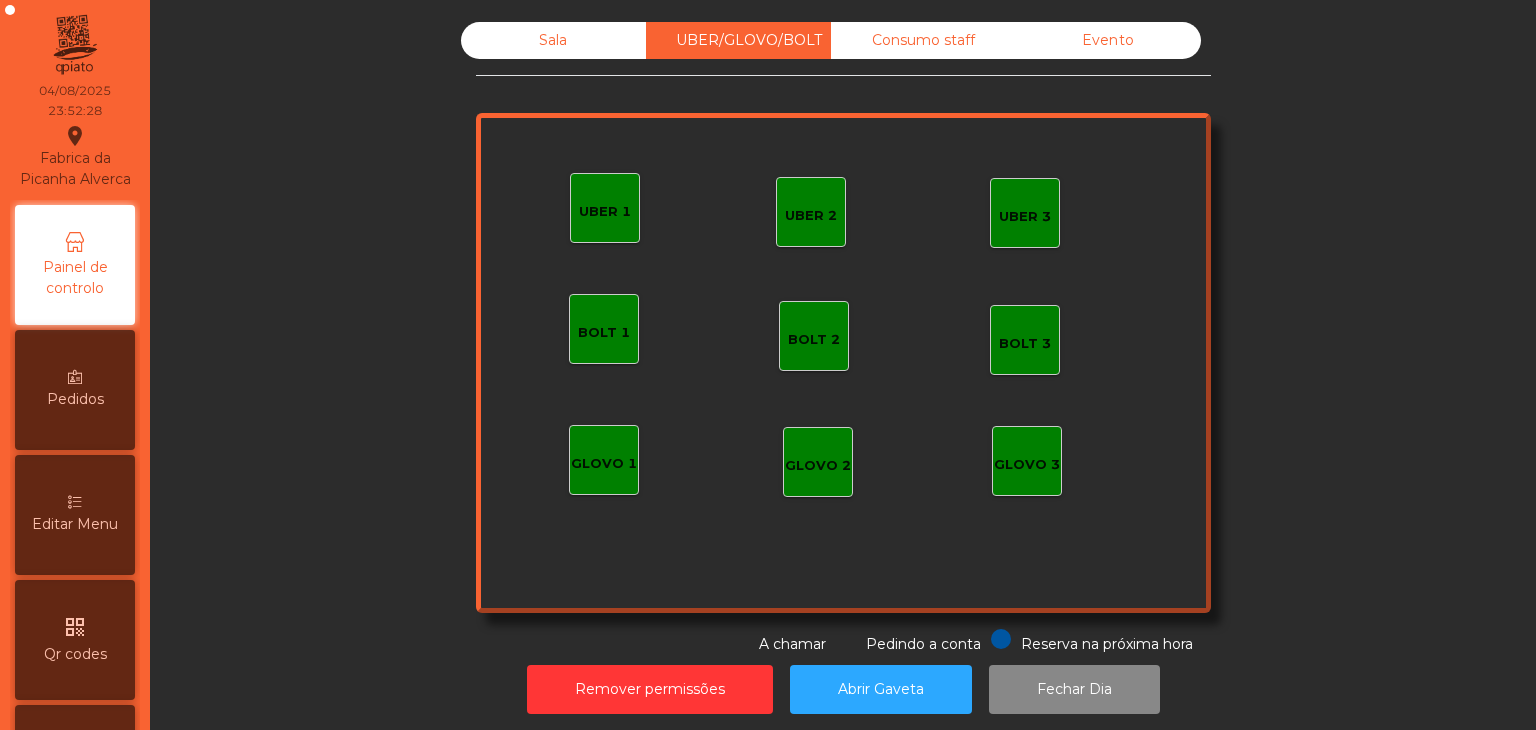 click on "Sala" 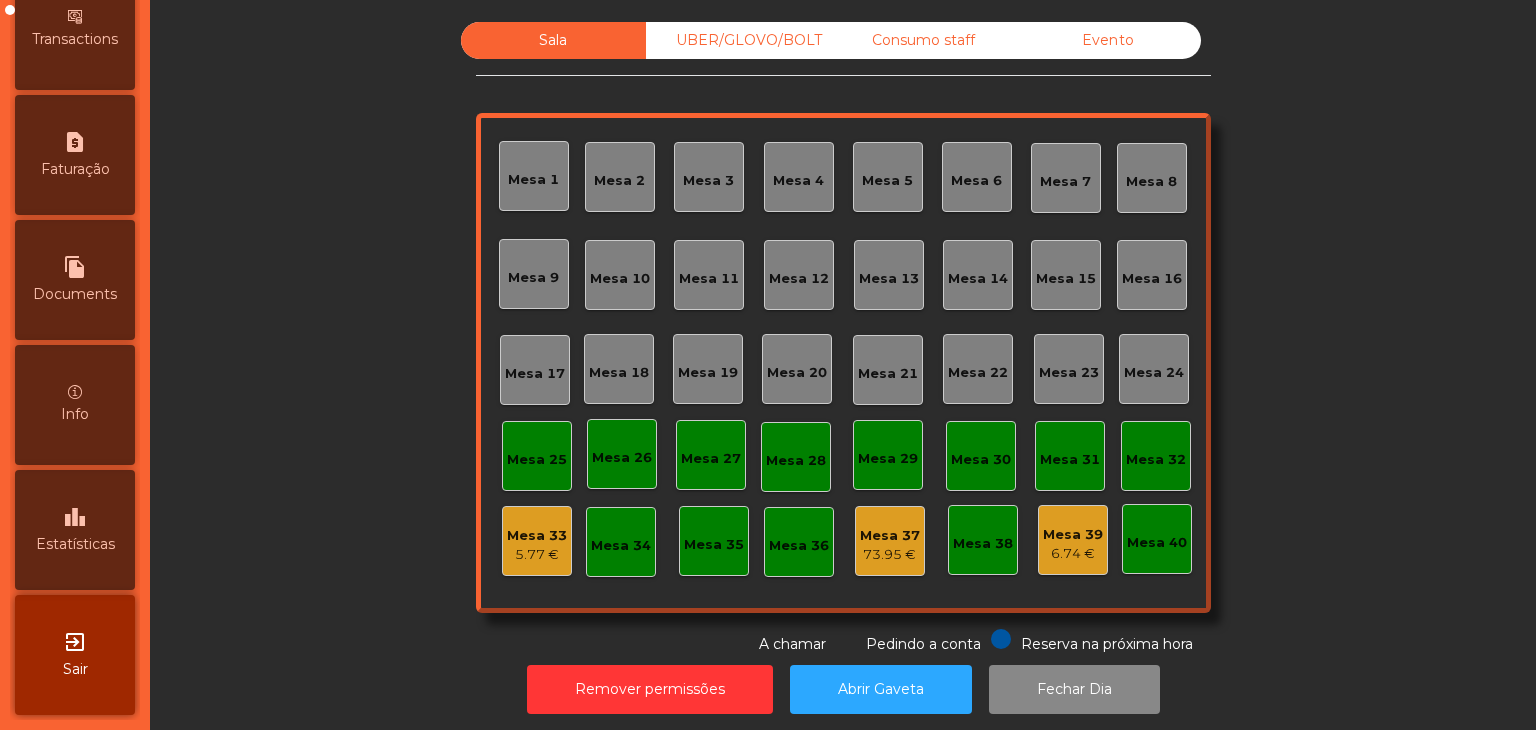 scroll, scrollTop: 1006, scrollLeft: 0, axis: vertical 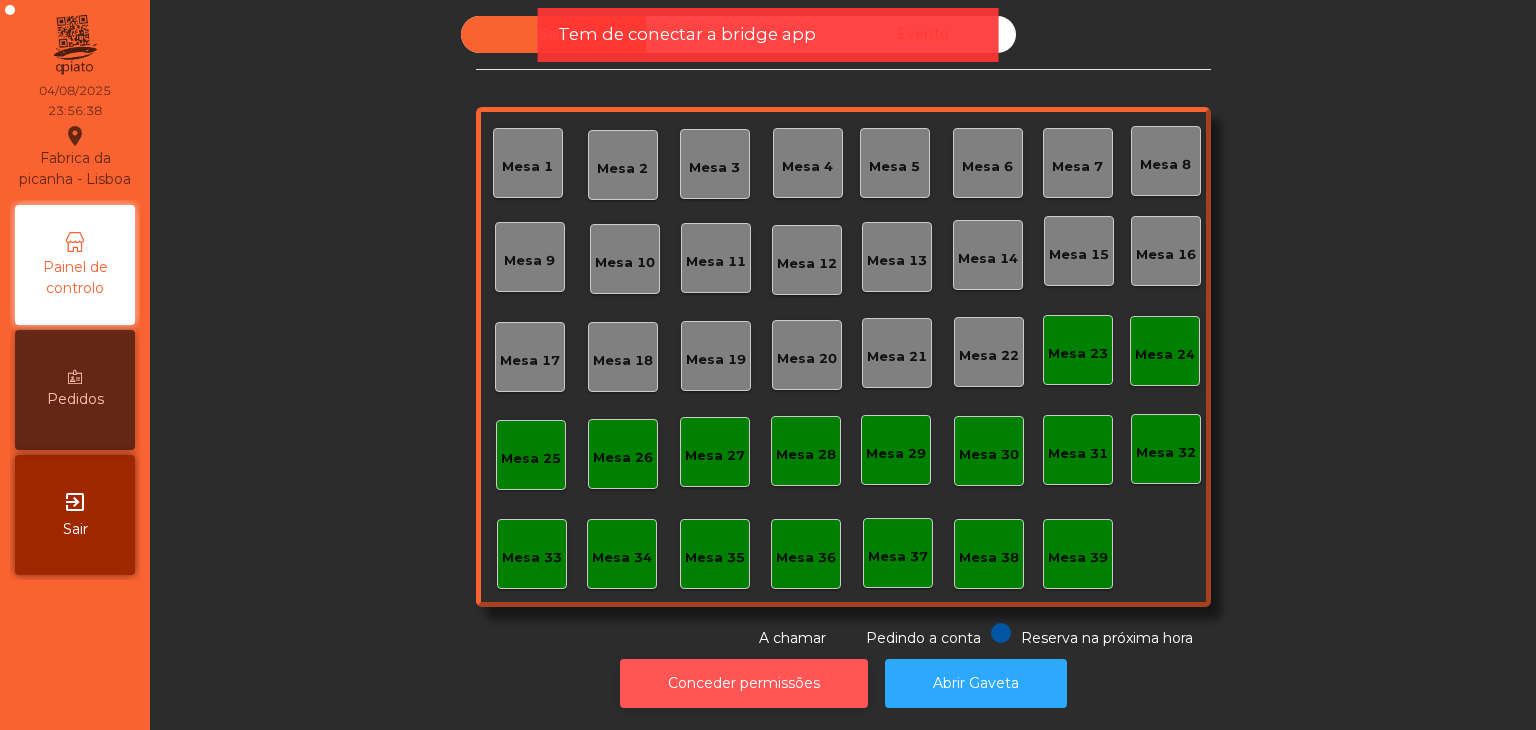 click on "Conceder permissões" 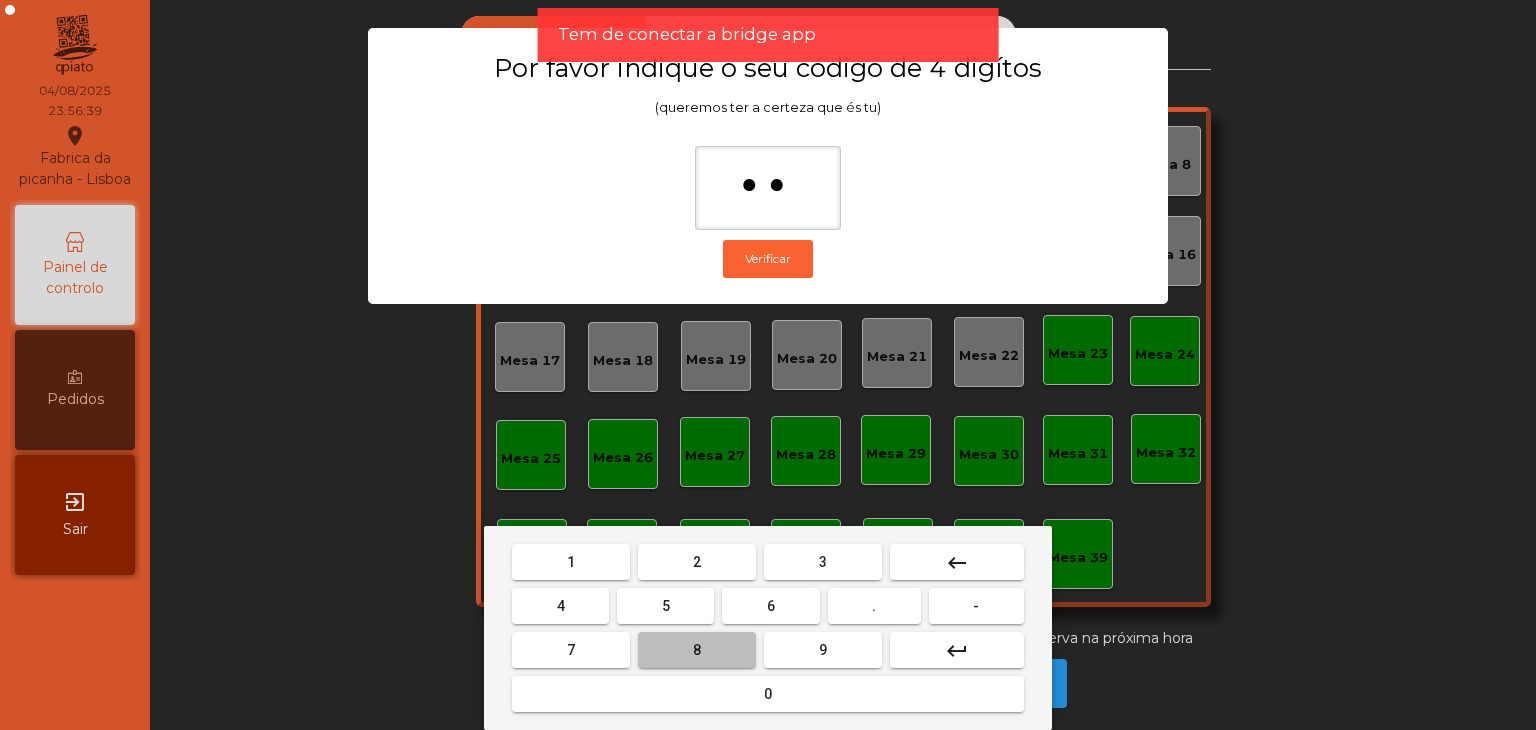 type on "***" 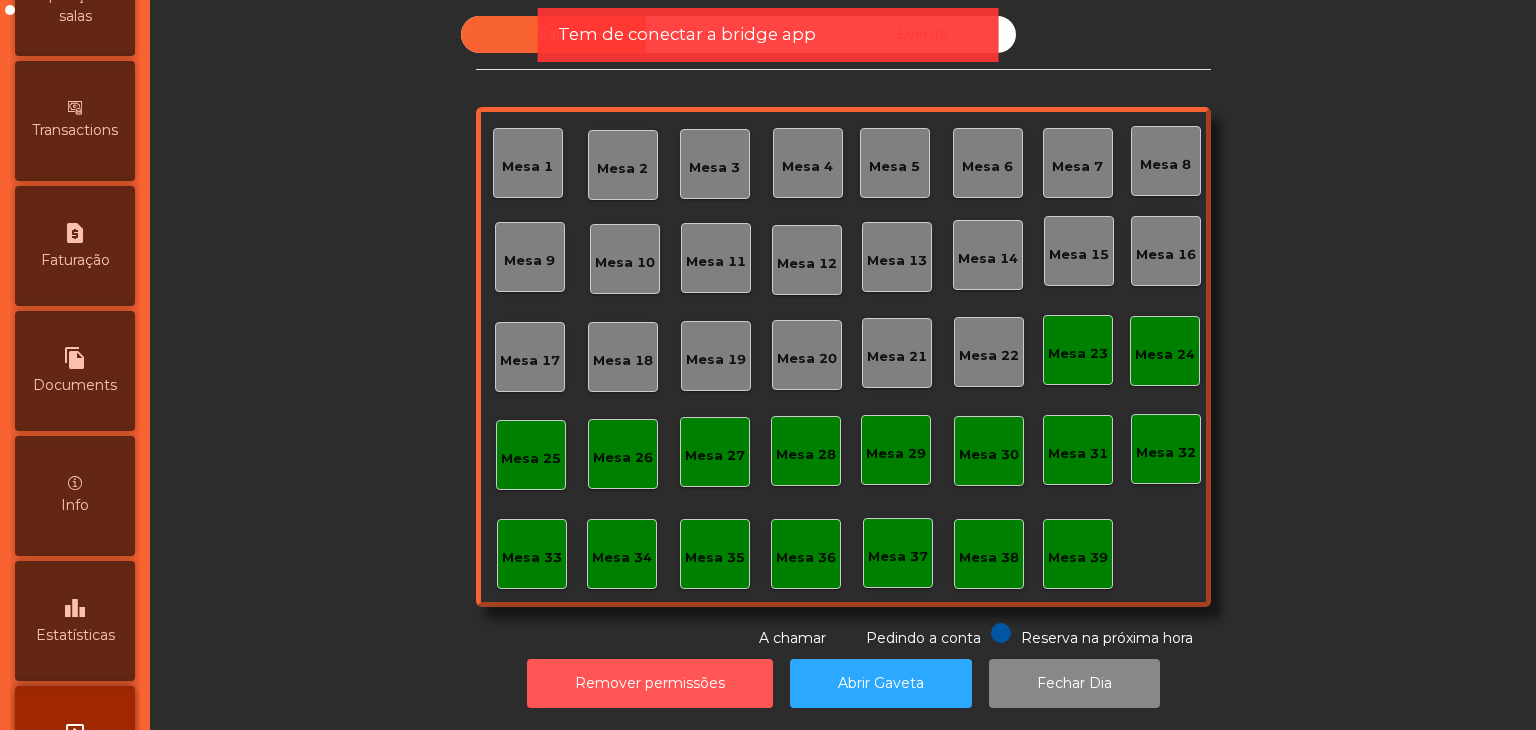 scroll, scrollTop: 1006, scrollLeft: 0, axis: vertical 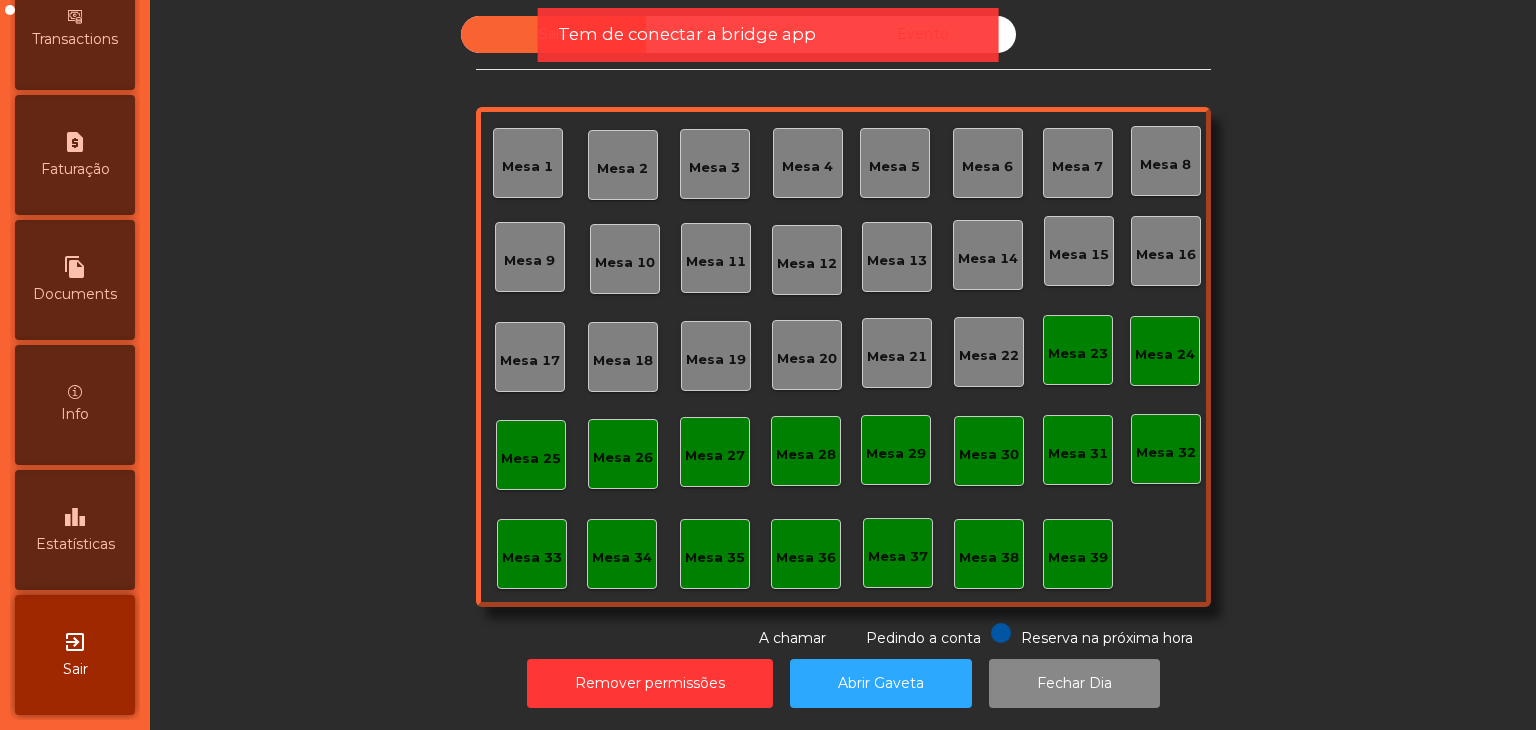 click on "leaderboard  Estatísticas" at bounding box center [75, 530] 